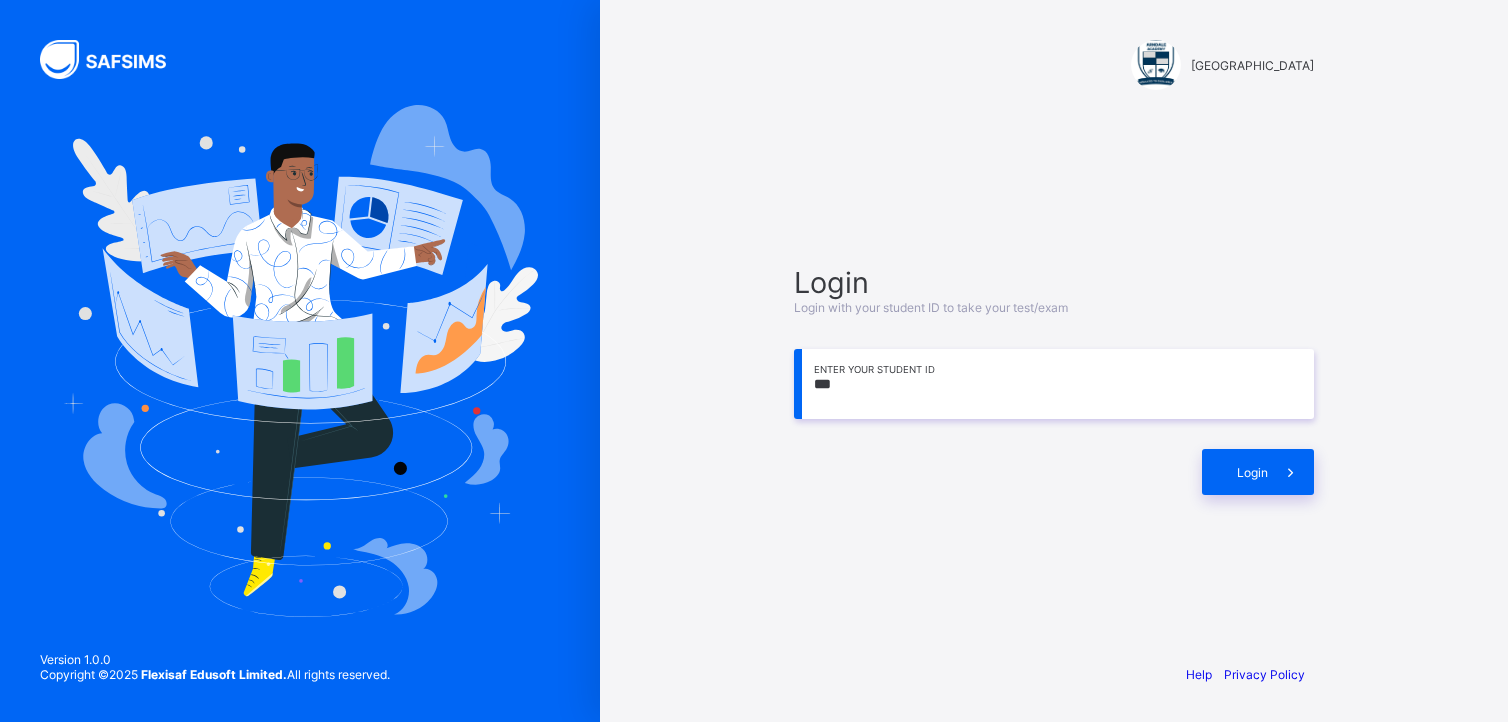 scroll, scrollTop: 0, scrollLeft: 0, axis: both 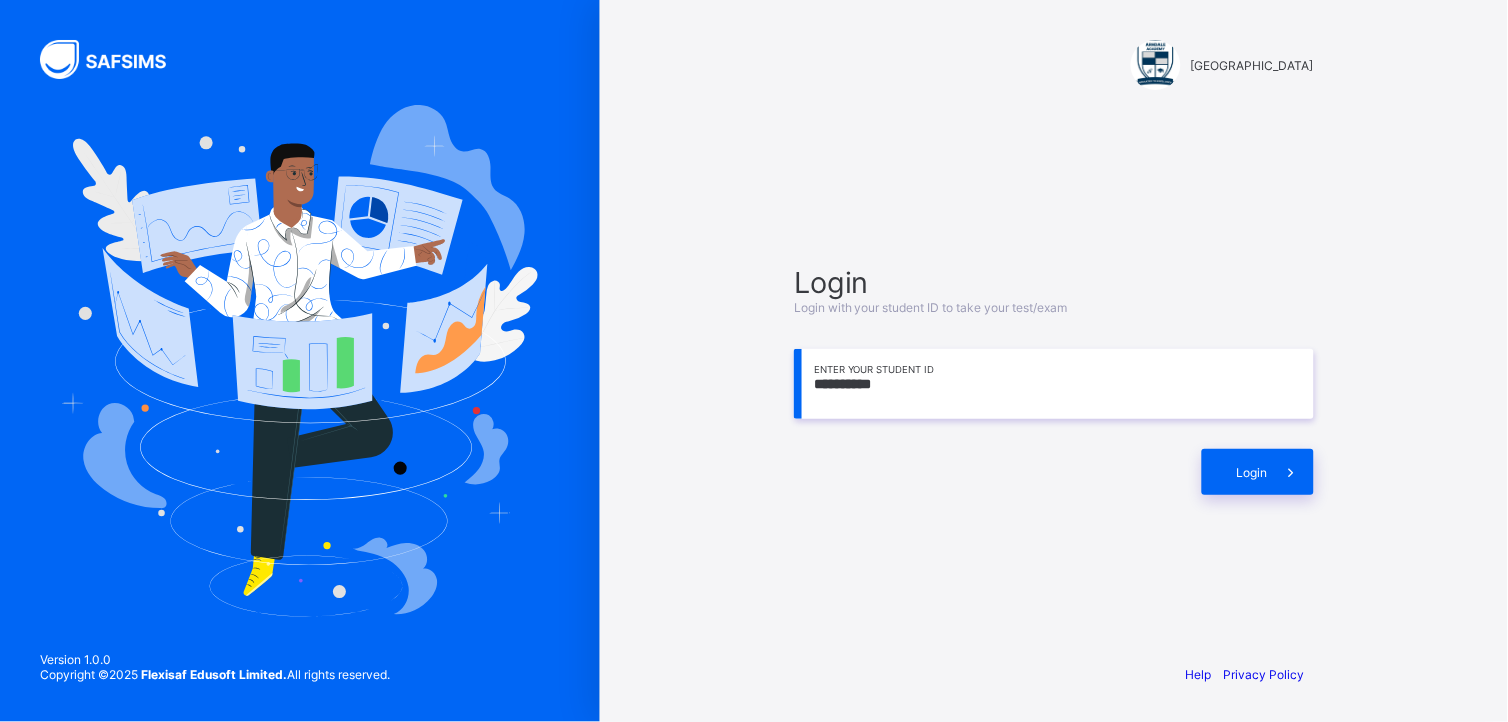 type on "**********" 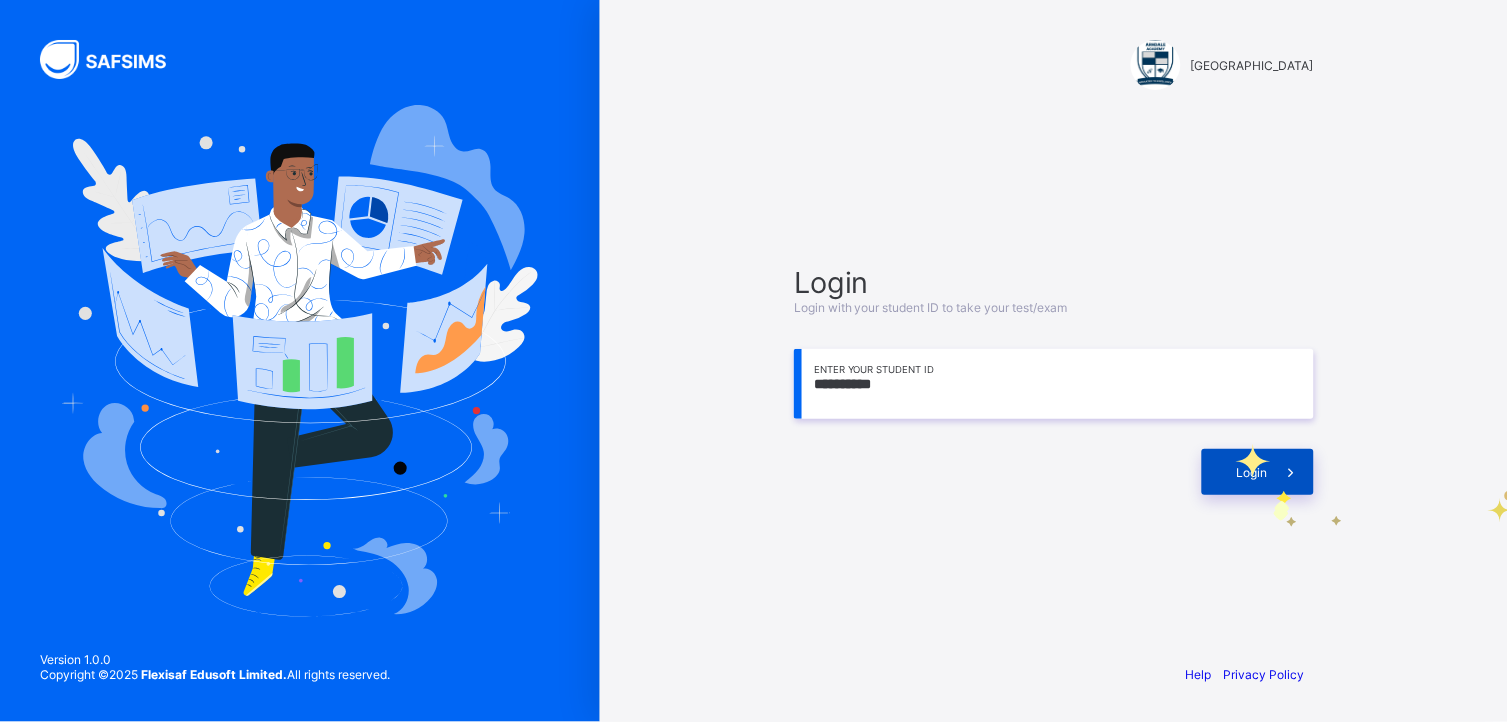 click at bounding box center (1291, 472) 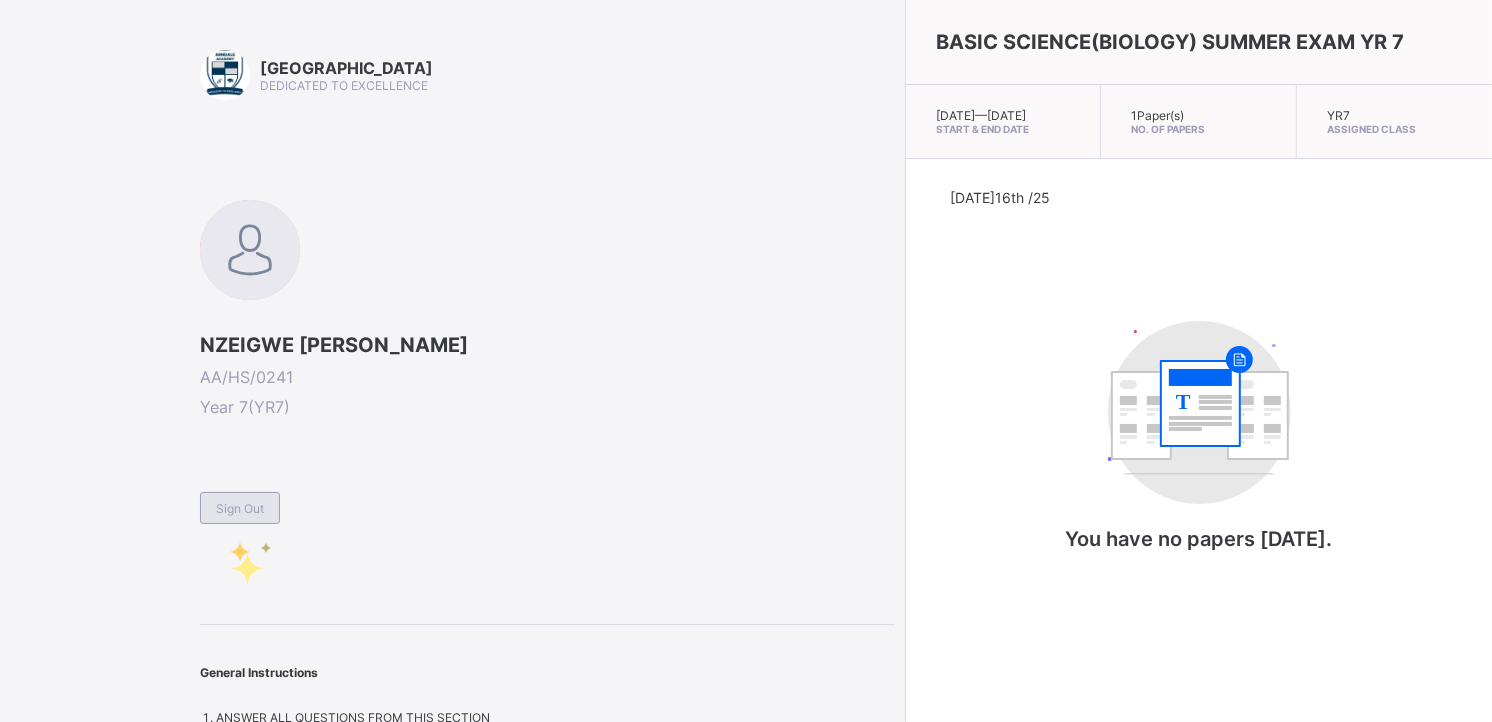 click on "Sign Out" at bounding box center [240, 508] 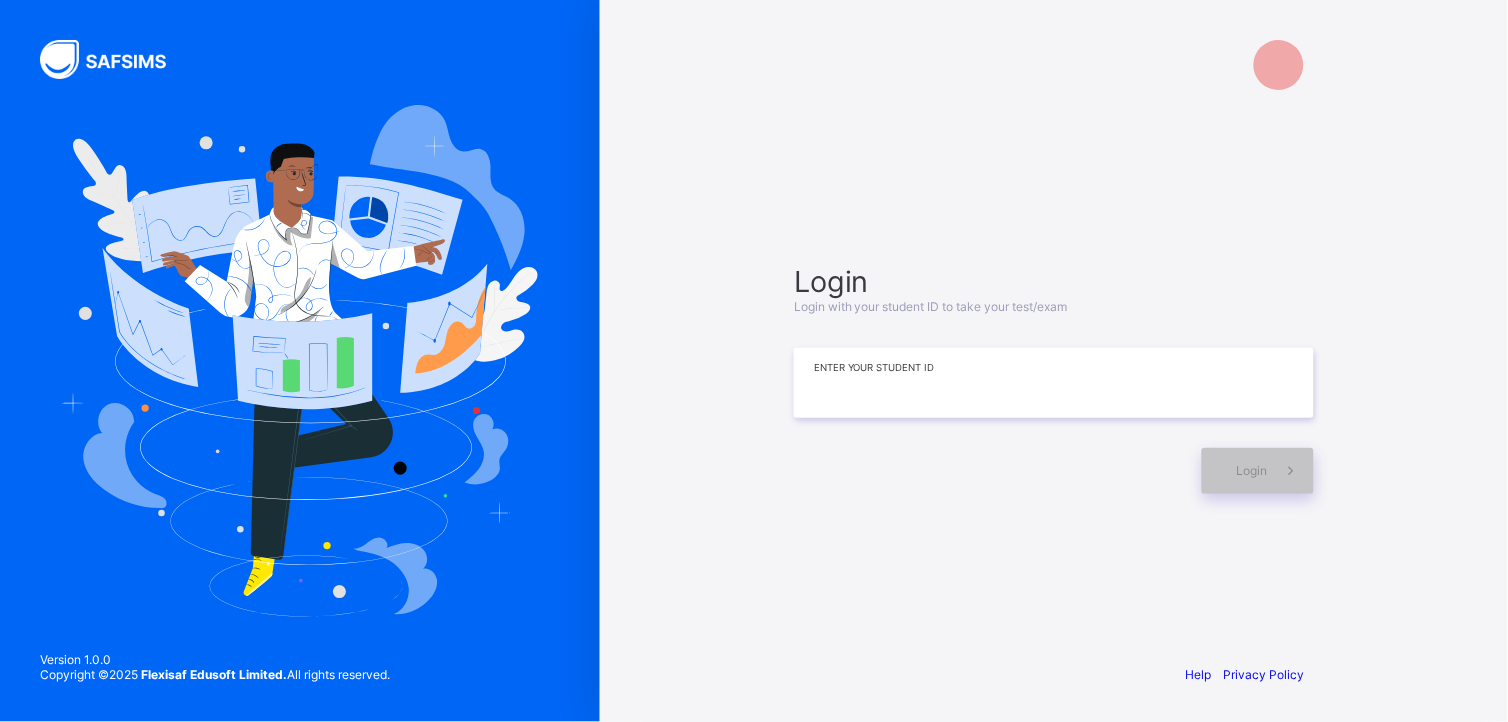 click at bounding box center [1054, 383] 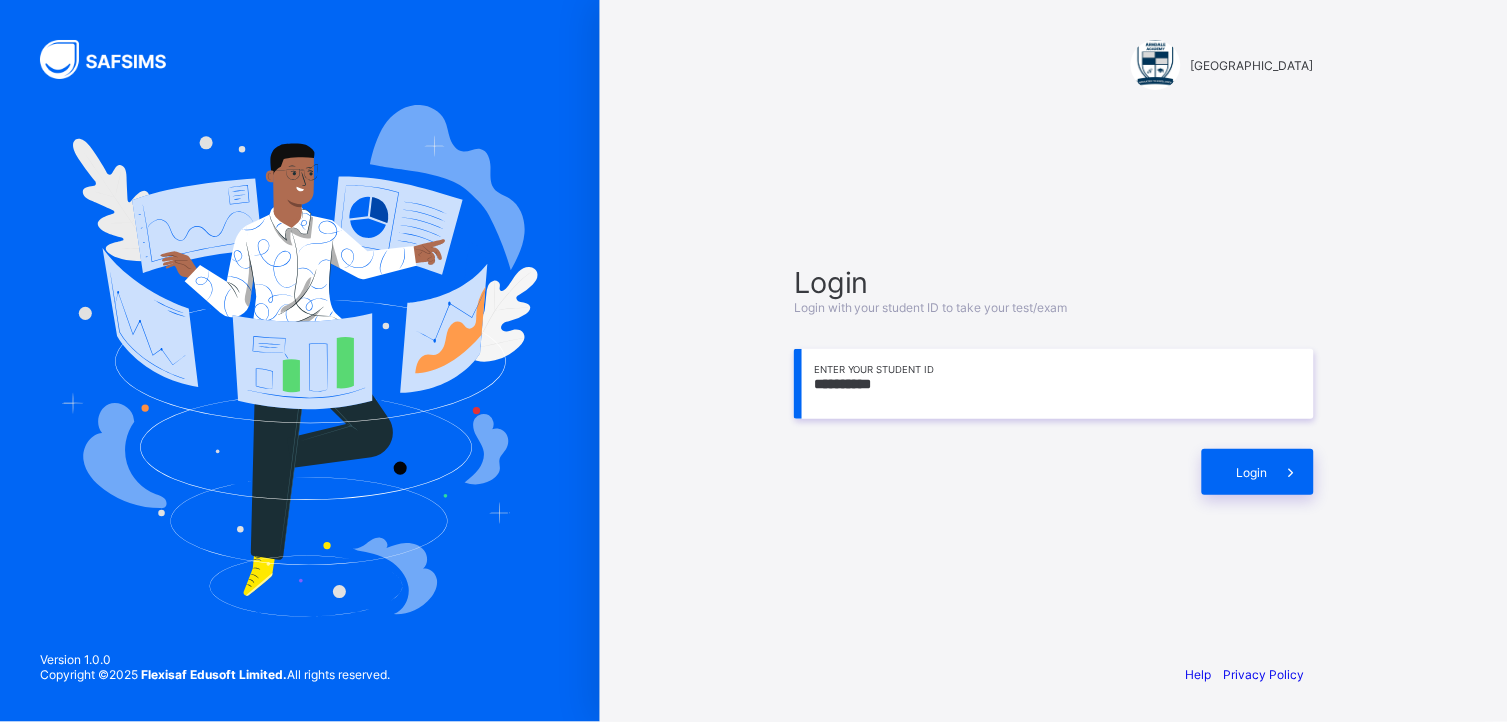type on "**********" 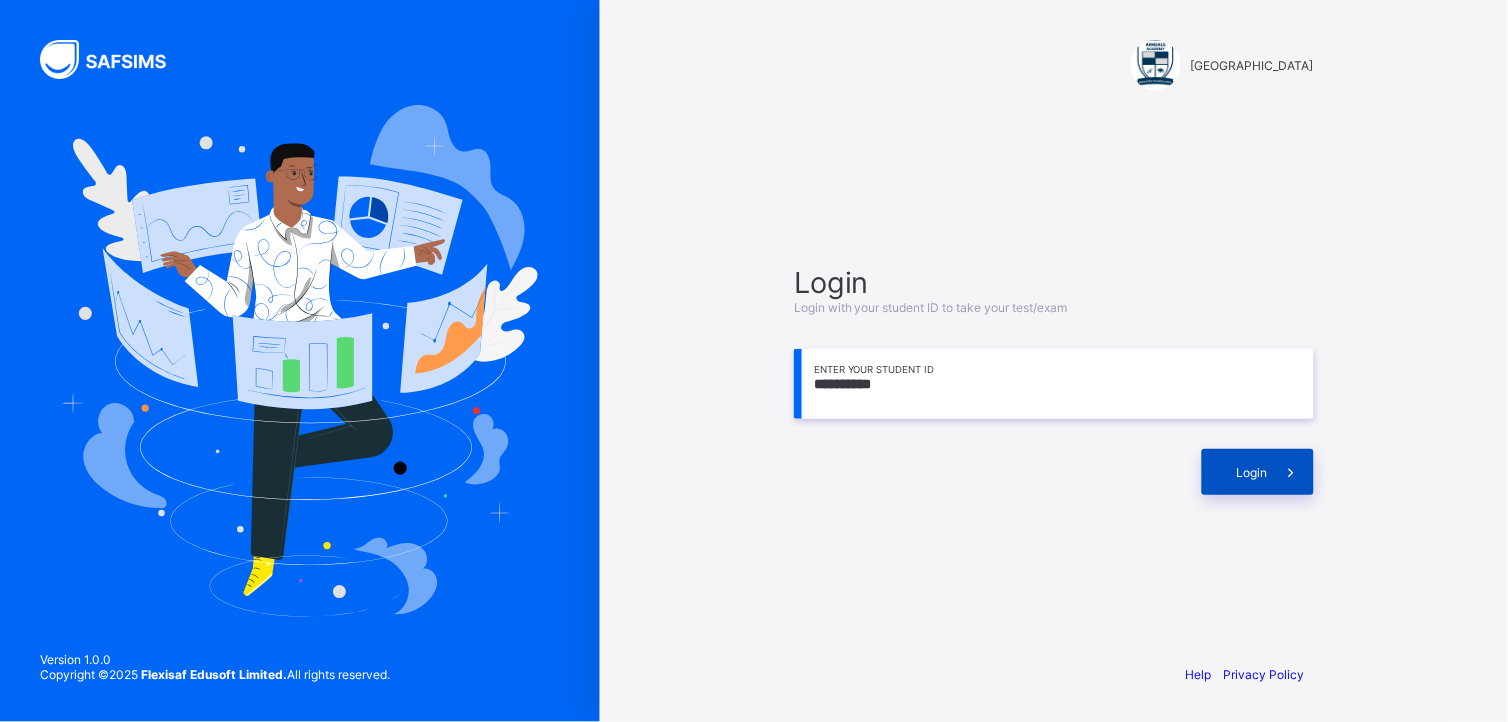 click on "Login" at bounding box center (1252, 472) 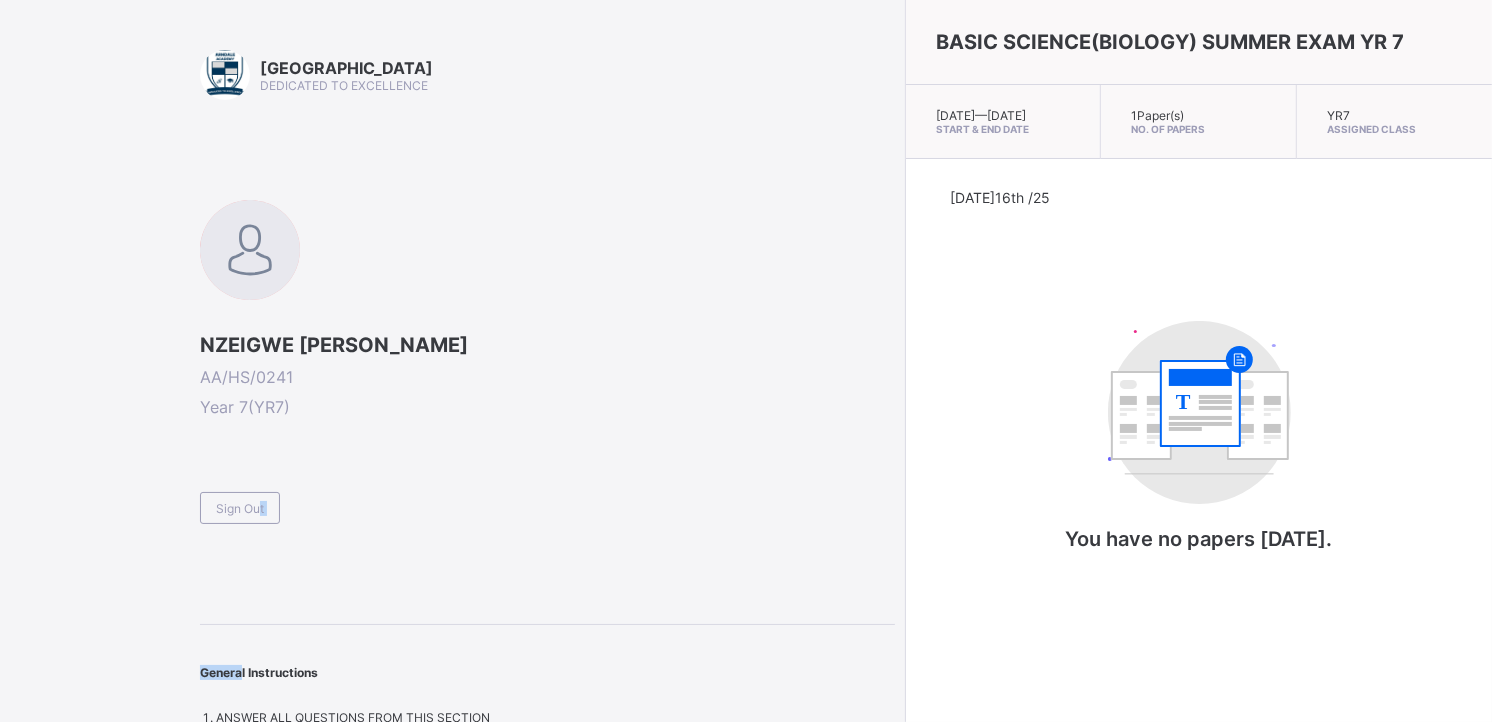 click on "Arndale Academy   DEDICATED TO EXCELLENCE NZEIGWE  MCKENZIE AA/HS/0241 Year 7  ( YR7 )  Sign Out   General Instructions  ANSWER ALL QUESTIONS FROM THIS SECTION" at bounding box center [547, 387] 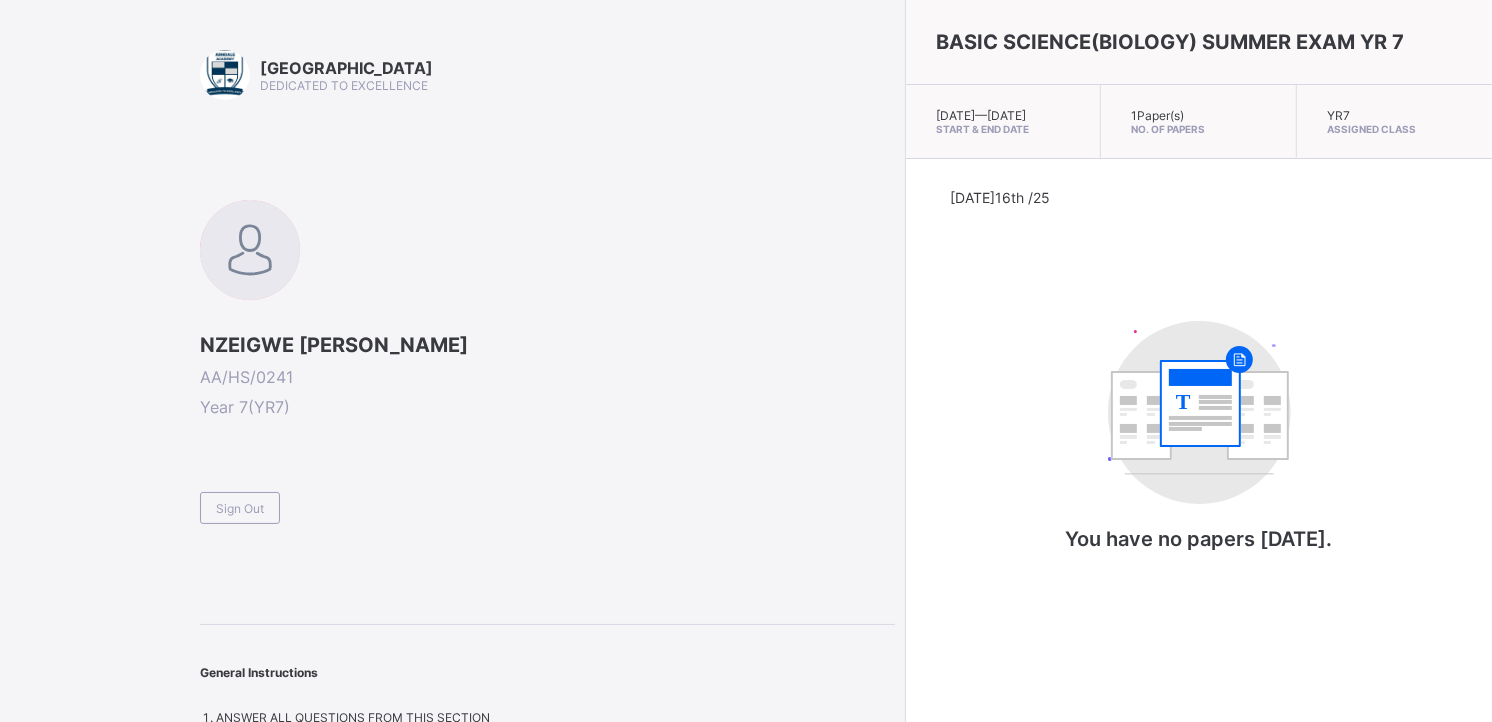drag, startPoint x: 234, startPoint y: 534, endPoint x: 215, endPoint y: 507, distance: 33.01515 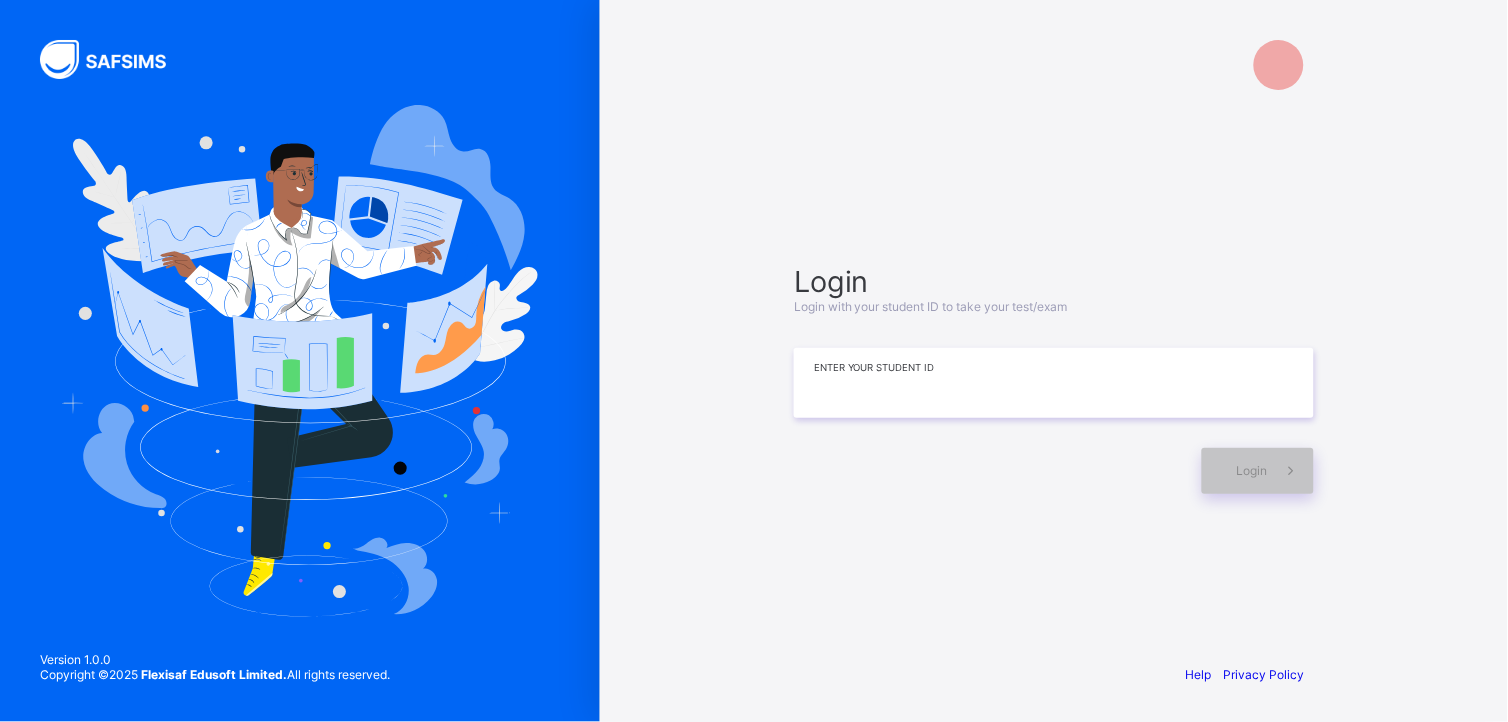 click at bounding box center [1054, 383] 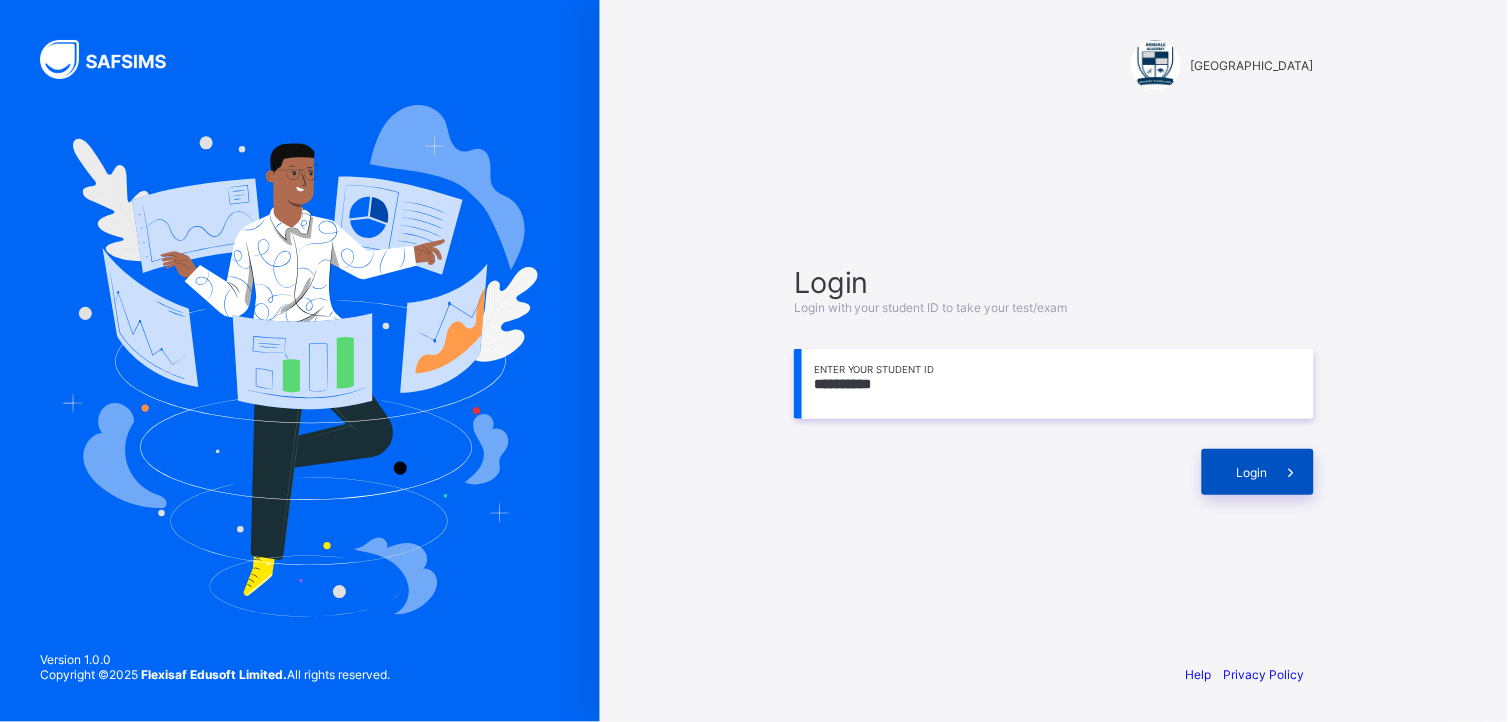 click at bounding box center (1291, 472) 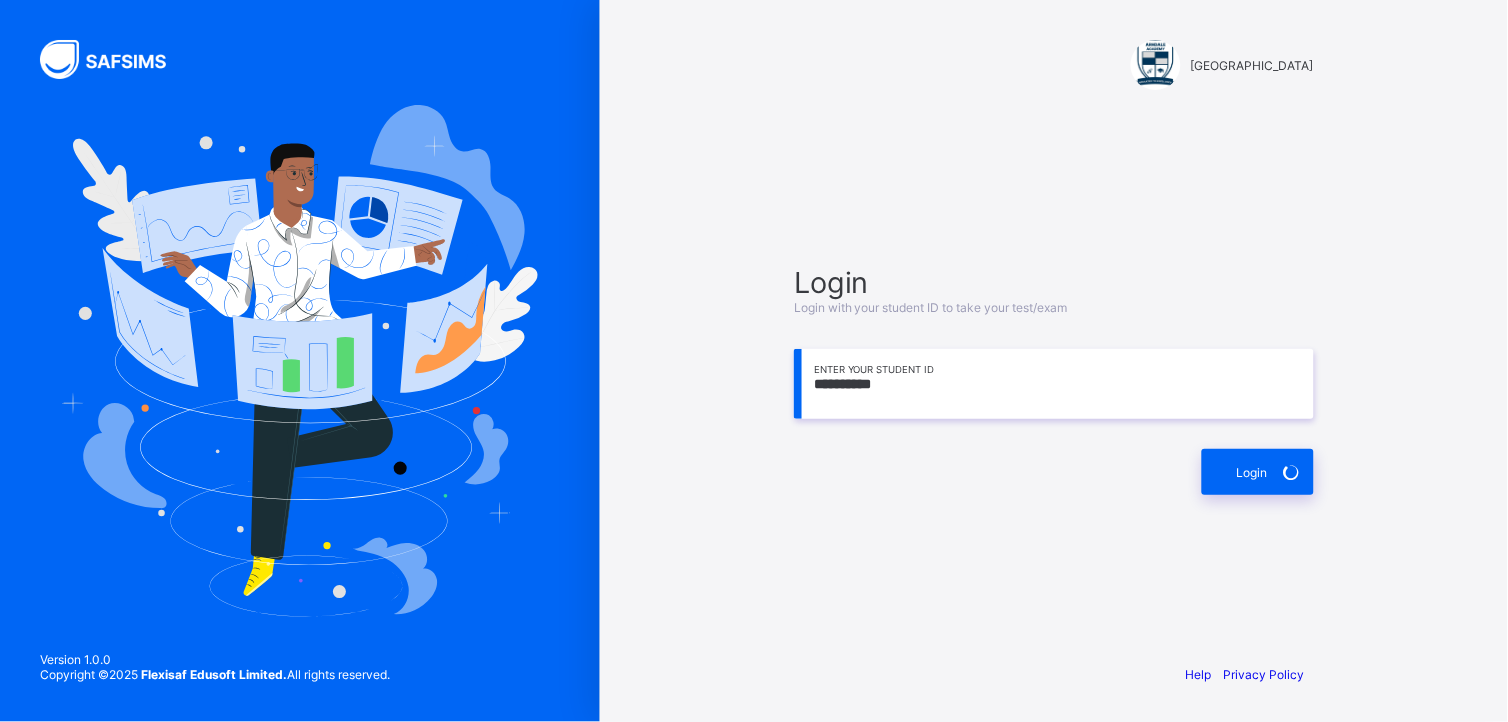 click on "**********" at bounding box center [1054, 384] 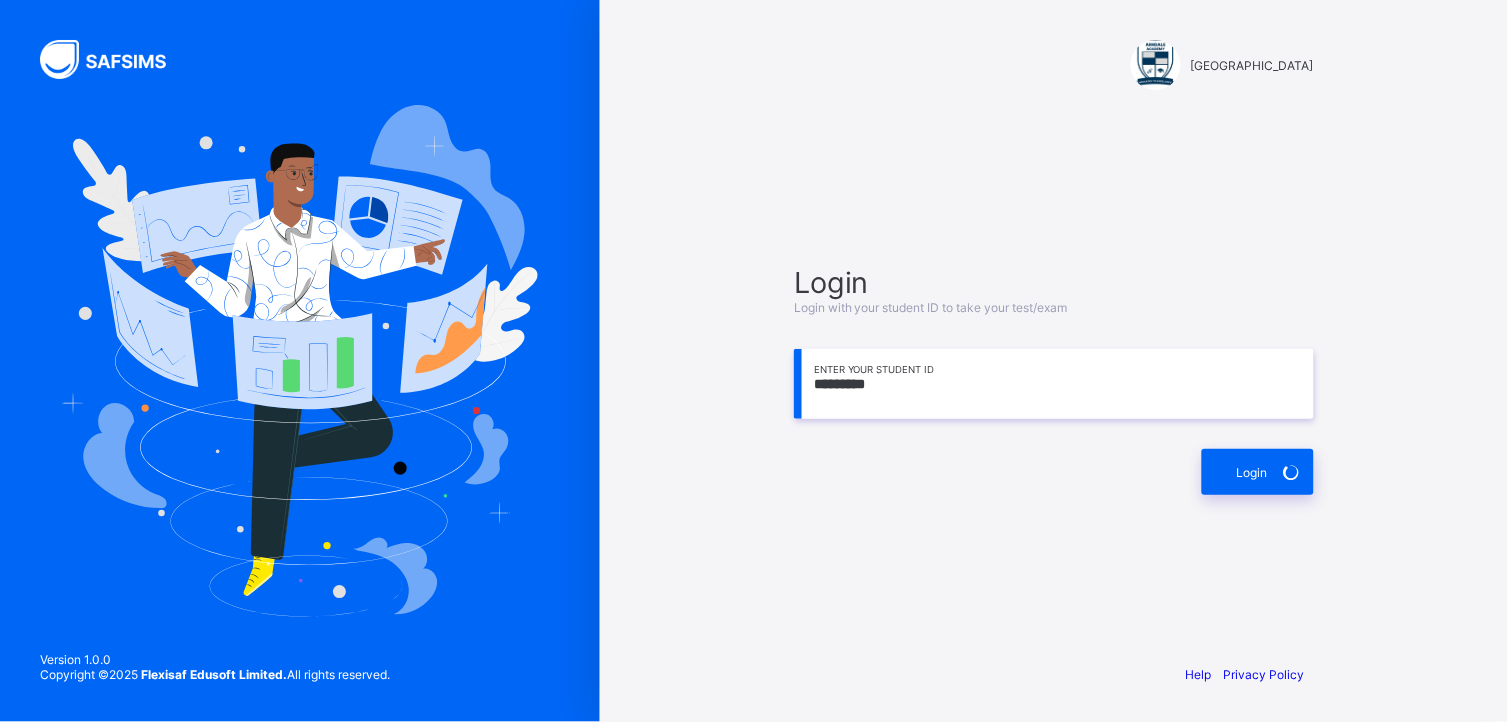 type on "**********" 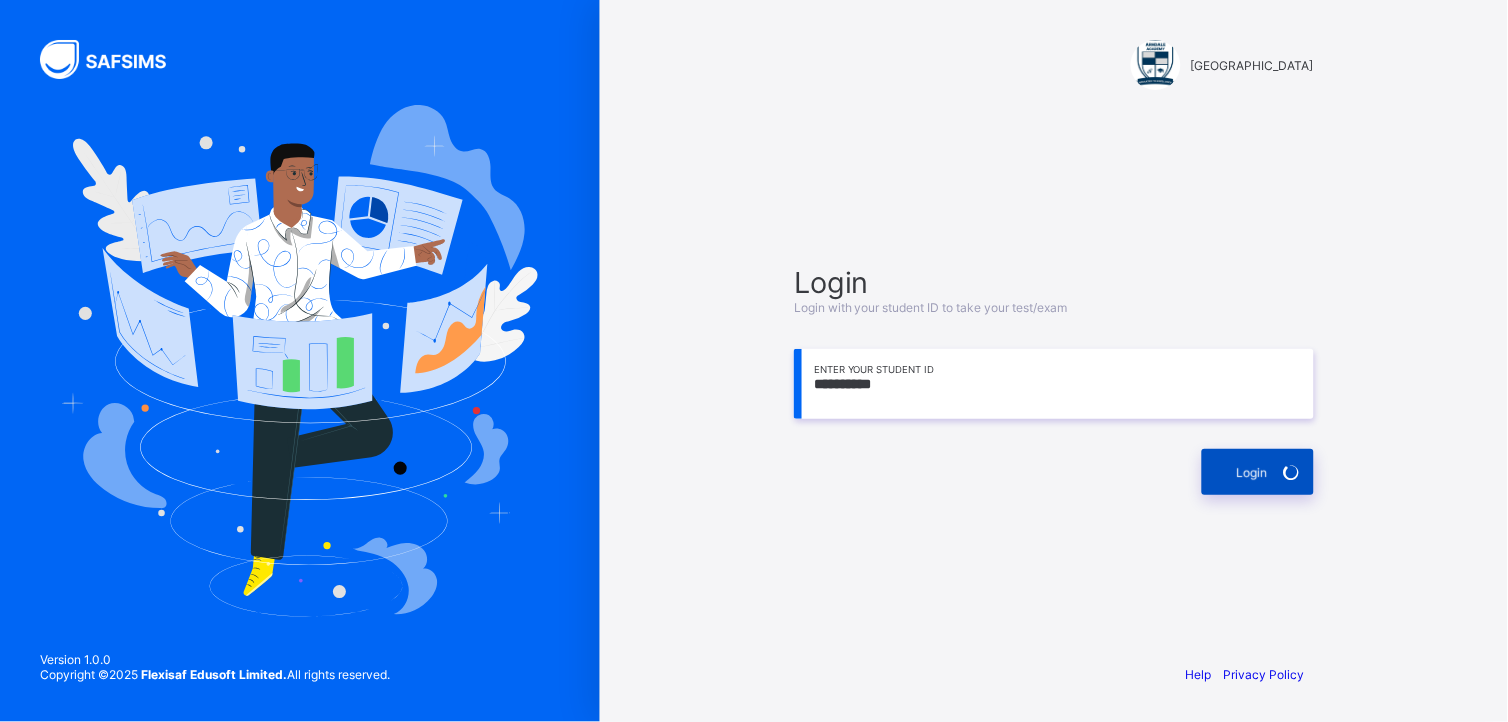 click at bounding box center (1291, 472) 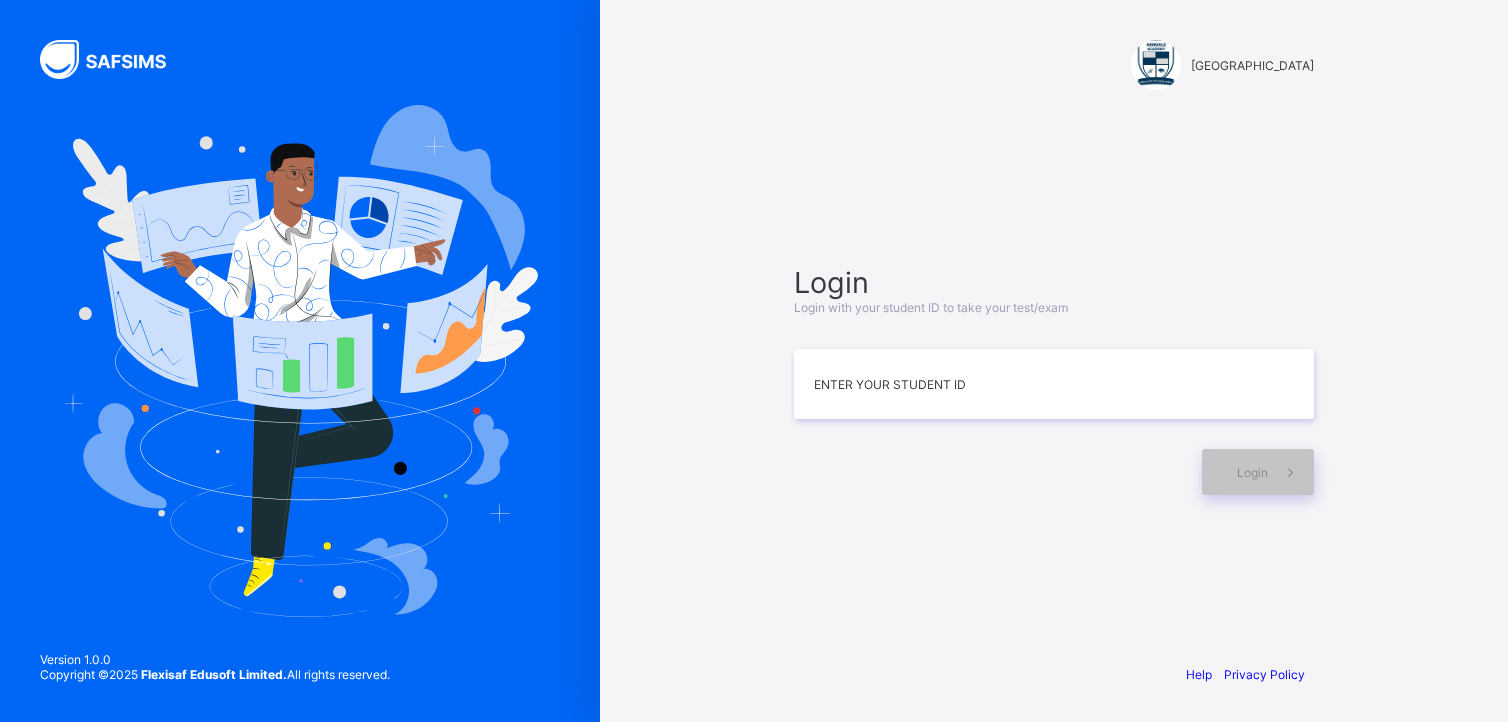 scroll, scrollTop: 0, scrollLeft: 0, axis: both 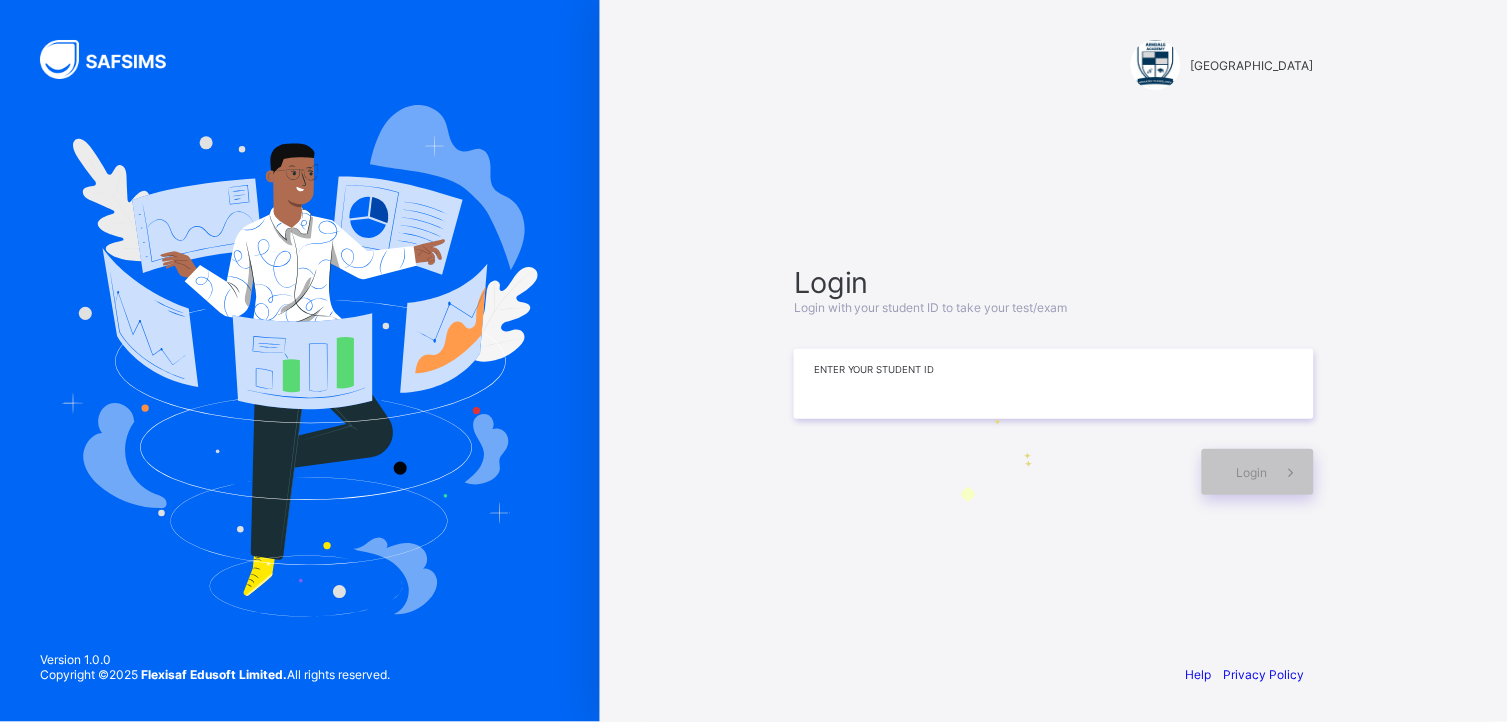click at bounding box center [1054, 384] 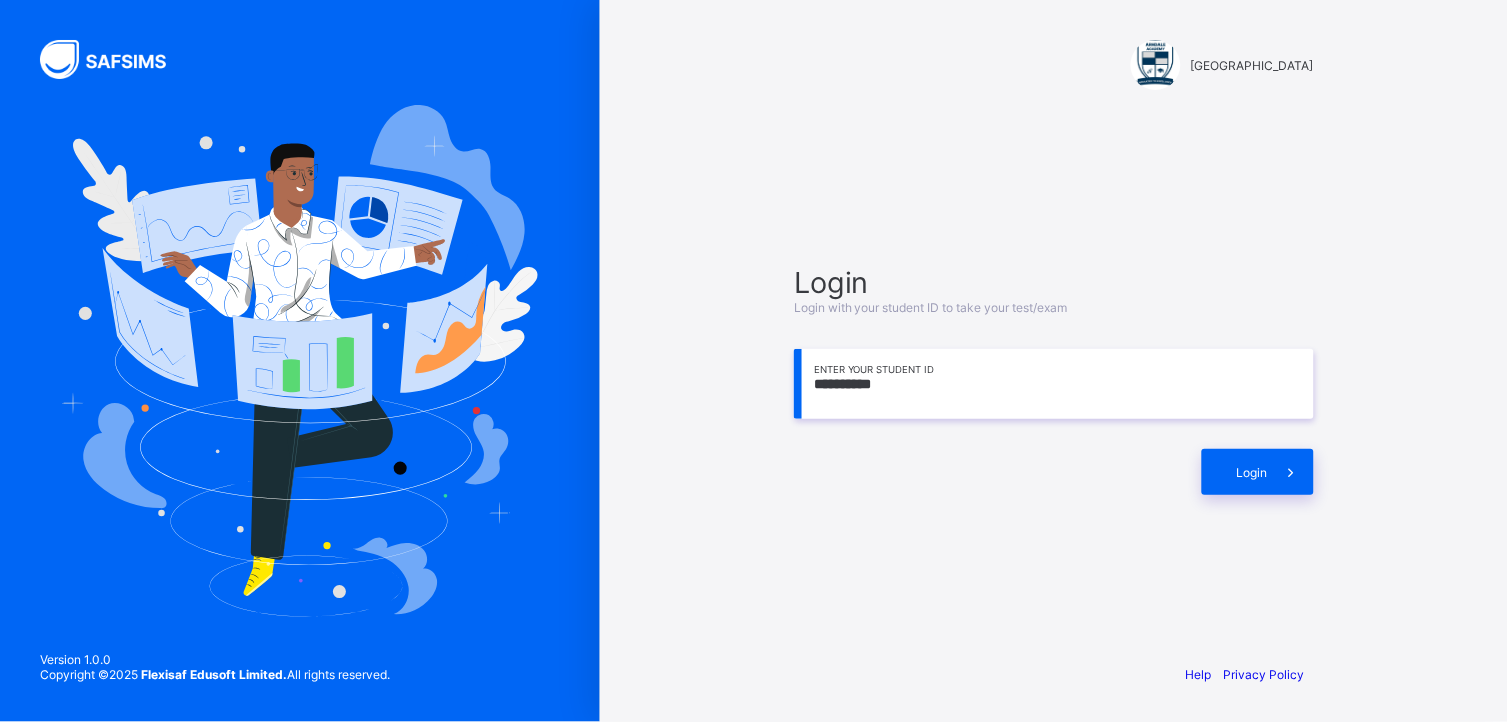 type on "**********" 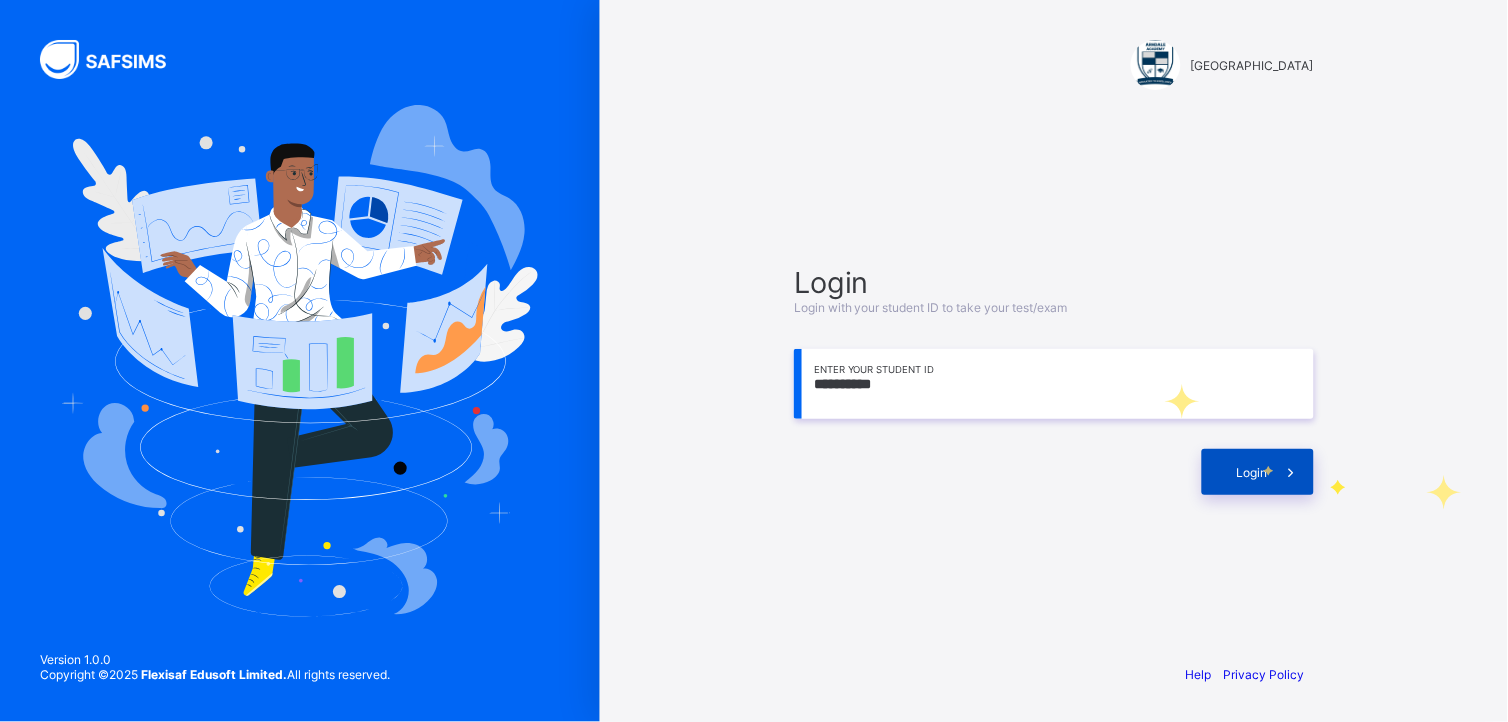 click on "Login" at bounding box center (1252, 472) 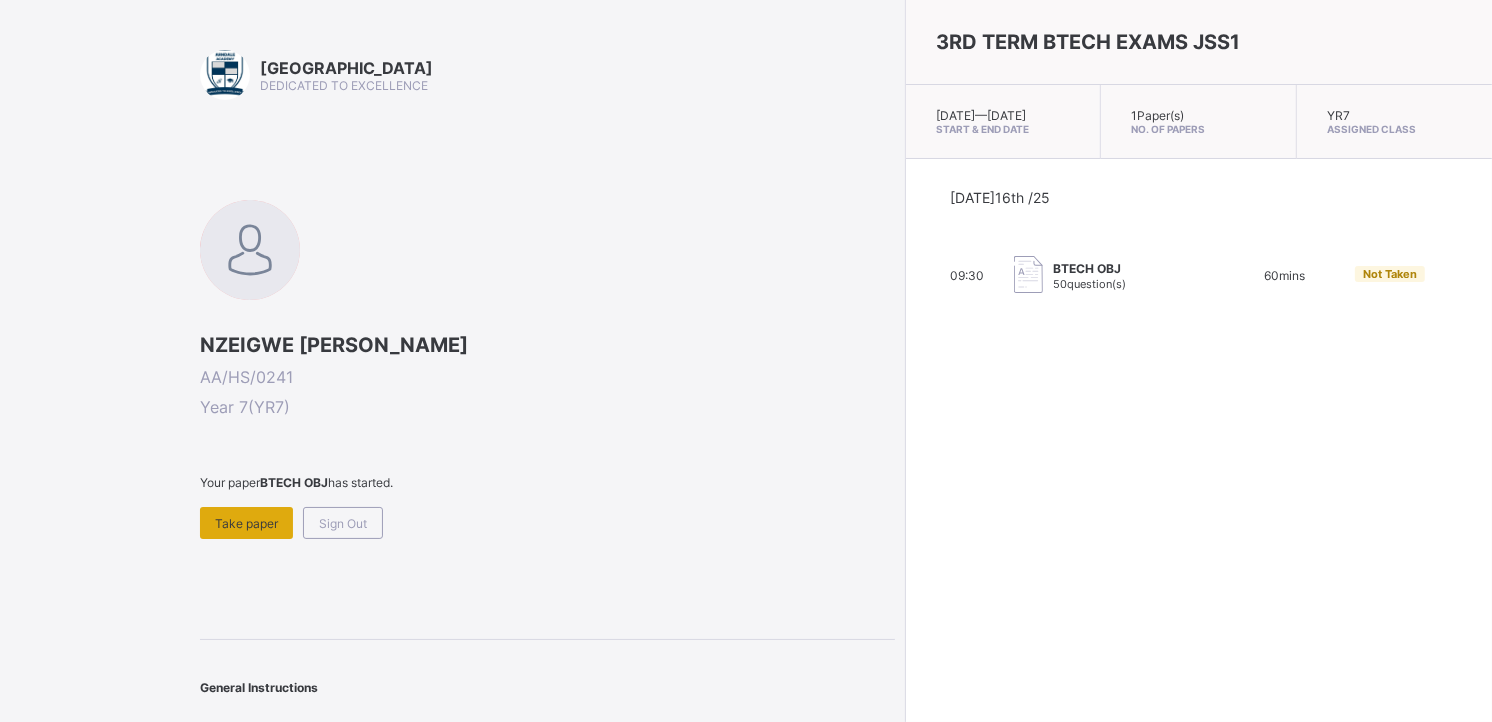 click on "Take paper" at bounding box center (246, 523) 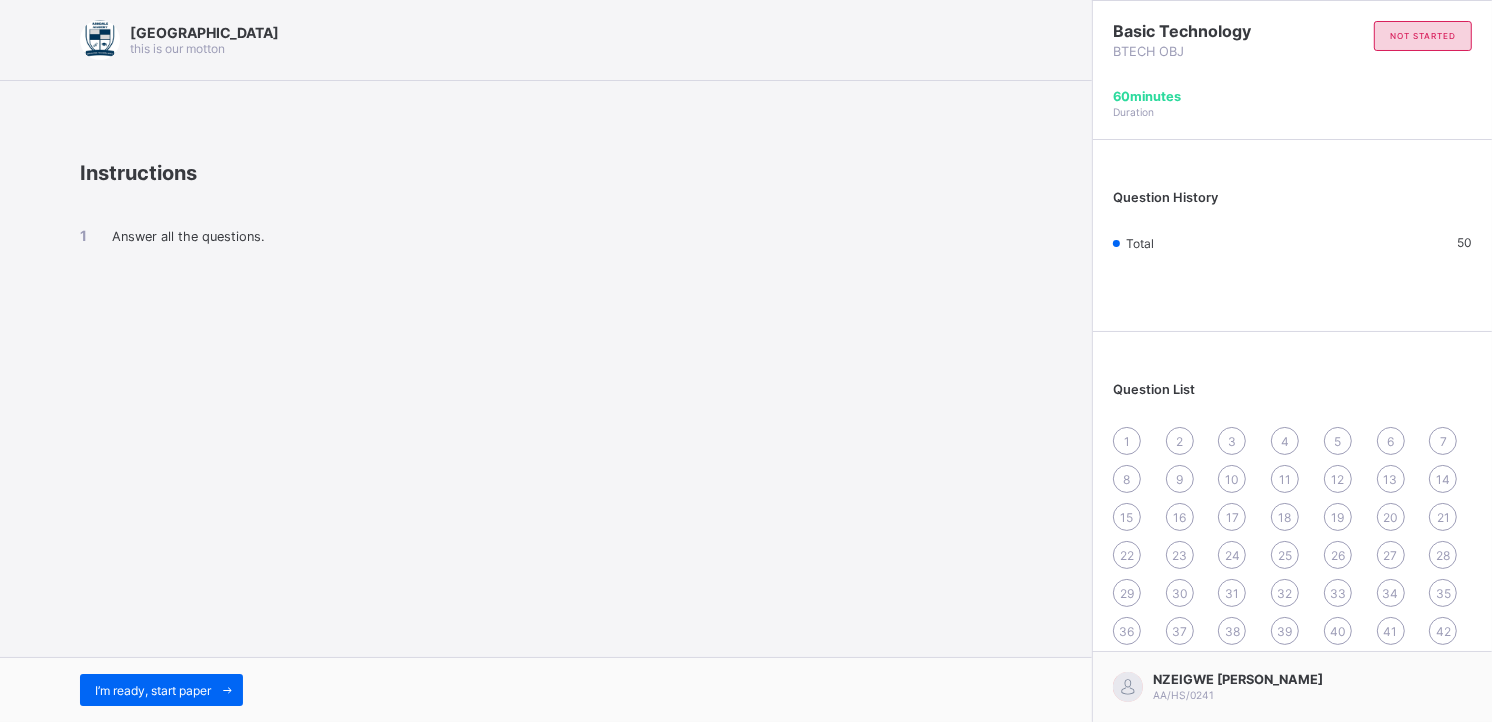 click on "Arndale Academy this is our motton Instructions Answer all the questions. I’m ready, start paper" at bounding box center (546, 361) 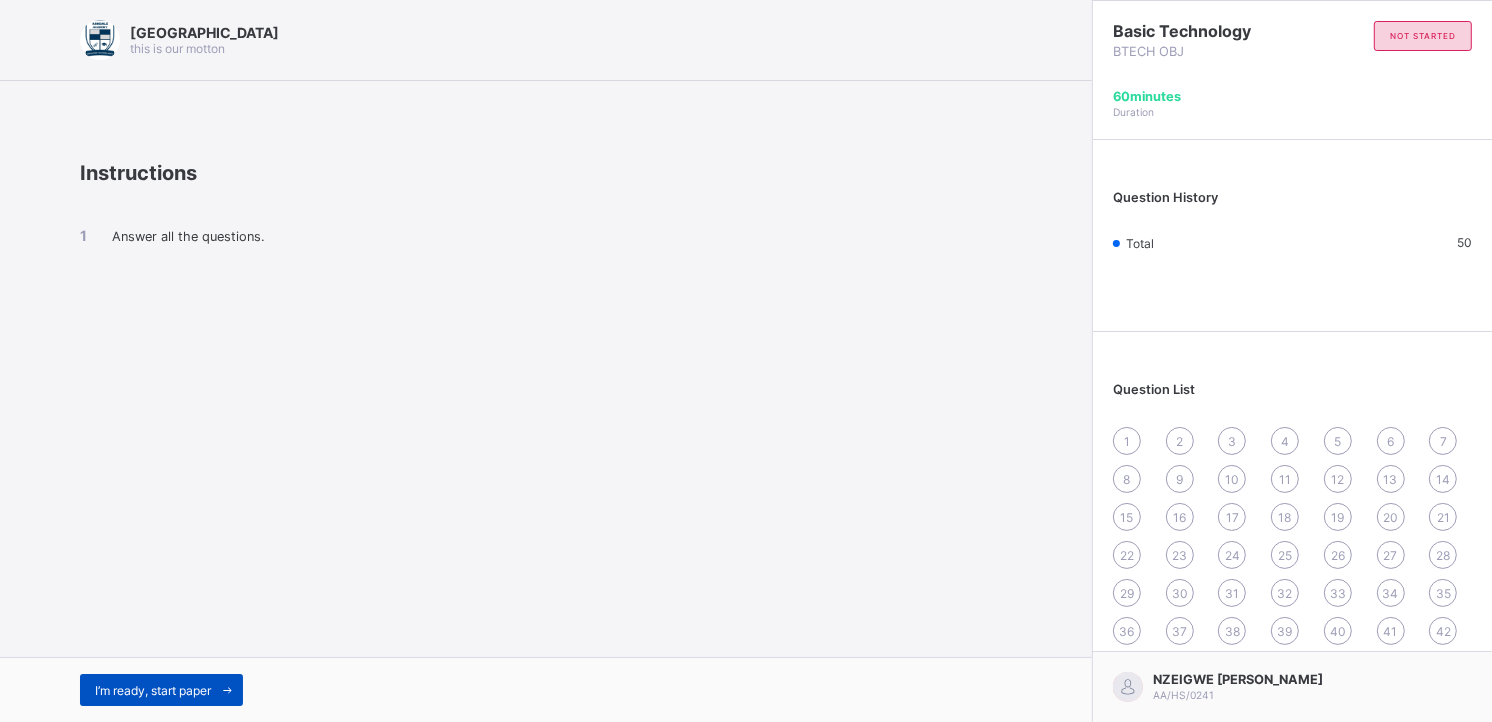 click on "I’m ready, start paper" at bounding box center [153, 690] 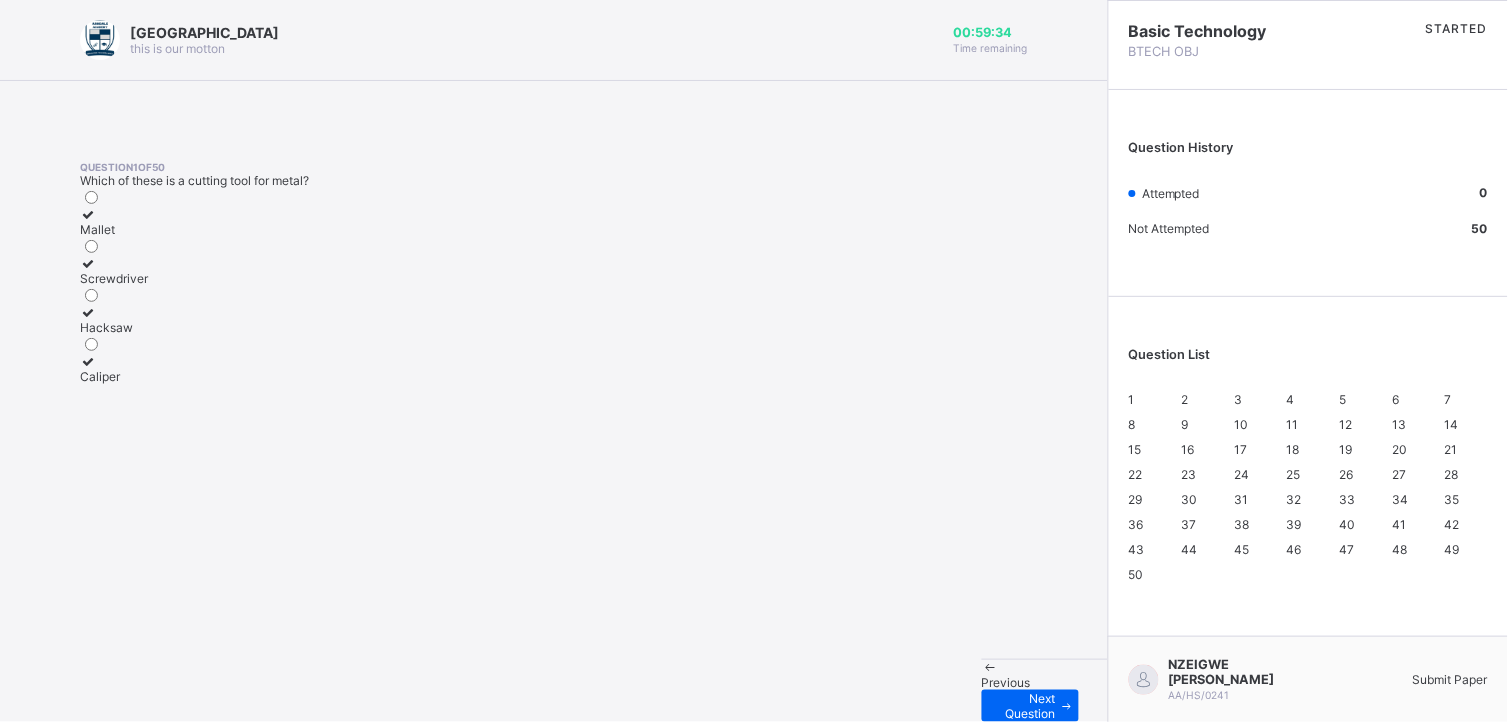 click on "Hacksaw" at bounding box center [114, 327] 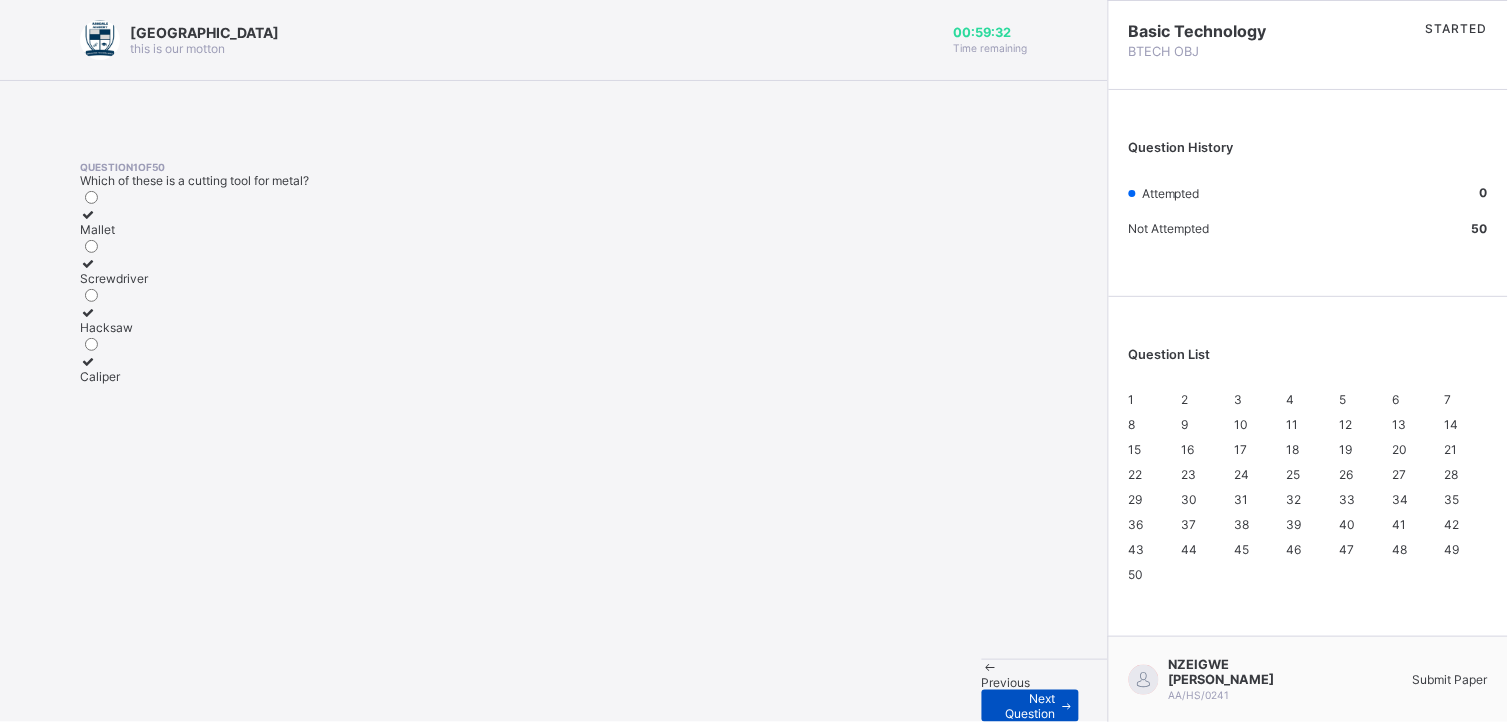 click on "Next Question" at bounding box center [1026, 706] 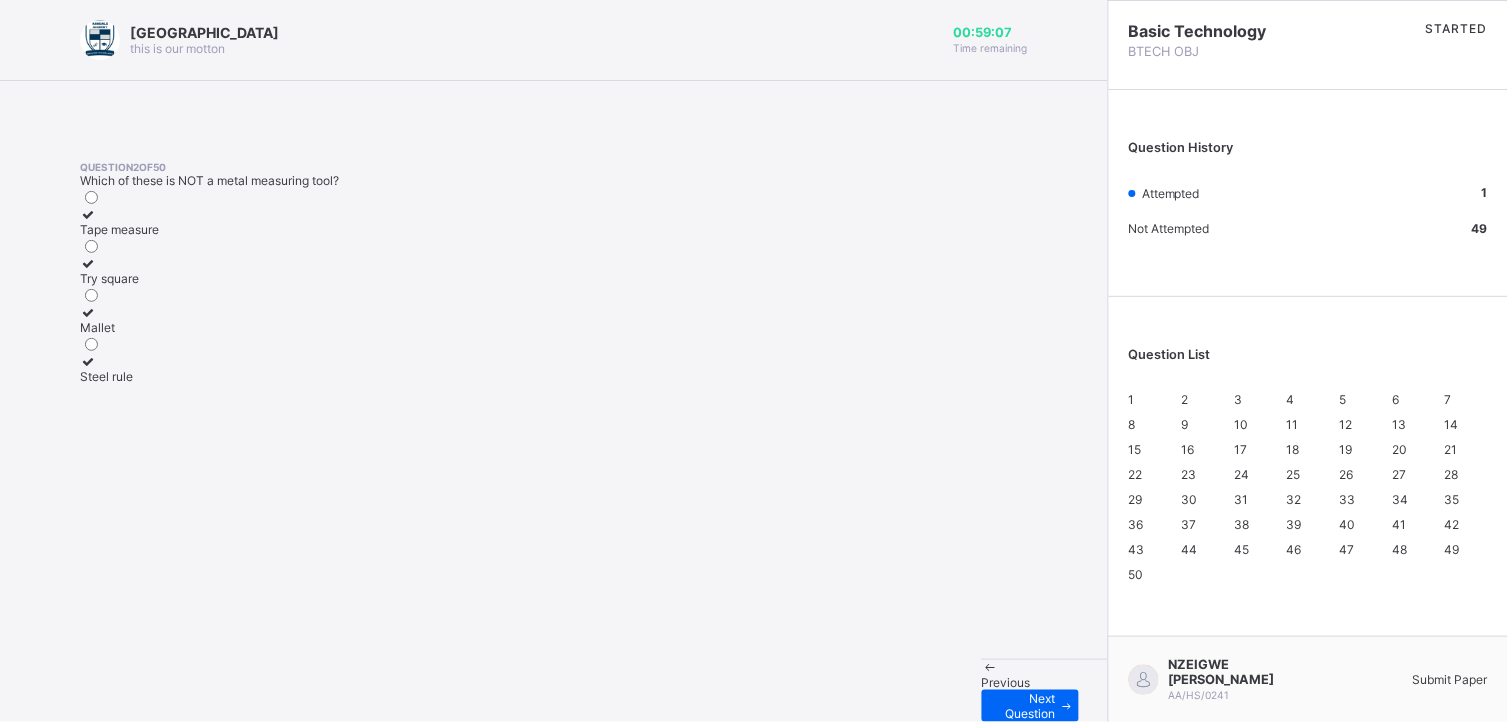 click on "Mallet" at bounding box center [119, 327] 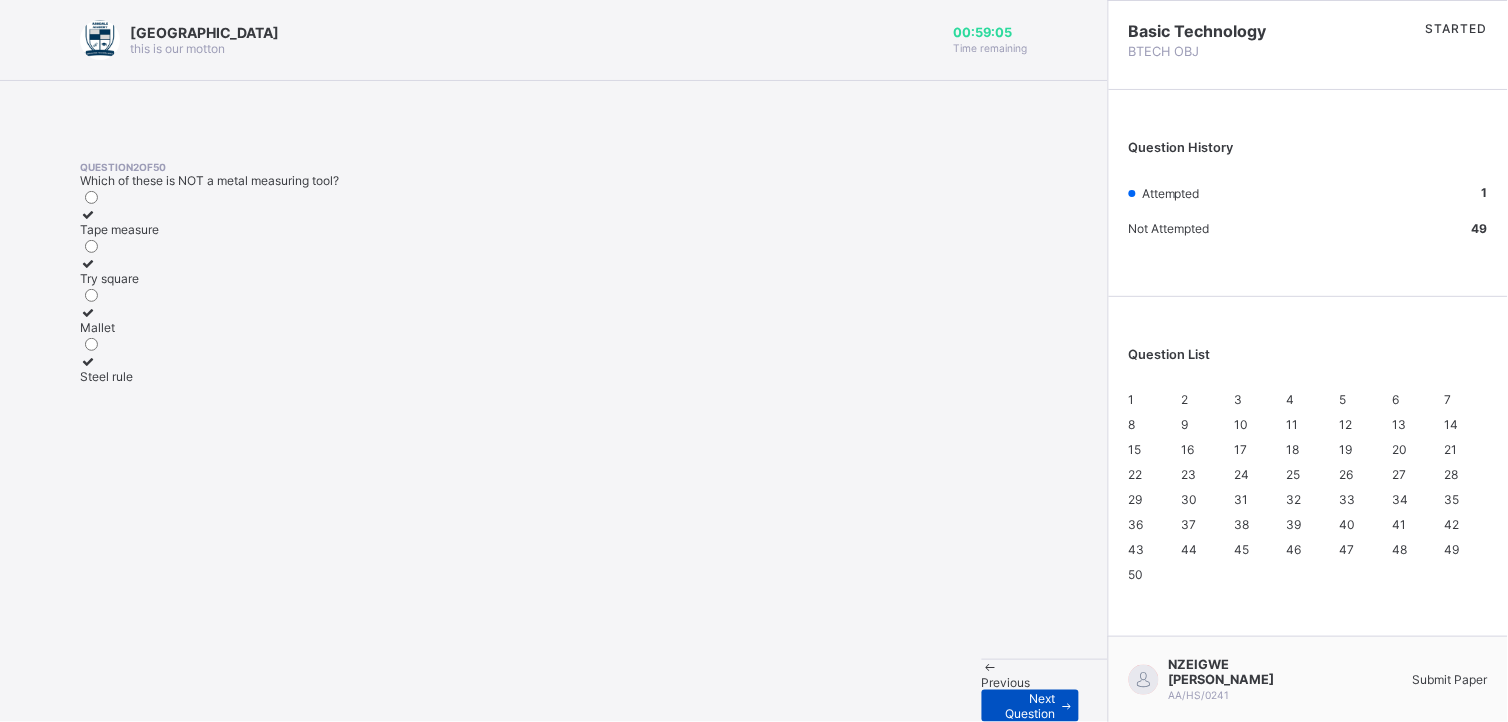 click on "Next Question" at bounding box center (1026, 706) 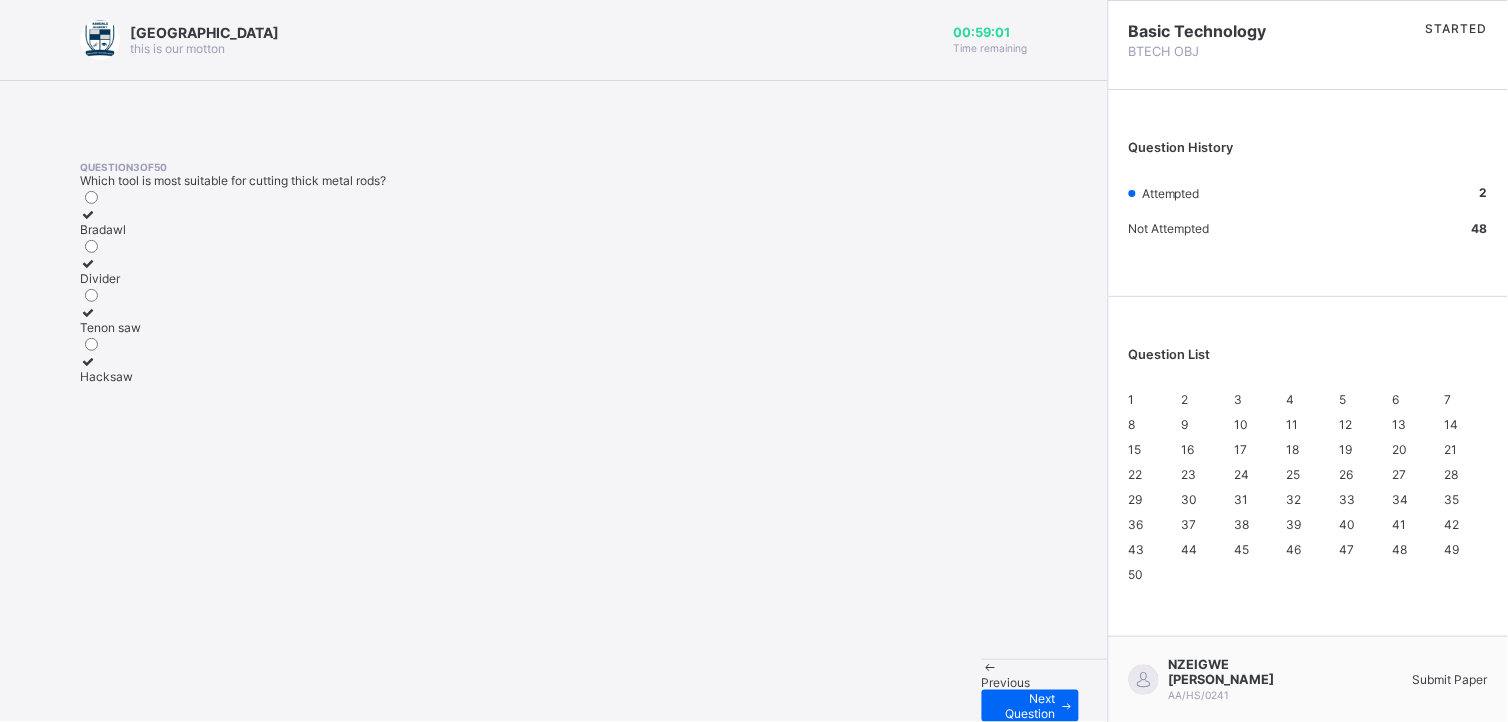 click on "Arndale Academy this is our motton 00:59:01 Time remaining Question  3  of  50 Which tool is most suitable for cutting thick metal rods? Bradawl Divider Tenon saw Hacksaw Previous Next Question" at bounding box center [554, 361] 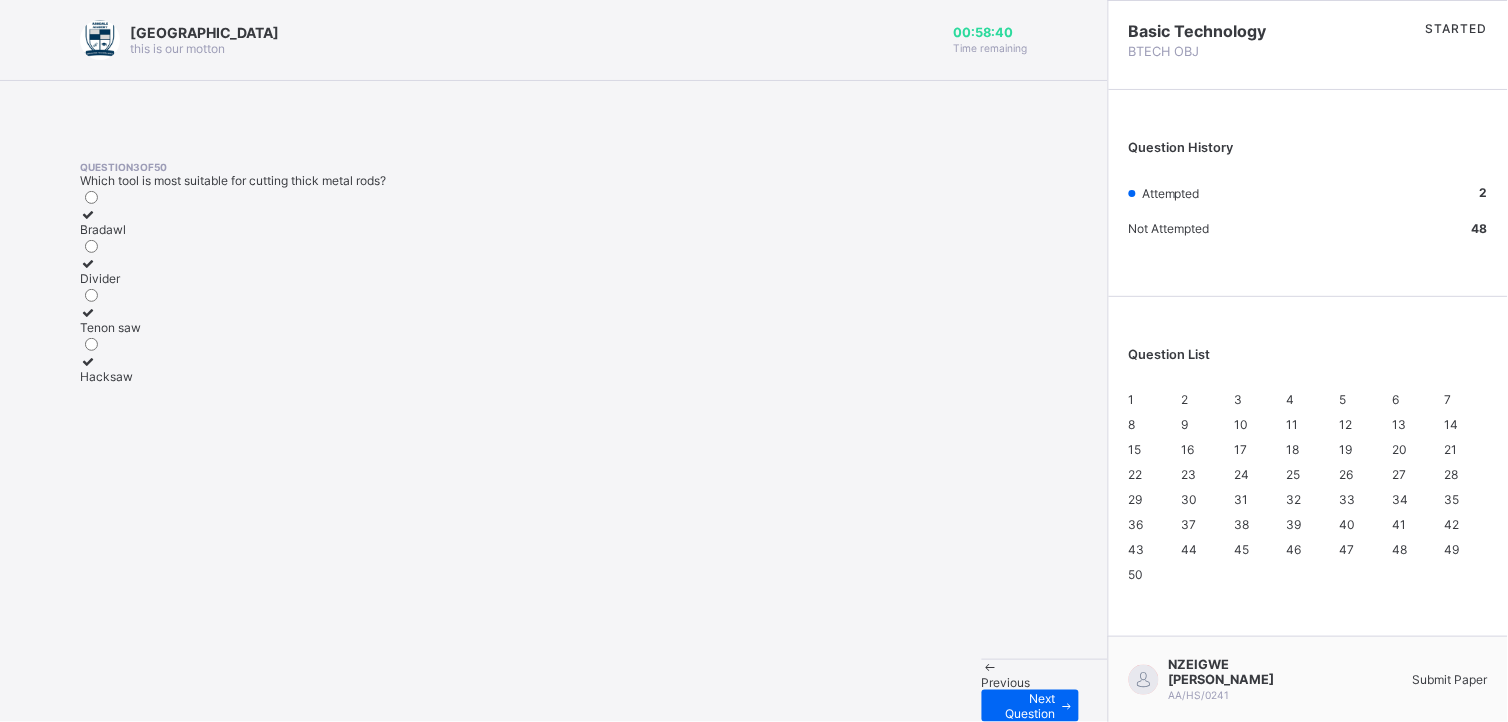 click on "Bradawl" at bounding box center [110, 229] 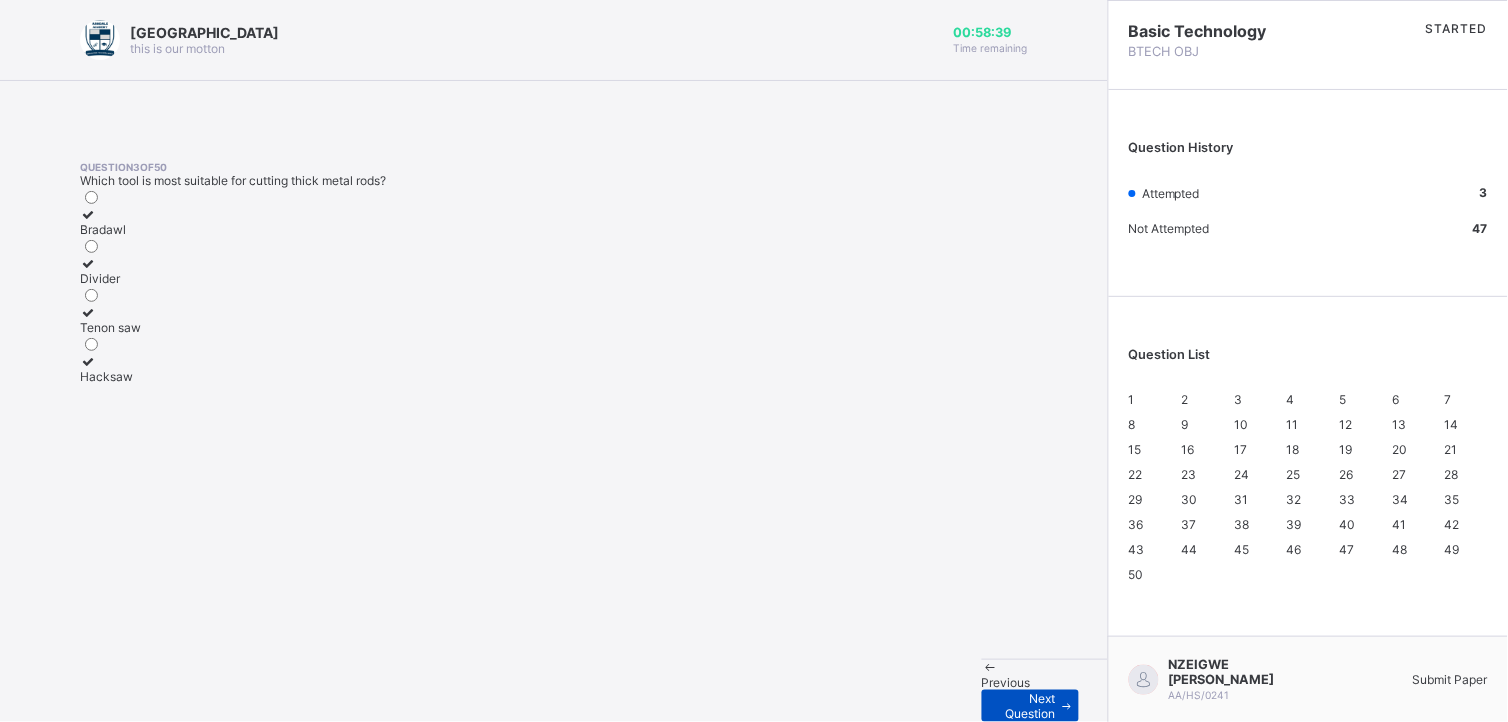 click on "Next Question" at bounding box center [1026, 706] 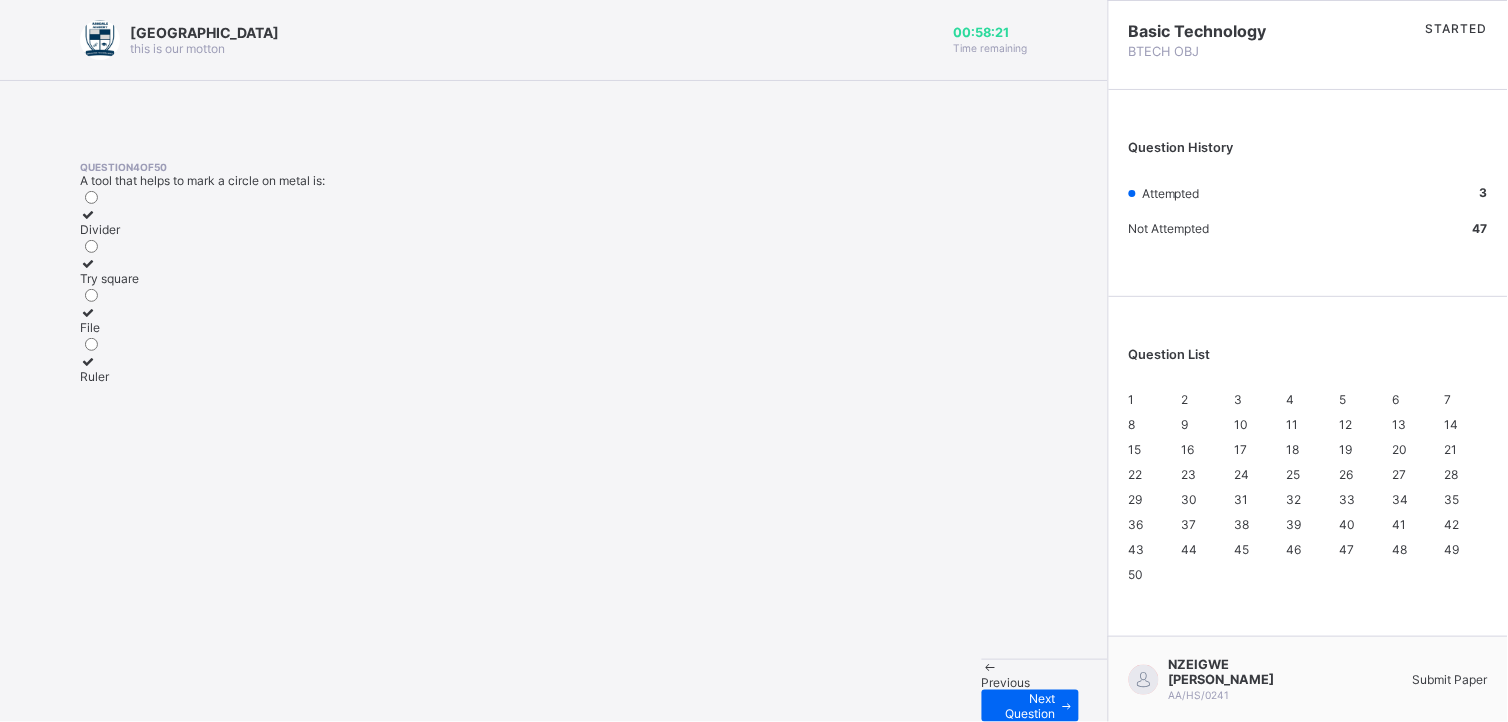 click on "Divider" at bounding box center (109, 222) 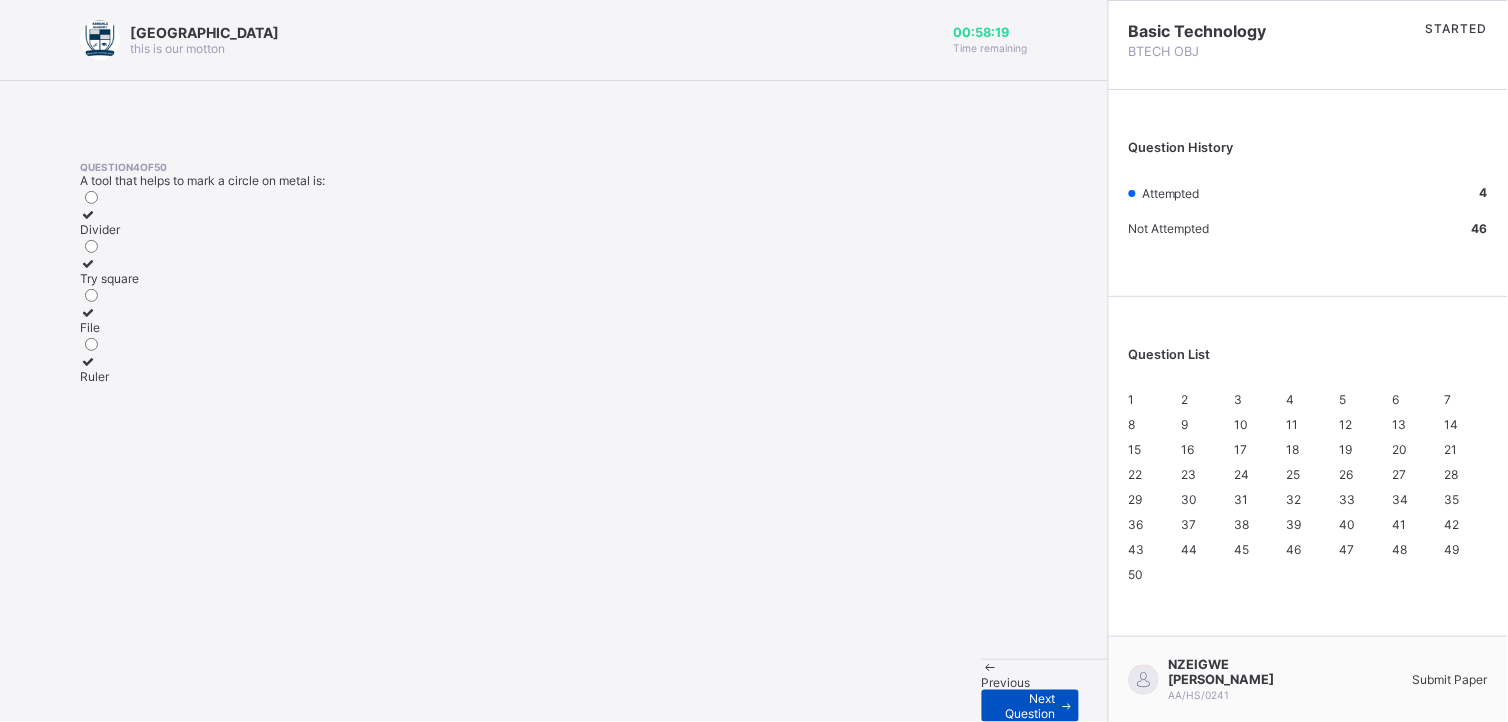 click at bounding box center (1067, 706) 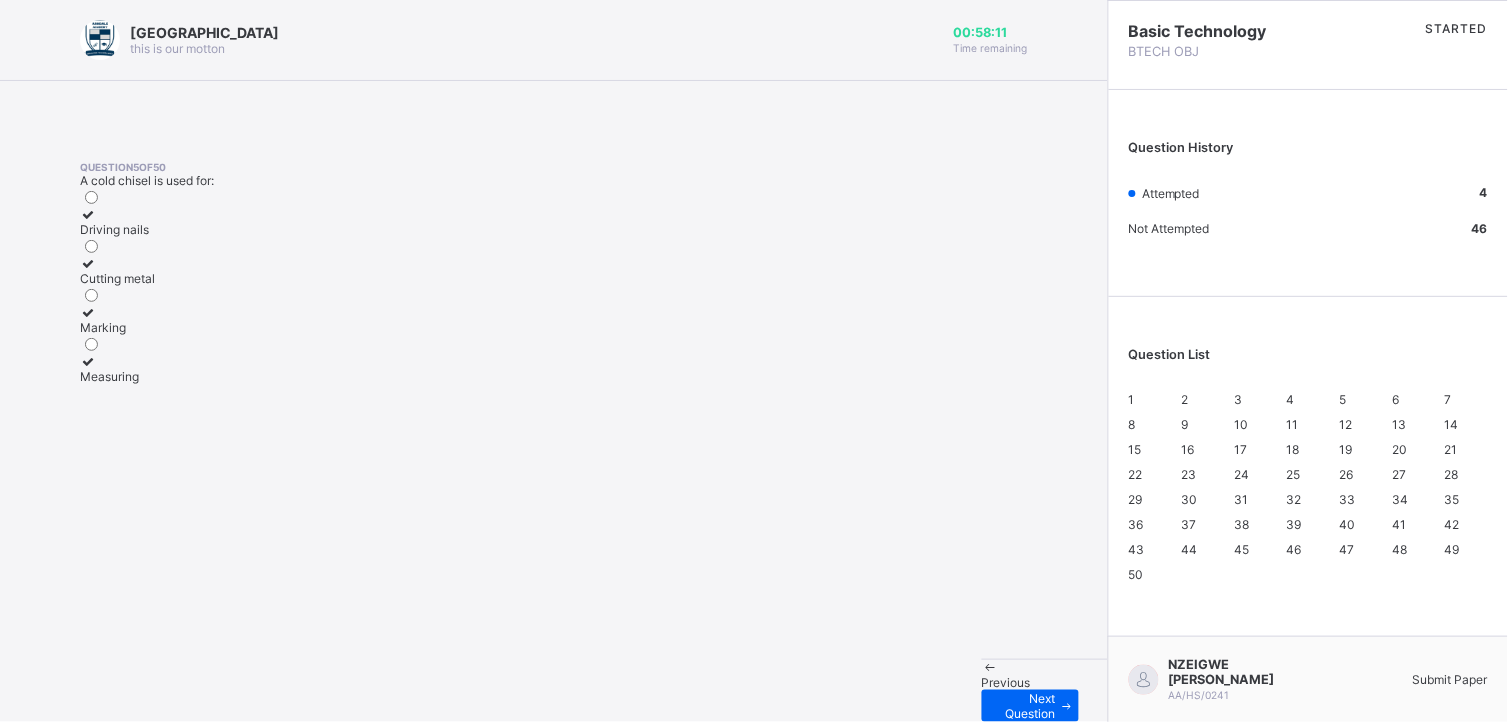click on "Cutting metal" at bounding box center (117, 278) 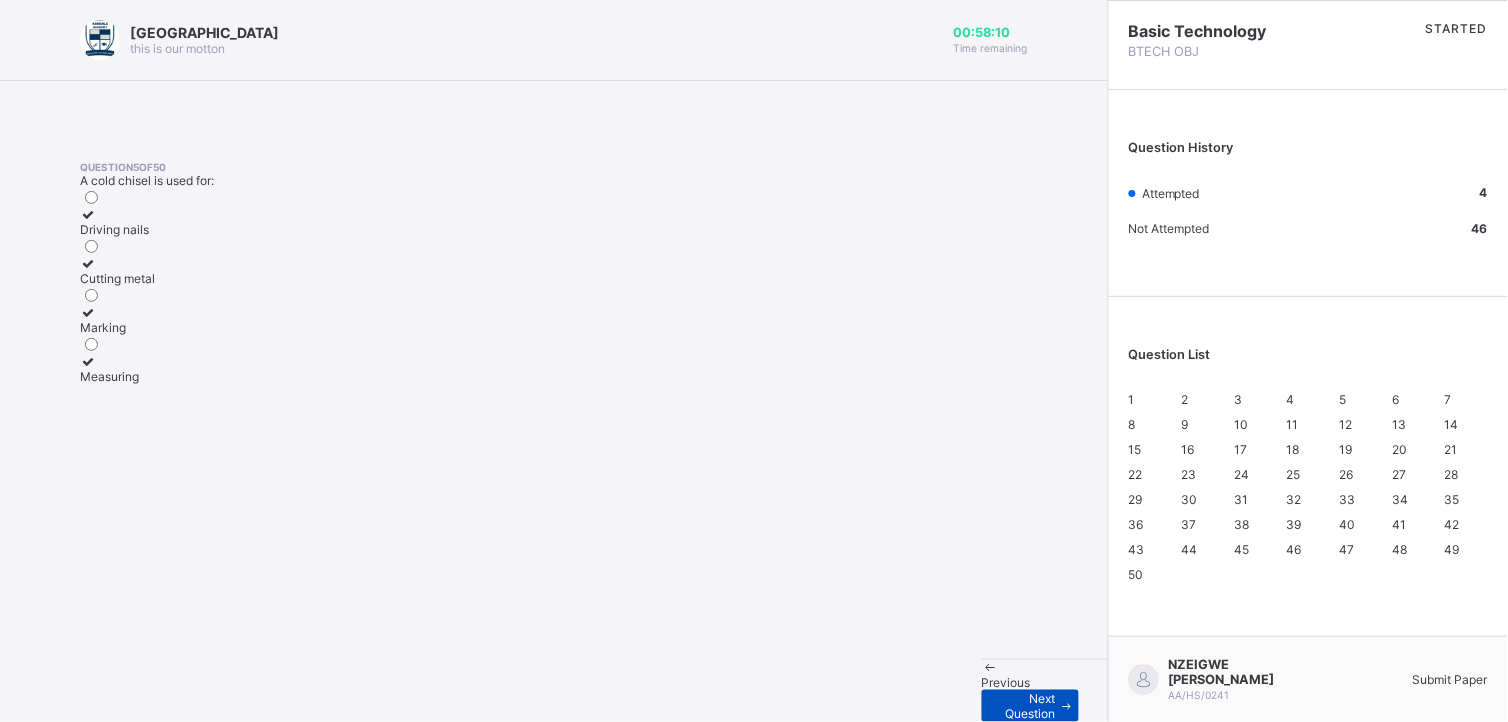 click on "Next Question" at bounding box center (1026, 706) 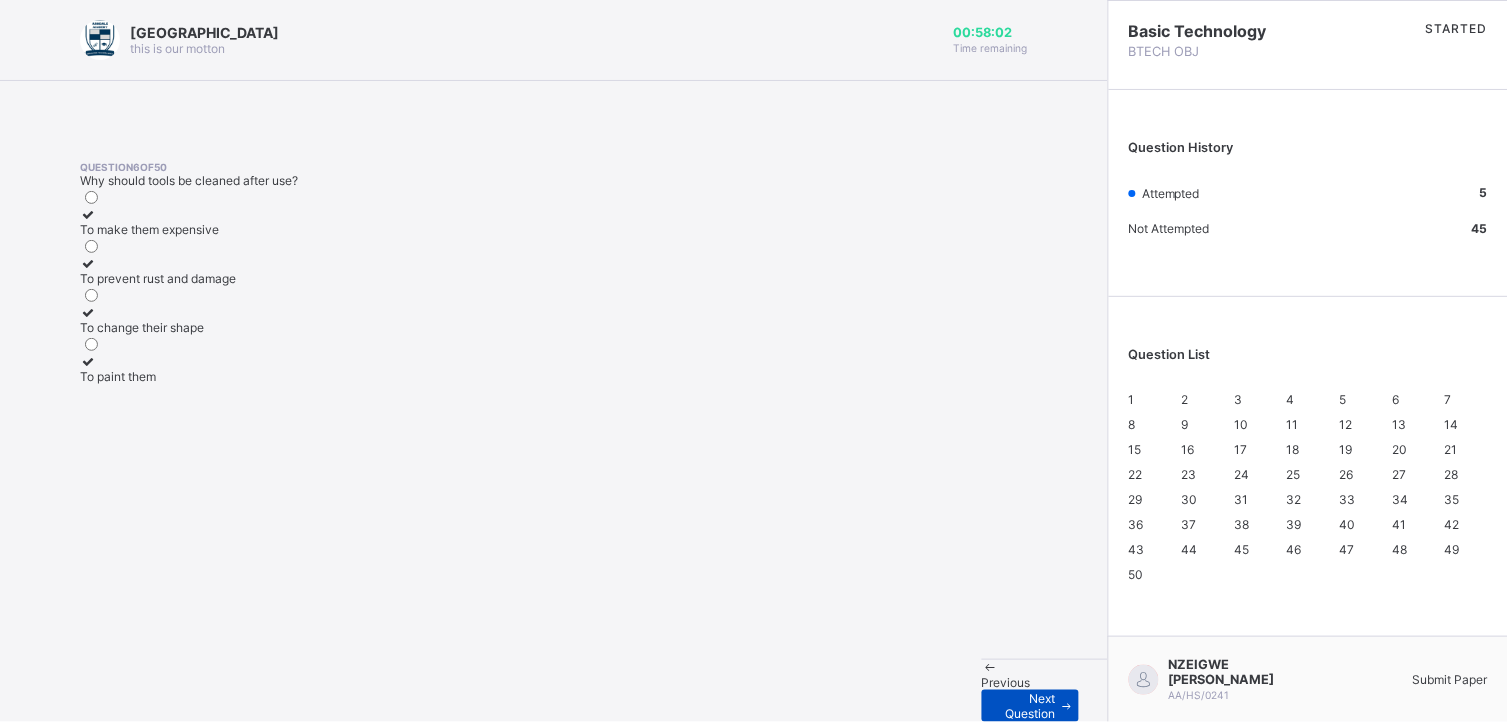 click on "Next Question" at bounding box center (1026, 706) 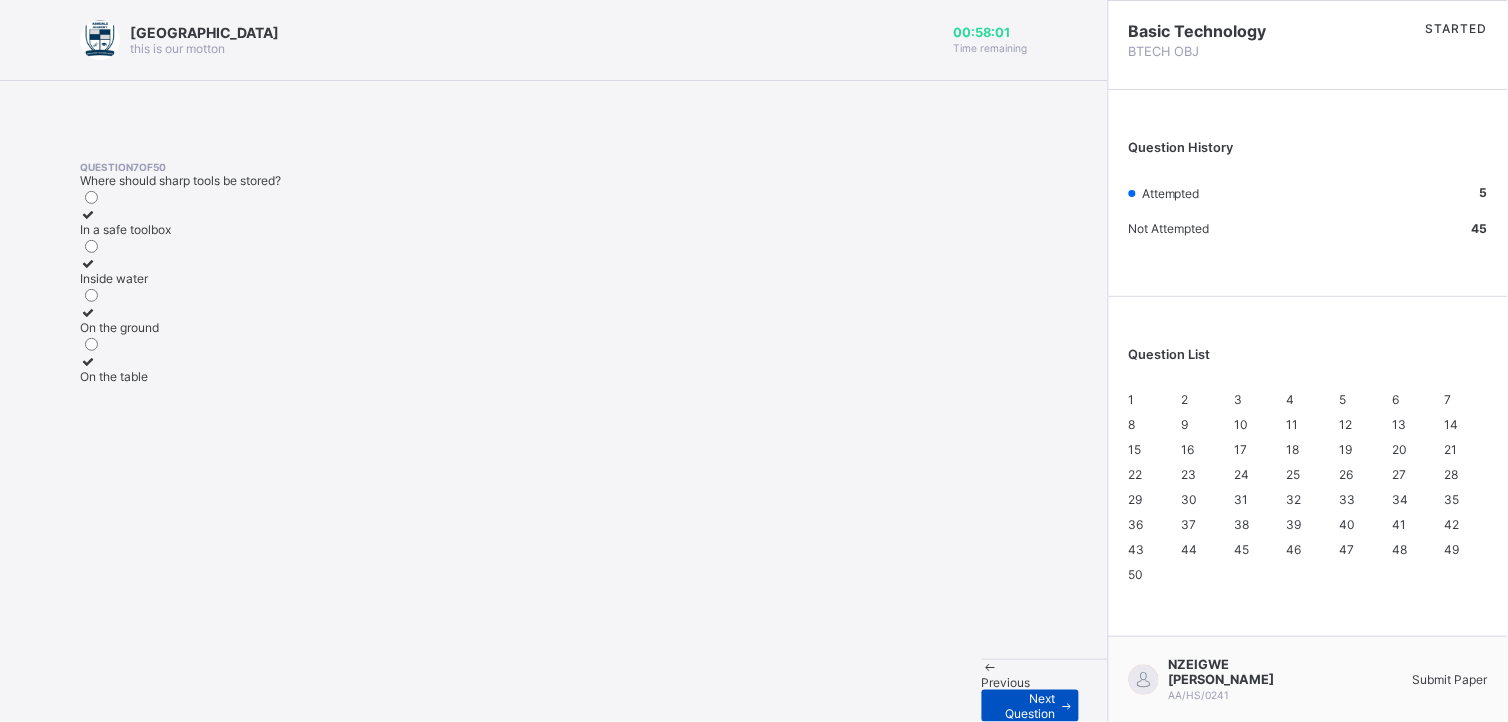 click on "Next Question" at bounding box center [1026, 706] 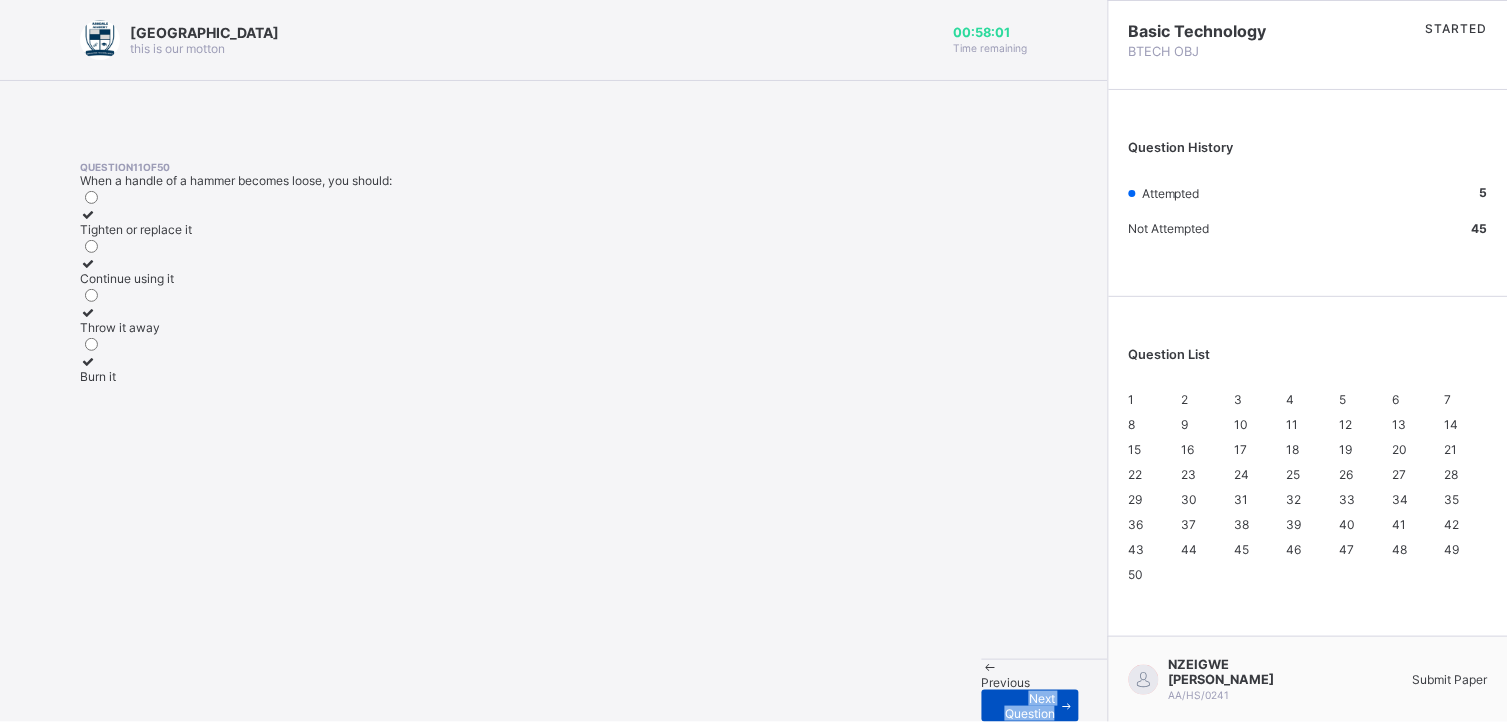 click on "Next Question" at bounding box center [1026, 706] 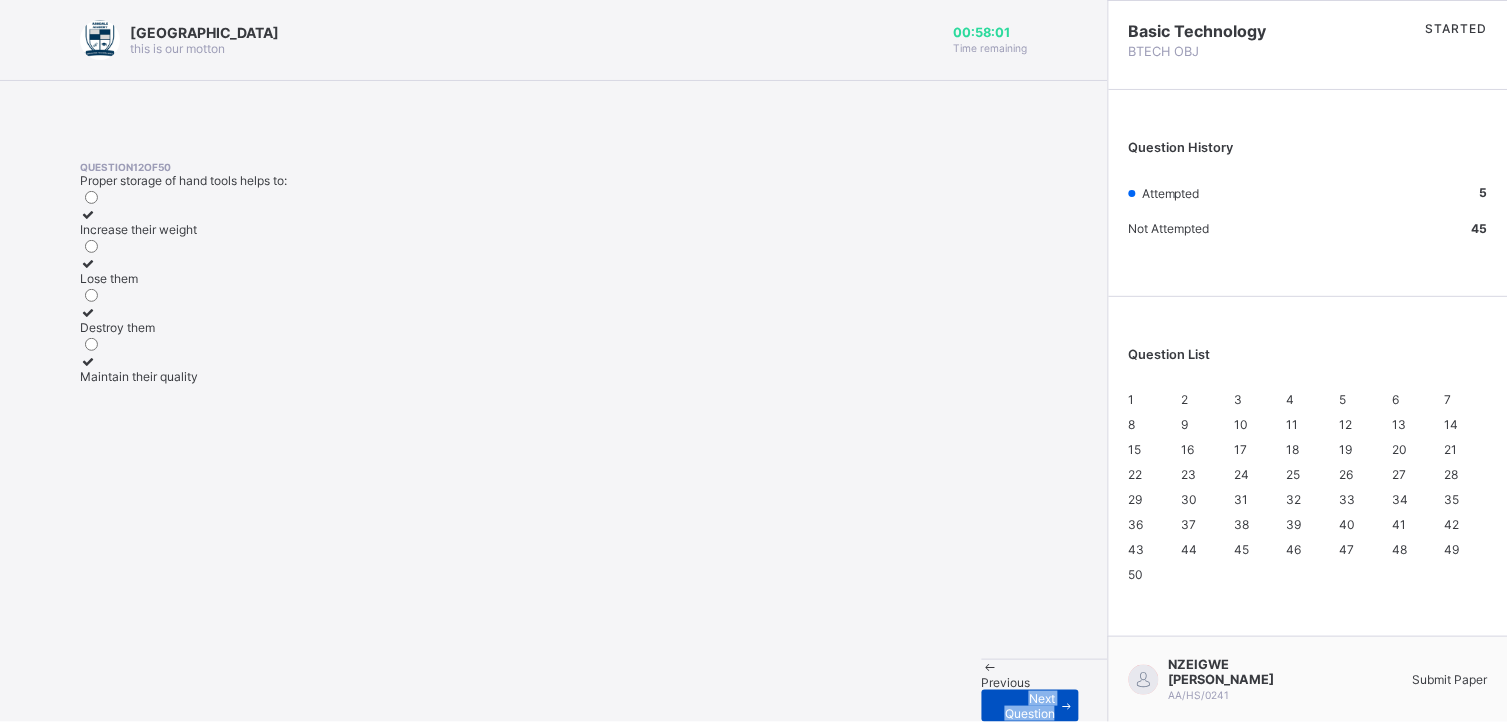 click on "Next Question" at bounding box center (1026, 706) 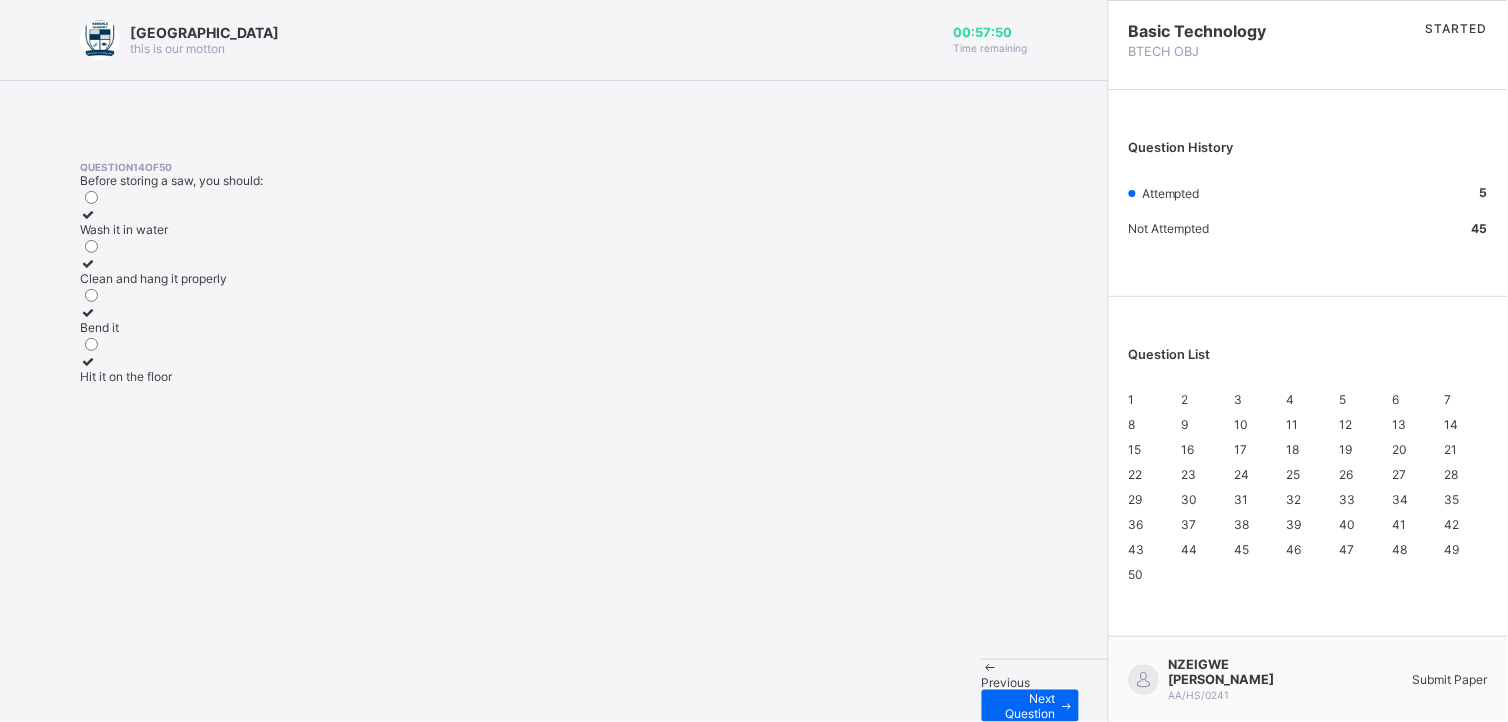 click on "Clean and hang it properly" at bounding box center (153, 278) 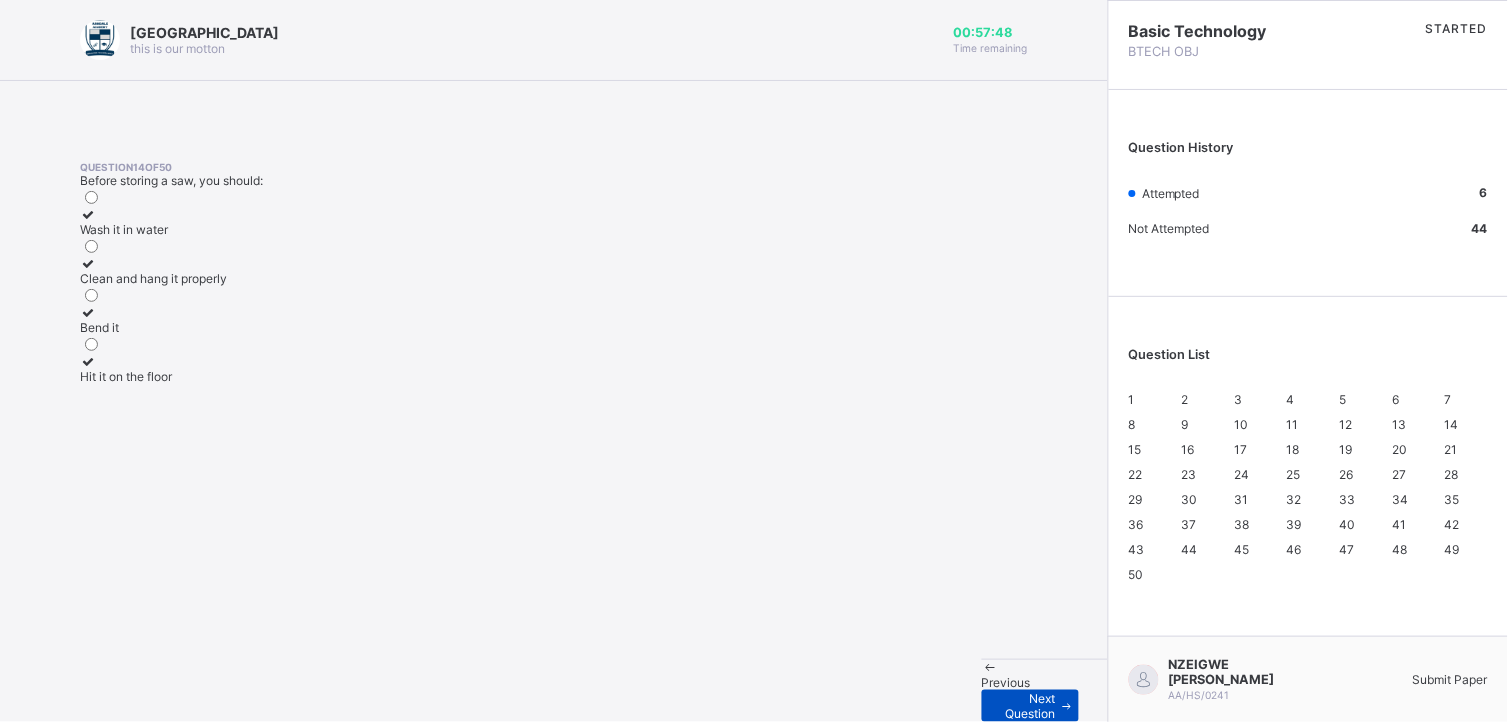 click at bounding box center [1067, 706] 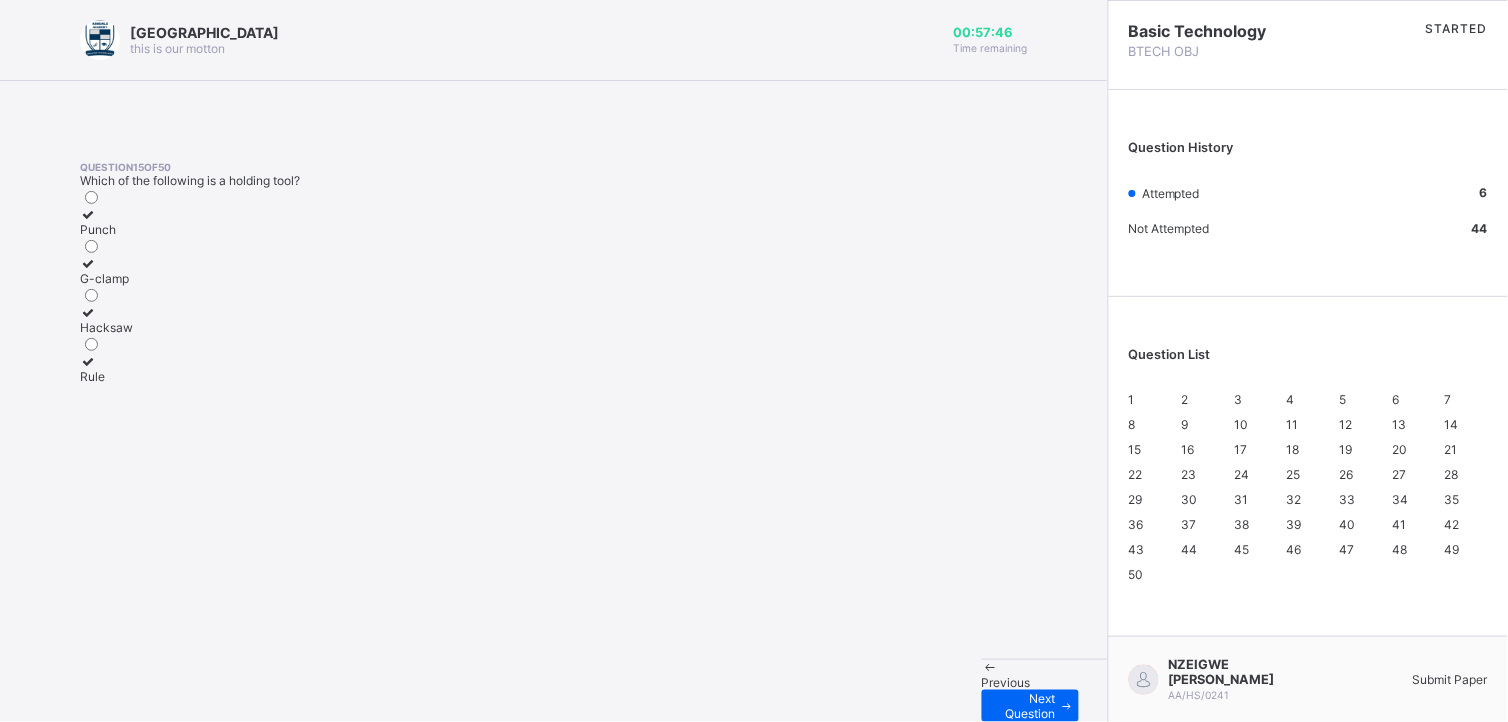 click on "6" at bounding box center [1414, 399] 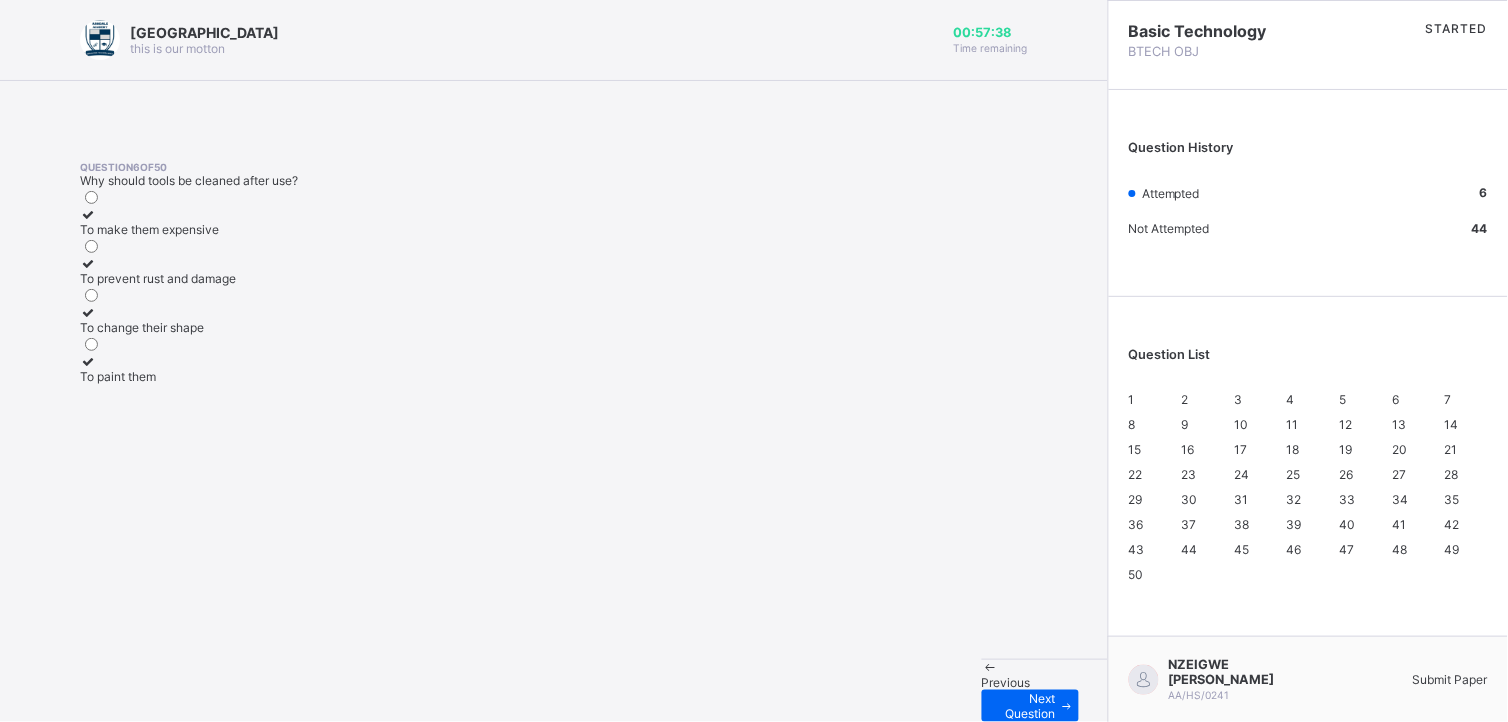 click on "To prevent rust and damage" at bounding box center (158, 271) 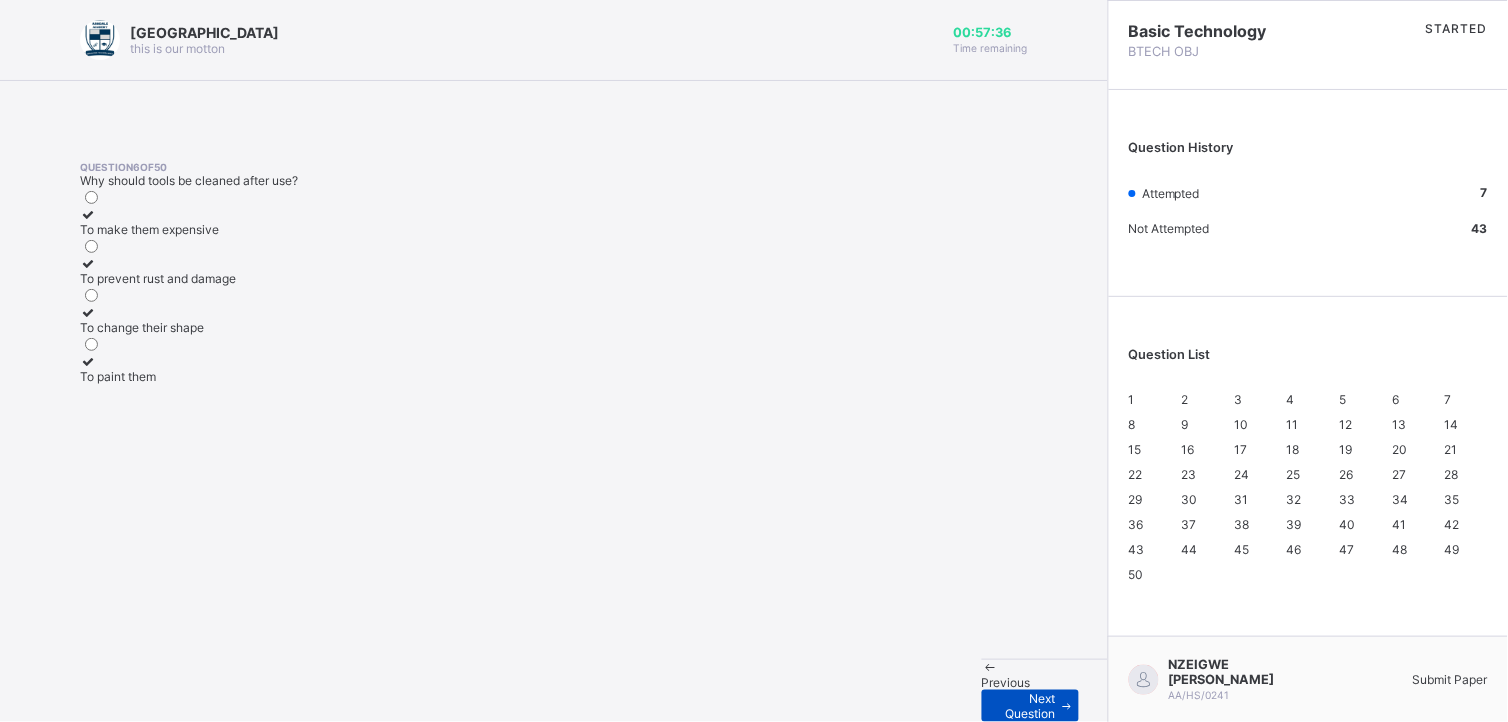 click on "Next Question" at bounding box center (1030, 706) 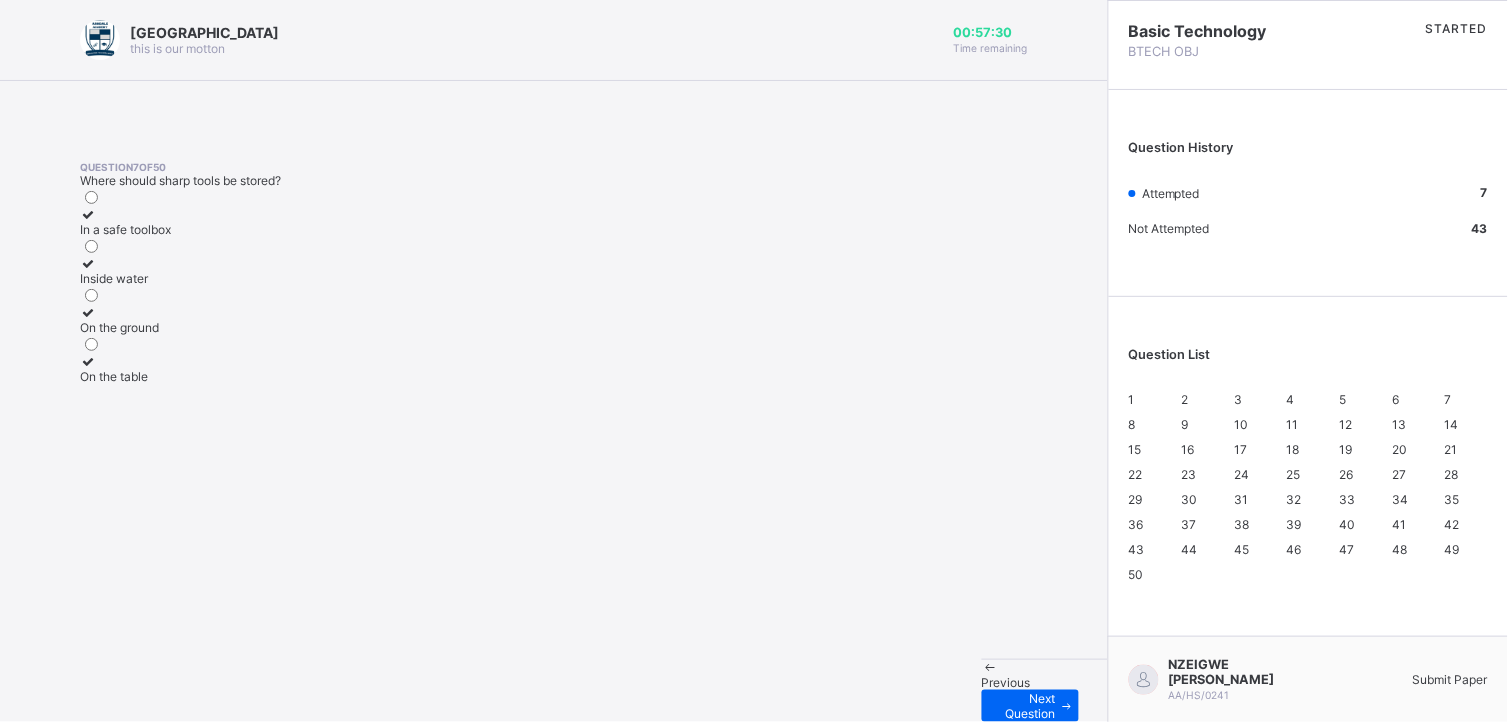 click on "In a safe toolbox" at bounding box center (125, 229) 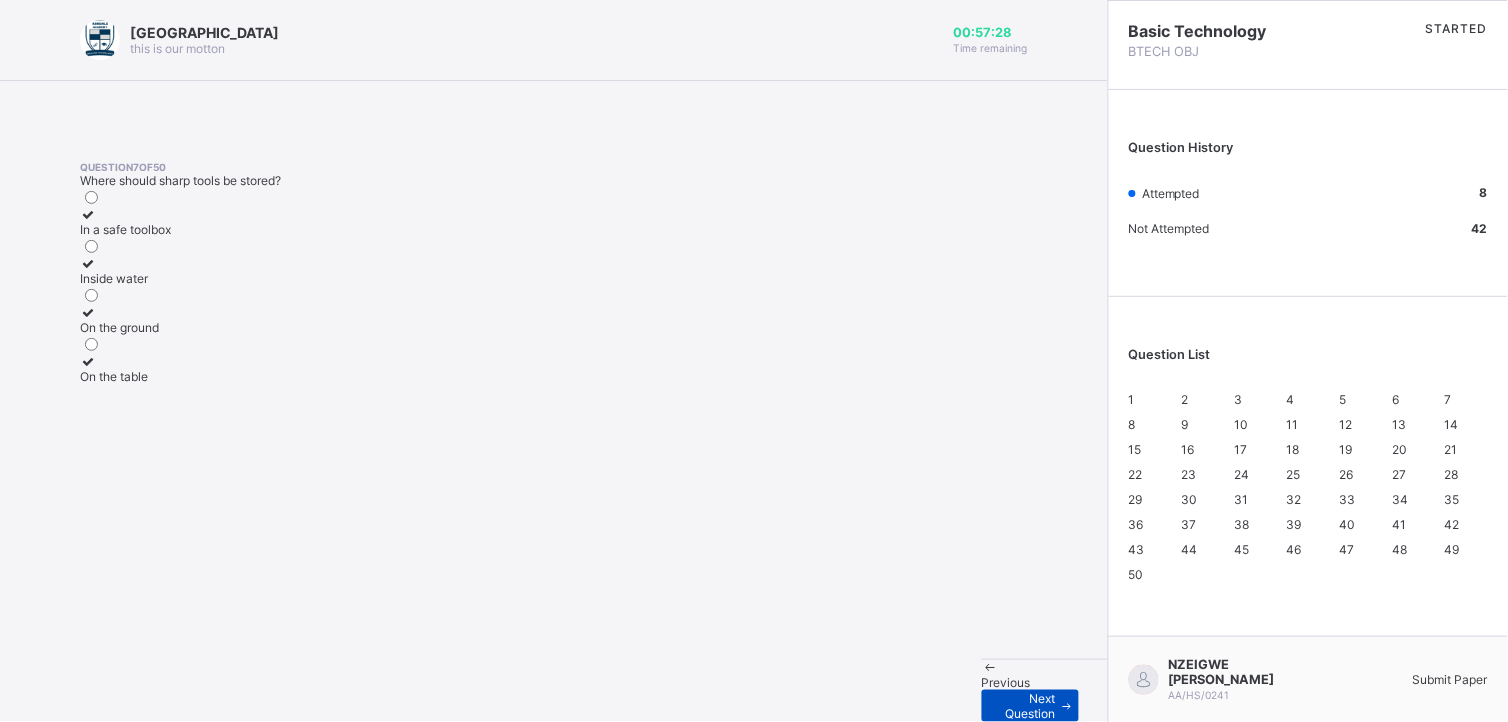 click on "Next Question" at bounding box center (1026, 706) 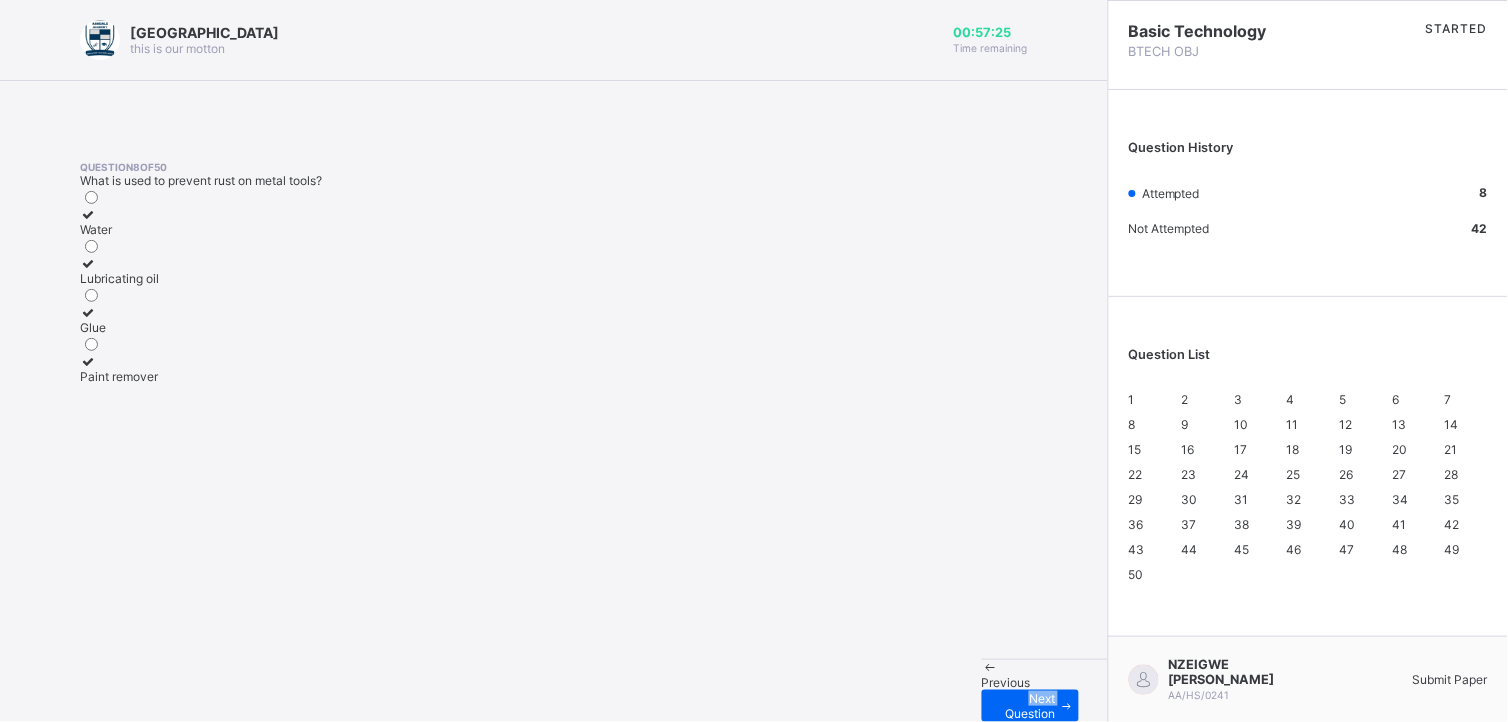 drag, startPoint x: 946, startPoint y: 690, endPoint x: 145, endPoint y: 590, distance: 807.2181 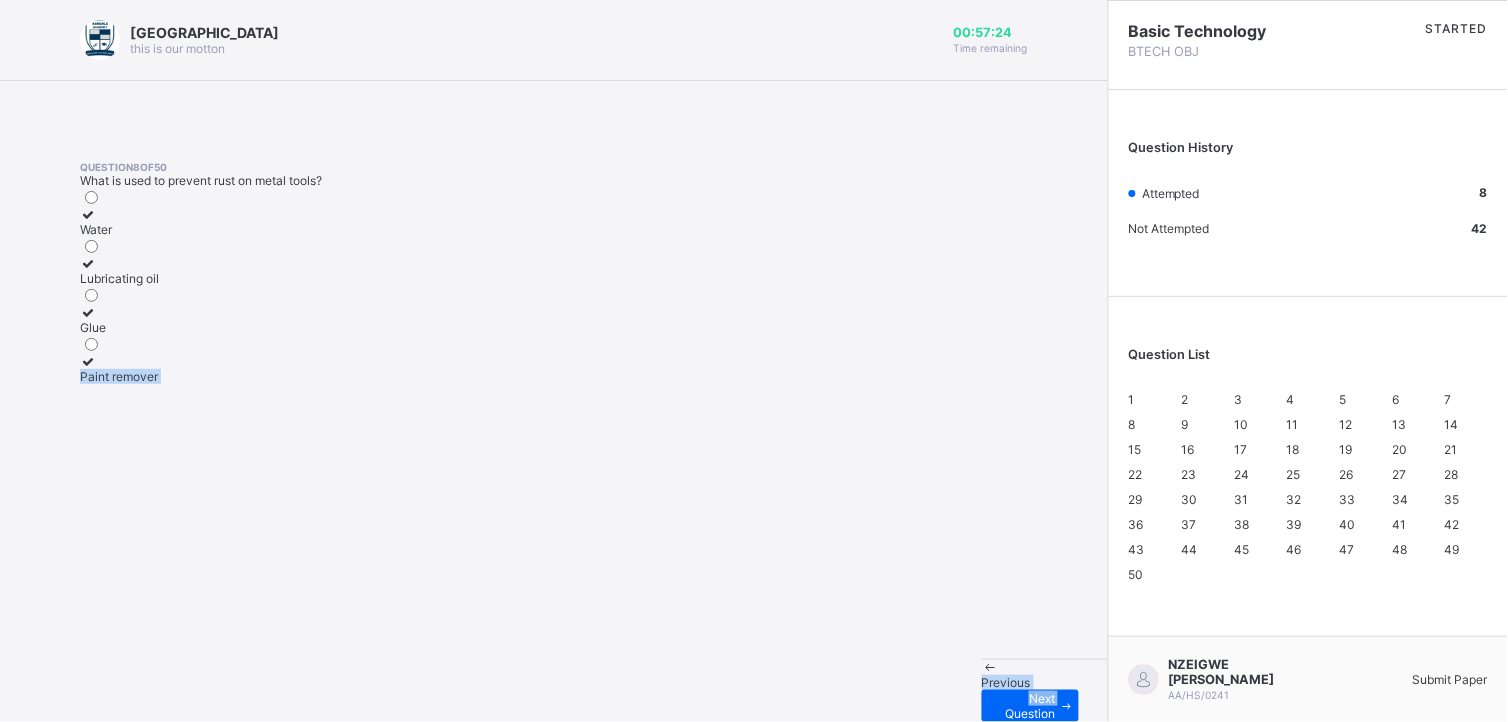 drag, startPoint x: 145, startPoint y: 590, endPoint x: 144, endPoint y: 684, distance: 94.00532 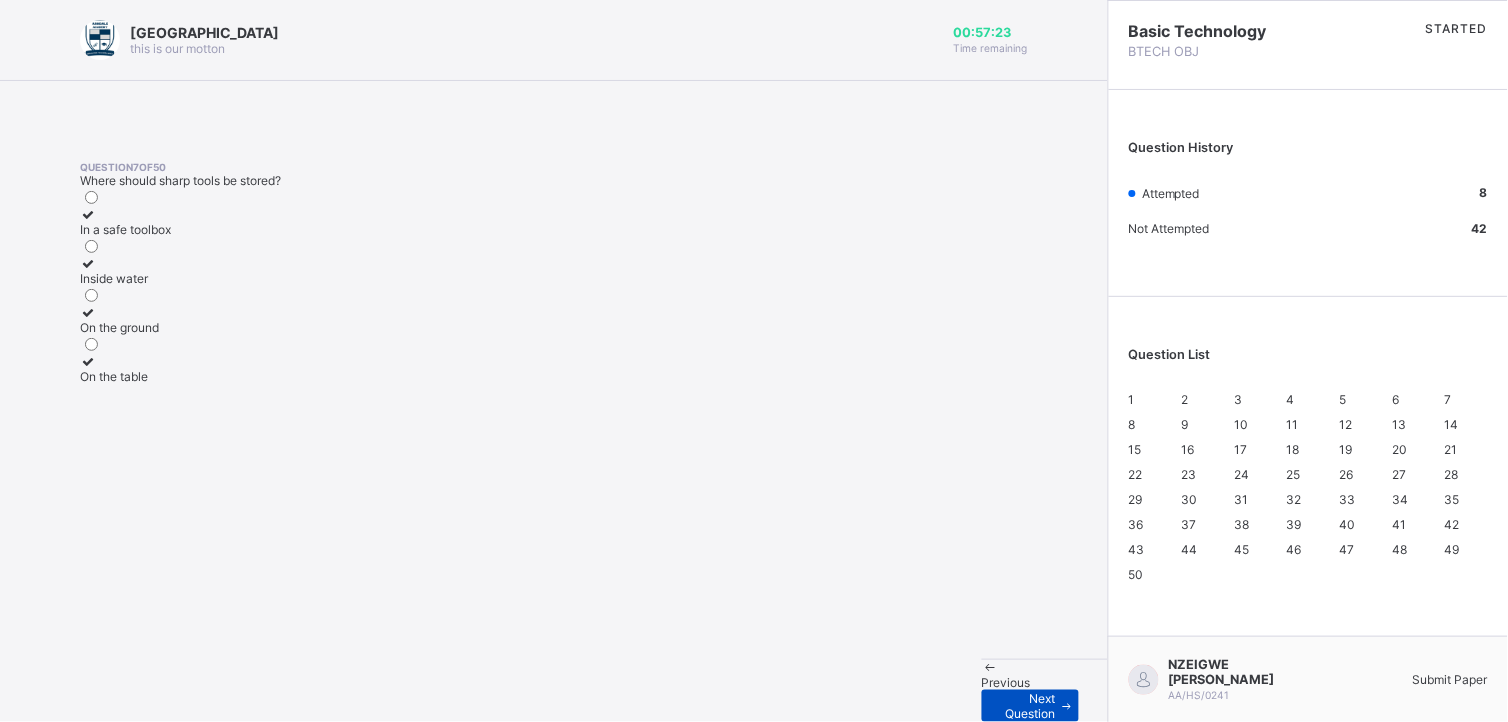 click on "Next Question" at bounding box center [1026, 706] 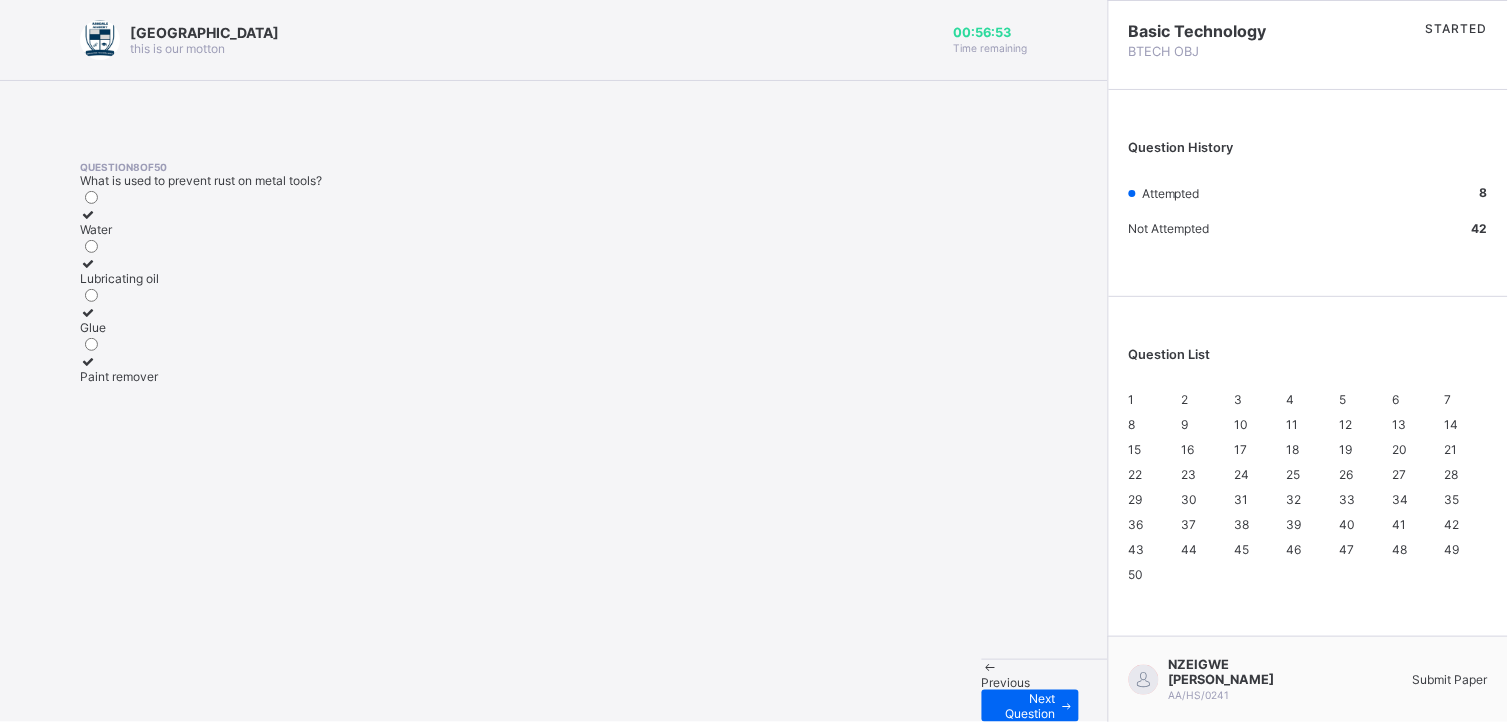 click on "Lubricating oil" at bounding box center [119, 271] 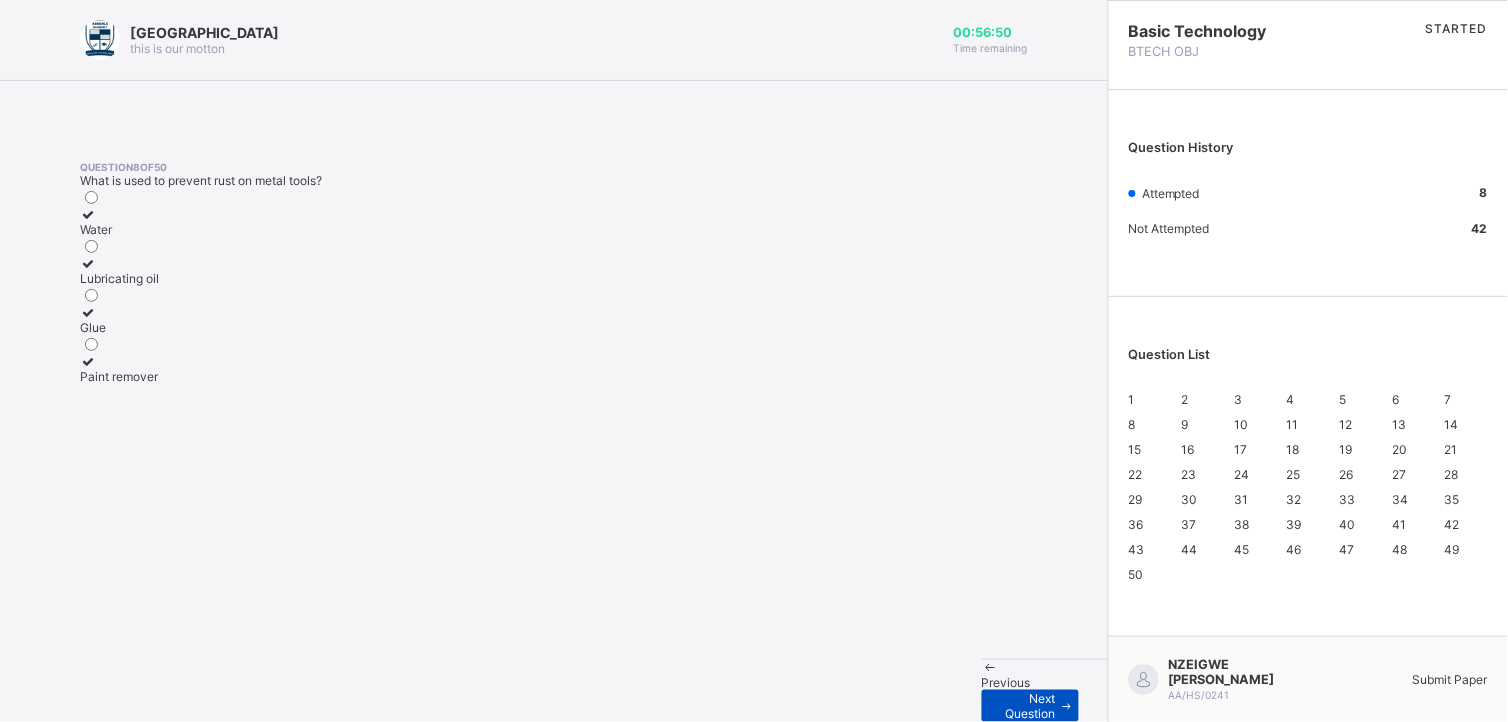 click on "Next Question" at bounding box center (1026, 706) 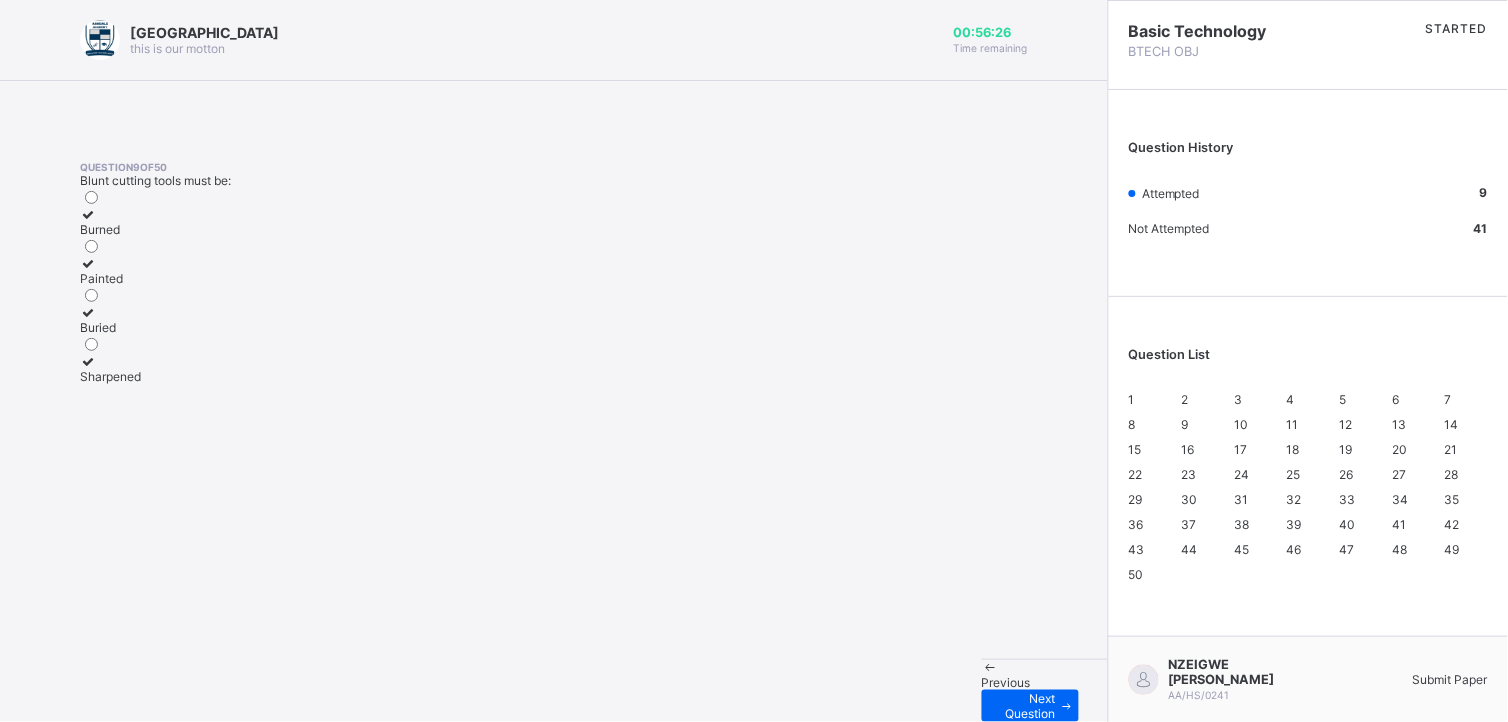 click on "Sharpened" at bounding box center (110, 376) 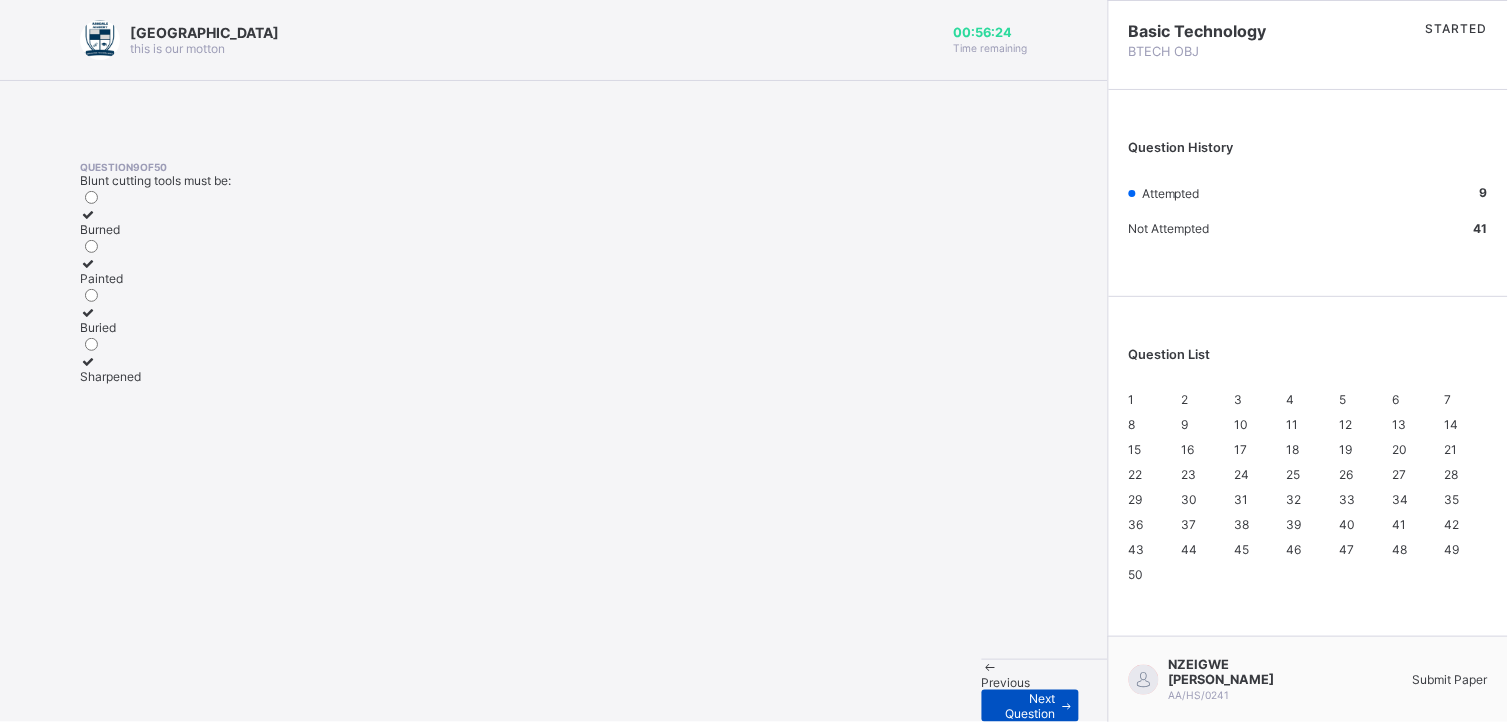 click on "Next Question" at bounding box center [1030, 706] 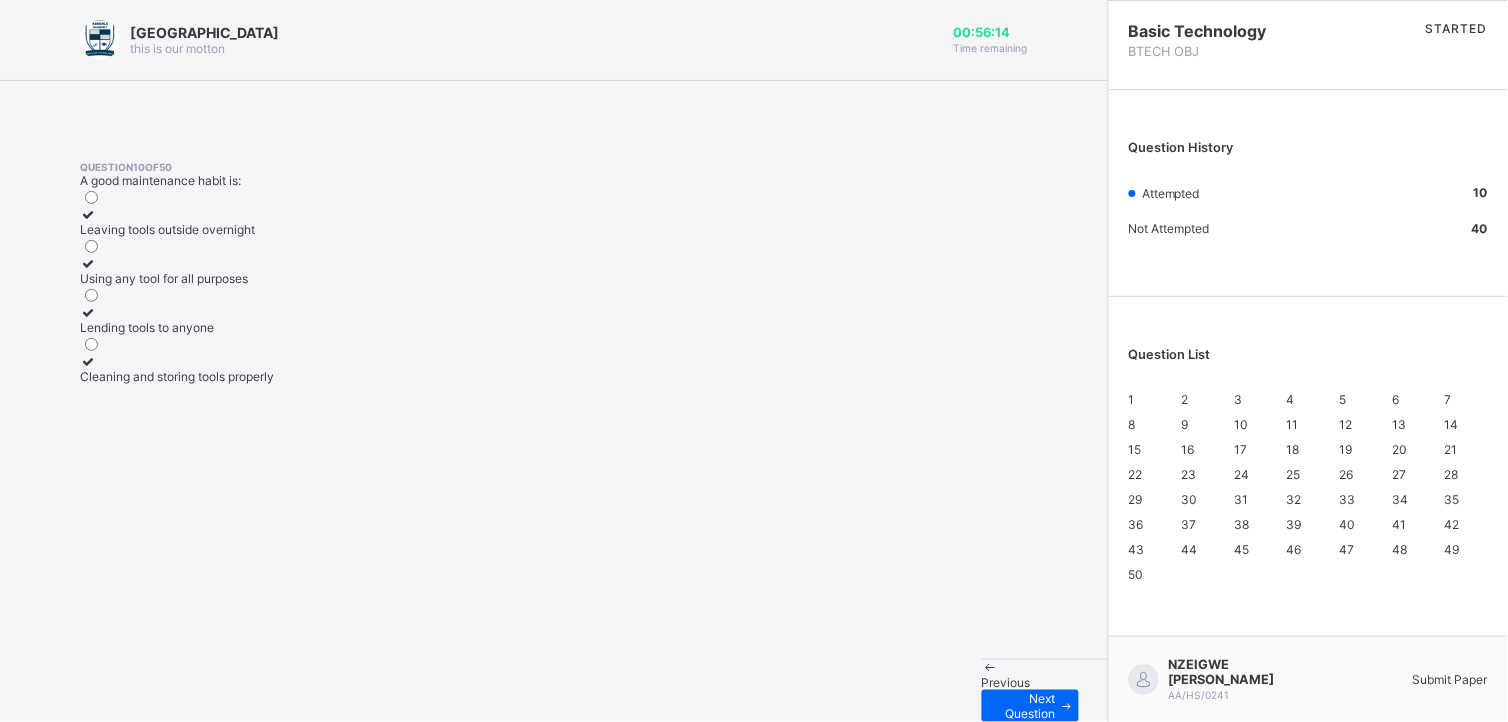 click on "Cleaning and storing tools properly" at bounding box center (177, 369) 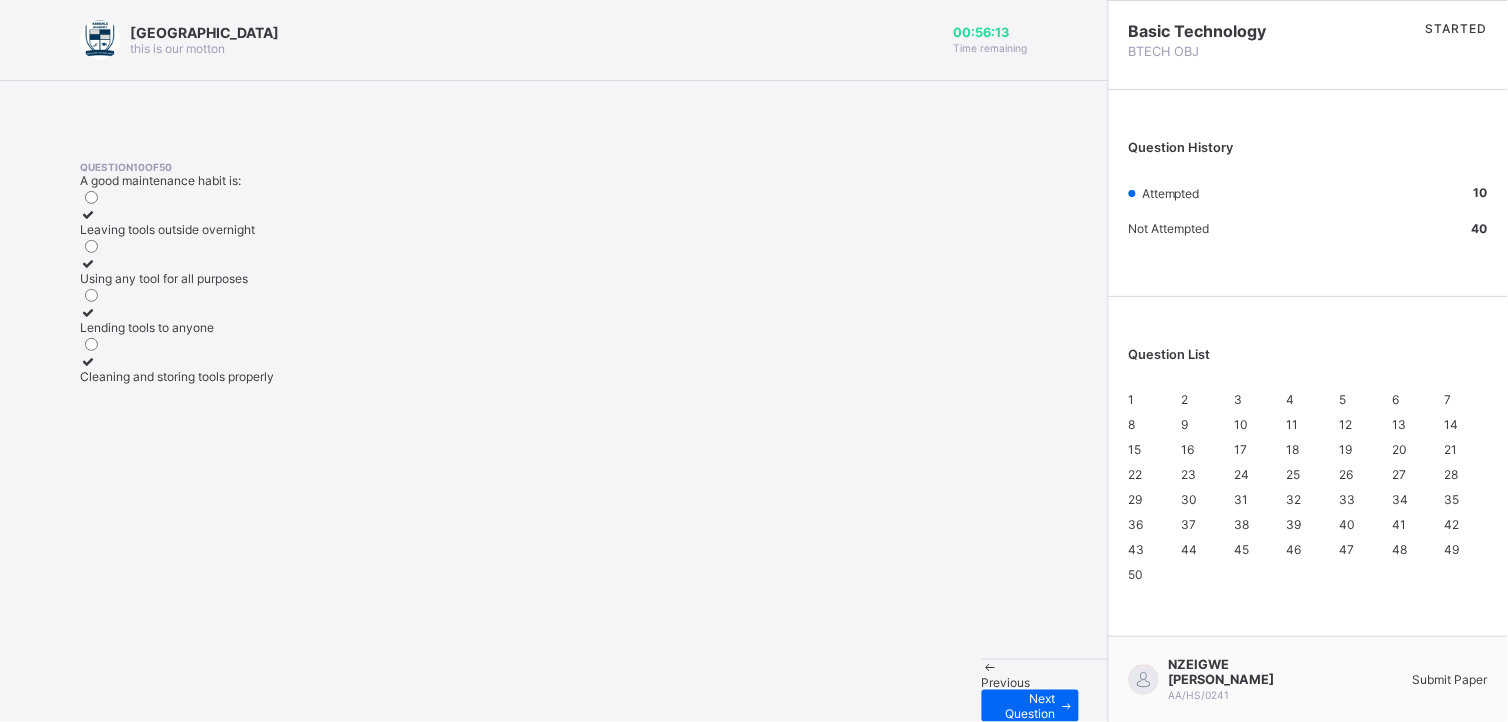 click on "Previous Next Question" at bounding box center [1045, 690] 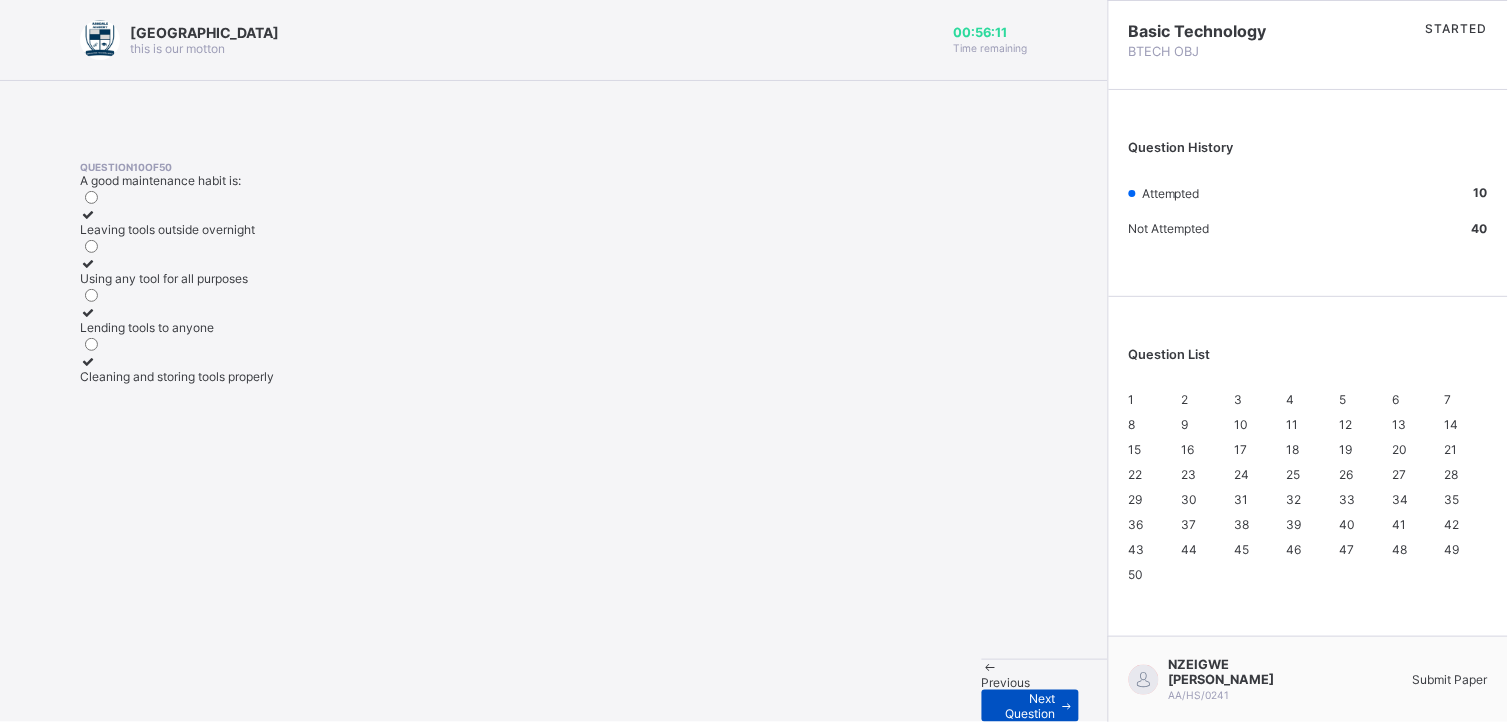 click at bounding box center [1067, 706] 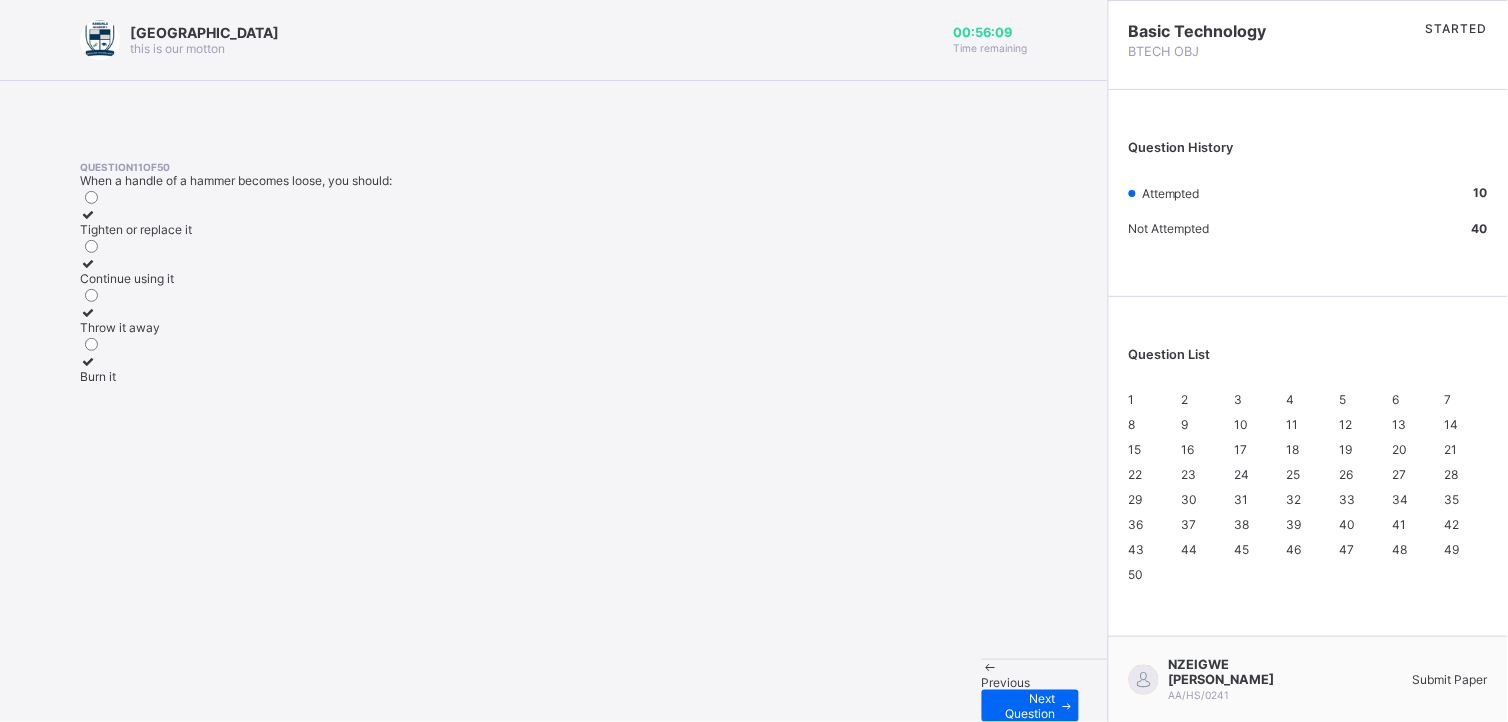 click on "Previous" at bounding box center (1013, 675) 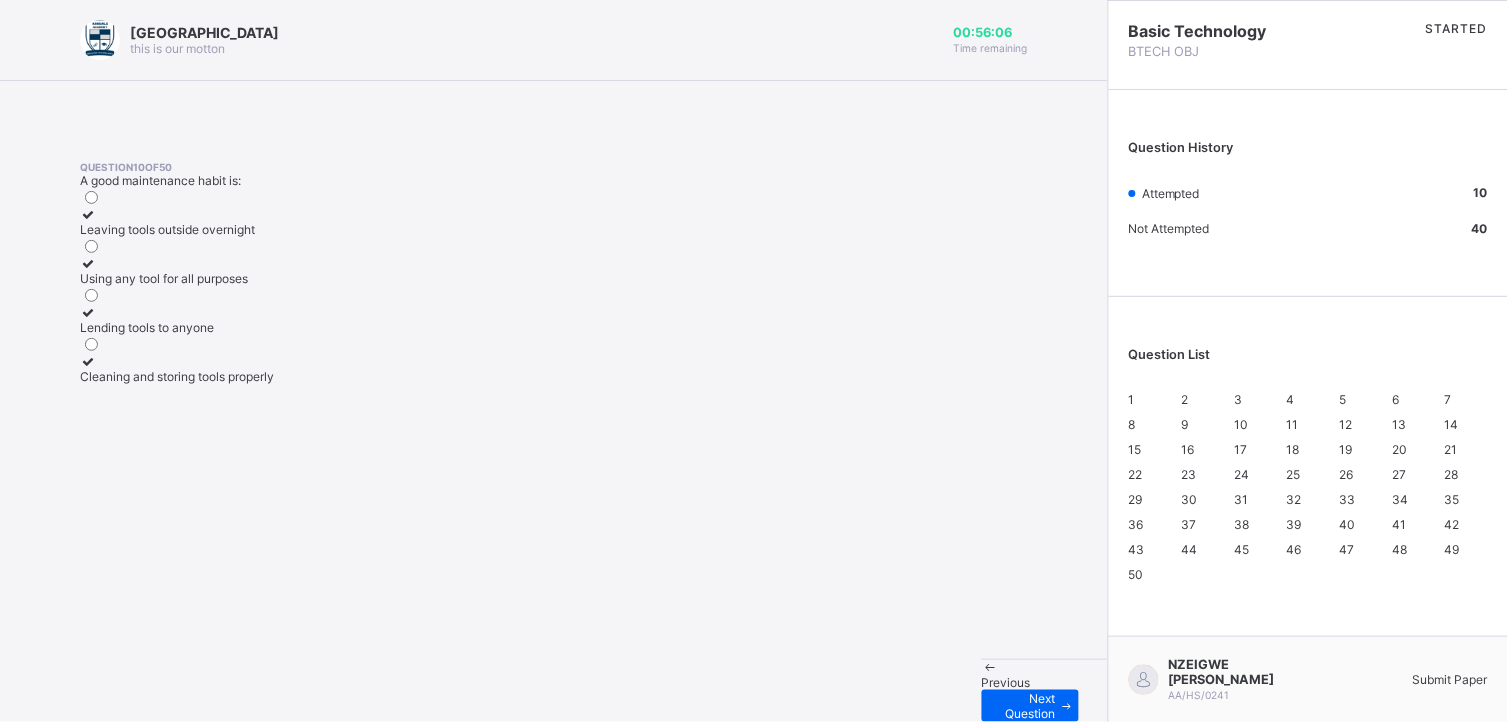 click on "Cleaning and storing tools properly" at bounding box center (177, 376) 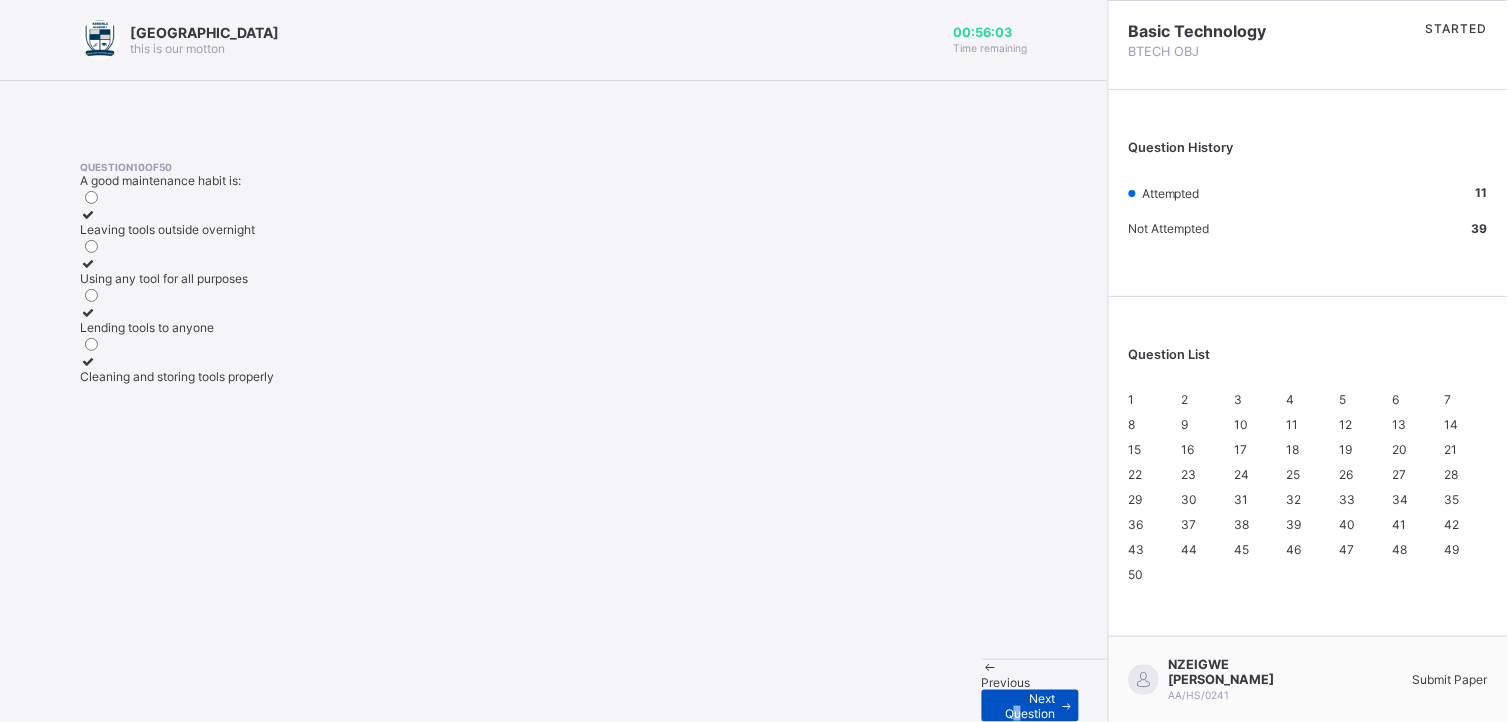 click on "Next Question" at bounding box center (1030, 706) 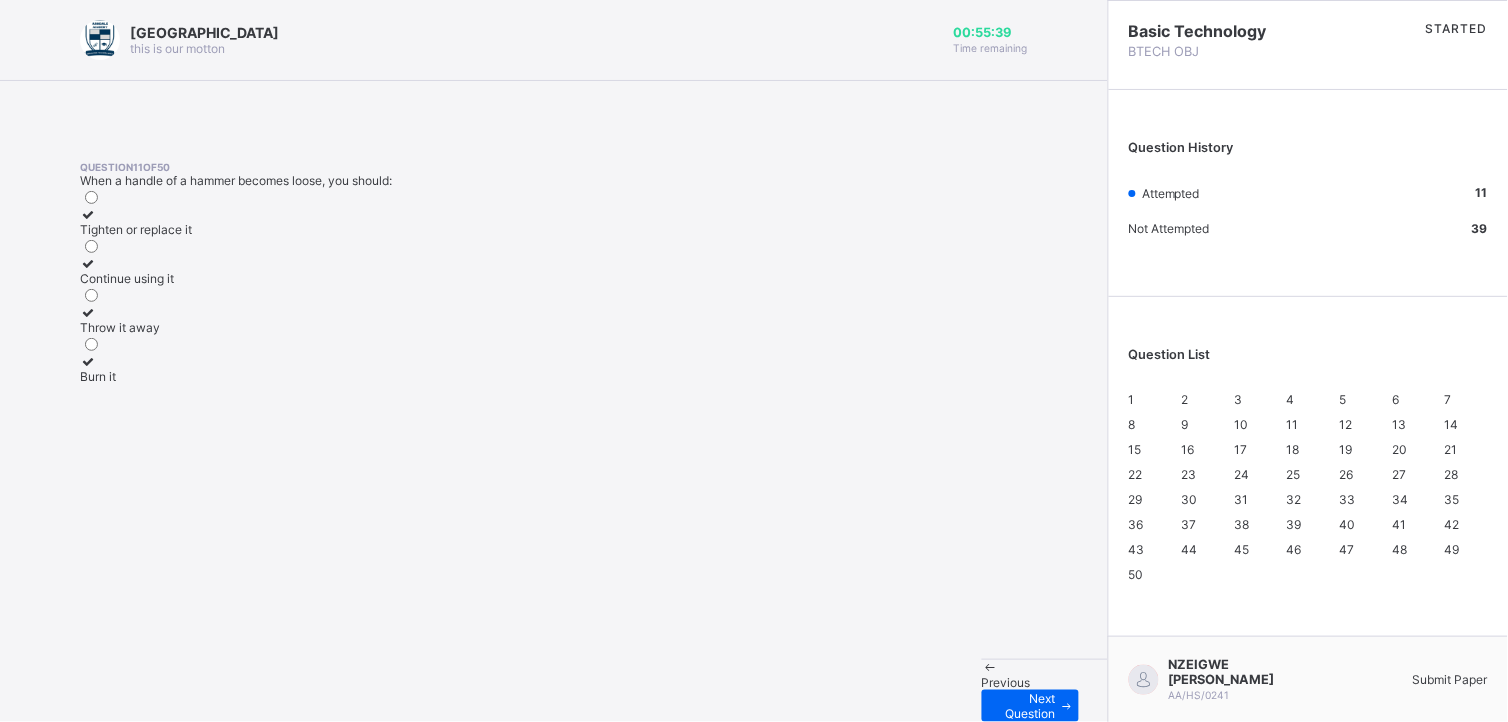 click on "Tighten or replace it" at bounding box center (136, 229) 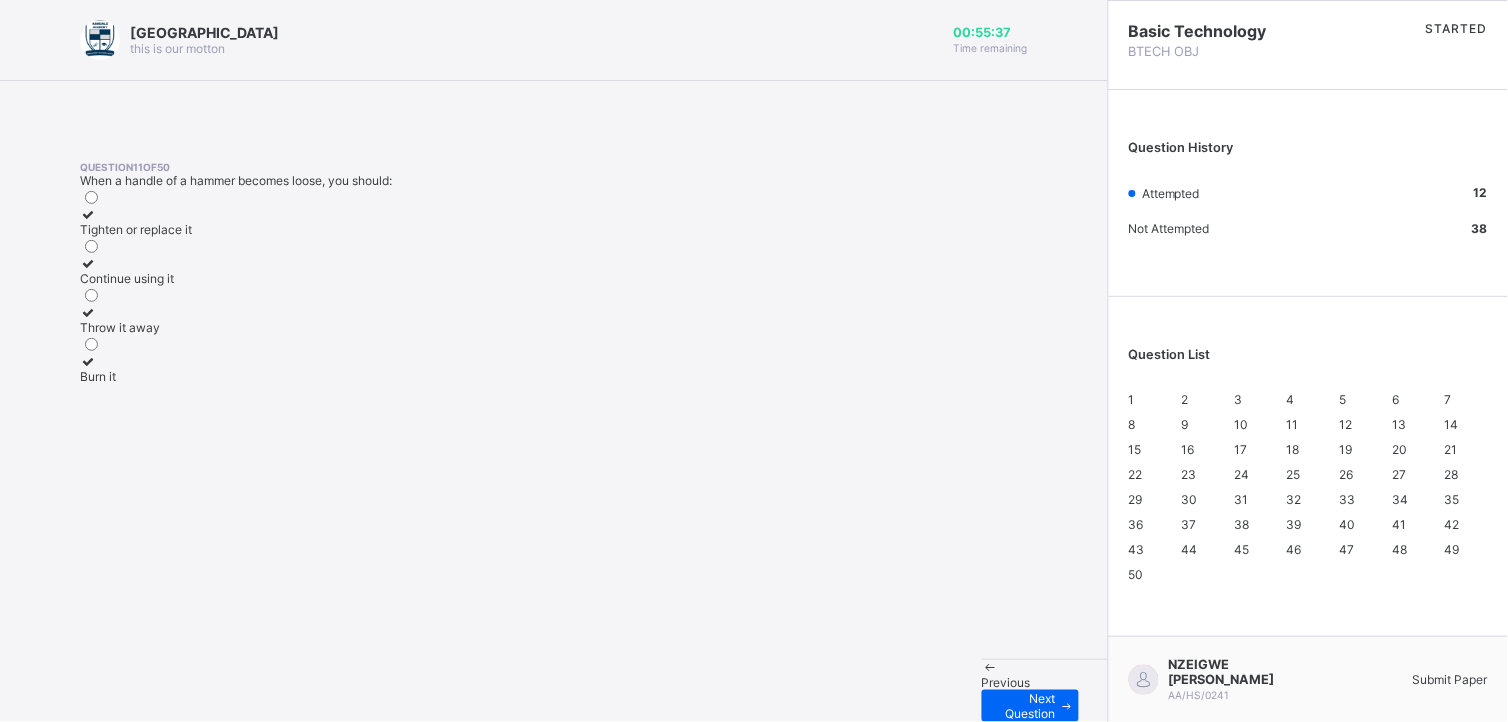 click on "Previous Next Question" at bounding box center [1045, 690] 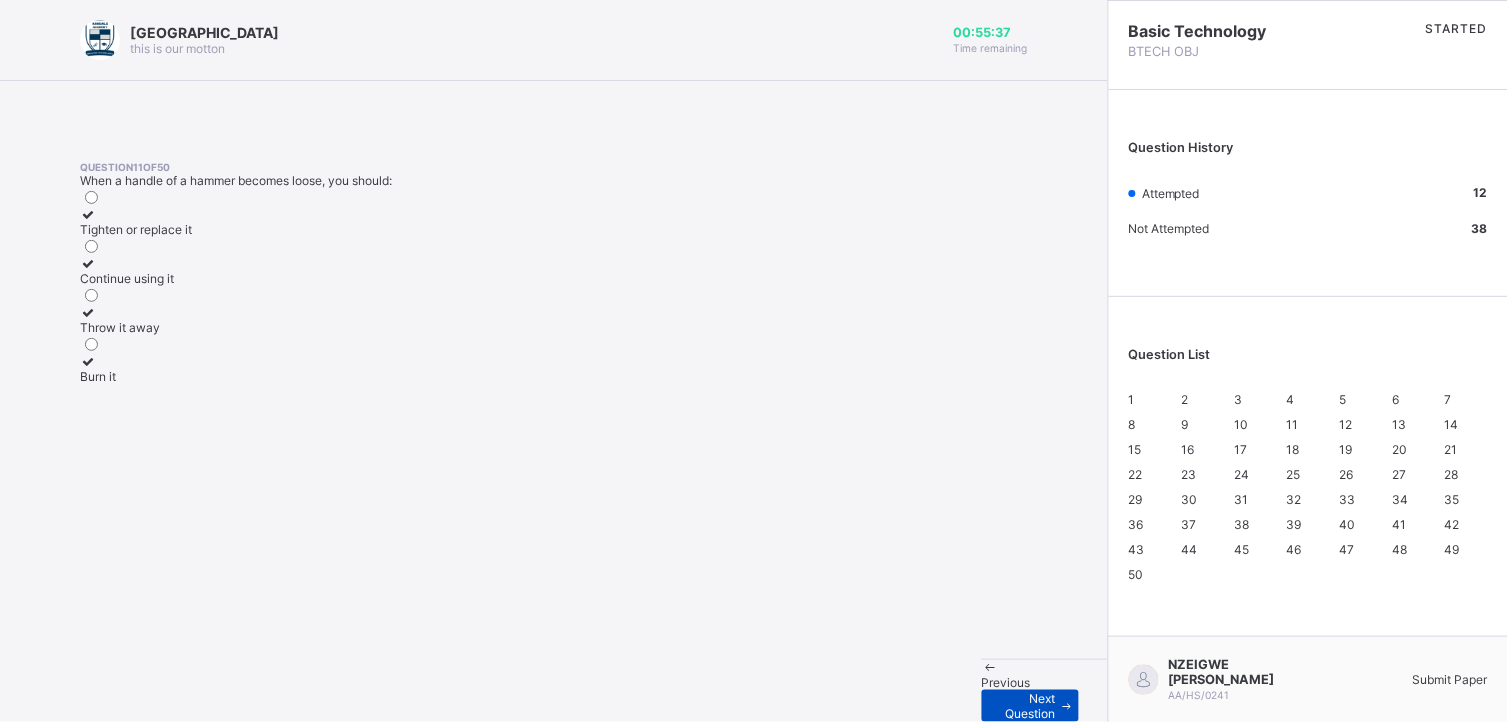 click on "Next Question" at bounding box center [1026, 706] 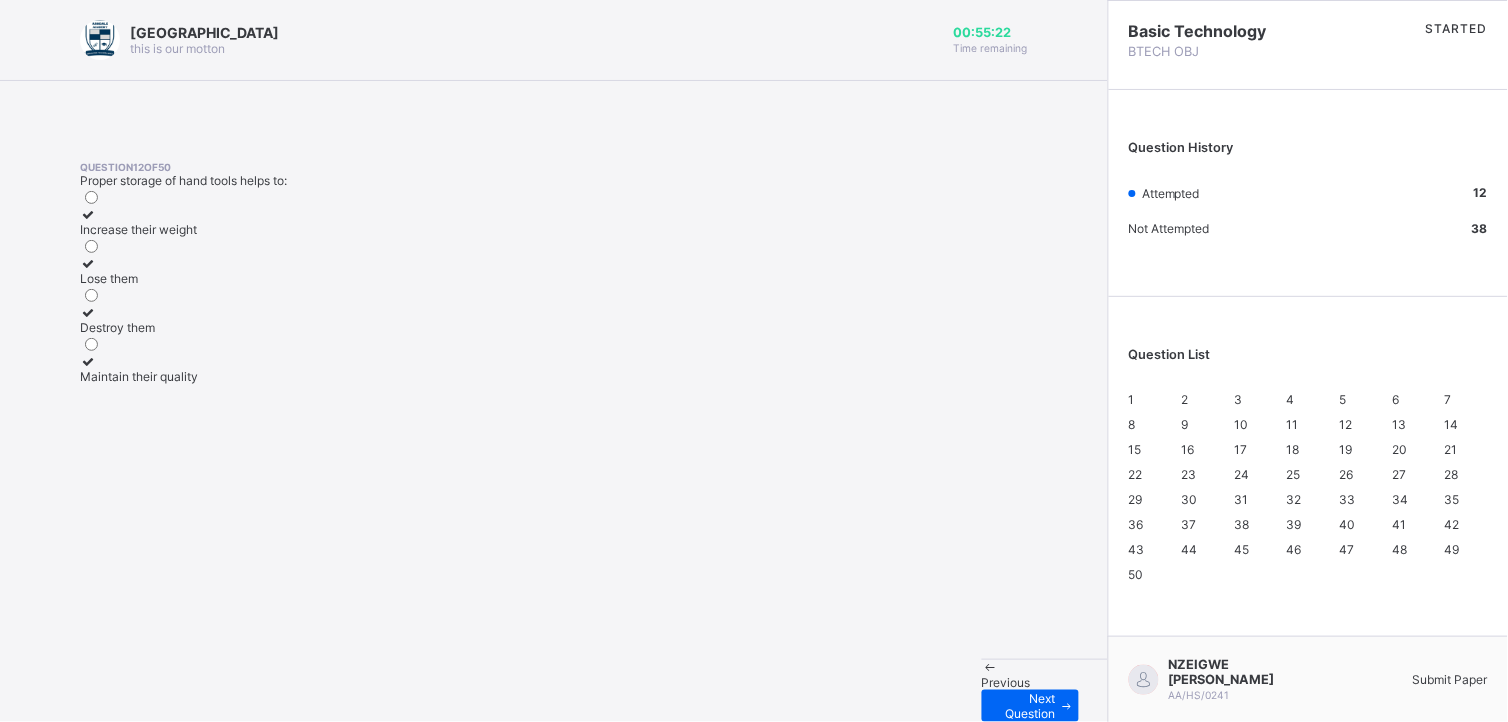 click on "Maintain their quality" at bounding box center [139, 376] 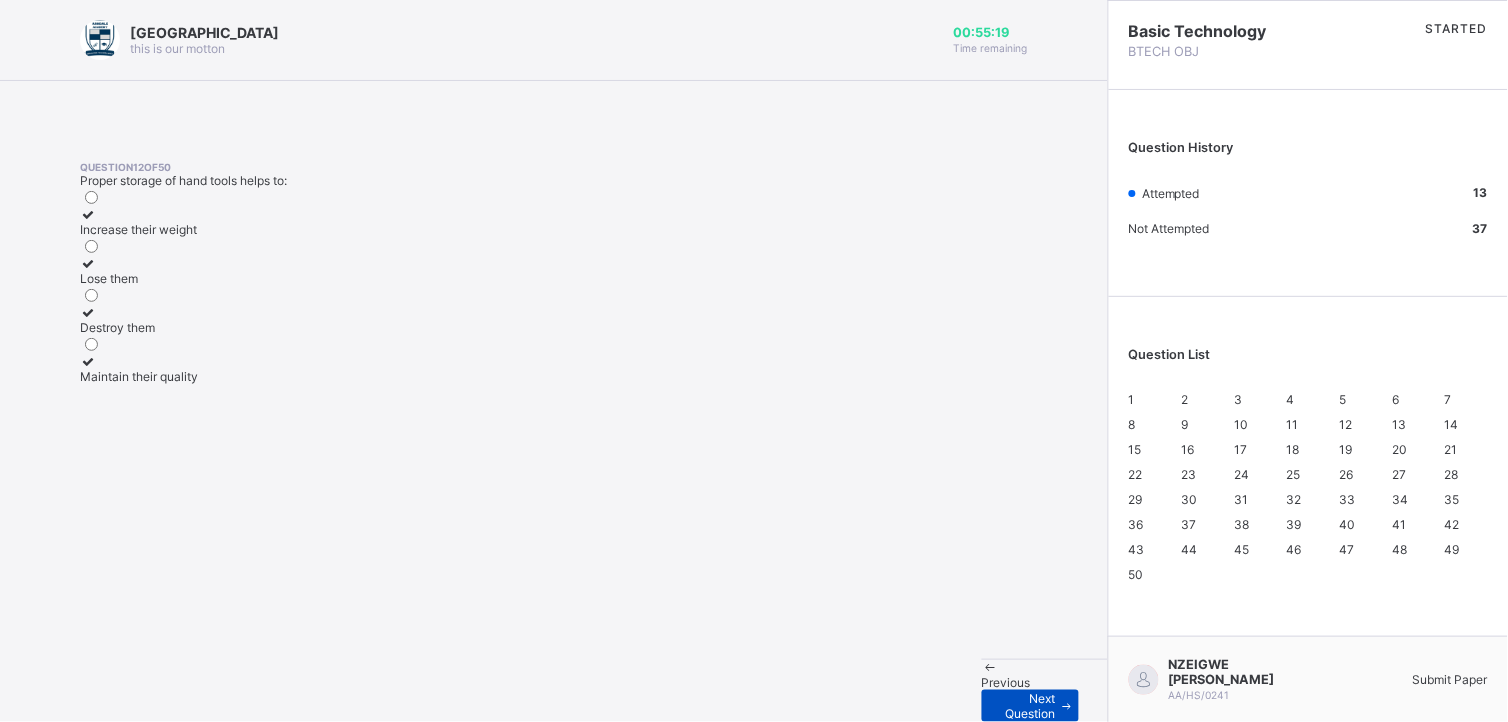 click on "Next Question" at bounding box center [1026, 706] 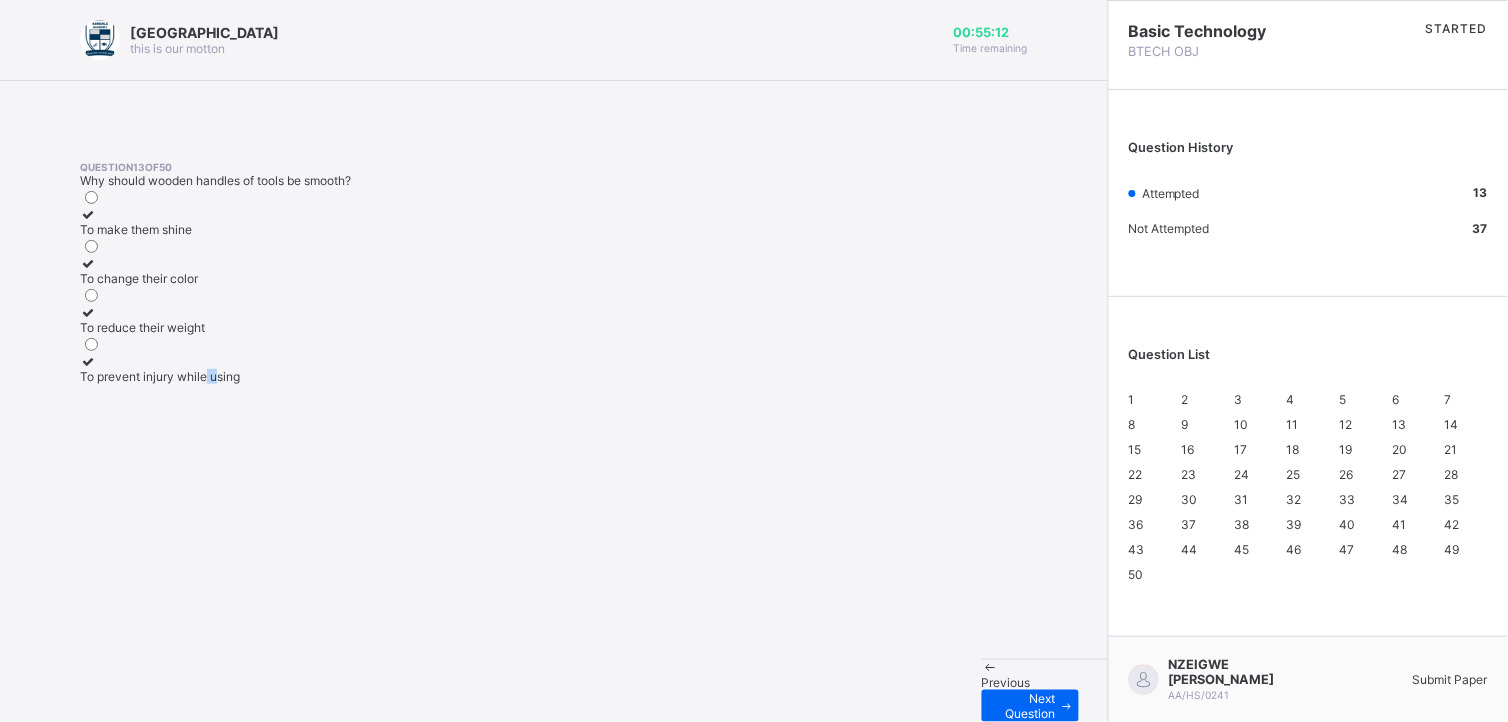 click on "To make them shine To change their color To reduce their weight To prevent injury while using" at bounding box center (160, 286) 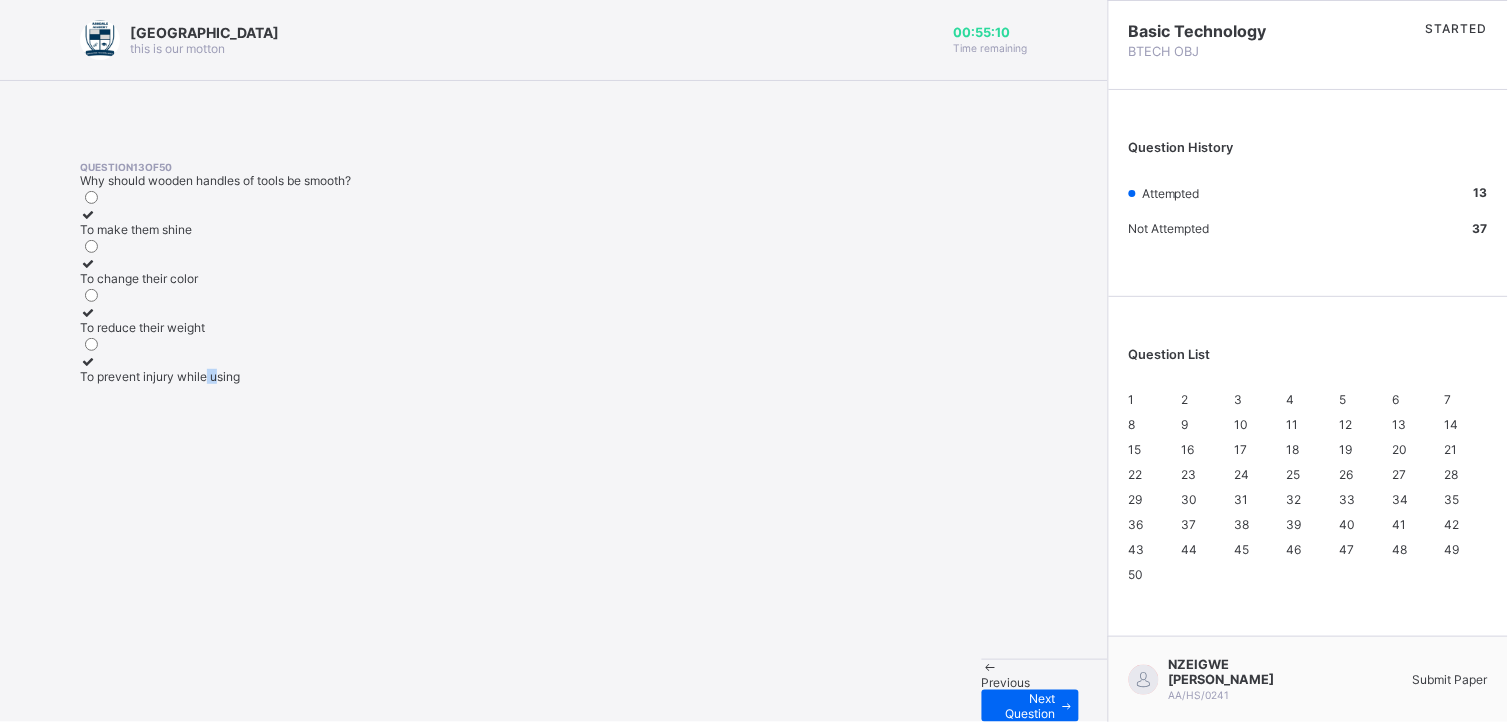 drag, startPoint x: 278, startPoint y: 506, endPoint x: 200, endPoint y: 473, distance: 84.693565 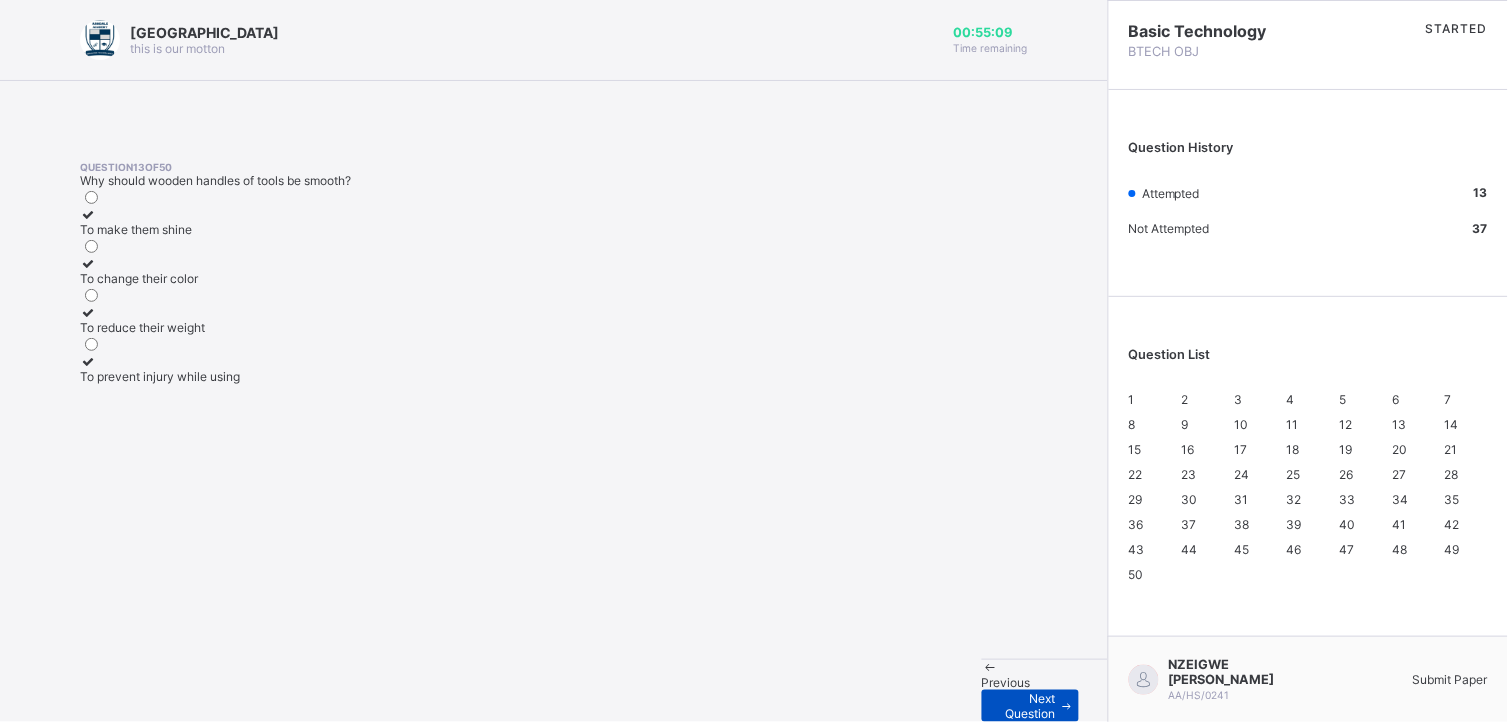 click at bounding box center (1067, 706) 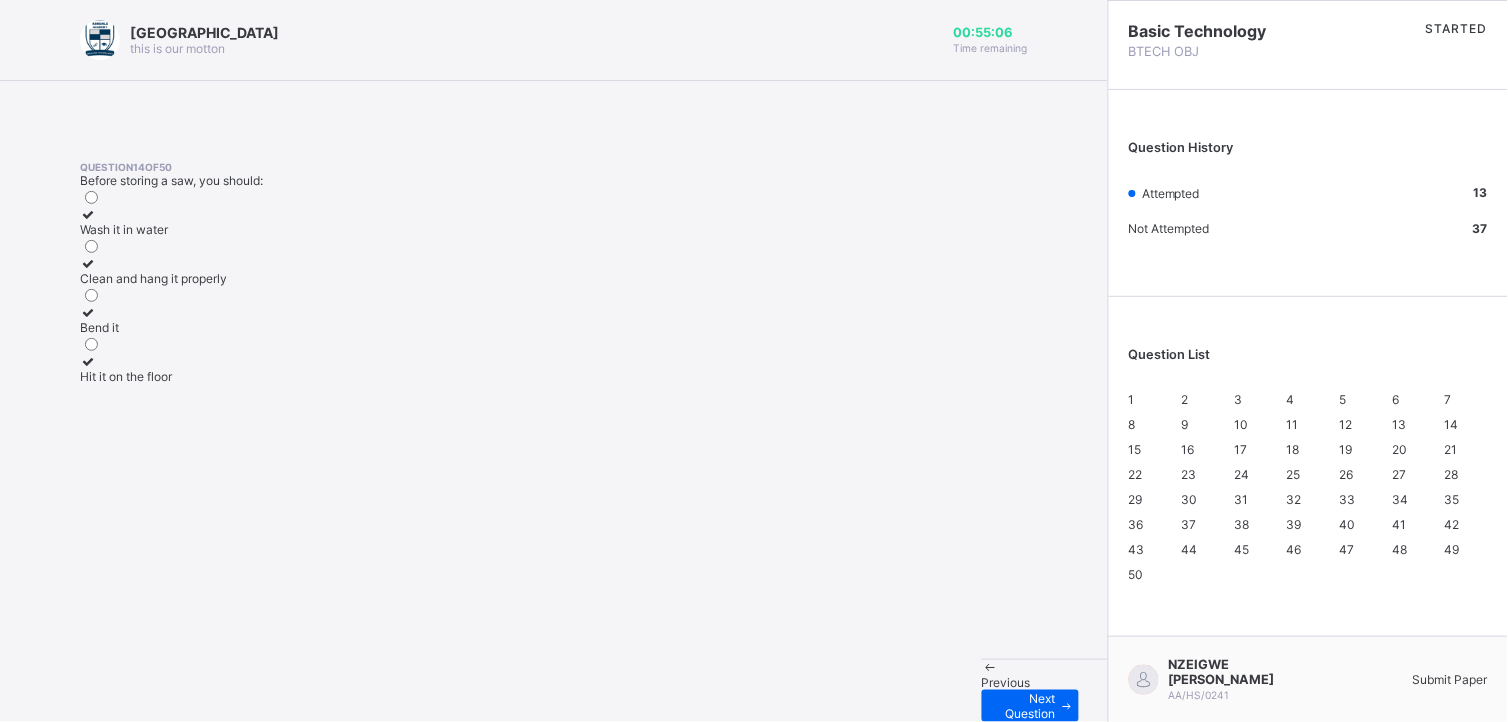 click on "Previous Next Question" at bounding box center (1045, 690) 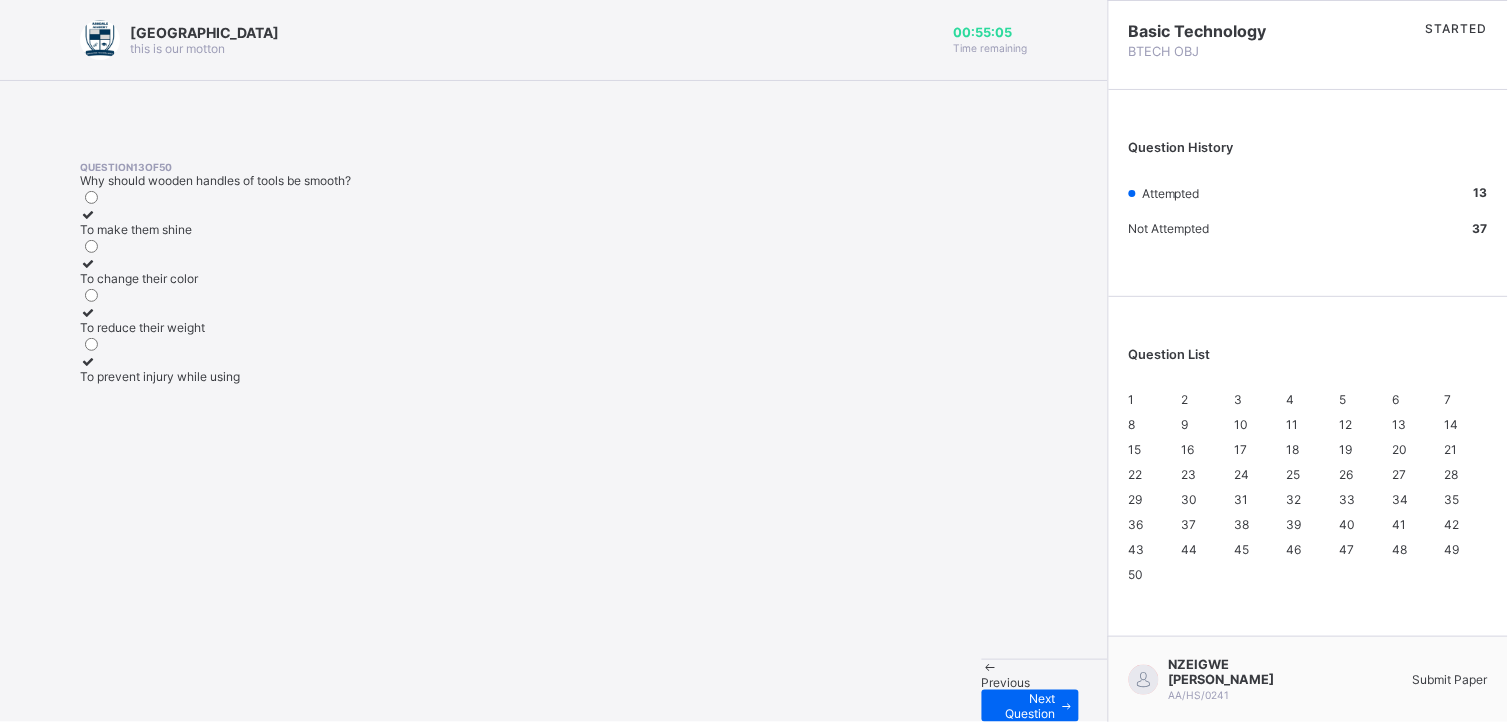 click on "To prevent injury while using" at bounding box center (160, 376) 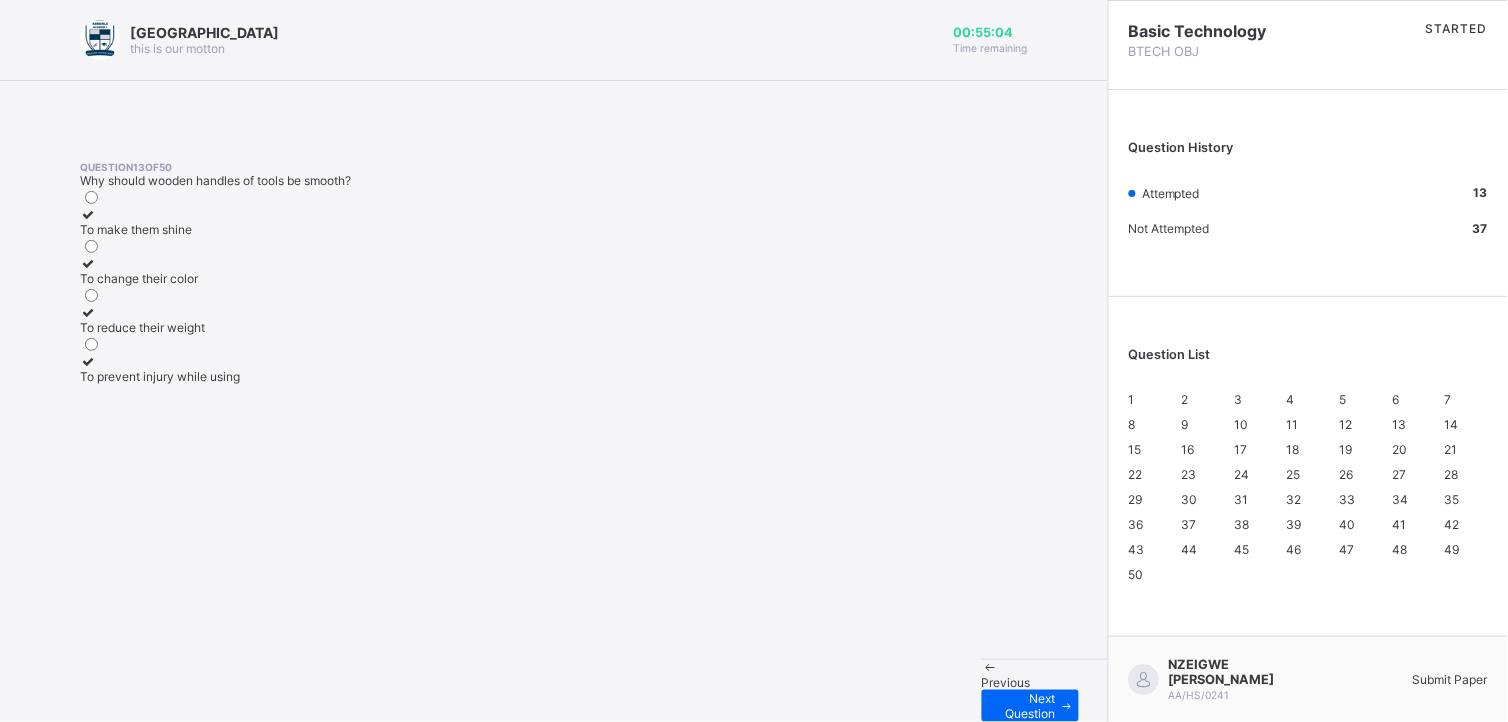 click on "To prevent injury while using" at bounding box center (160, 376) 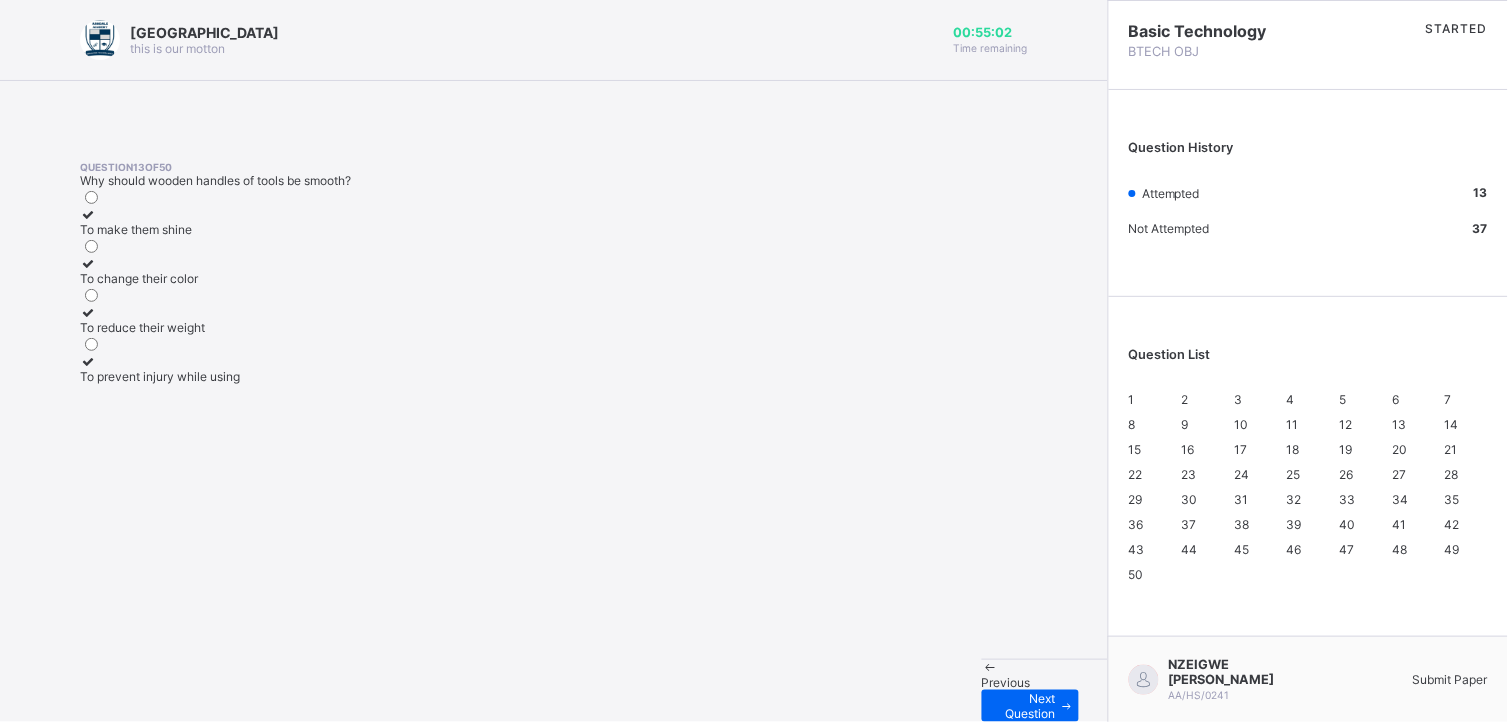 click on "15" at bounding box center (1150, 449) 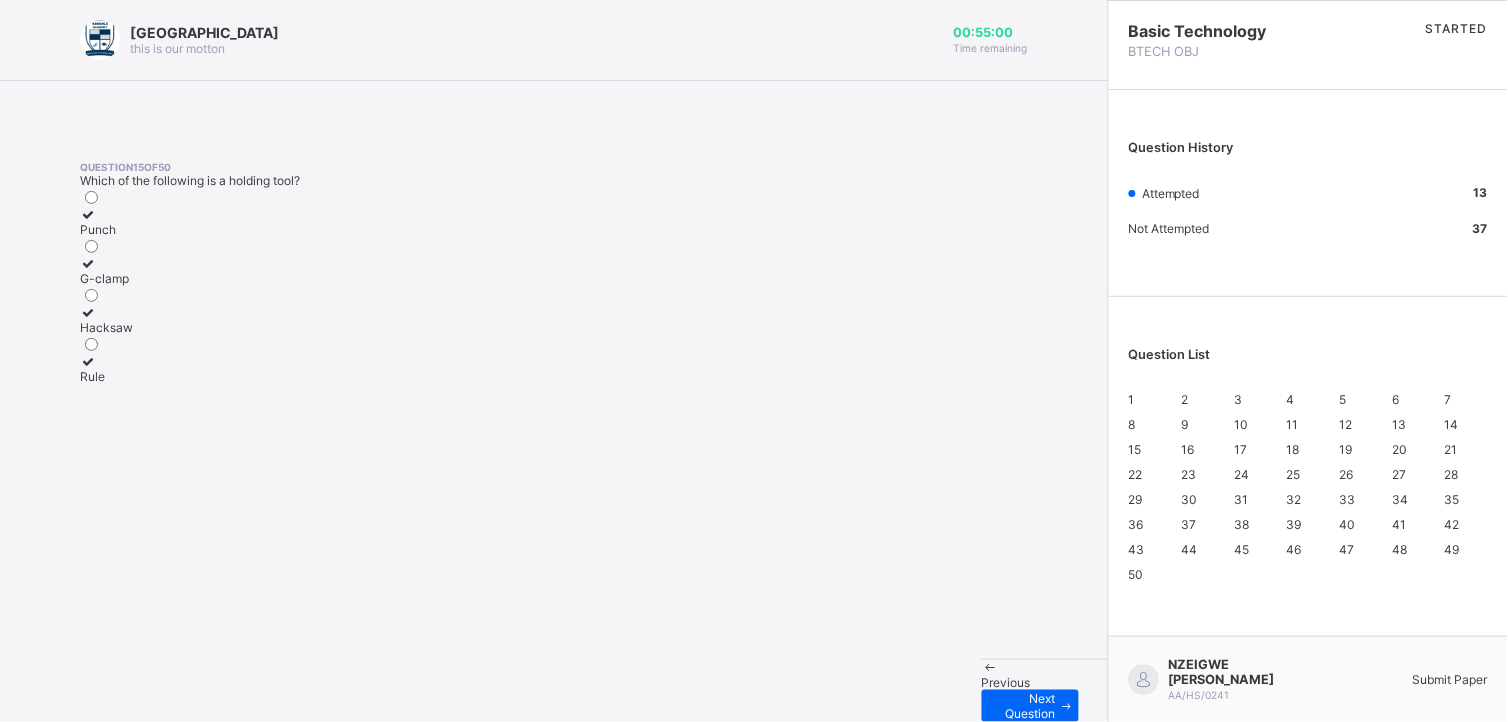 click on "13" at bounding box center [1400, 424] 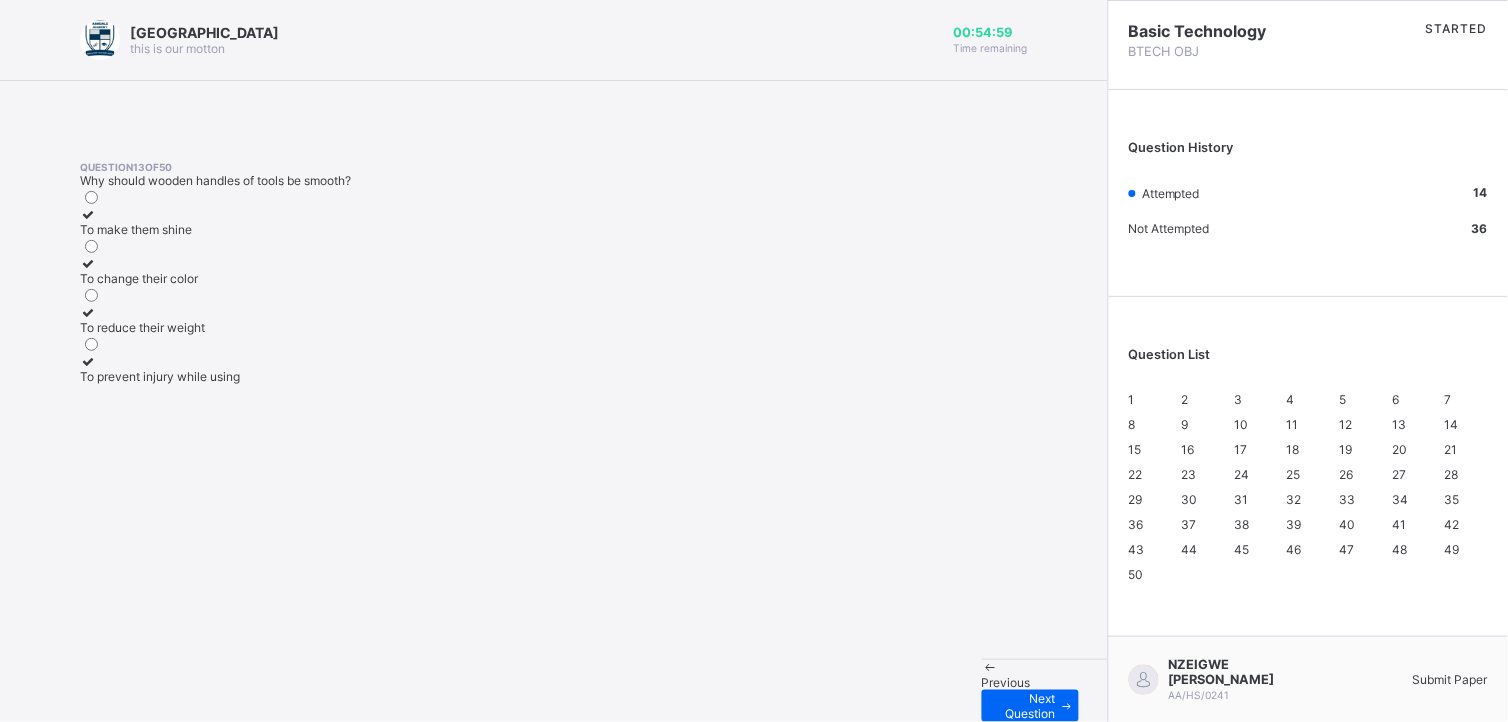 click on "To prevent injury while using" at bounding box center [160, 376] 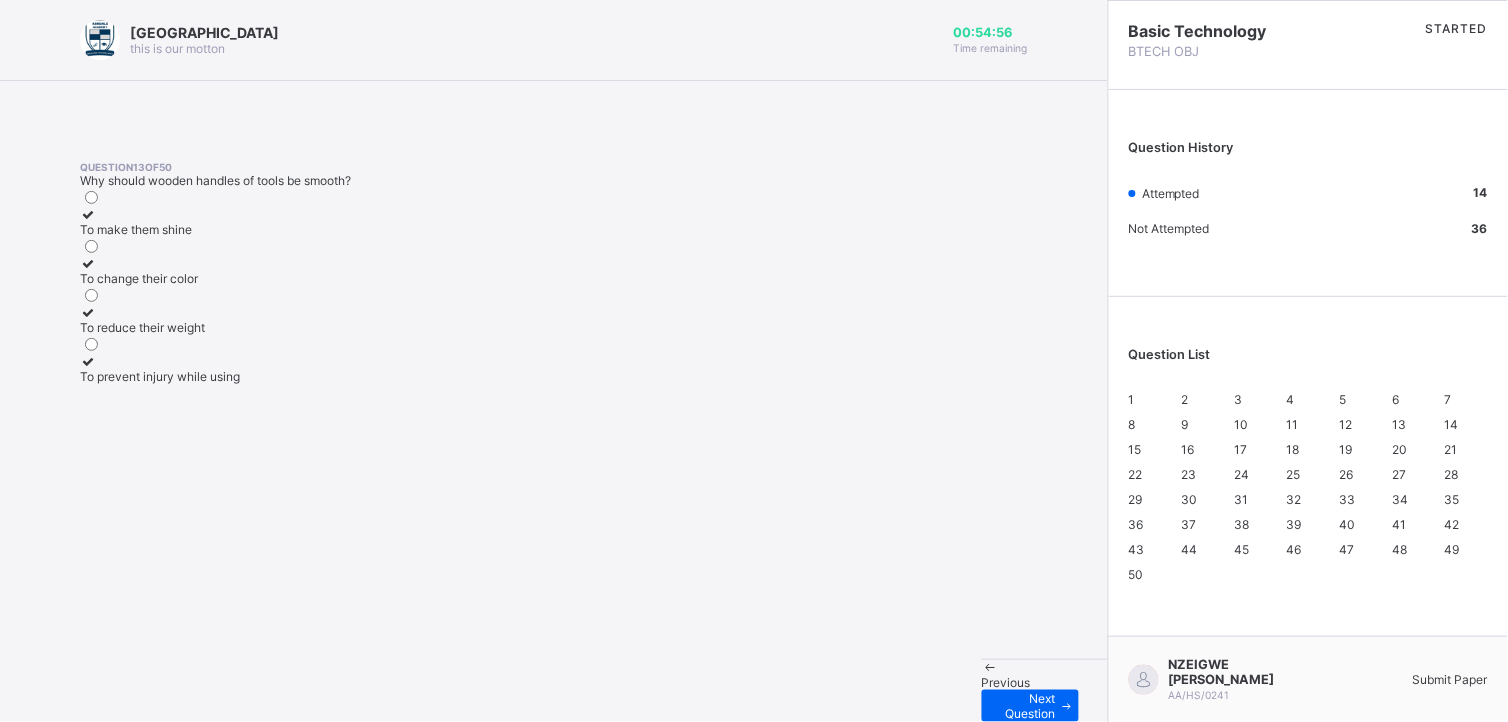 click on "To prevent injury while using" at bounding box center (160, 376) 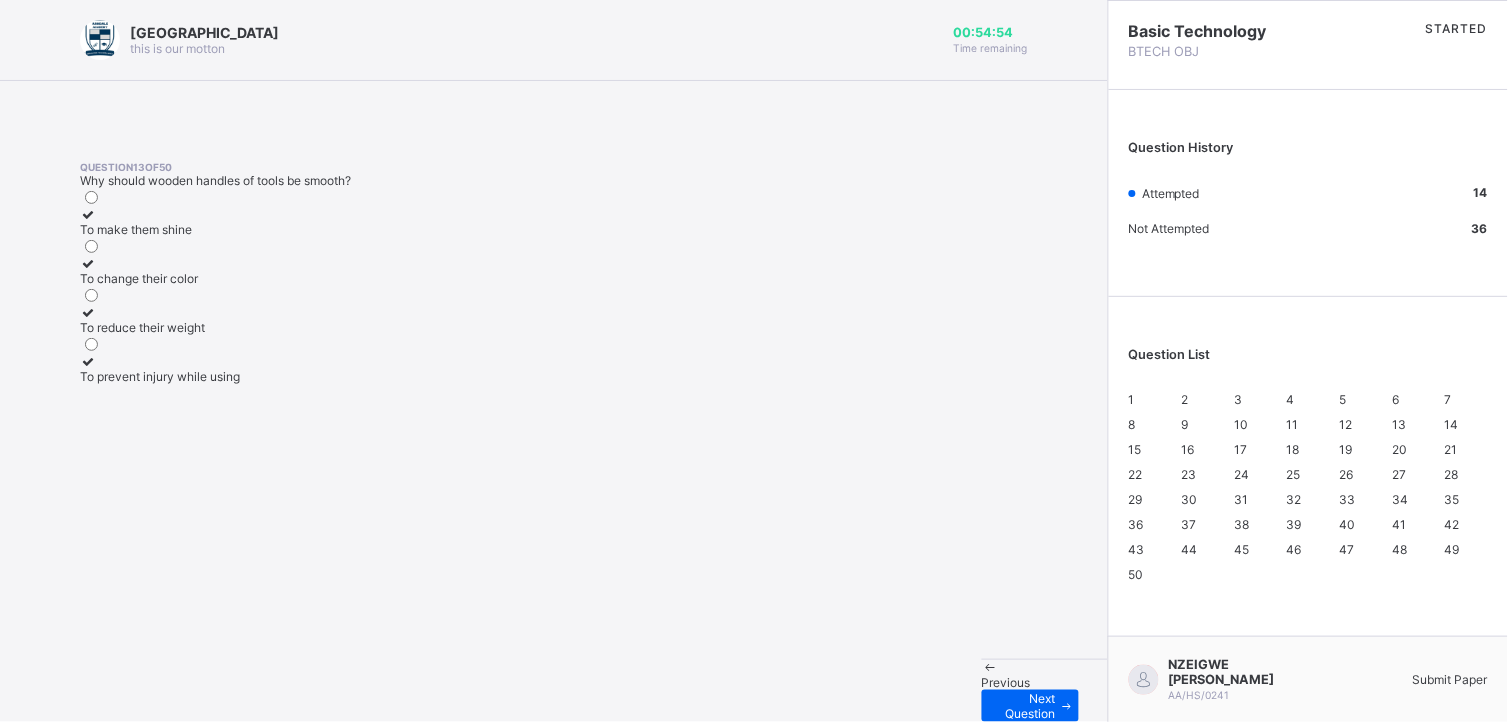 click on "15" at bounding box center [1150, 449] 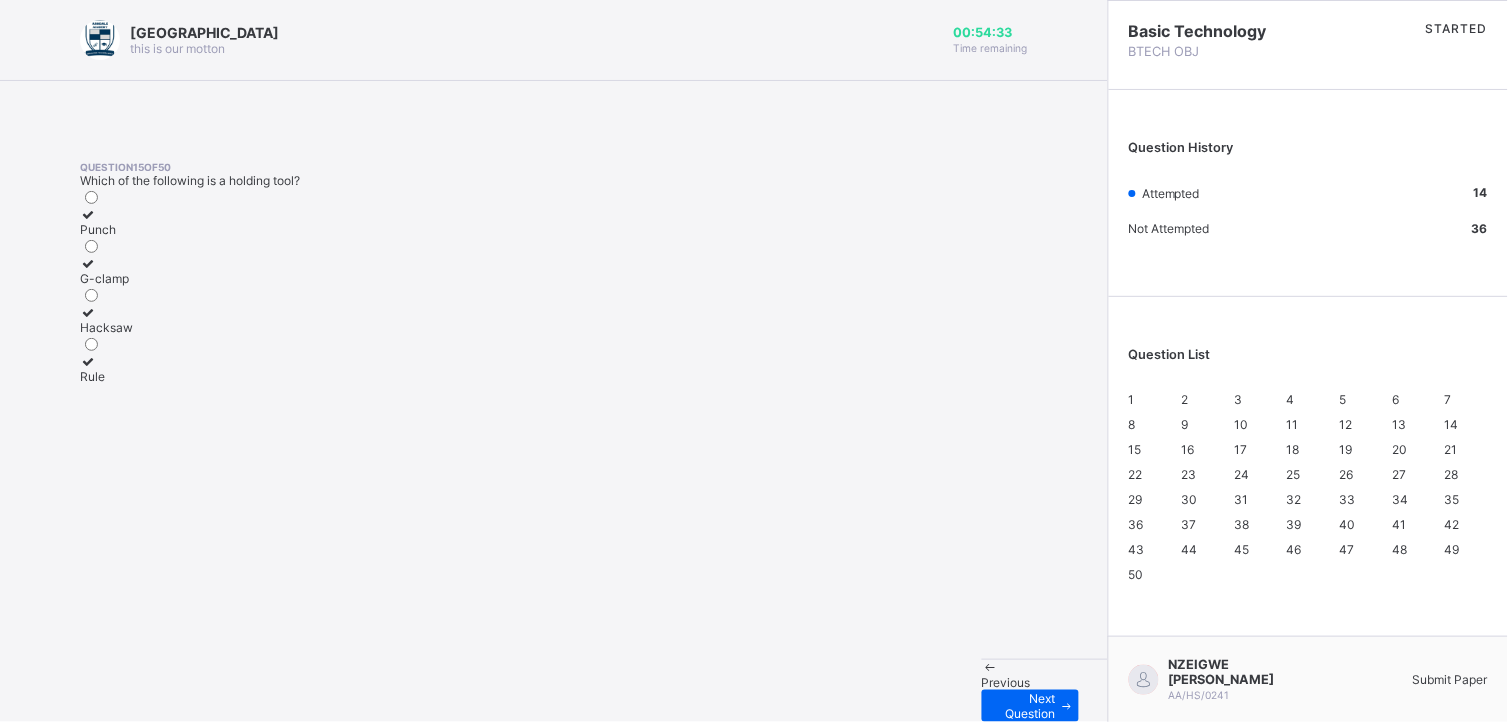 click on "G-clamp" at bounding box center [106, 278] 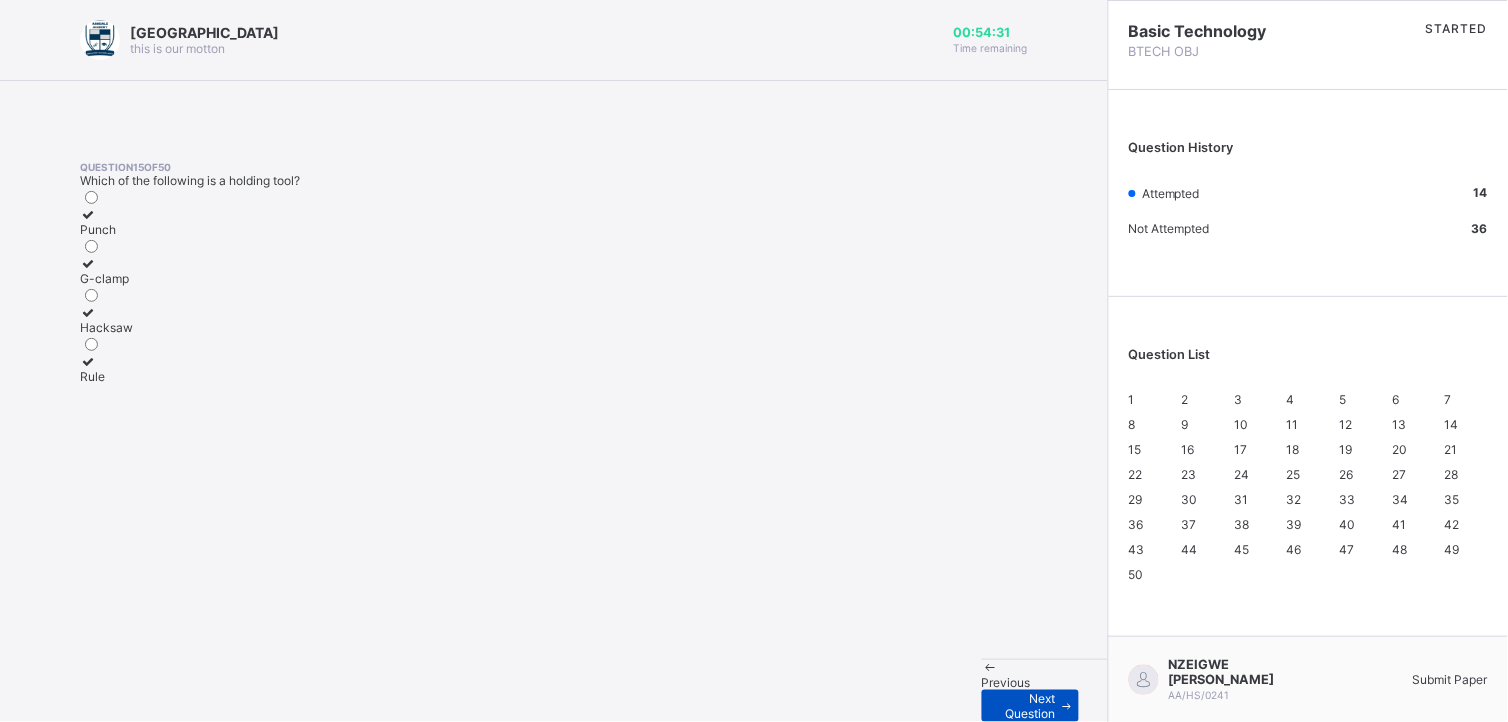 click on "Next Question" at bounding box center (1030, 706) 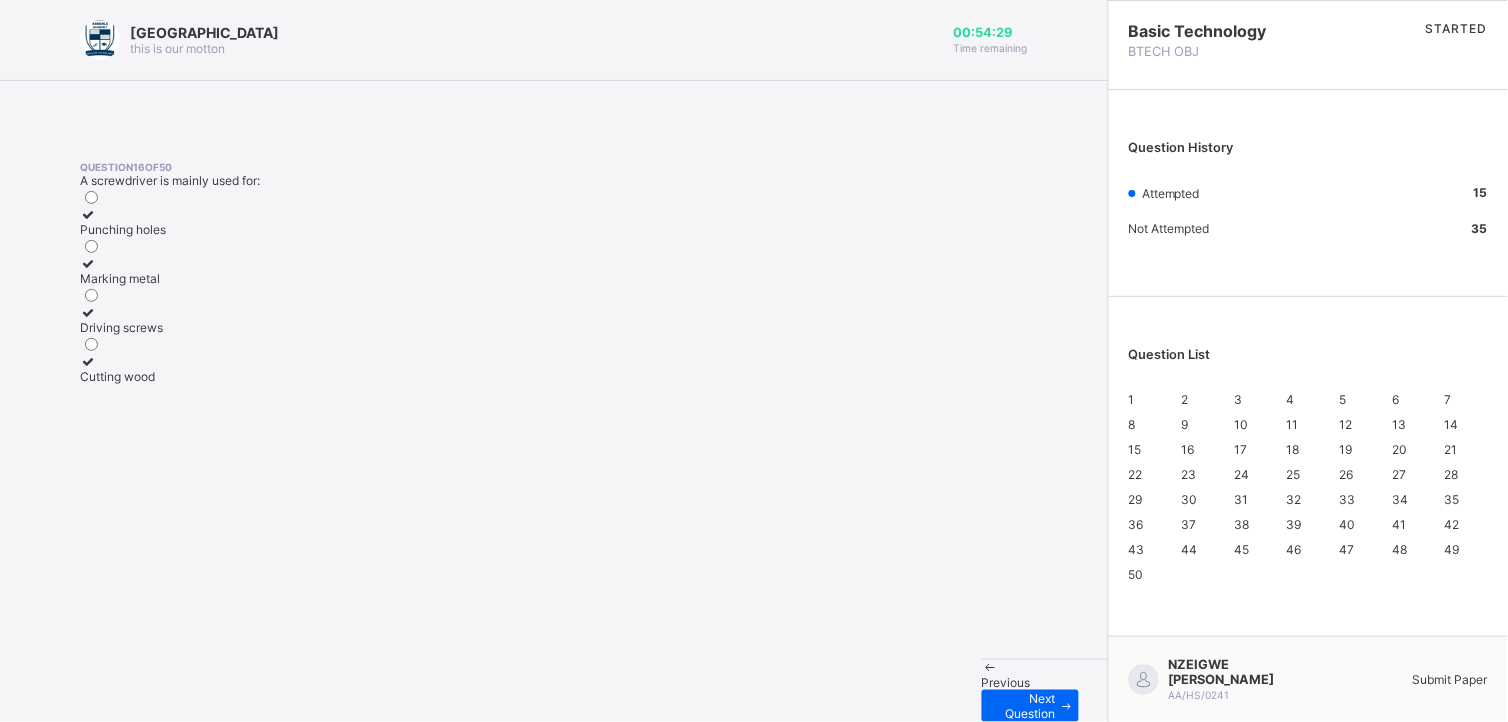 click on "Previous" at bounding box center [1006, 682] 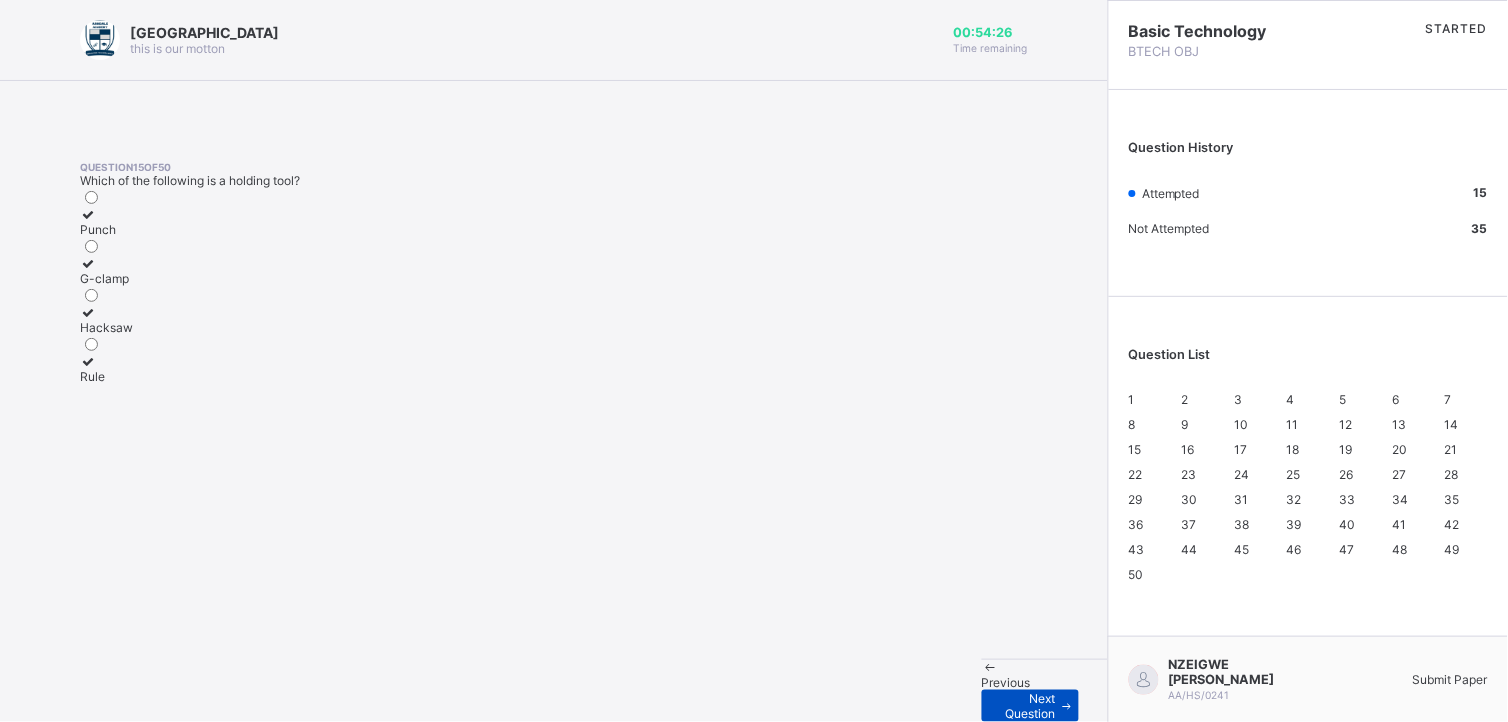 click on "Next Question" at bounding box center [1030, 706] 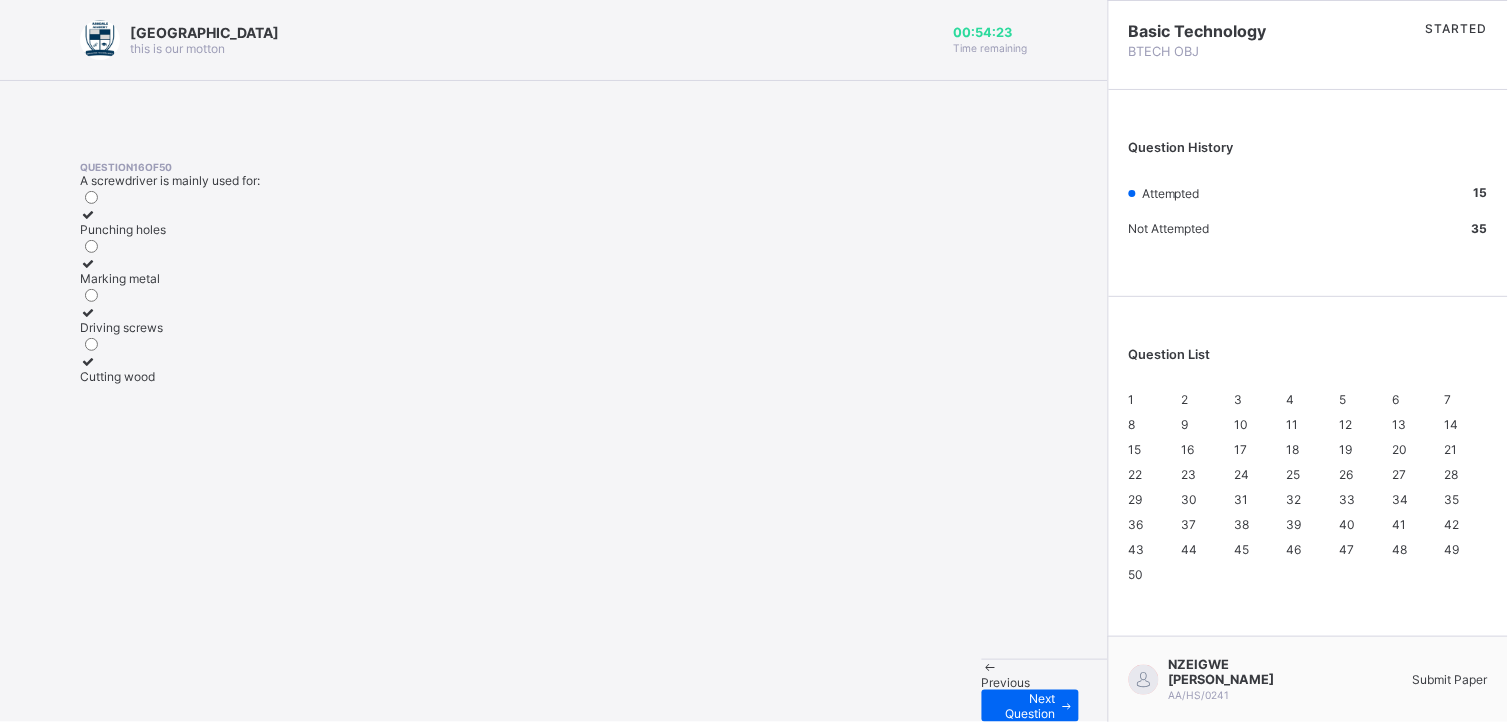 click at bounding box center (990, 667) 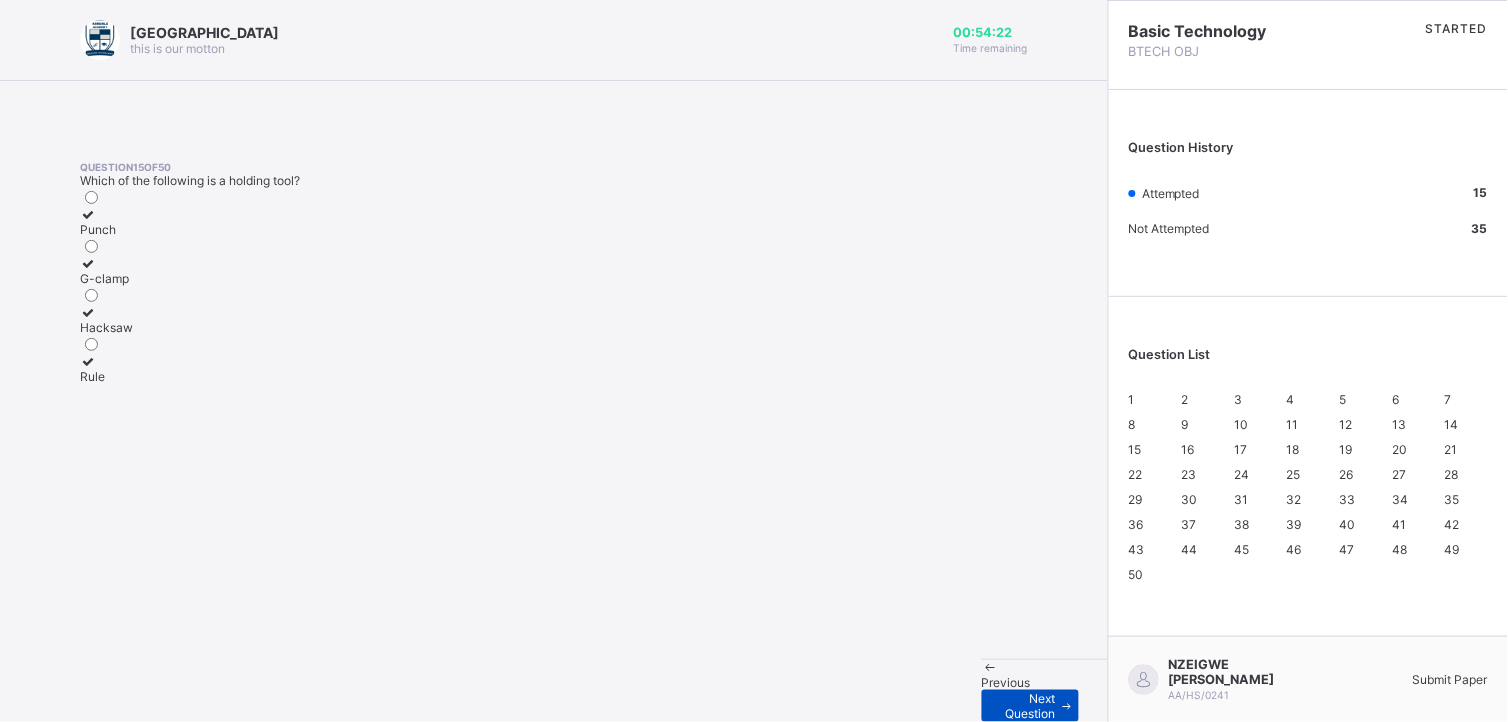 click on "Next Question" at bounding box center (1026, 706) 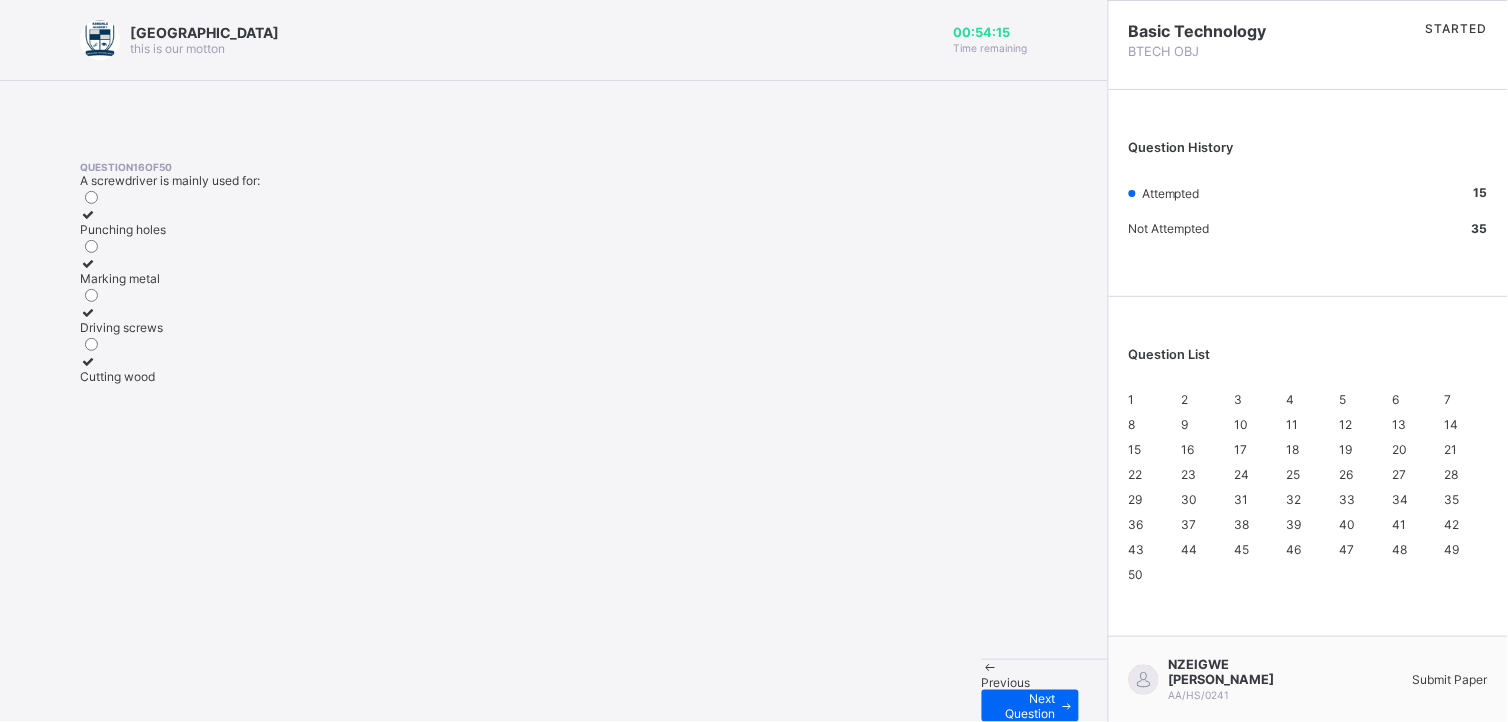 click on "Driving screws" at bounding box center (123, 327) 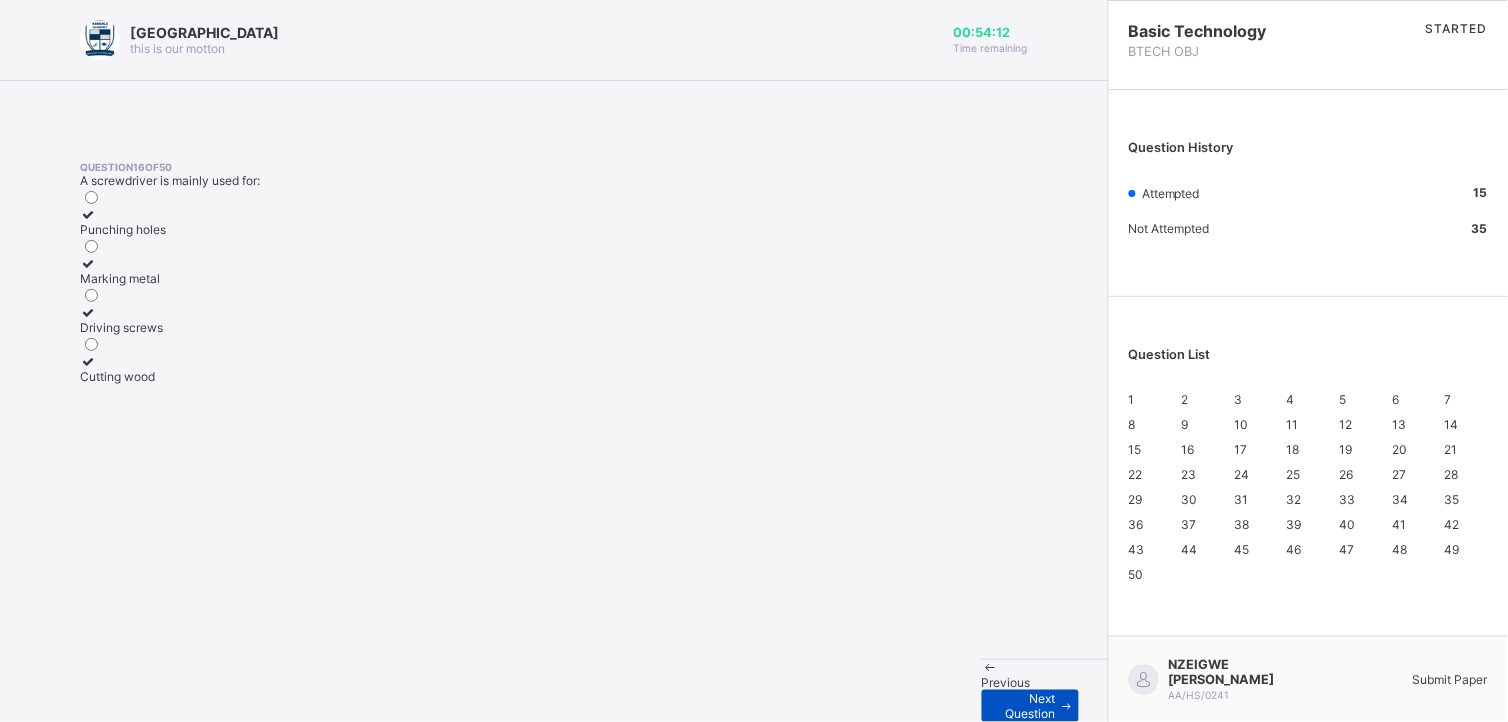 click on "Next Question" at bounding box center [1026, 706] 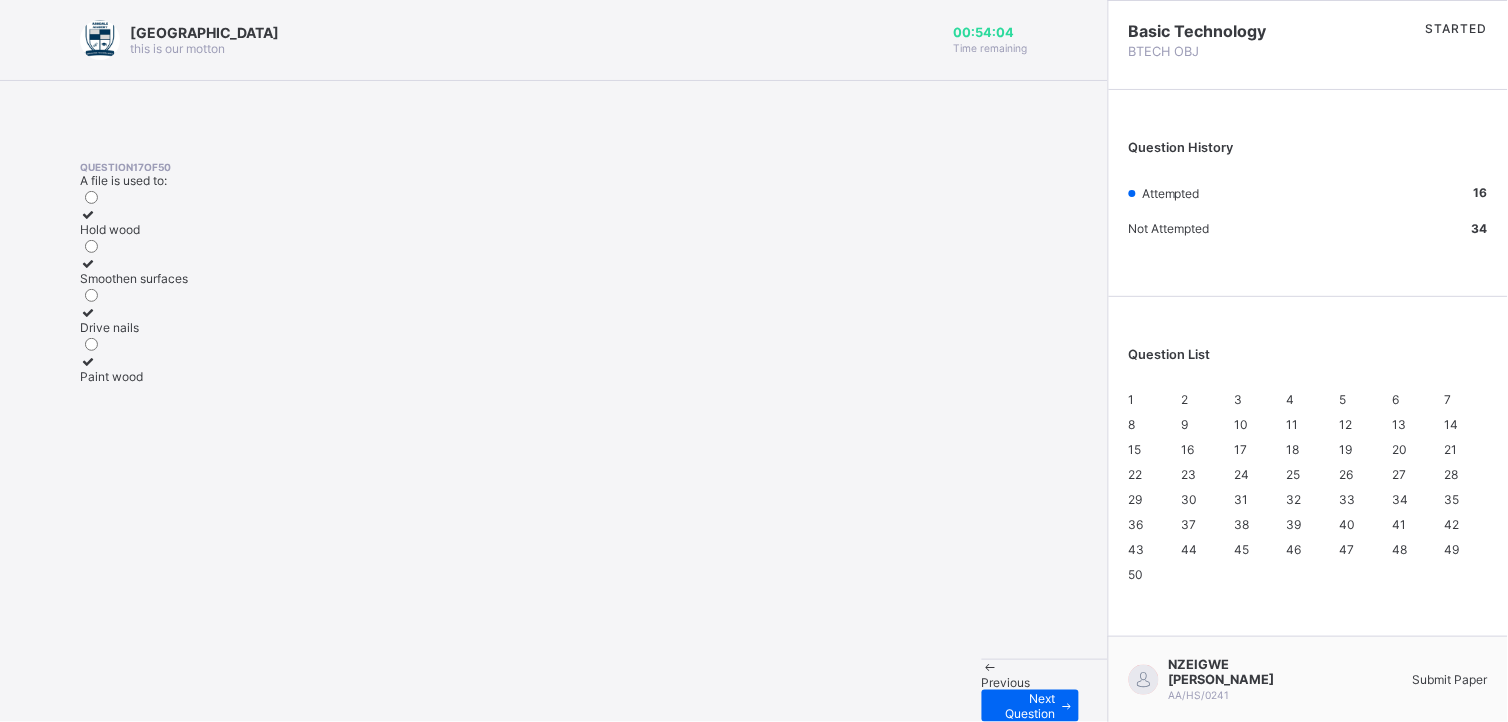 click on "Smoothen surfaces" at bounding box center (134, 271) 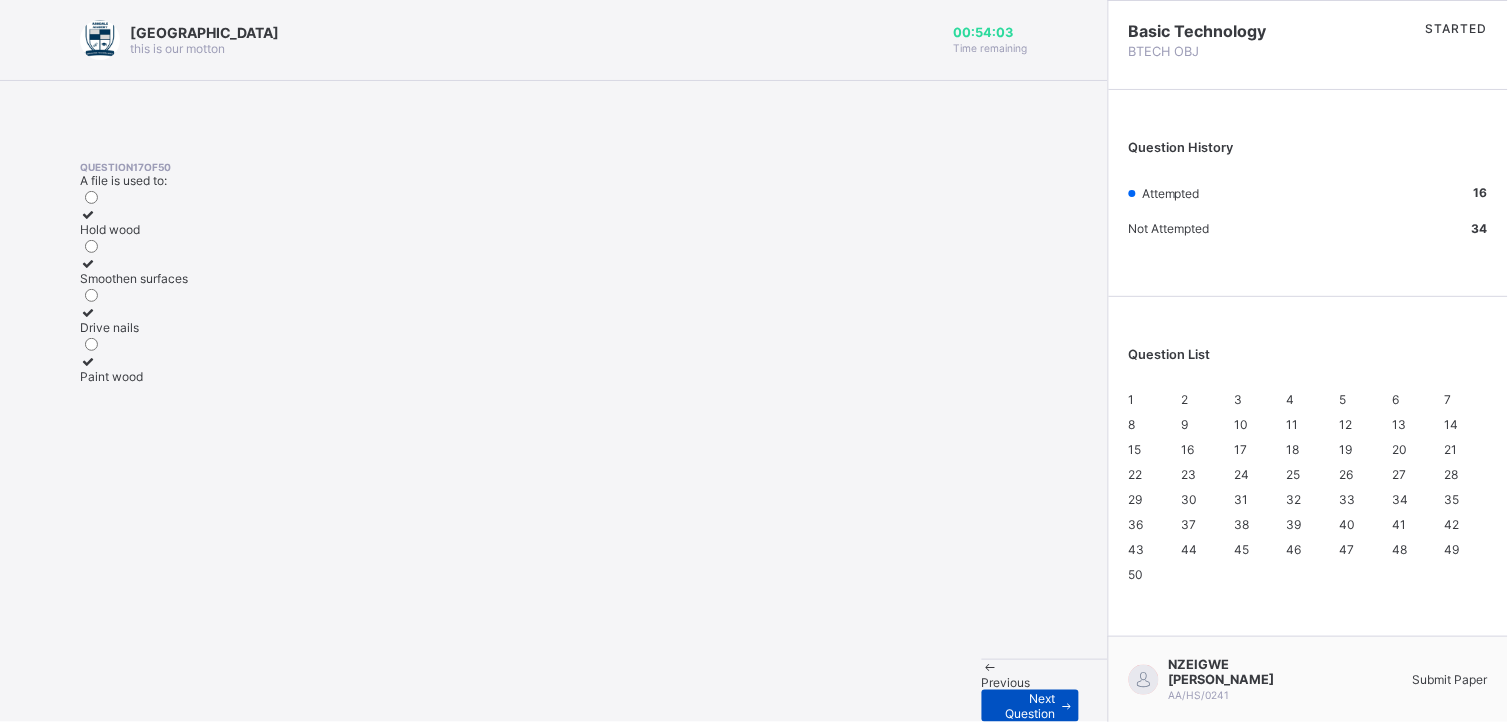 click on "Next Question" at bounding box center (1026, 706) 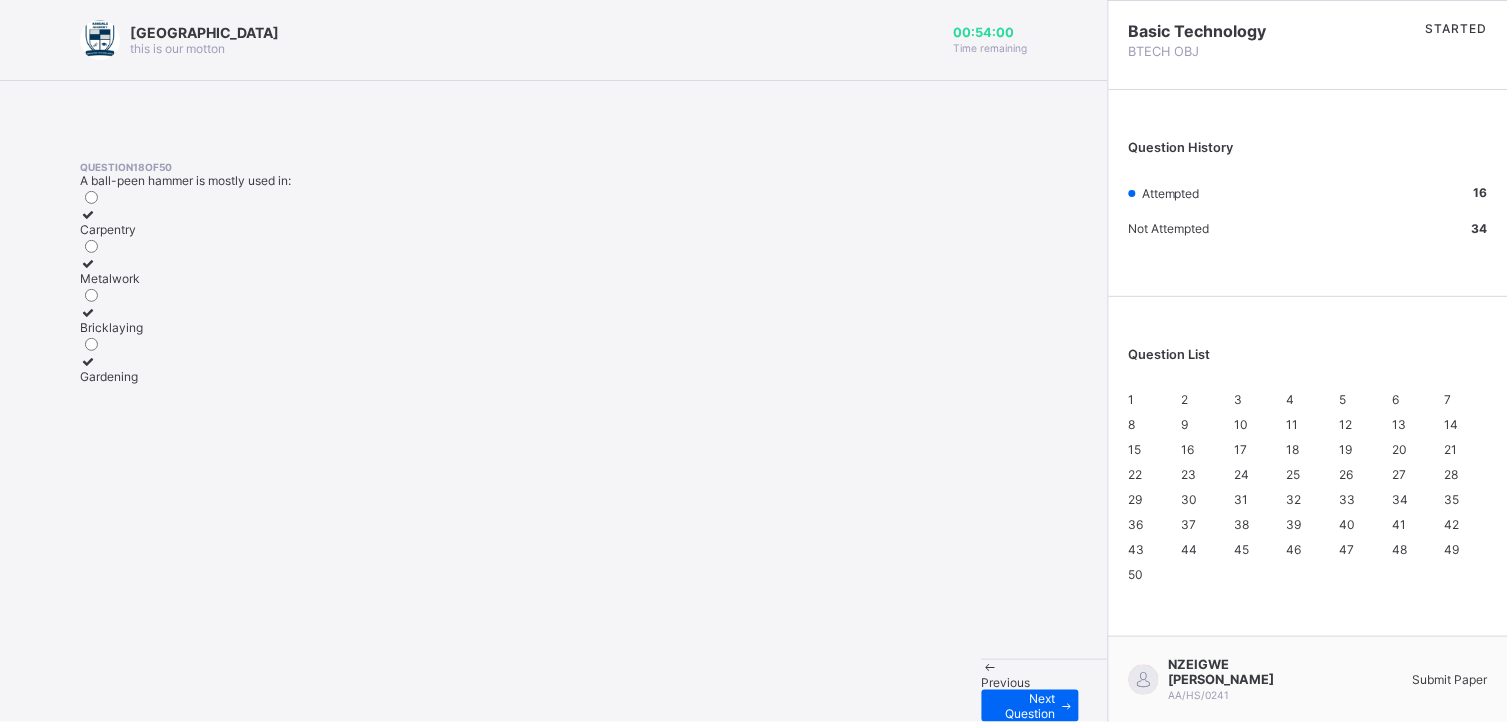 click at bounding box center (990, 667) 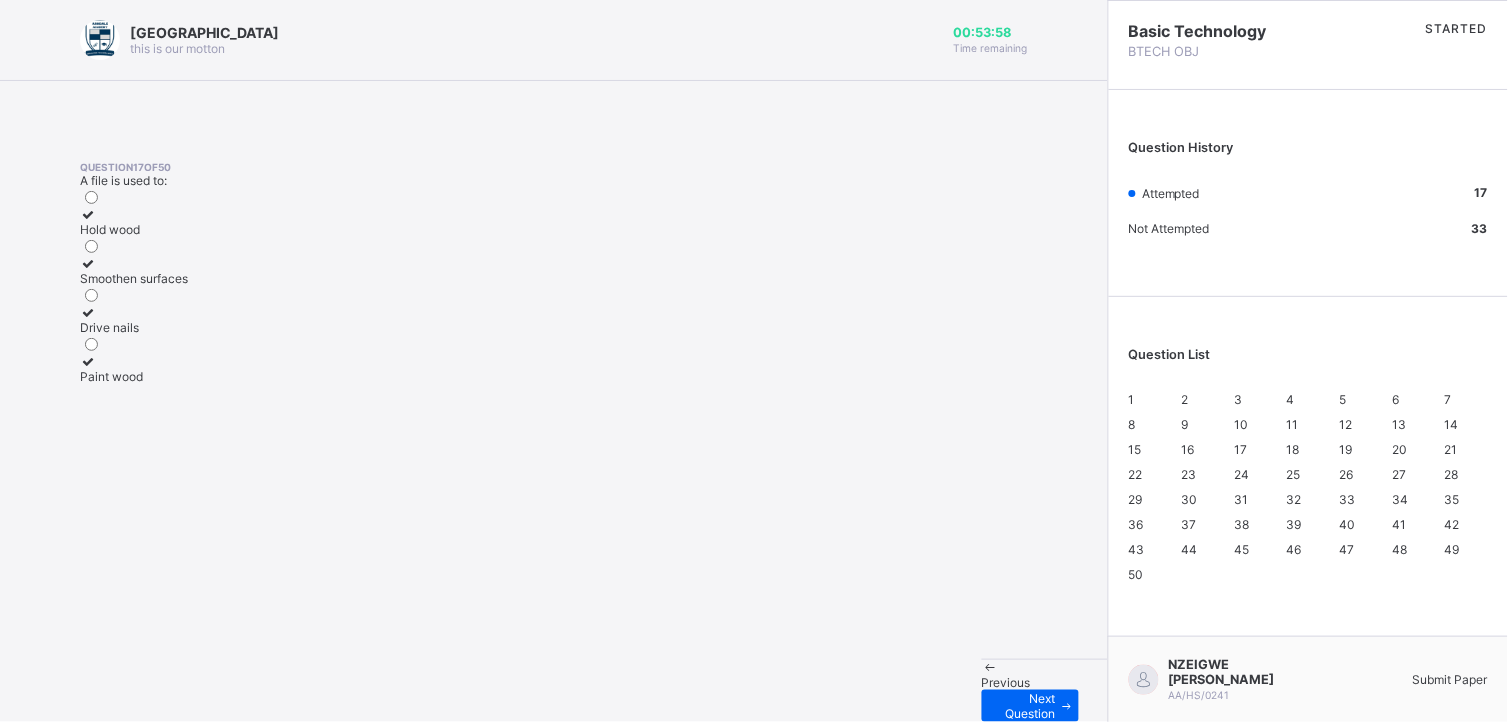click on "Smoothen surfaces" at bounding box center [134, 278] 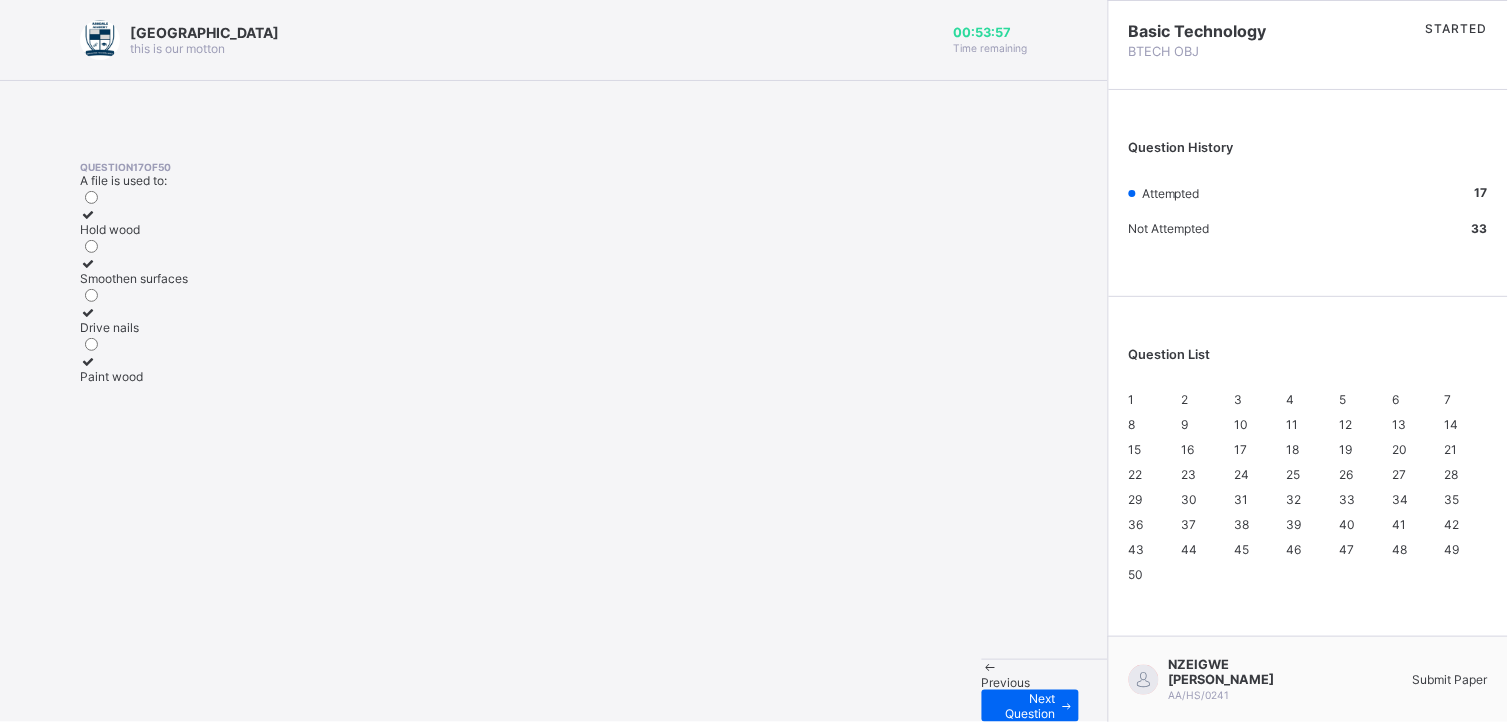 click on "Smoothen surfaces" at bounding box center (134, 278) 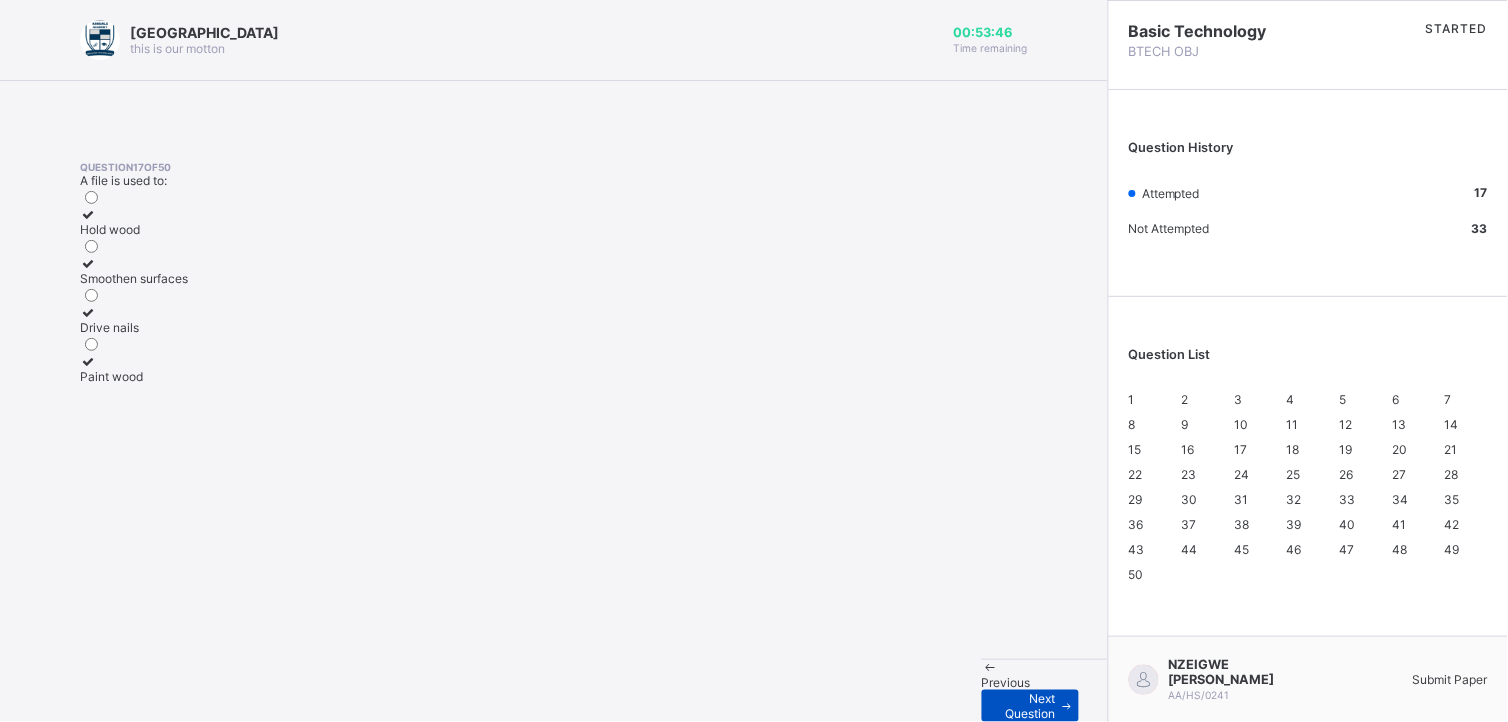 click on "Next Question" at bounding box center [1030, 706] 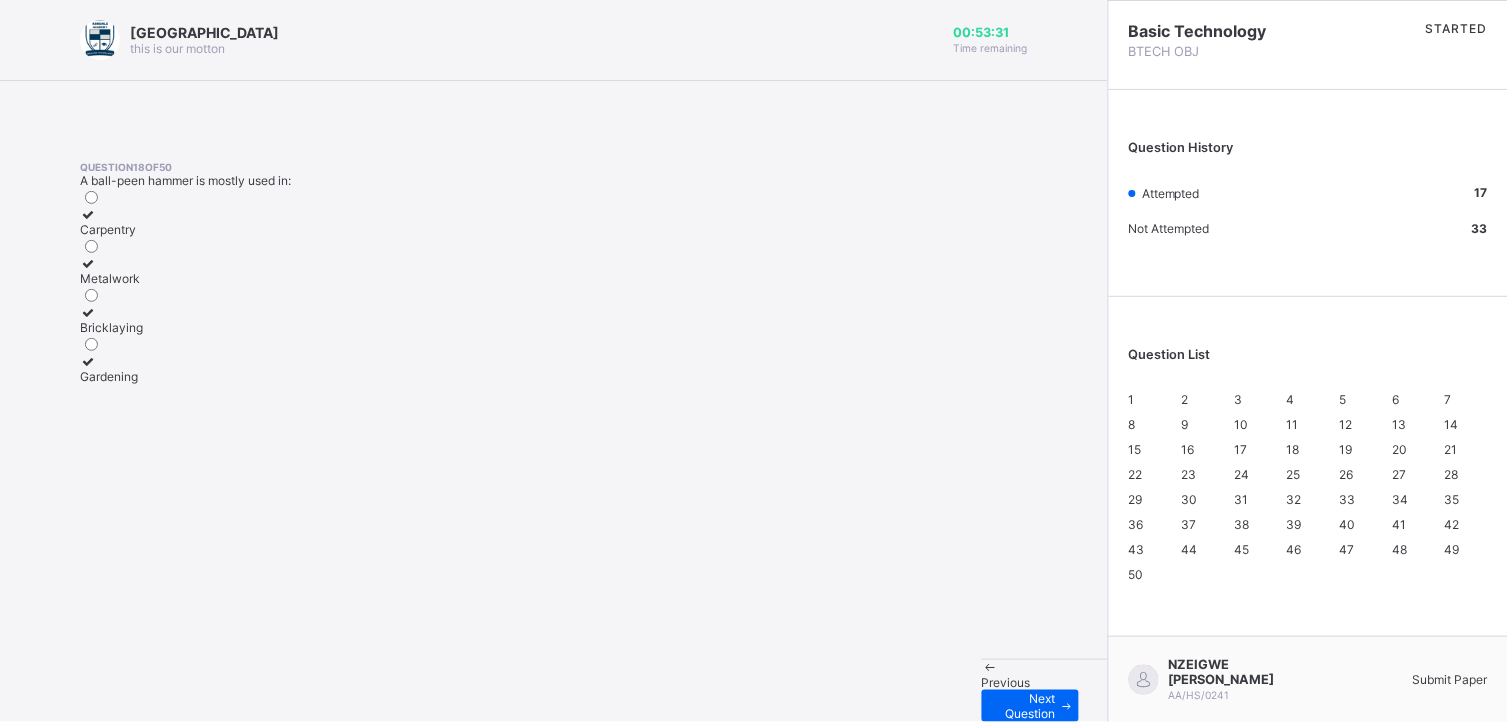 click on "Metalwork" at bounding box center [111, 271] 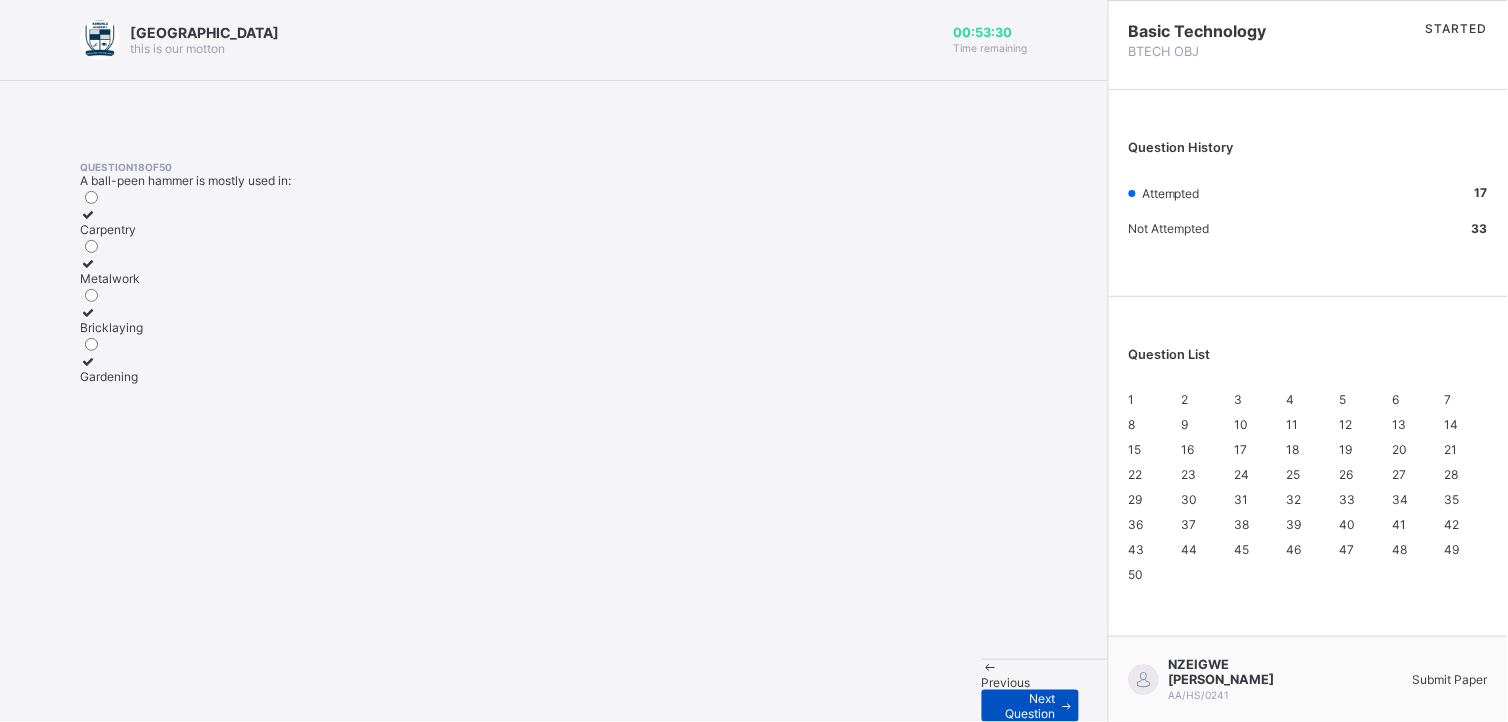 click on "Next Question" at bounding box center (1026, 706) 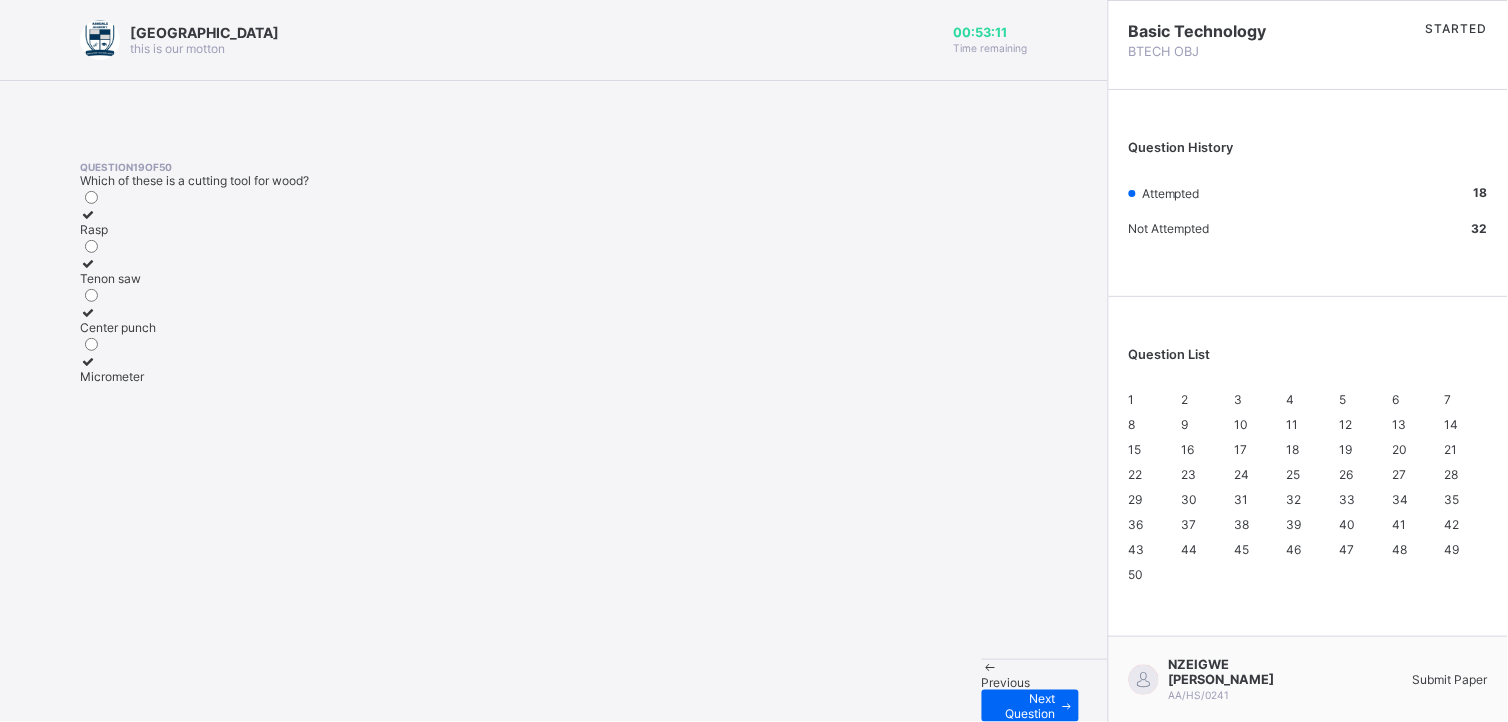 click on "Tenon saw" at bounding box center [118, 271] 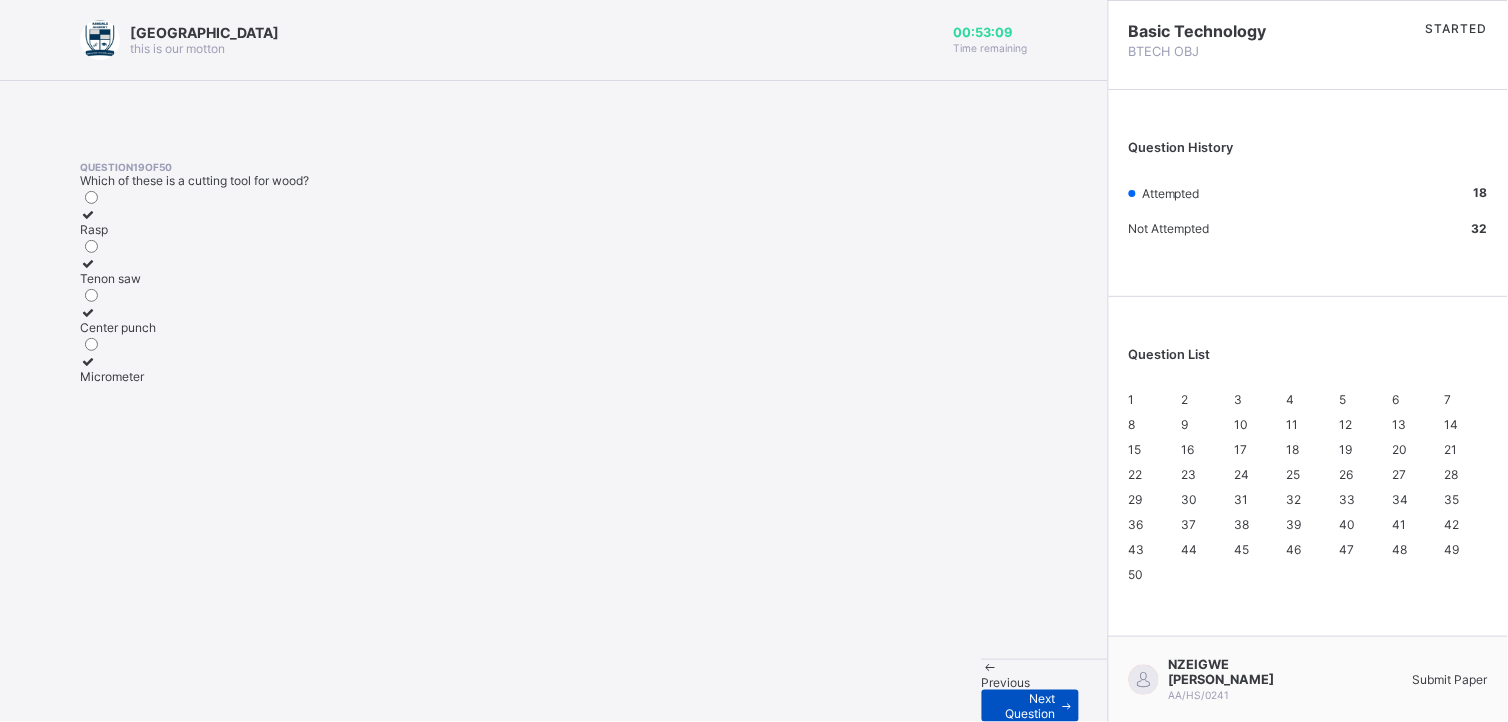 click on "Next Question" at bounding box center [1030, 706] 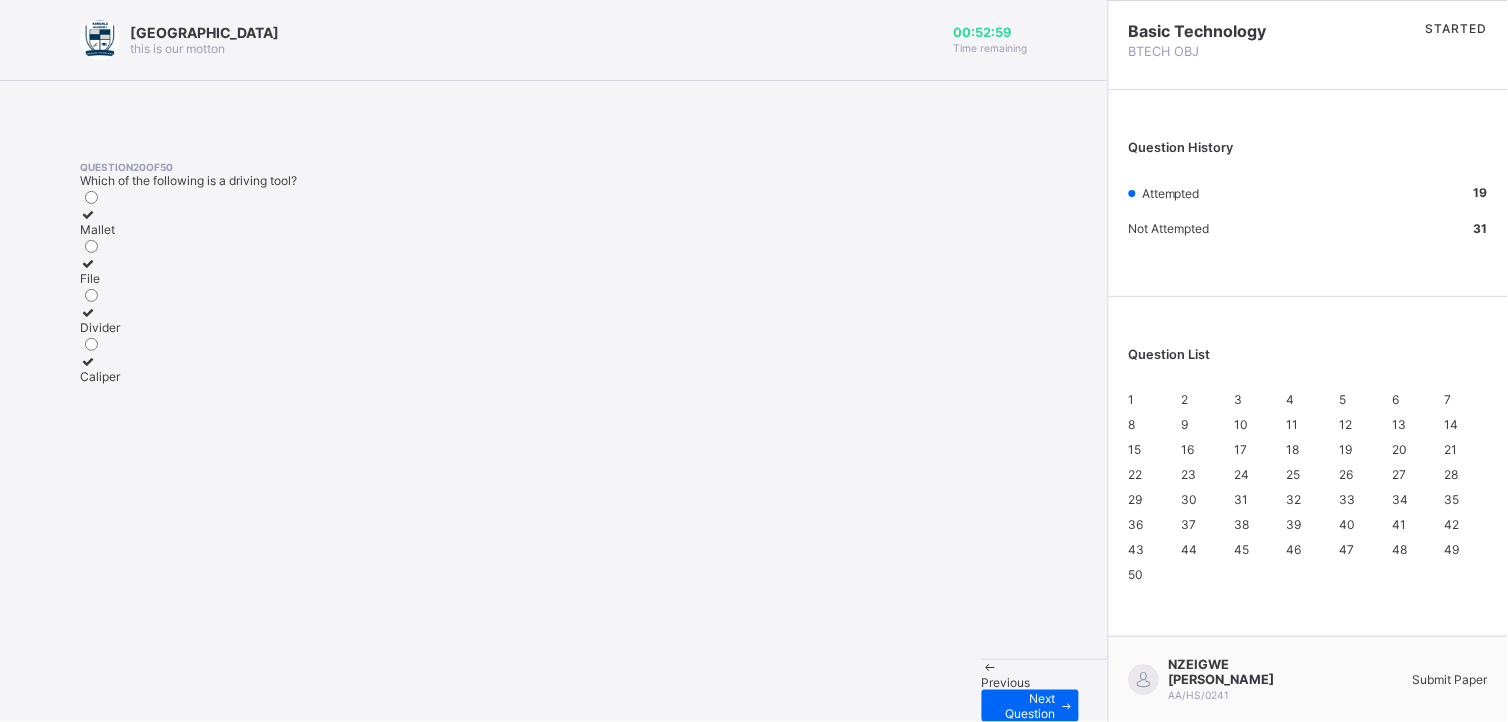 click on "Caliper" at bounding box center (100, 376) 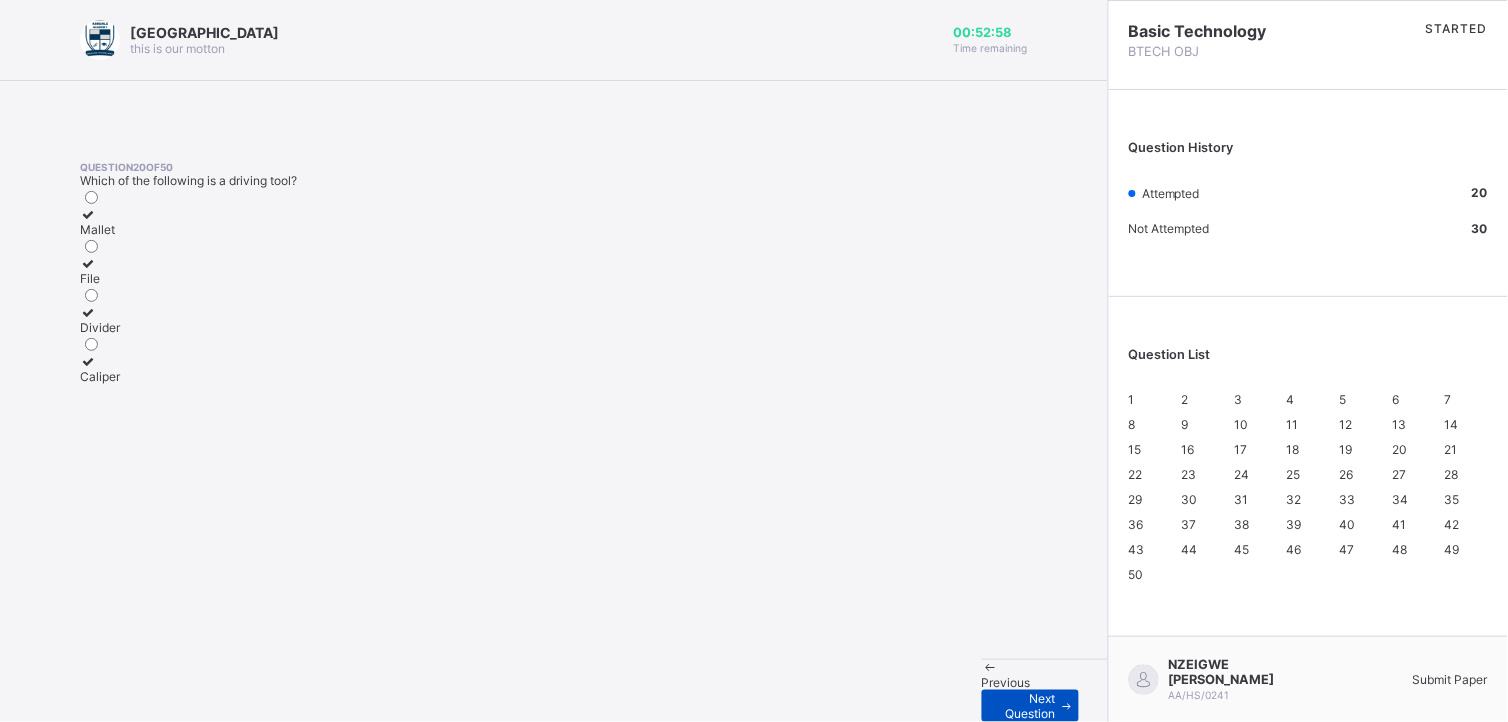 click on "Next Question" at bounding box center [1030, 706] 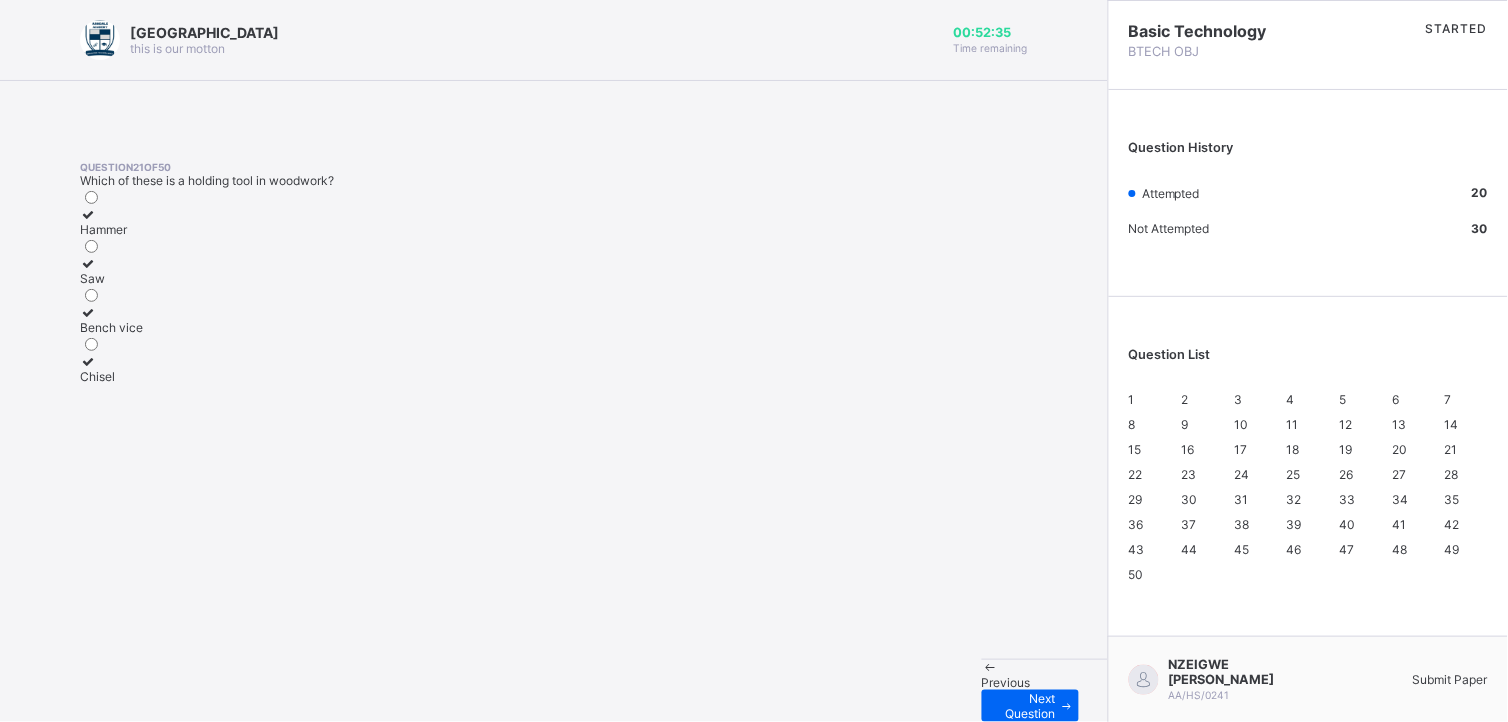 click on "Bench vice" at bounding box center [111, 320] 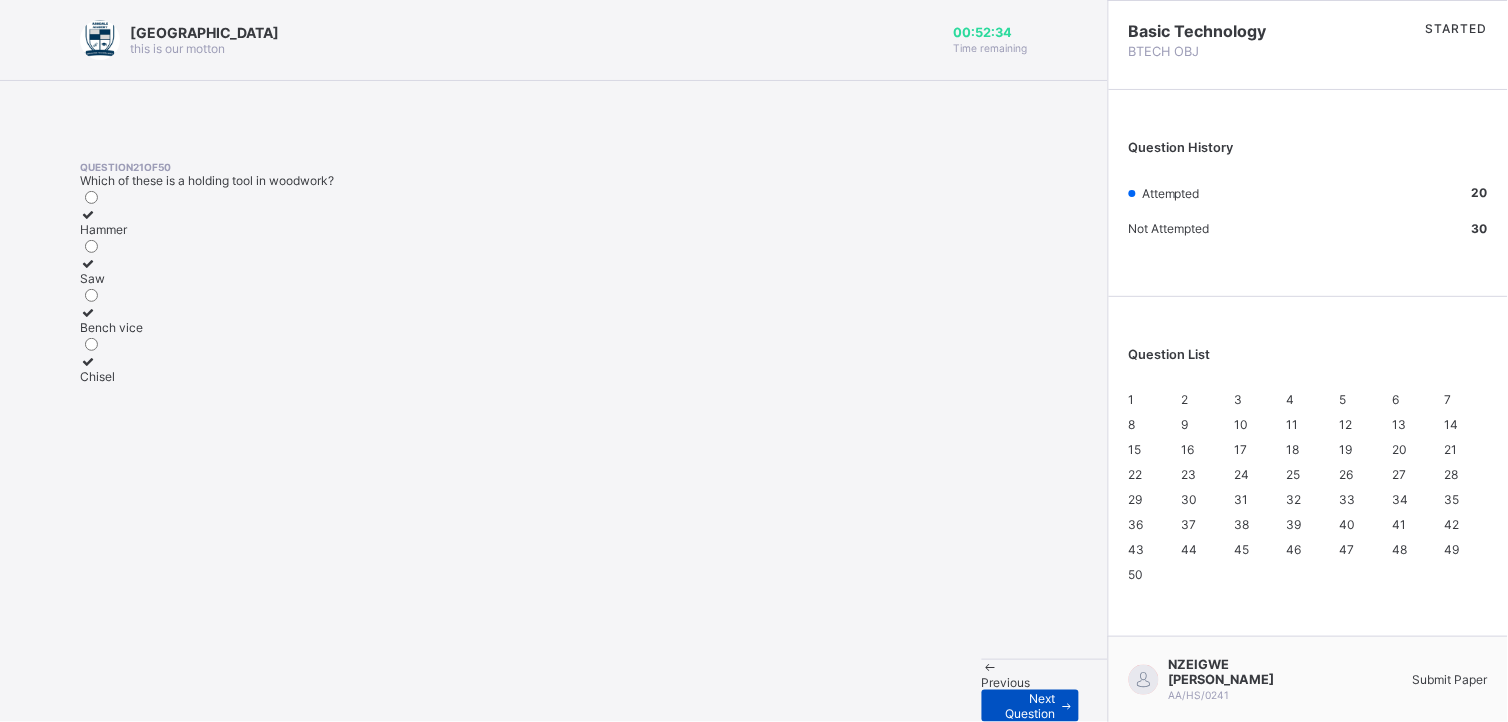 click on "Next Question" at bounding box center (1026, 706) 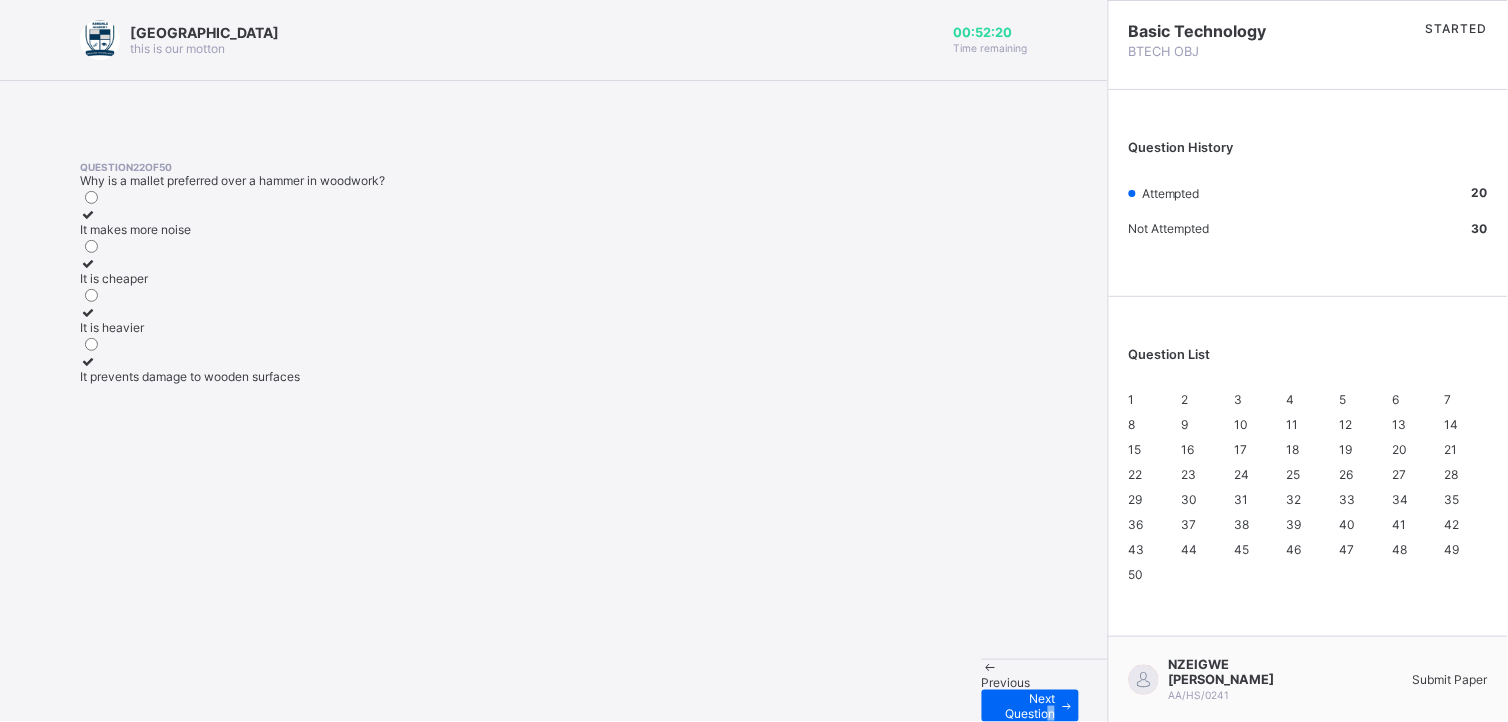 click on "It prevents damage to wooden surfaces" at bounding box center [190, 376] 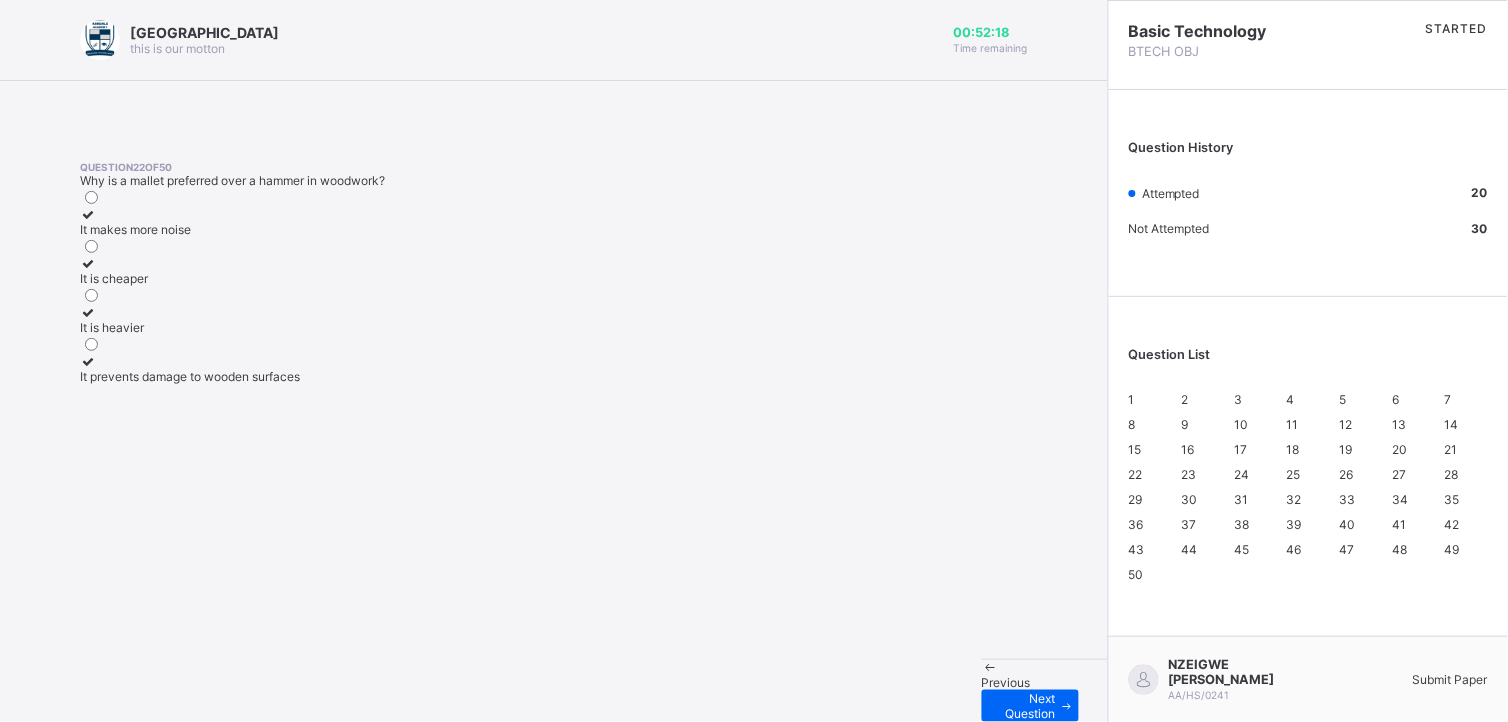click at bounding box center (190, 361) 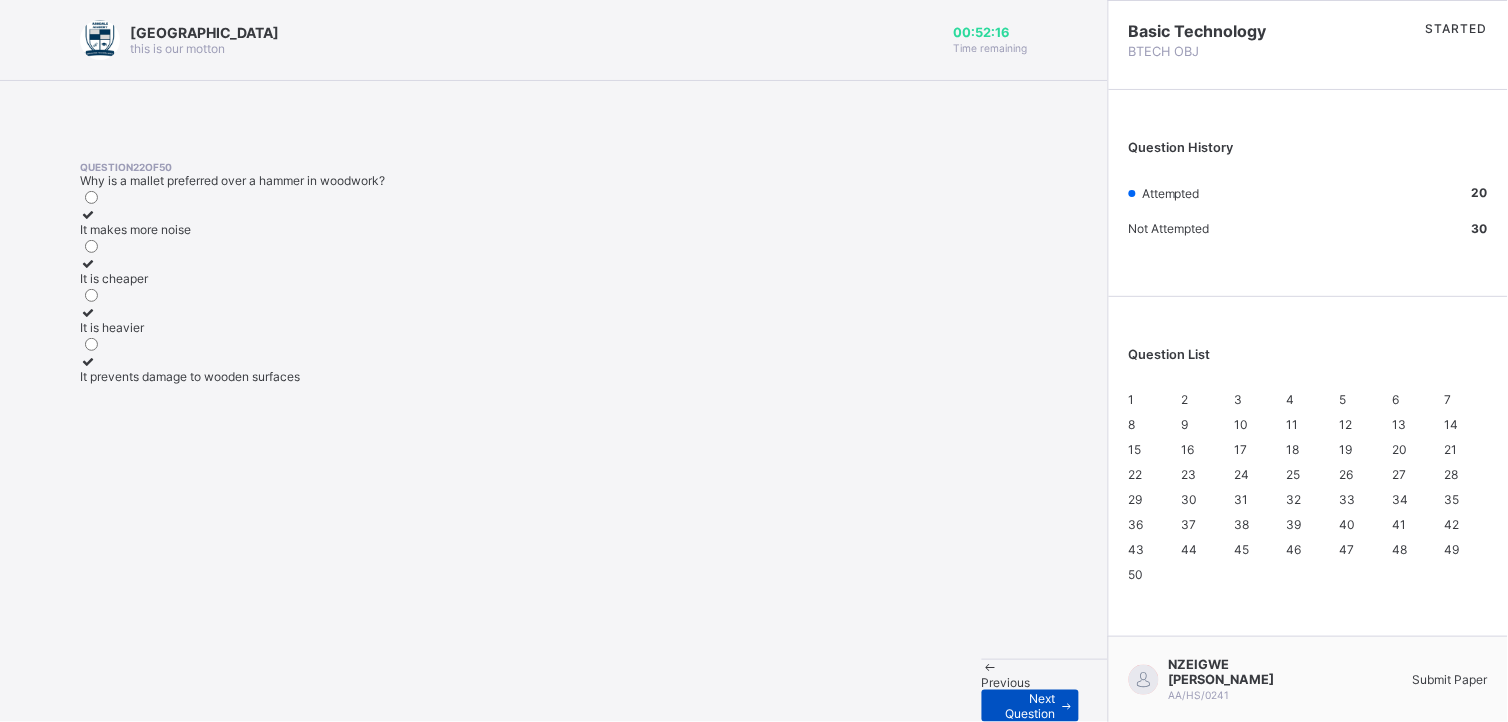 click on "Next Question" at bounding box center [1026, 706] 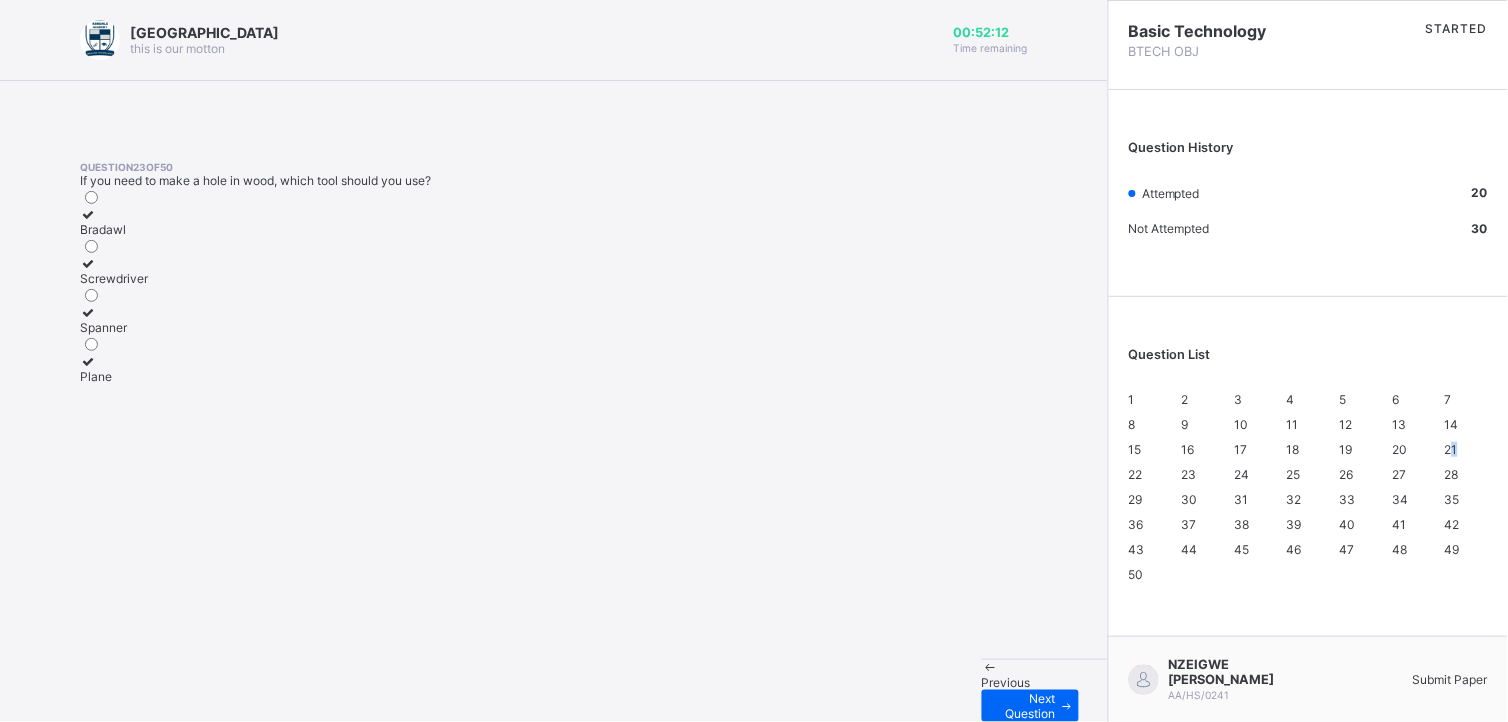 click on "21" at bounding box center [1451, 449] 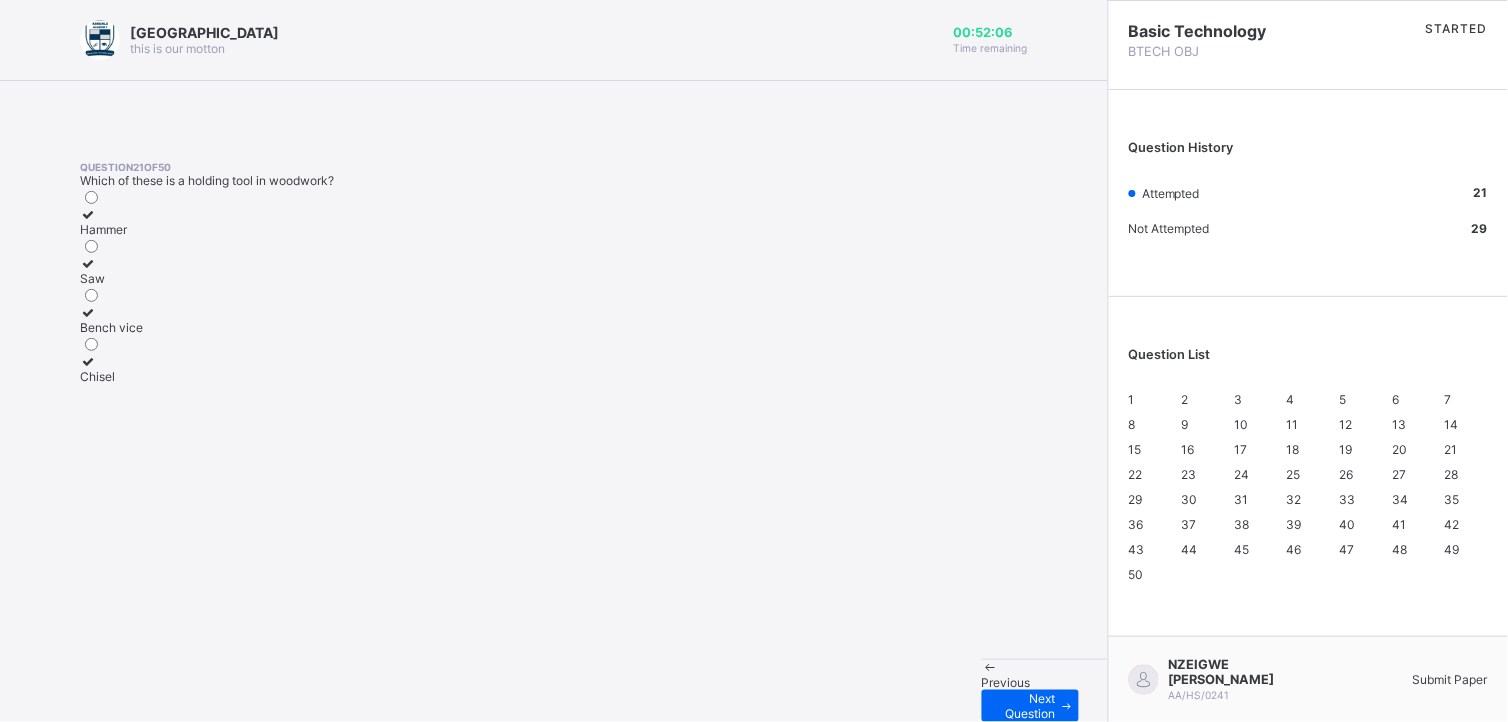 click on "Bench vice" at bounding box center (111, 327) 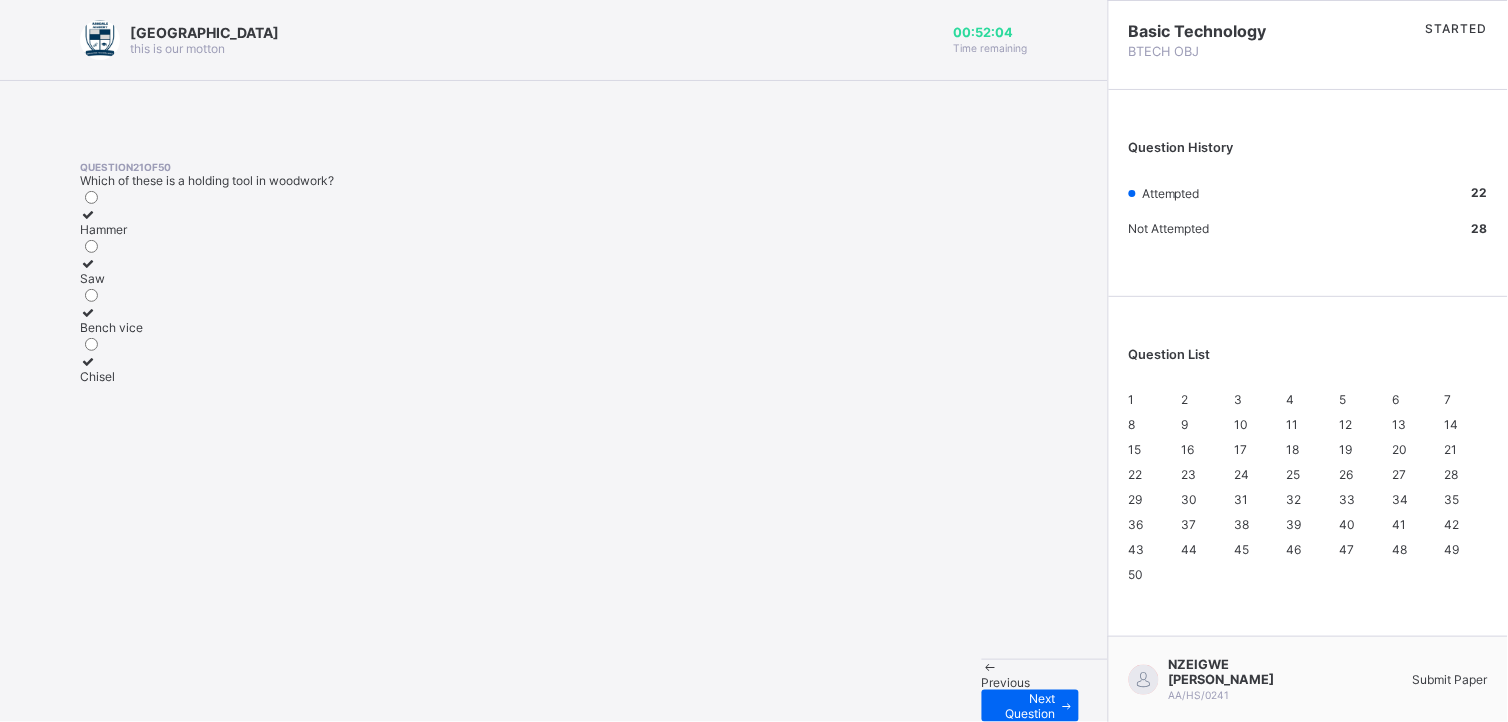 click on "23" at bounding box center (1189, 474) 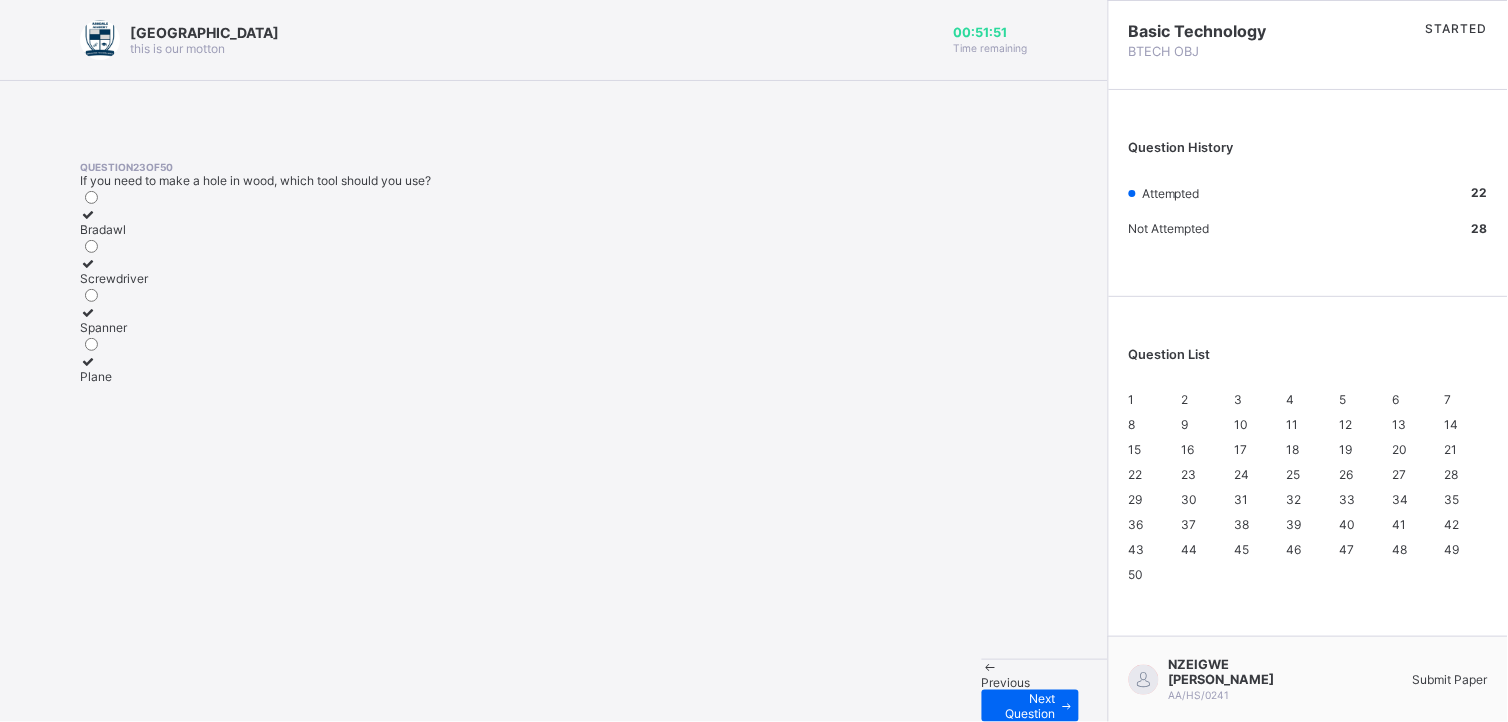 click on "Bradawl" at bounding box center (114, 229) 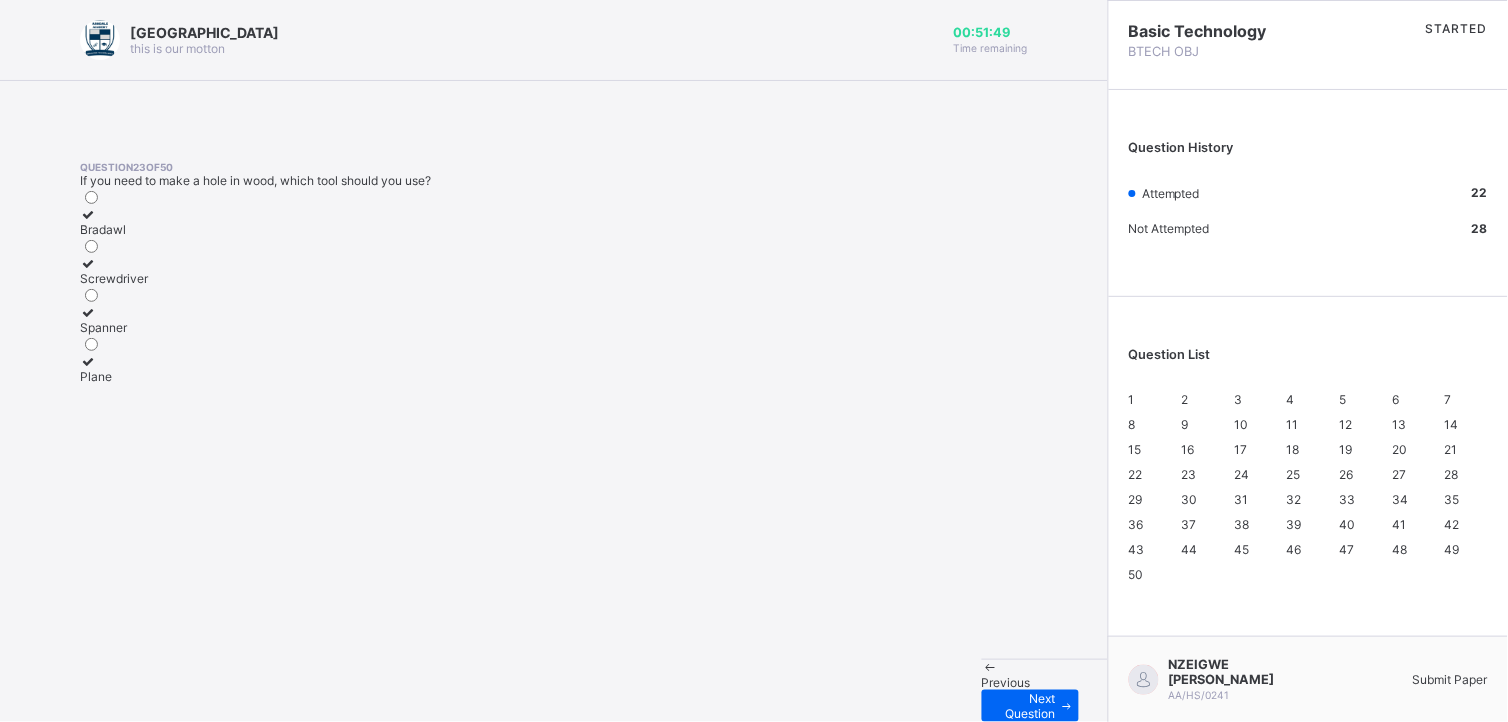 click on "24" at bounding box center [1241, 474] 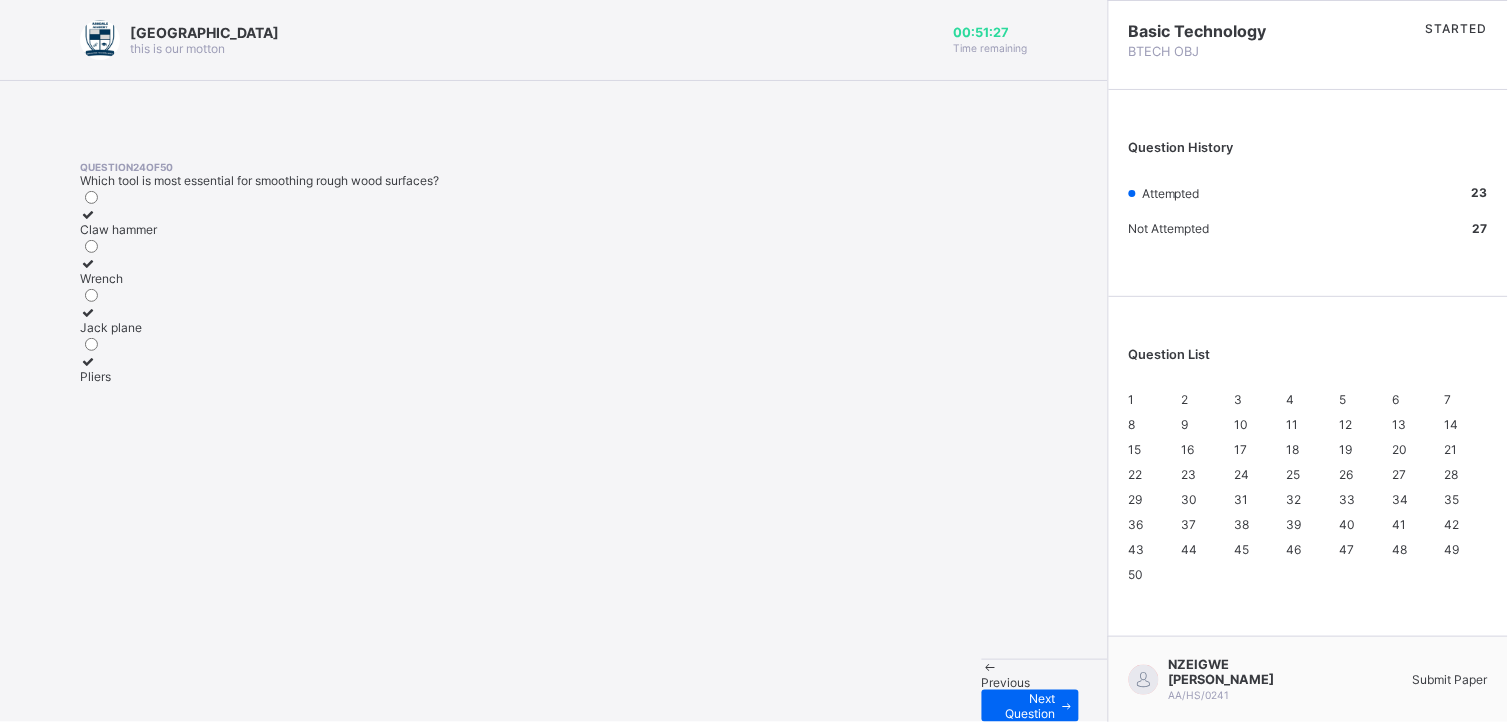 click on "Jack plane" at bounding box center [118, 320] 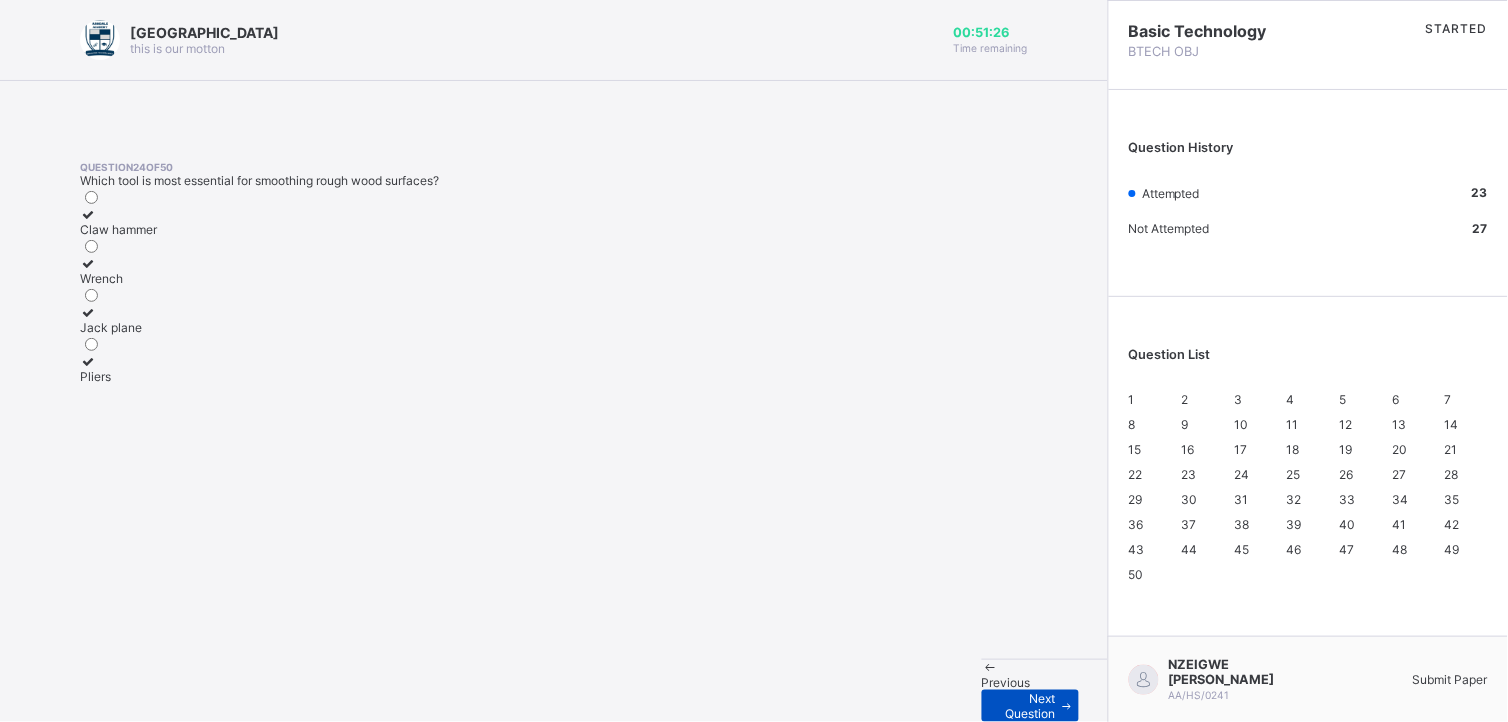 click at bounding box center (1067, 706) 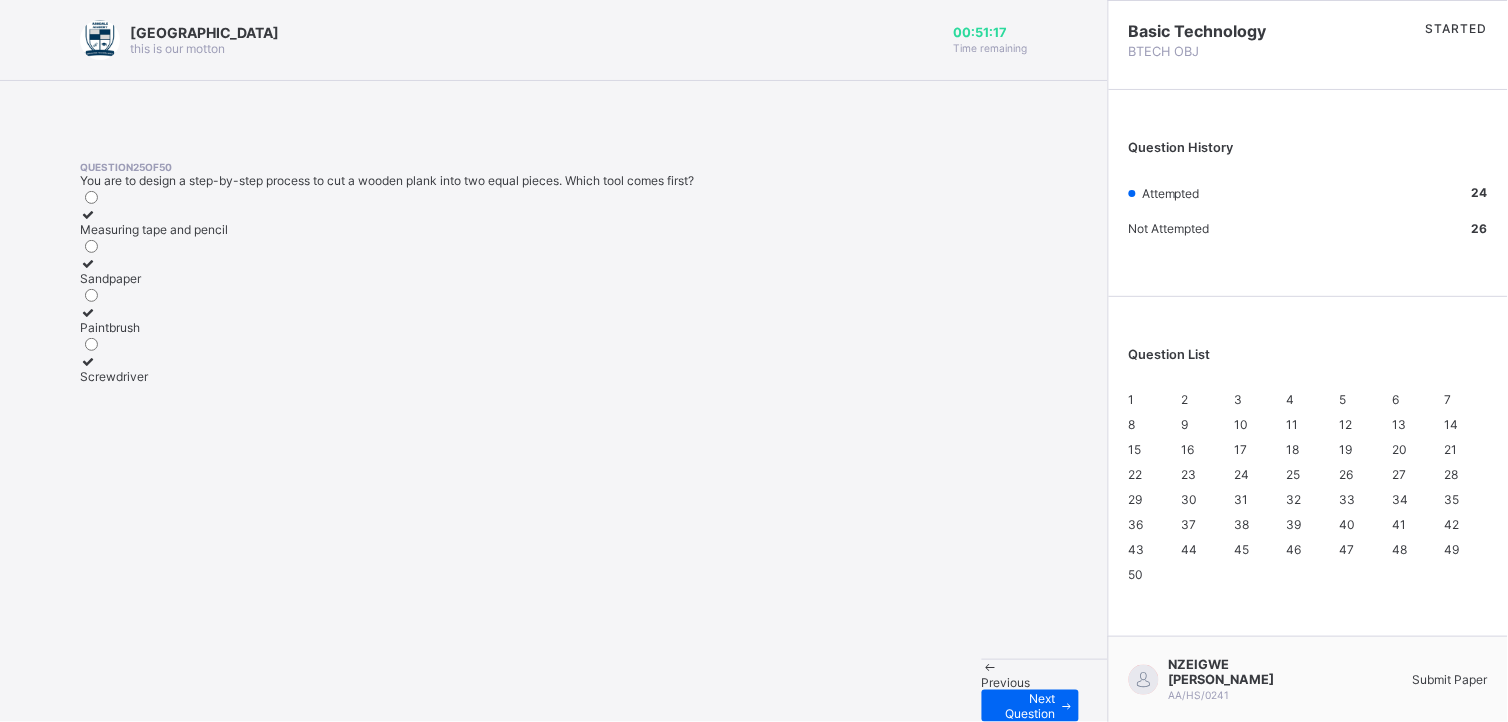 click on "Measuring tape and pencil" at bounding box center (154, 229) 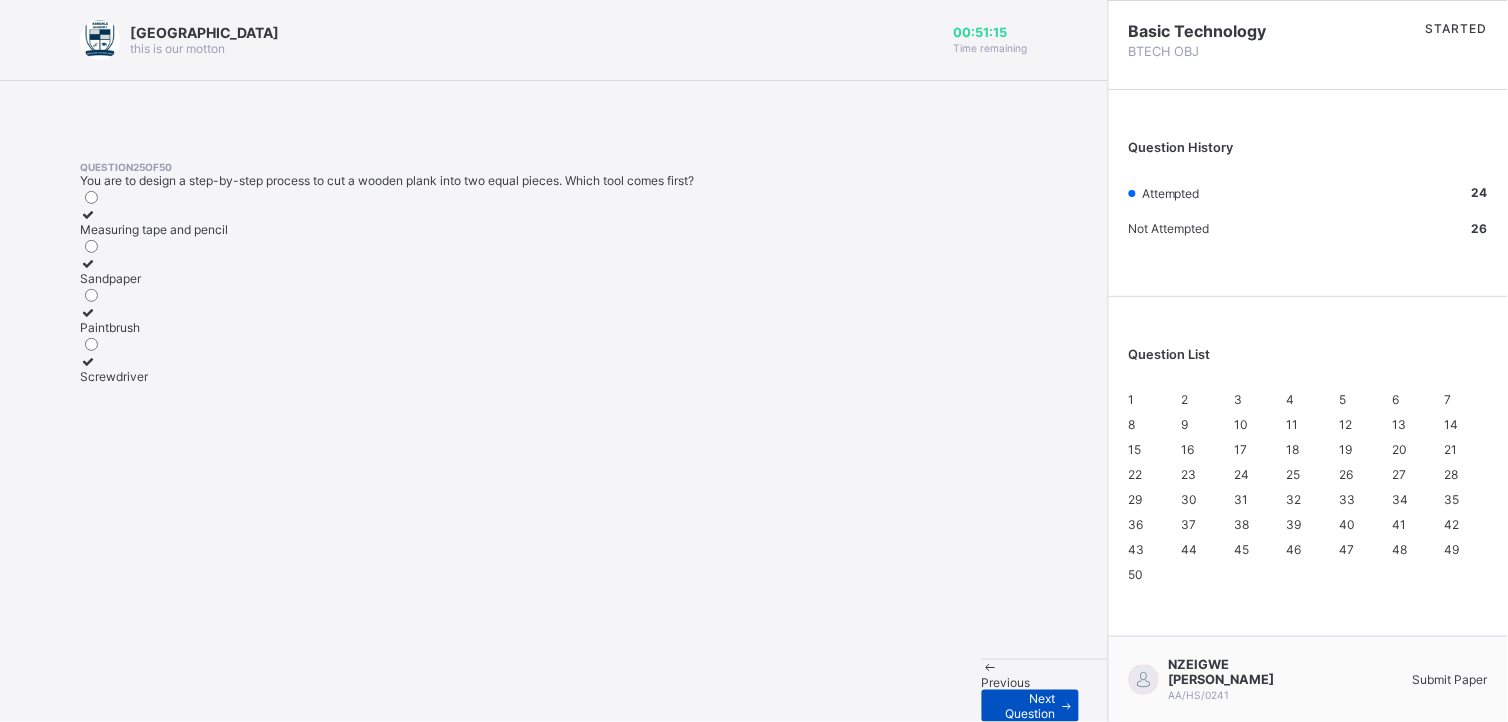 click on "Next Question" at bounding box center (1026, 706) 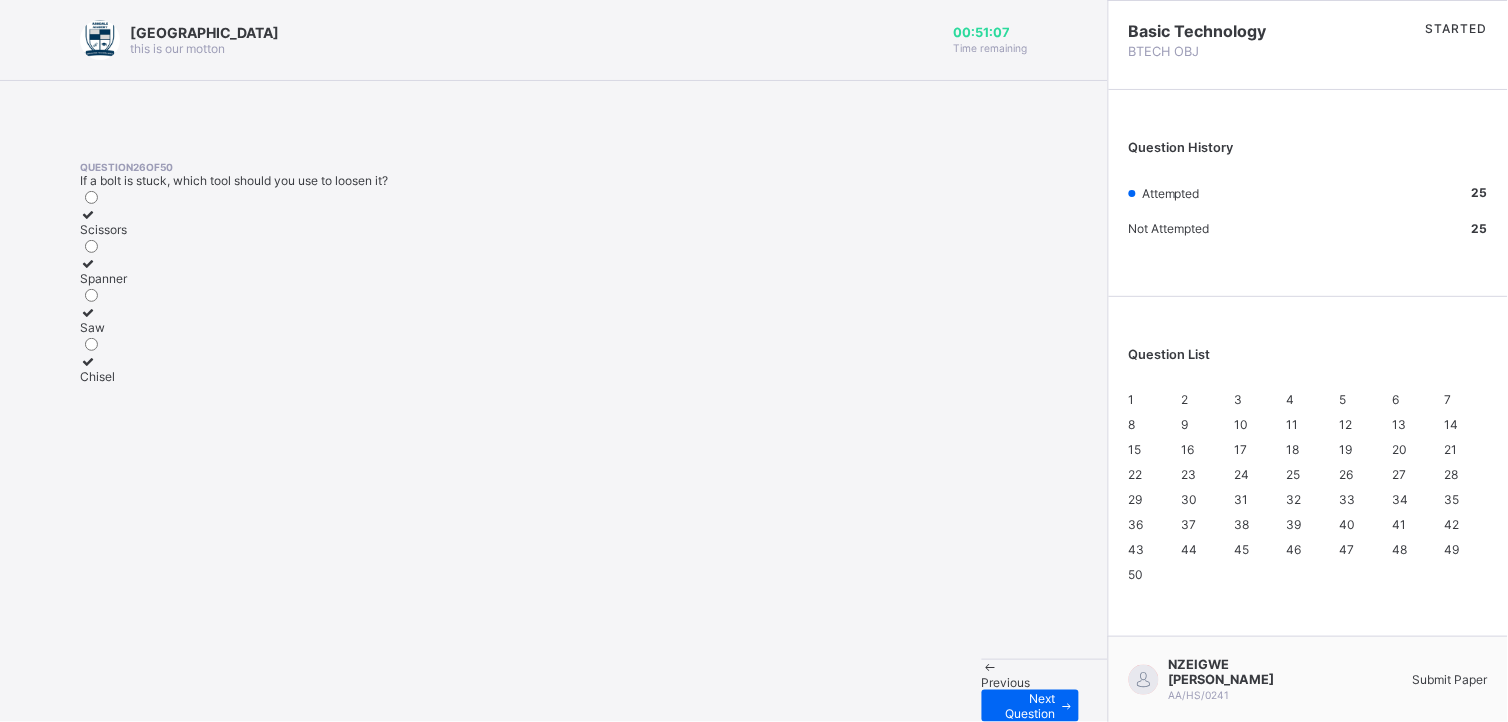 click on "Spanner" at bounding box center (103, 271) 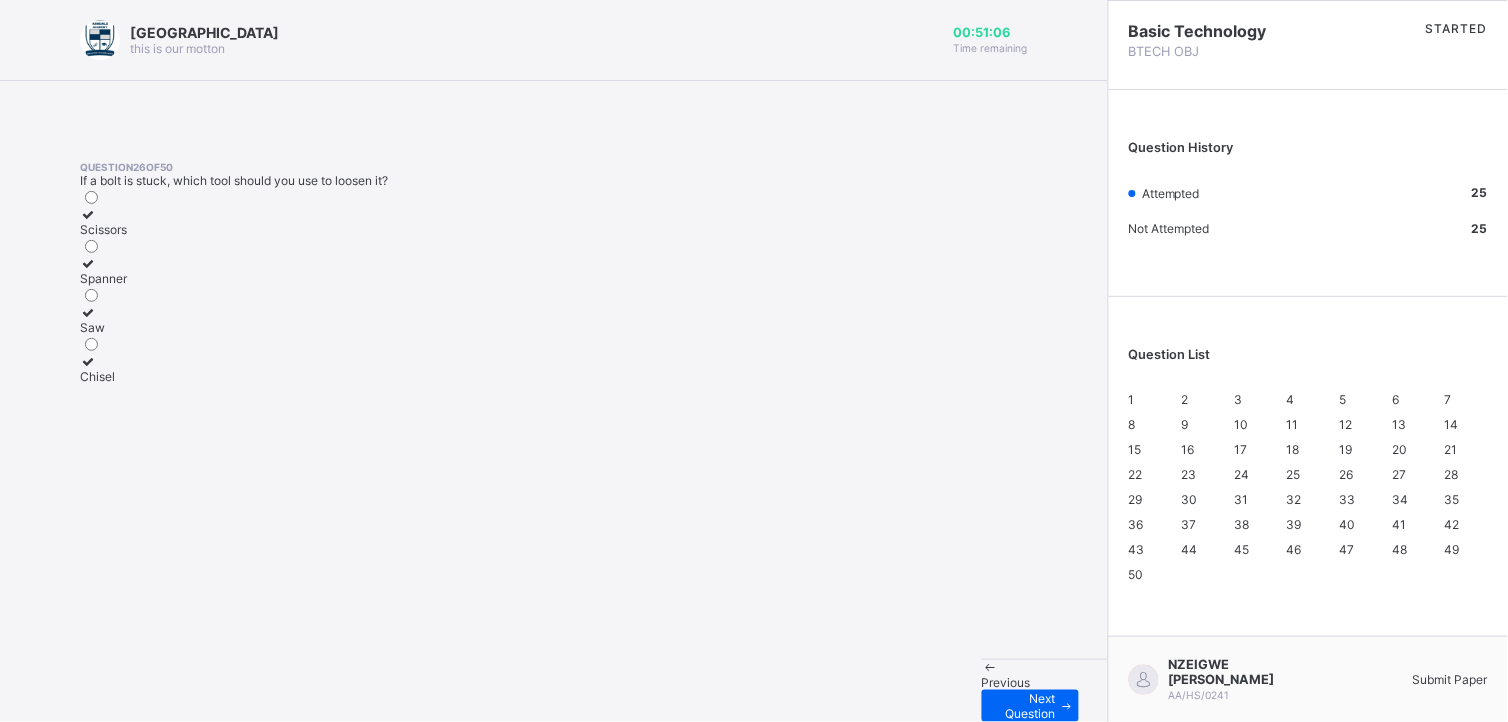 click on "Previous Next Question" at bounding box center (1045, 690) 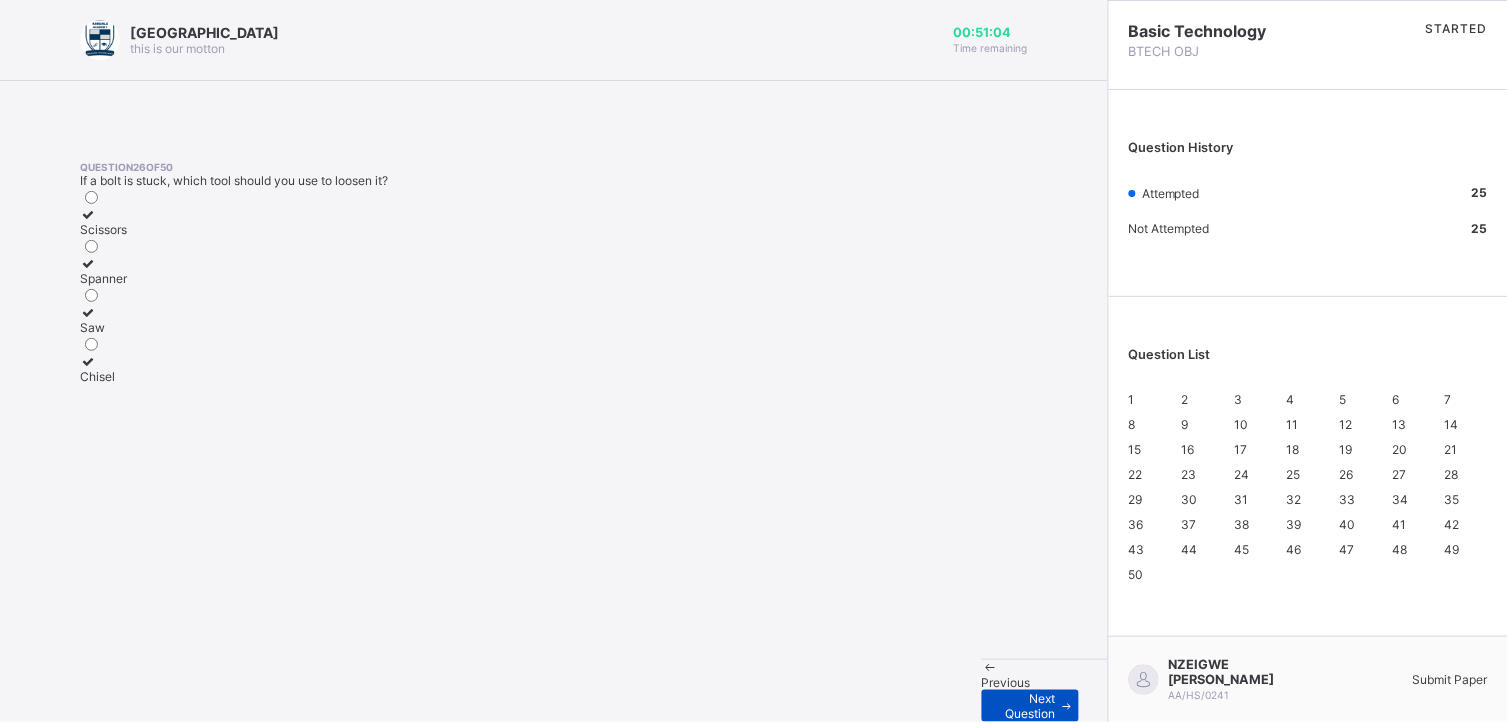 click on "Next Question" at bounding box center [1026, 706] 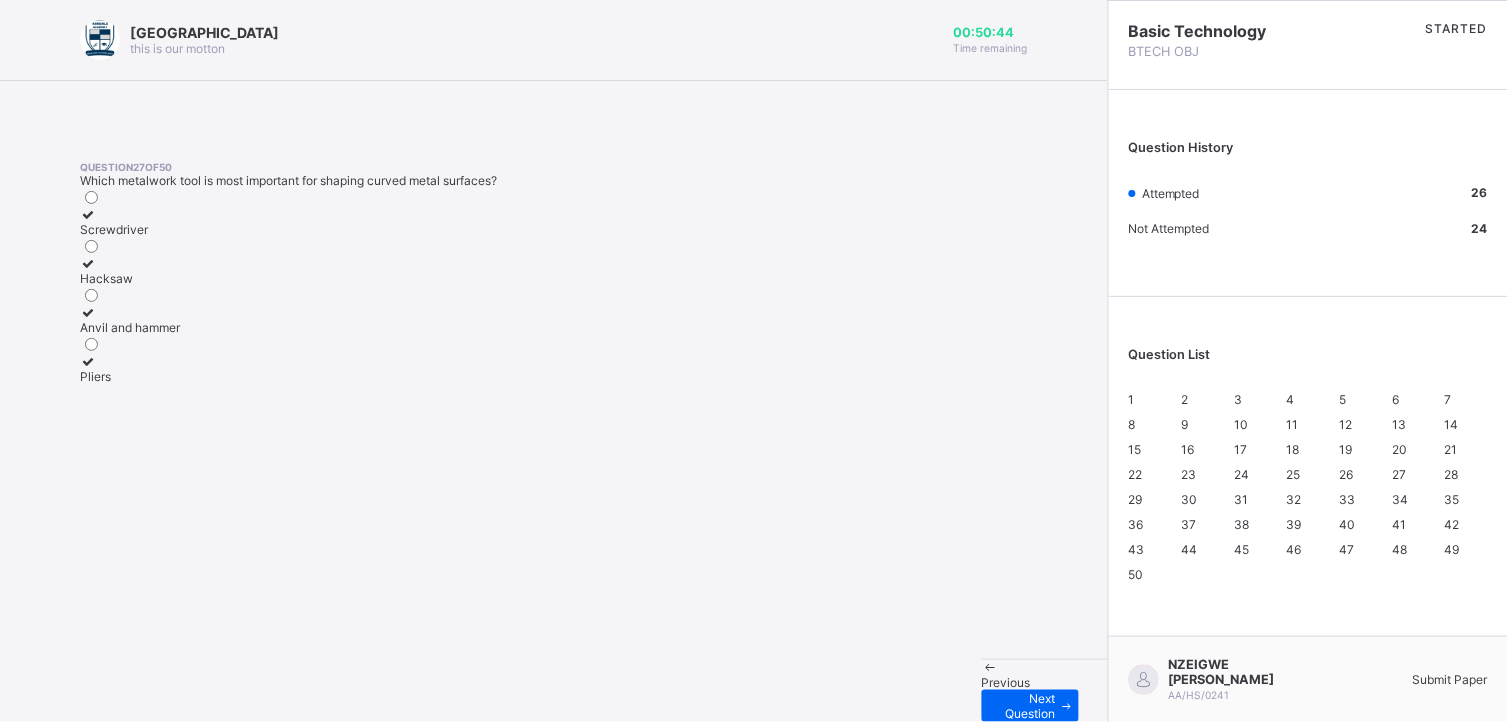 click on "Pliers" at bounding box center (130, 376) 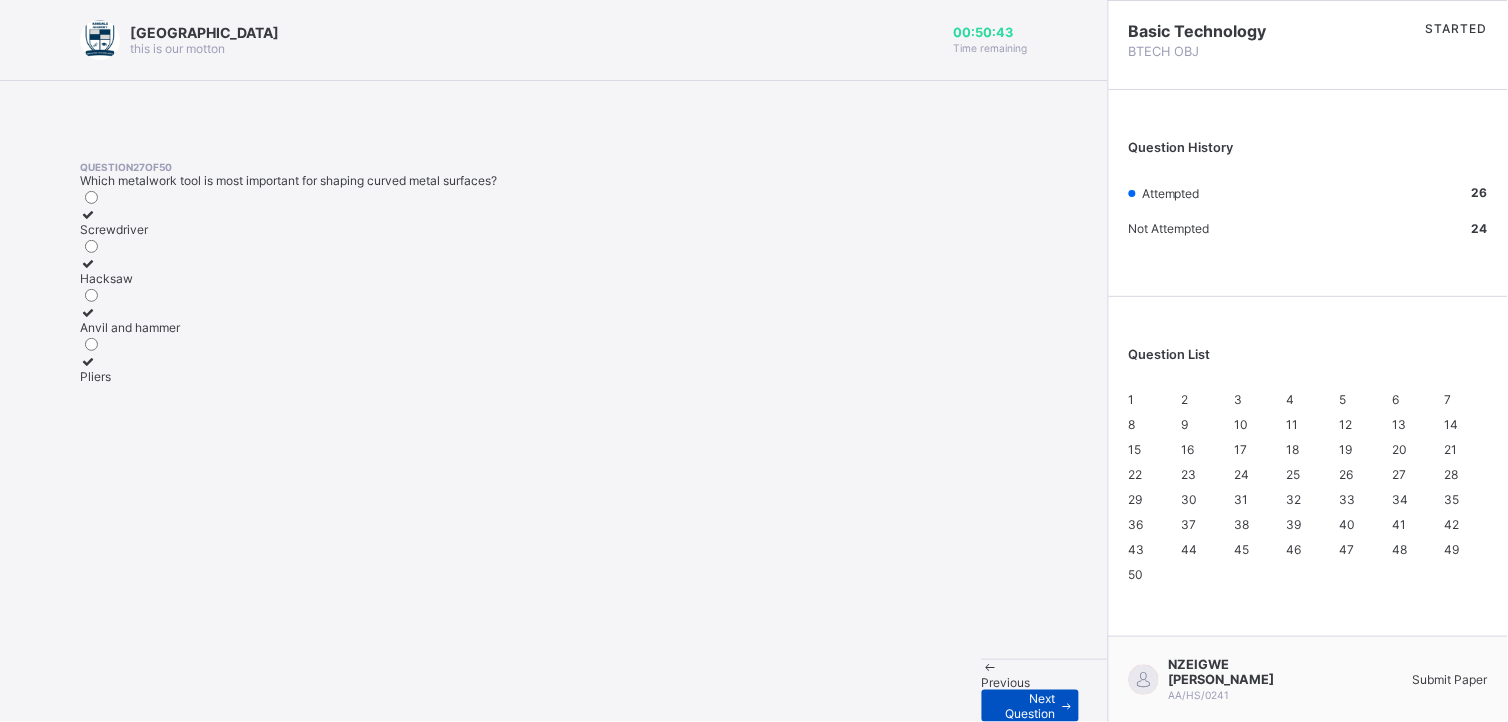 click on "Next Question" at bounding box center [1030, 706] 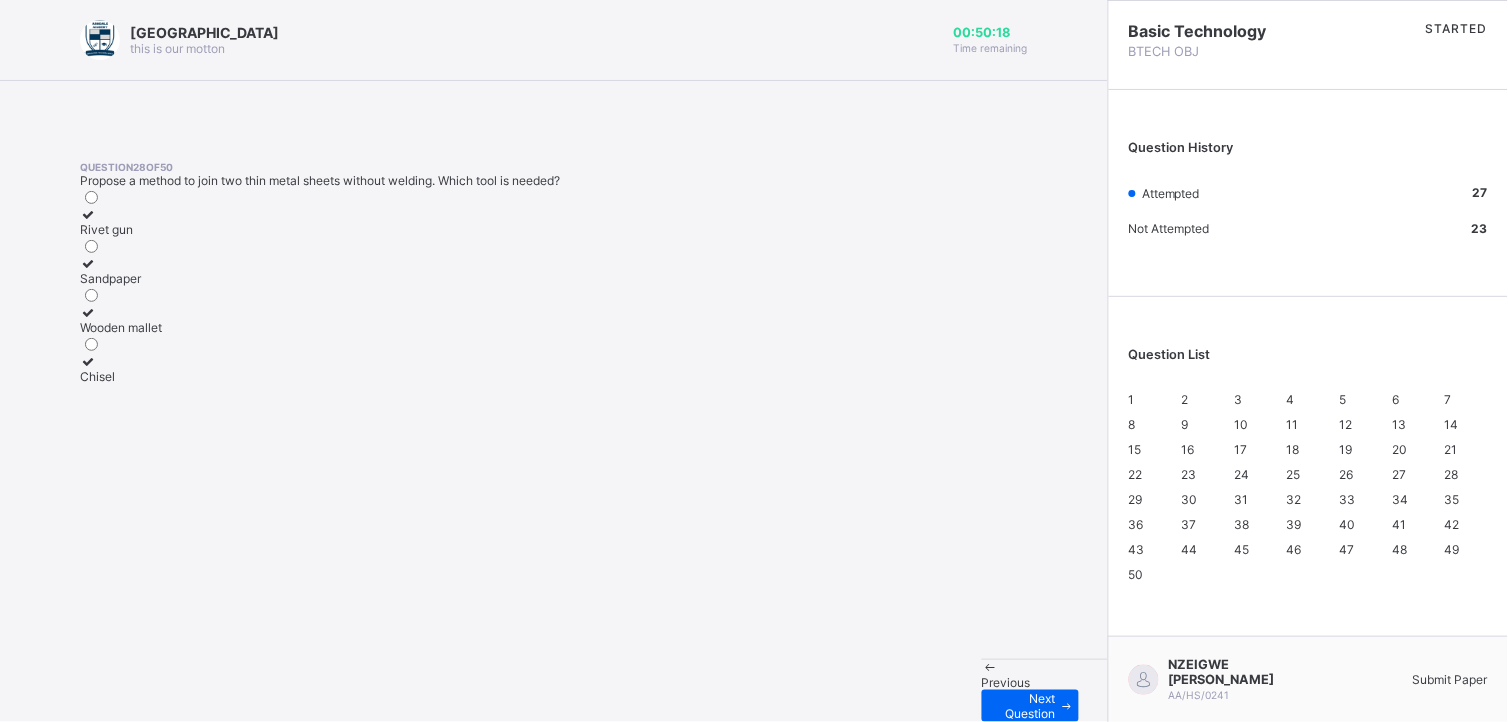 click on "Rivet gun" at bounding box center [121, 229] 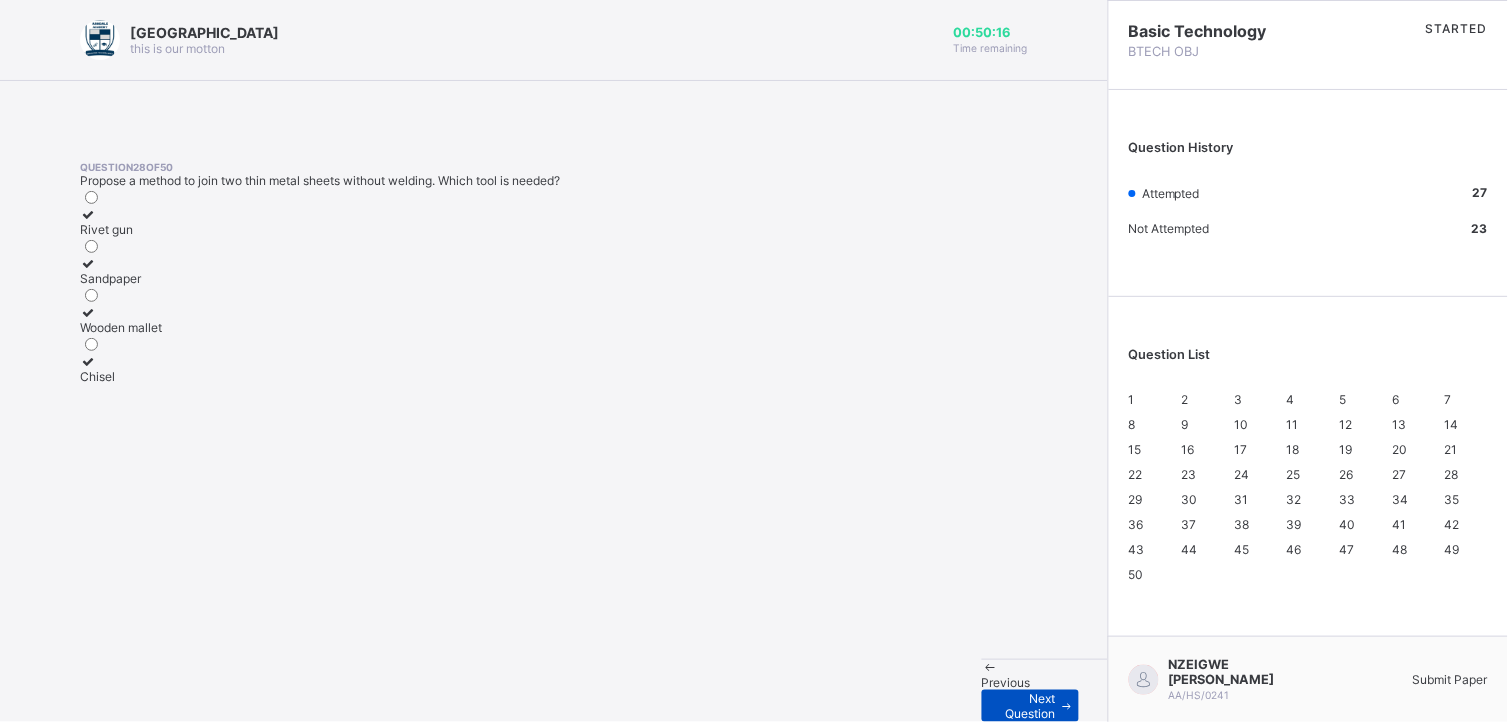 click on "Next Question" at bounding box center [1030, 706] 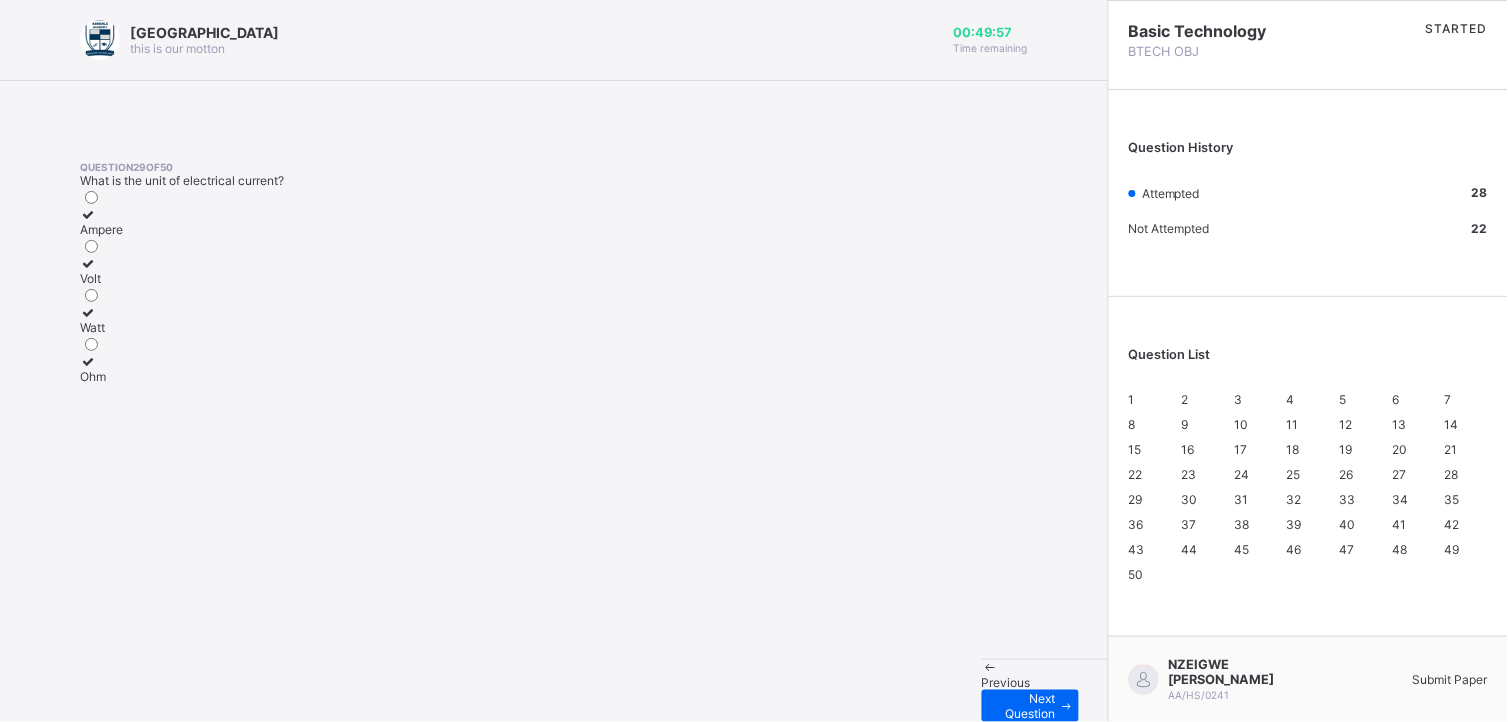 click on "Volt" at bounding box center (101, 271) 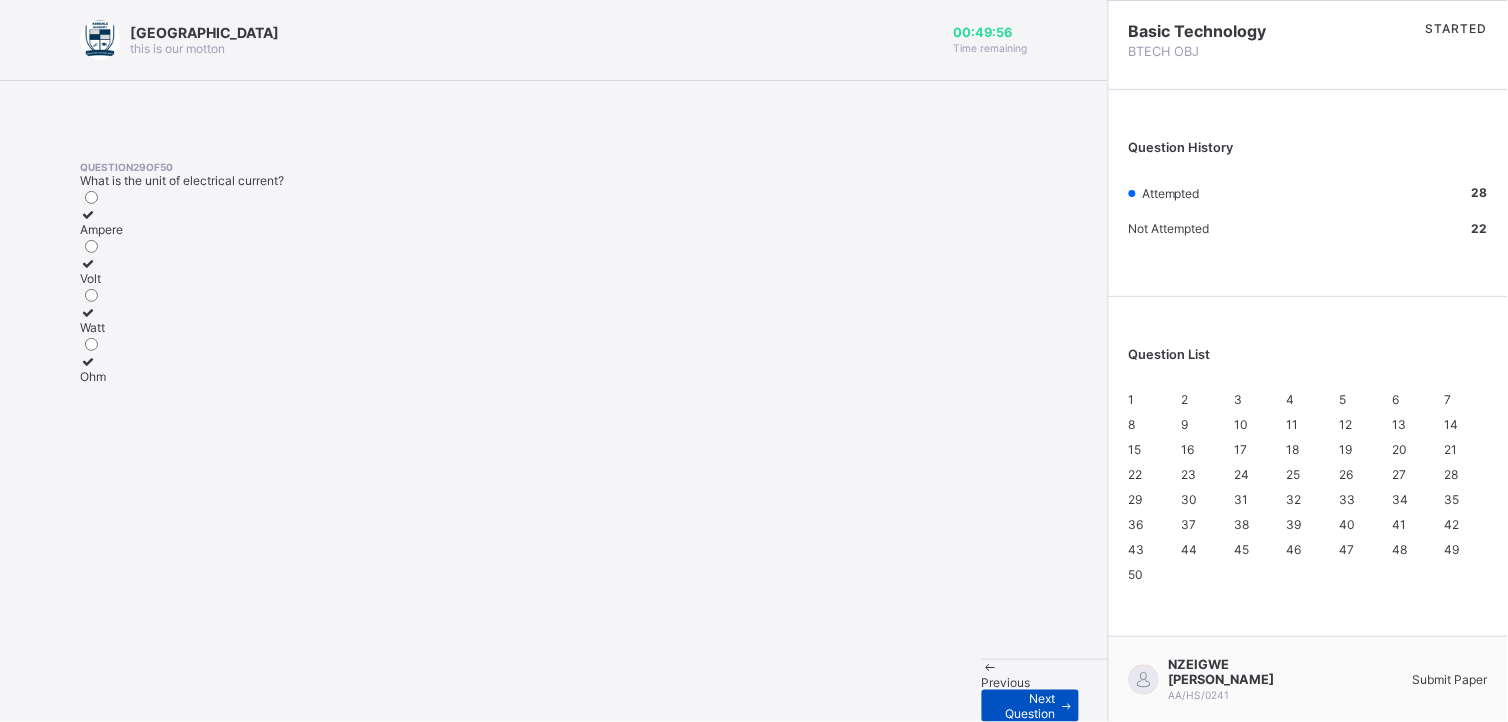 click on "Next Question" at bounding box center (1030, 706) 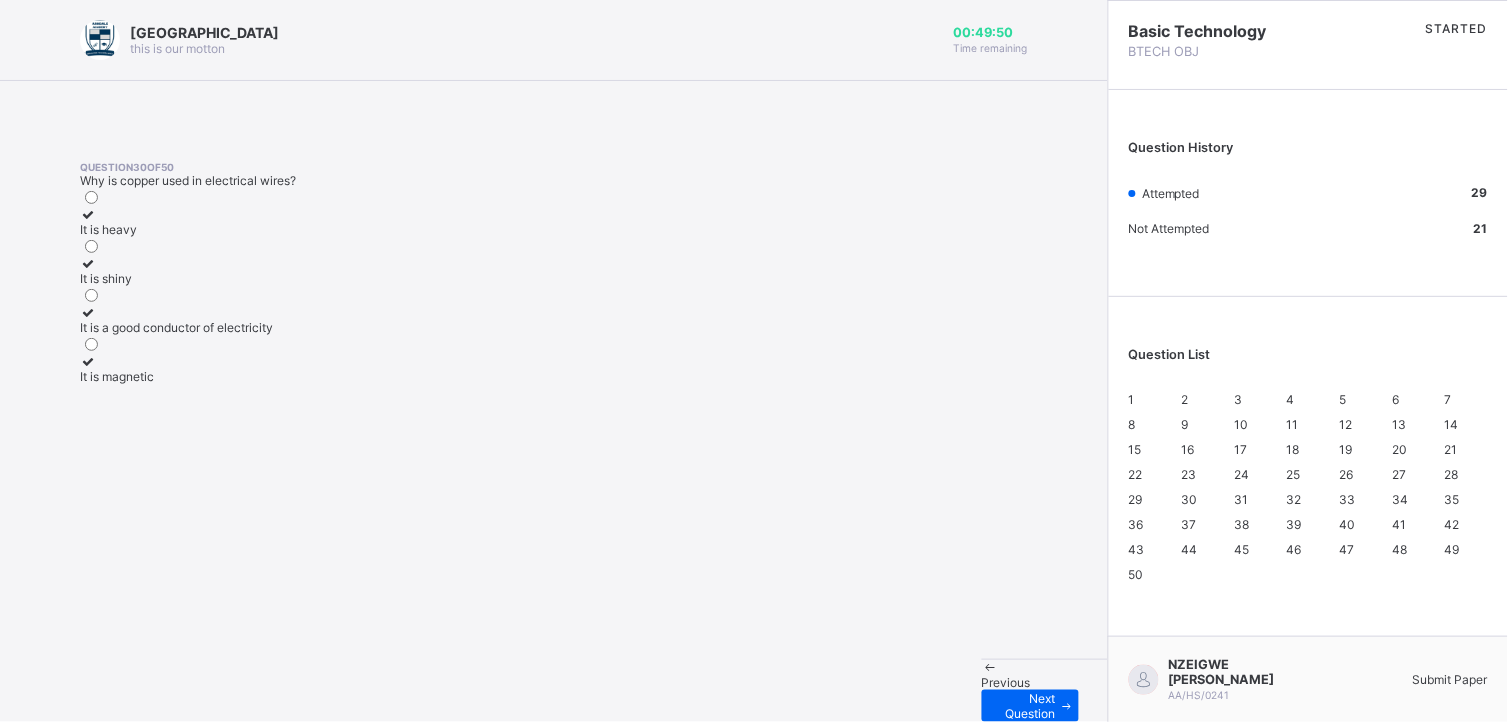 click on "It is a good conductor of electricity" at bounding box center (176, 320) 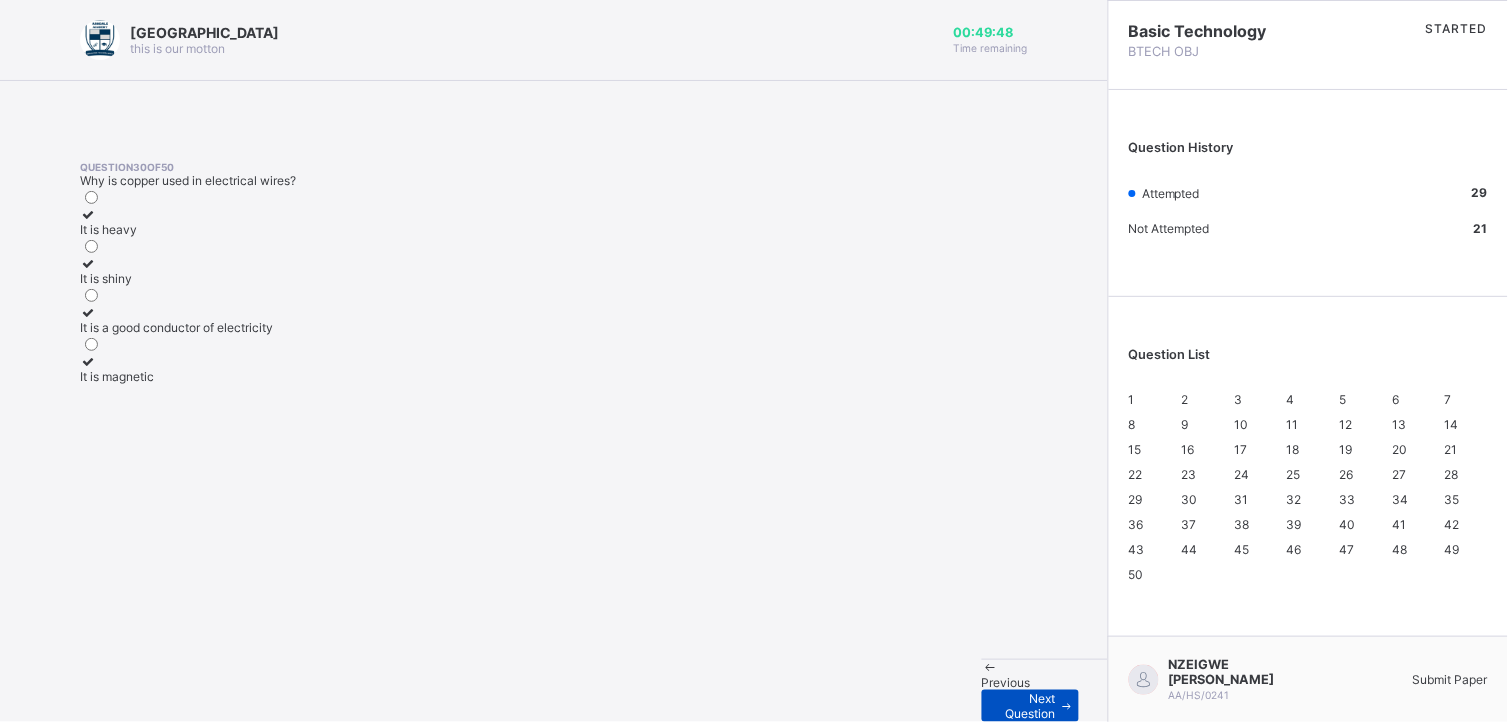 click on "Next Question" at bounding box center (1030, 706) 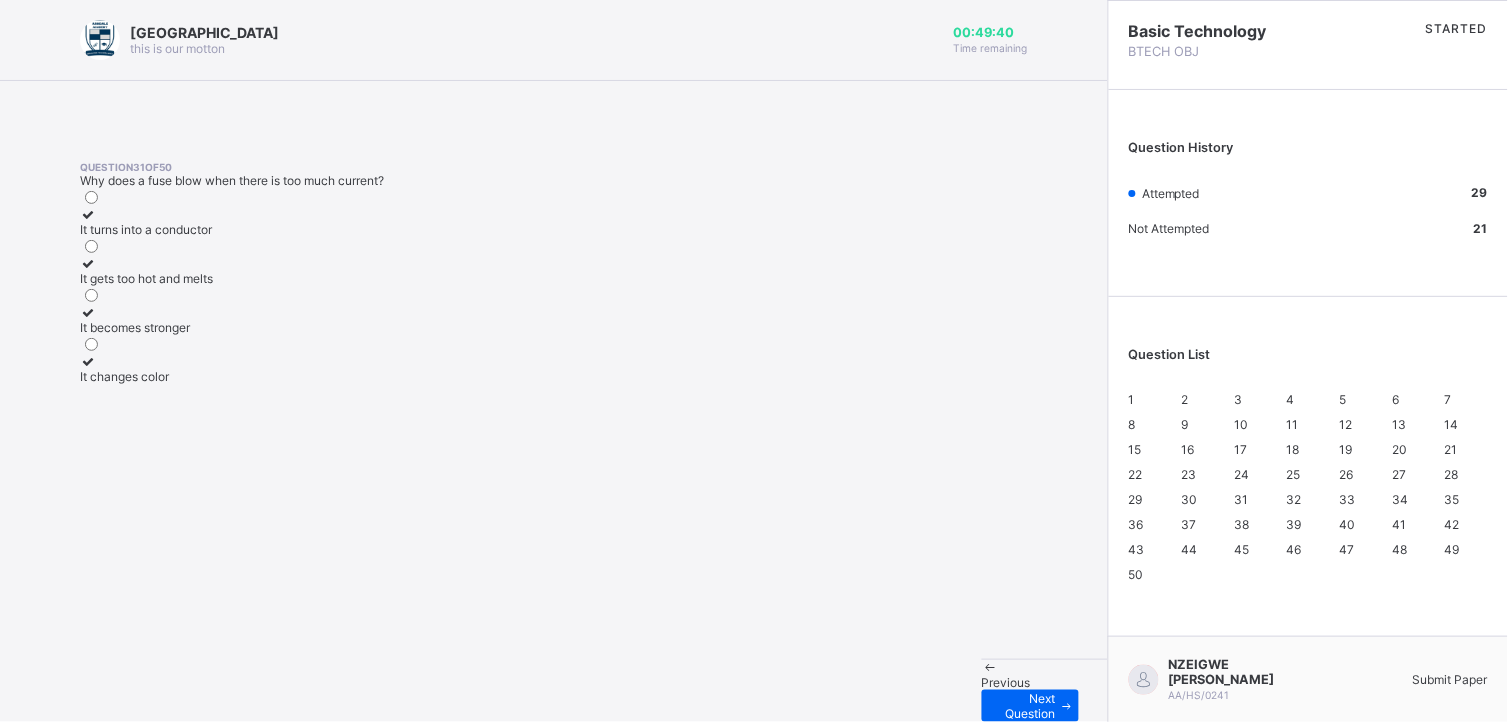 click on "It gets too hot and melts" at bounding box center (146, 271) 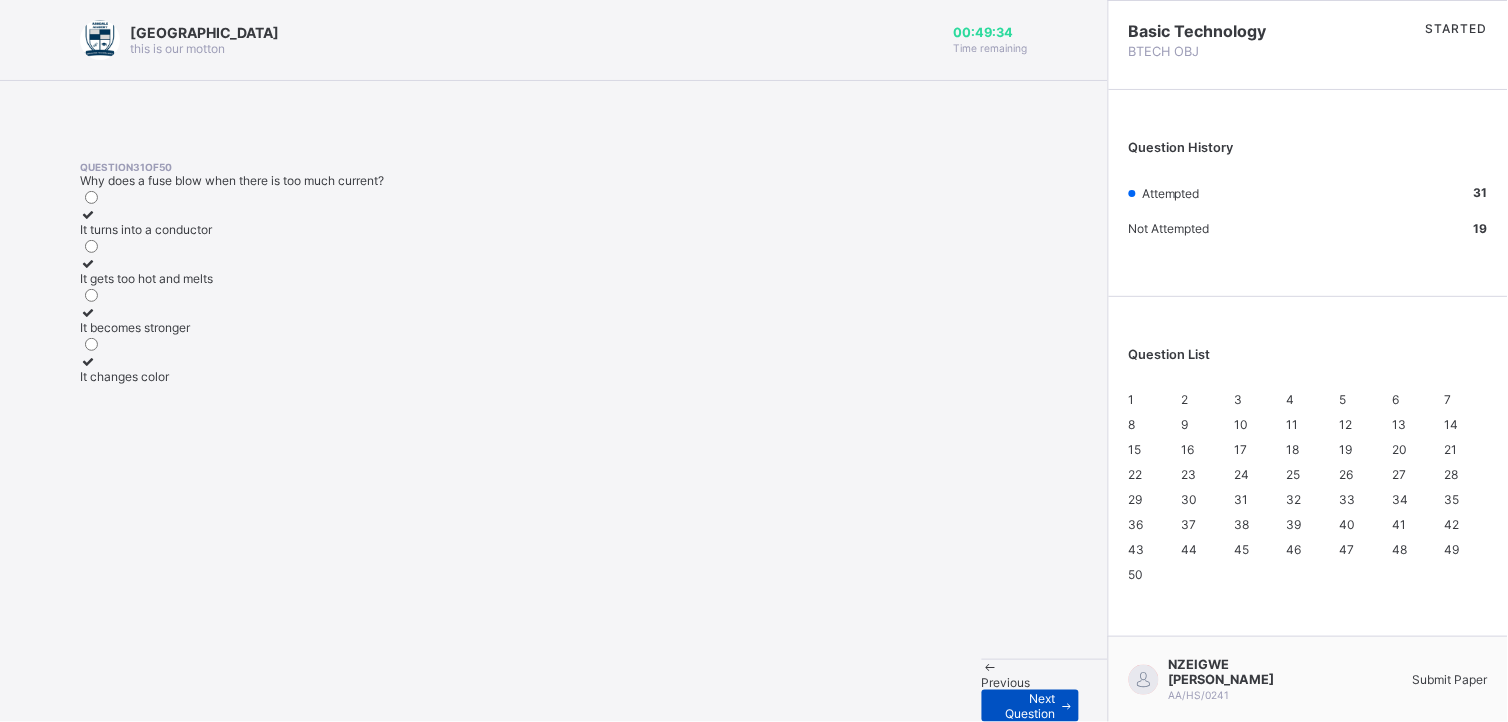 click on "Next Question" at bounding box center (1026, 706) 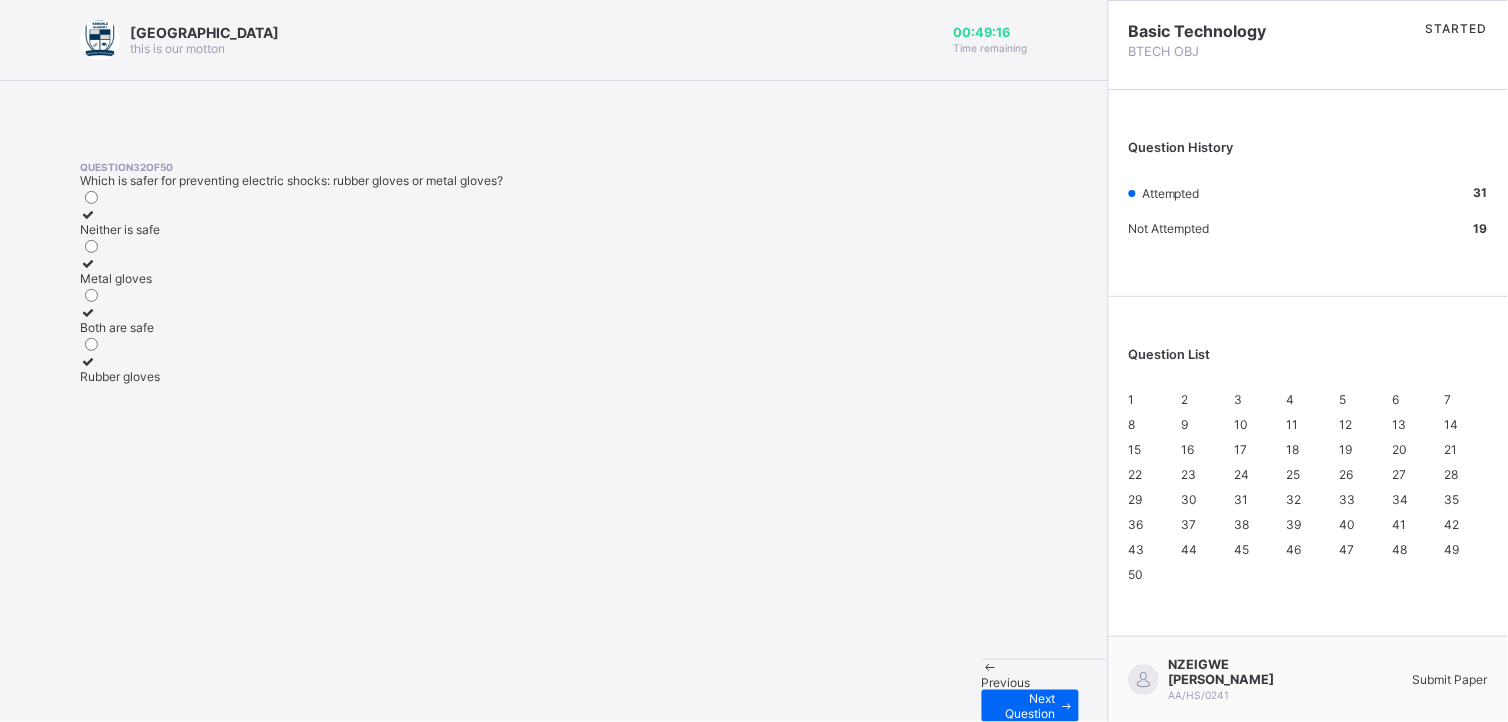 click on "Rubber gloves" at bounding box center [120, 369] 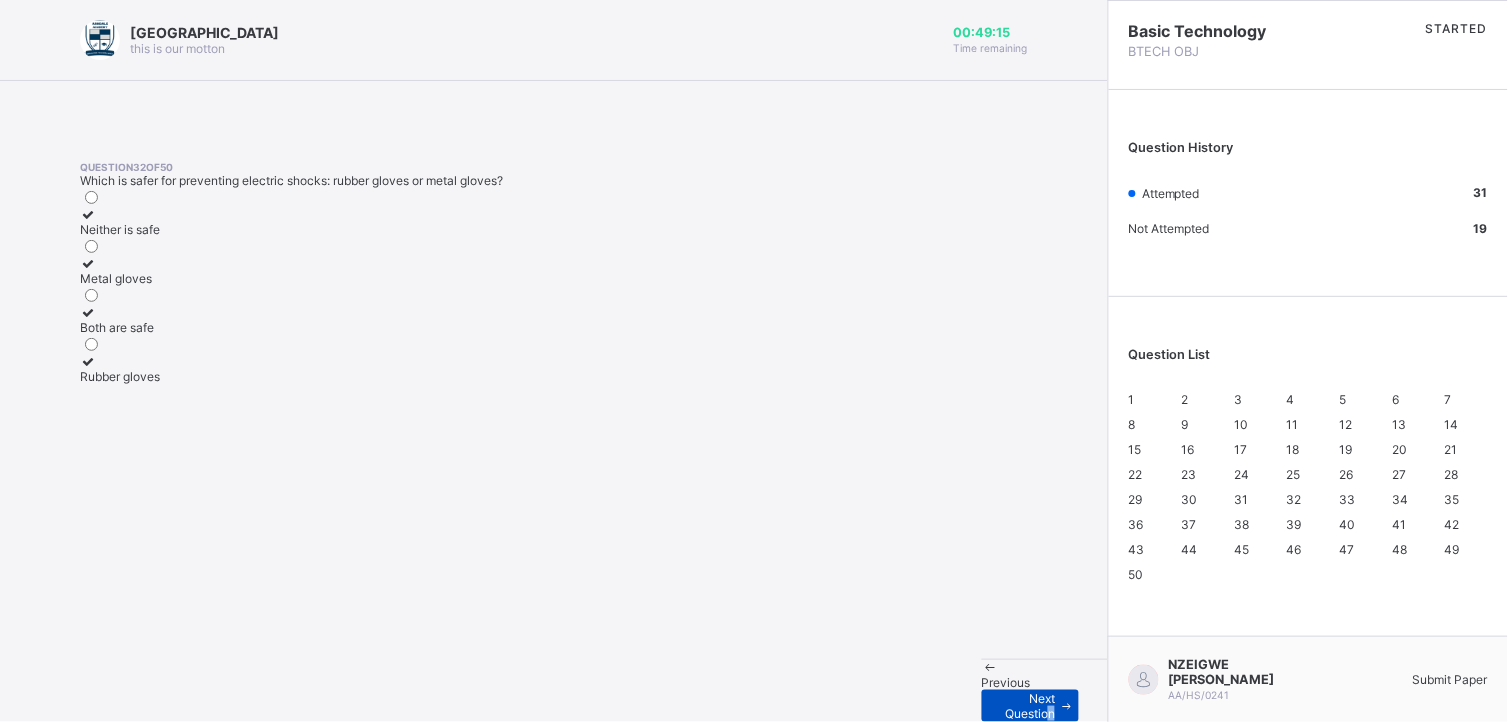 click on "Next Question" at bounding box center [1030, 706] 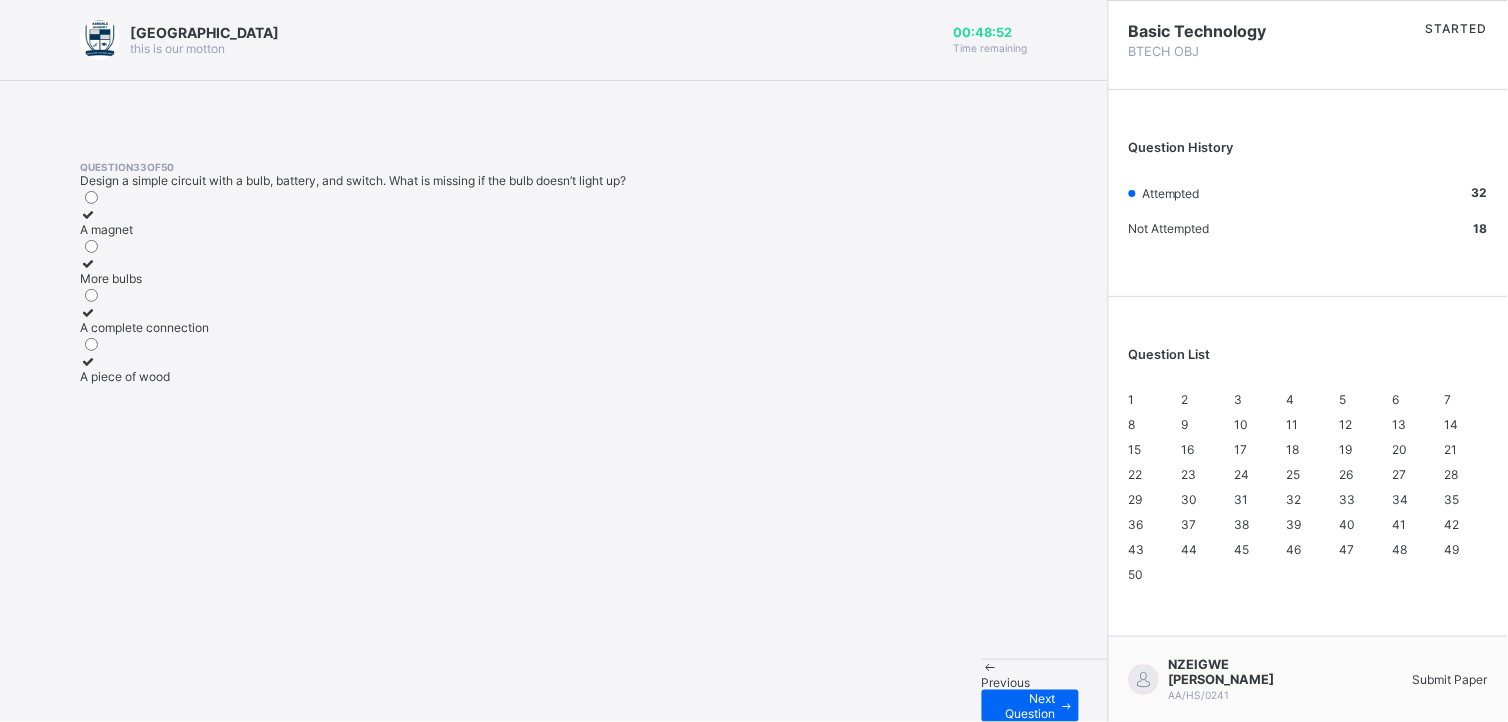 click on "A complete connection" at bounding box center [144, 320] 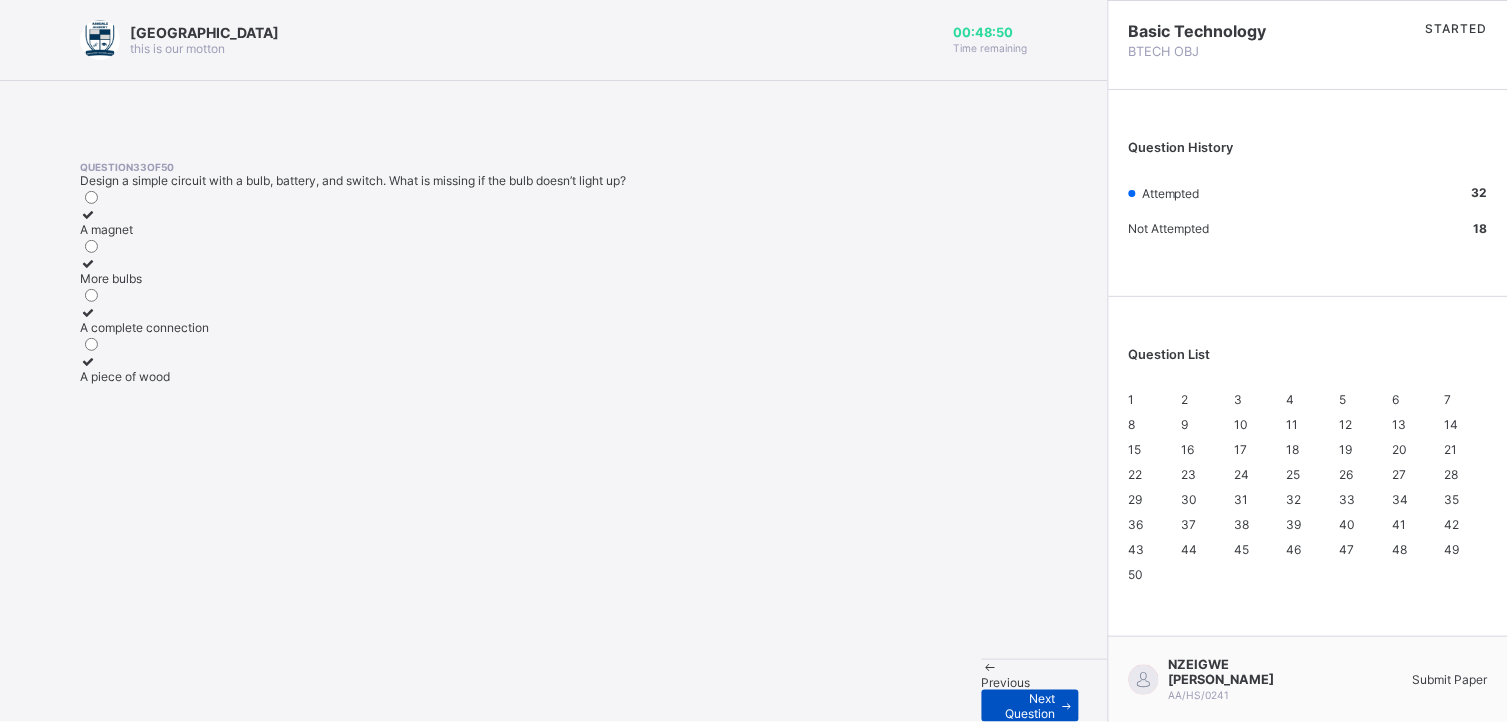 click on "Next Question" at bounding box center (1030, 706) 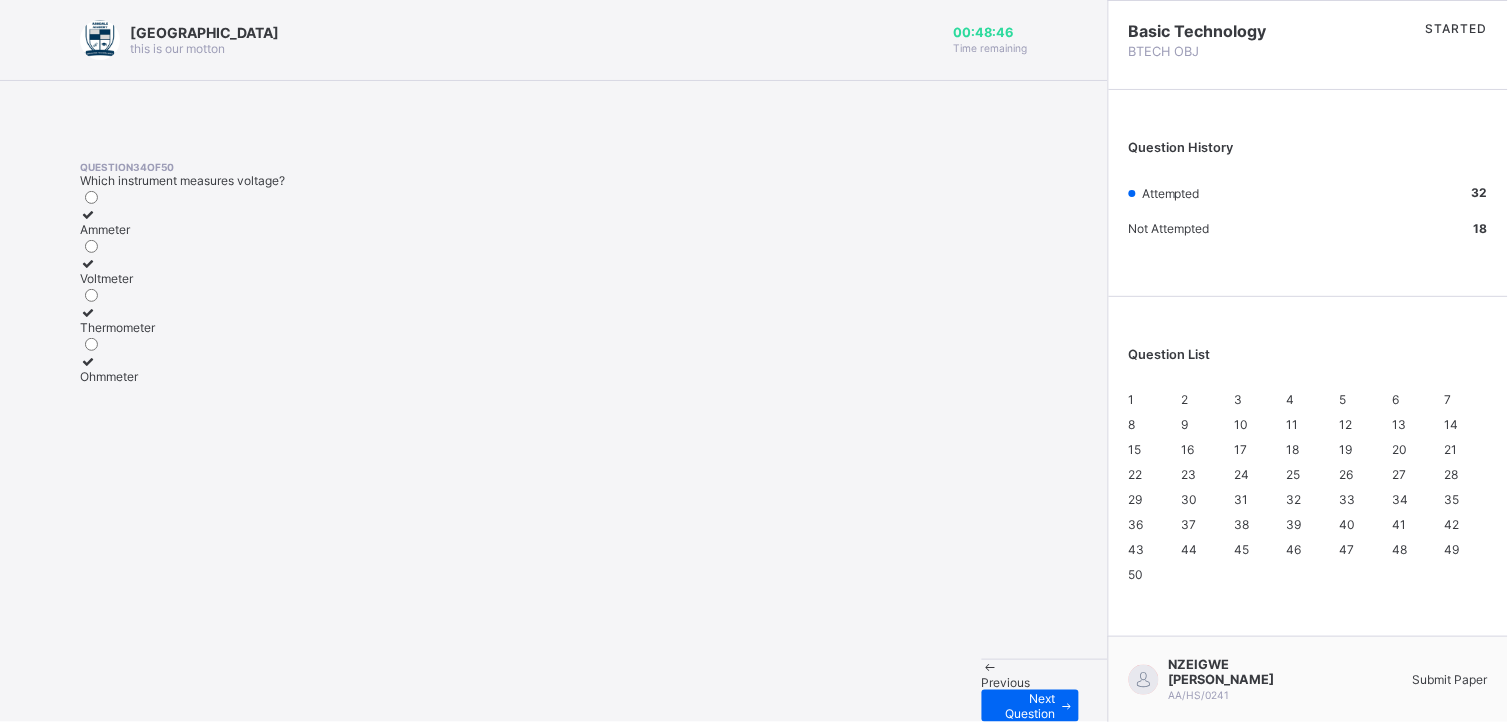 click on "Previous" at bounding box center (1013, 675) 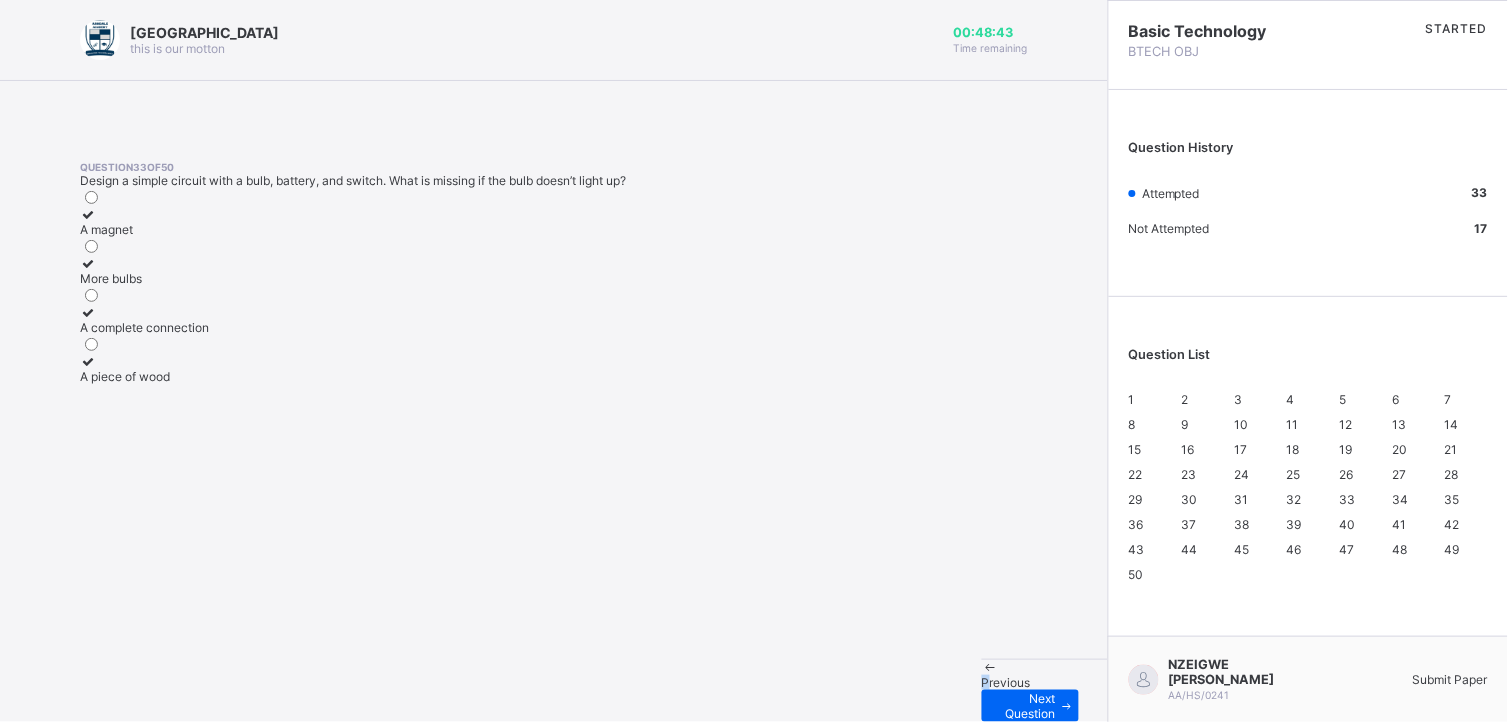 click on "Previous Next Question" at bounding box center [1045, 690] 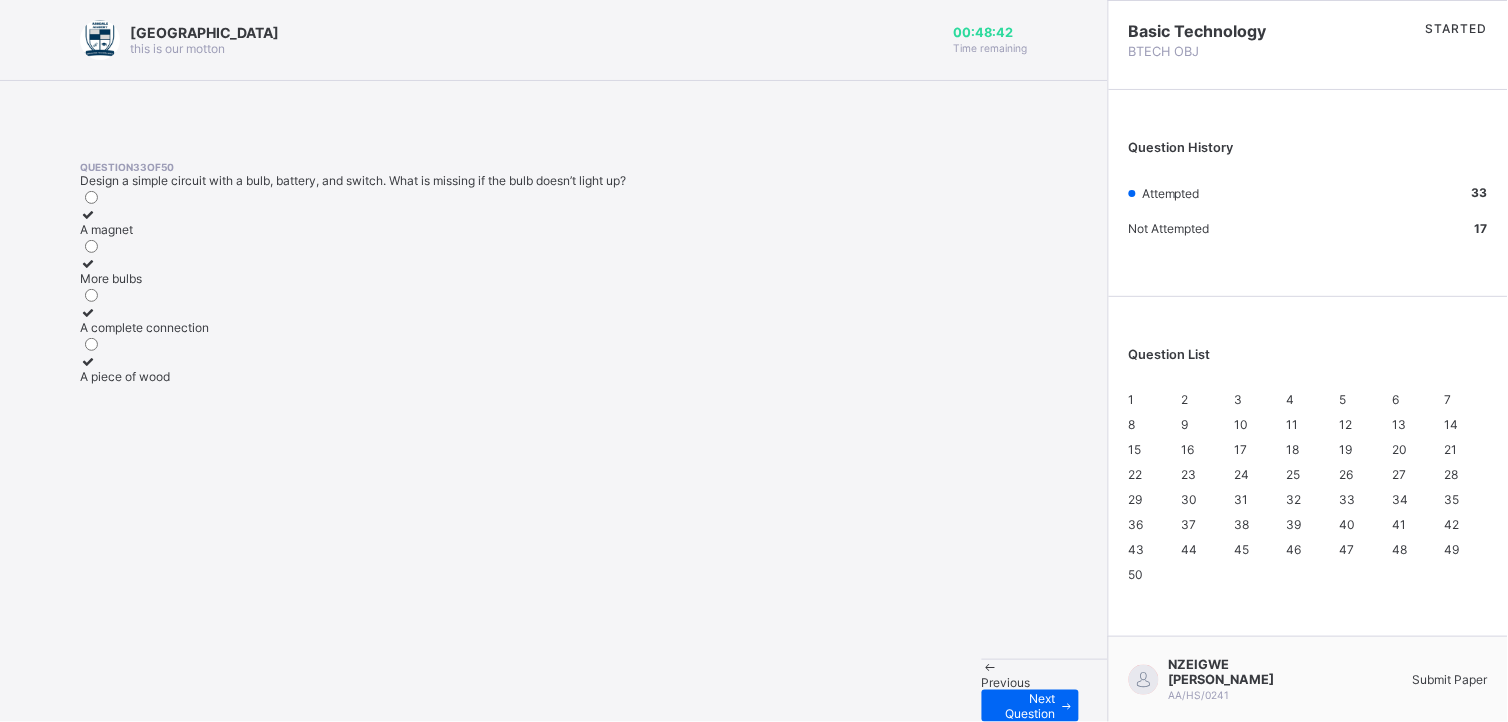 click on "Arndale Academy this is our motton 00:48:42 Time remaining Question  33  of  50 Design a simple circuit with a bulb, battery, and switch. What is missing if the bulb doesn’t light up? A magnet More bulbs A complete connection A piece of wood Previous Next Question" at bounding box center [554, 361] 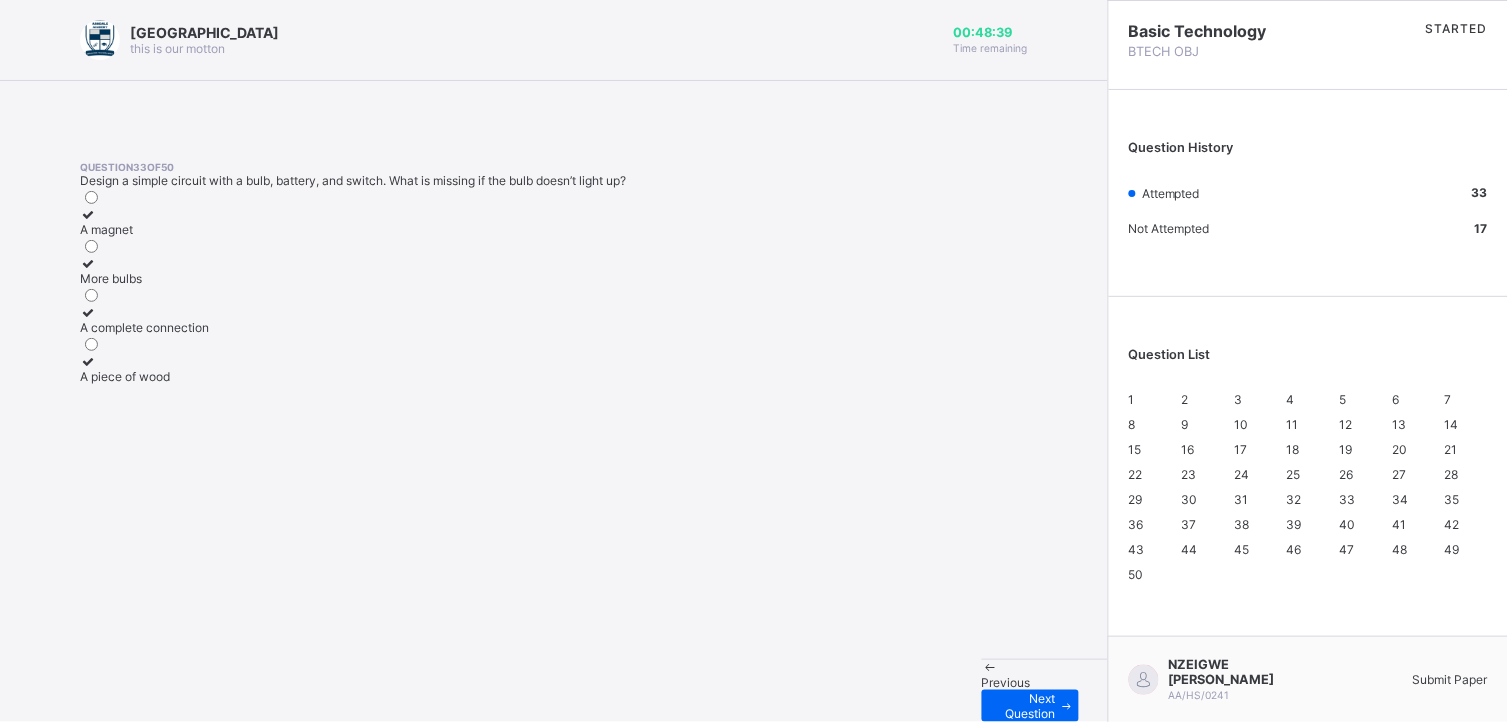 click on "Previous Next Question" at bounding box center [1045, 690] 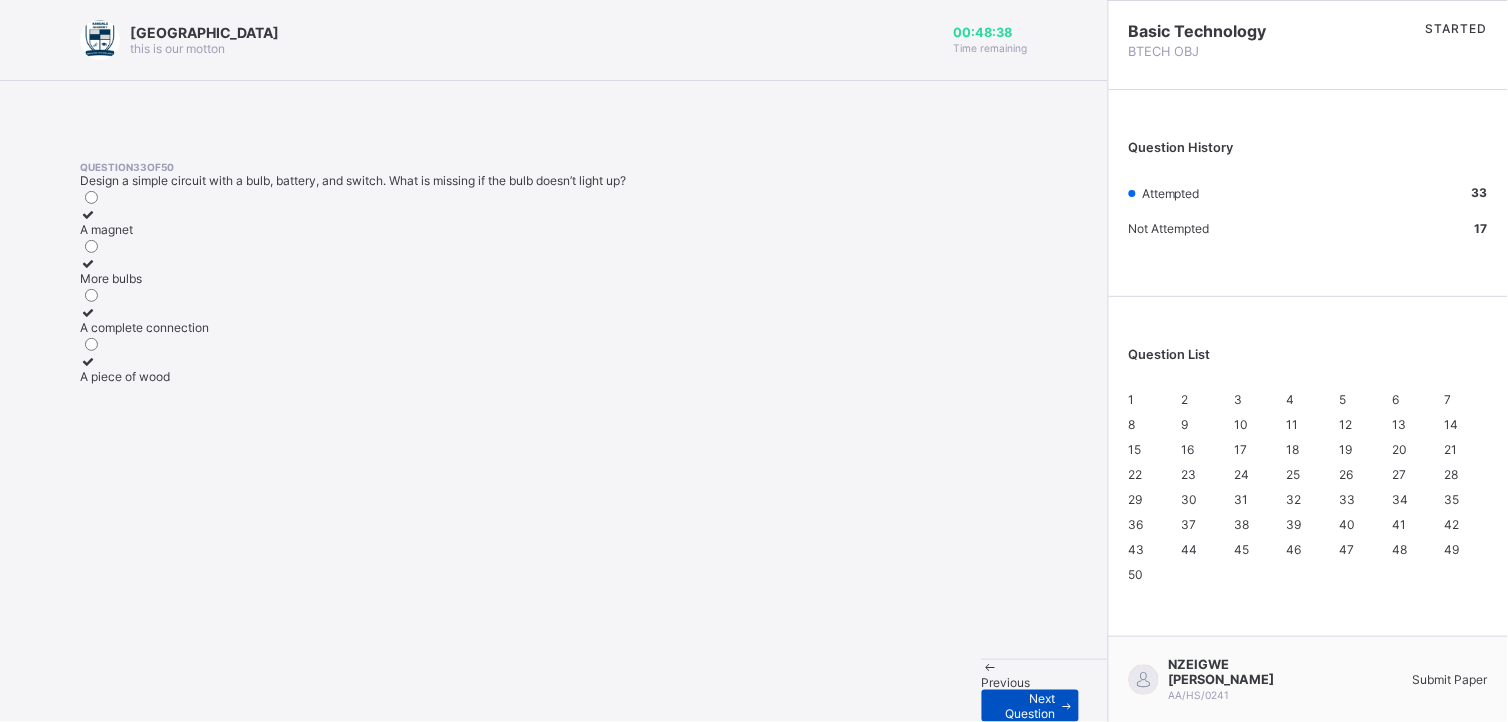 click on "Next Question" at bounding box center [1030, 706] 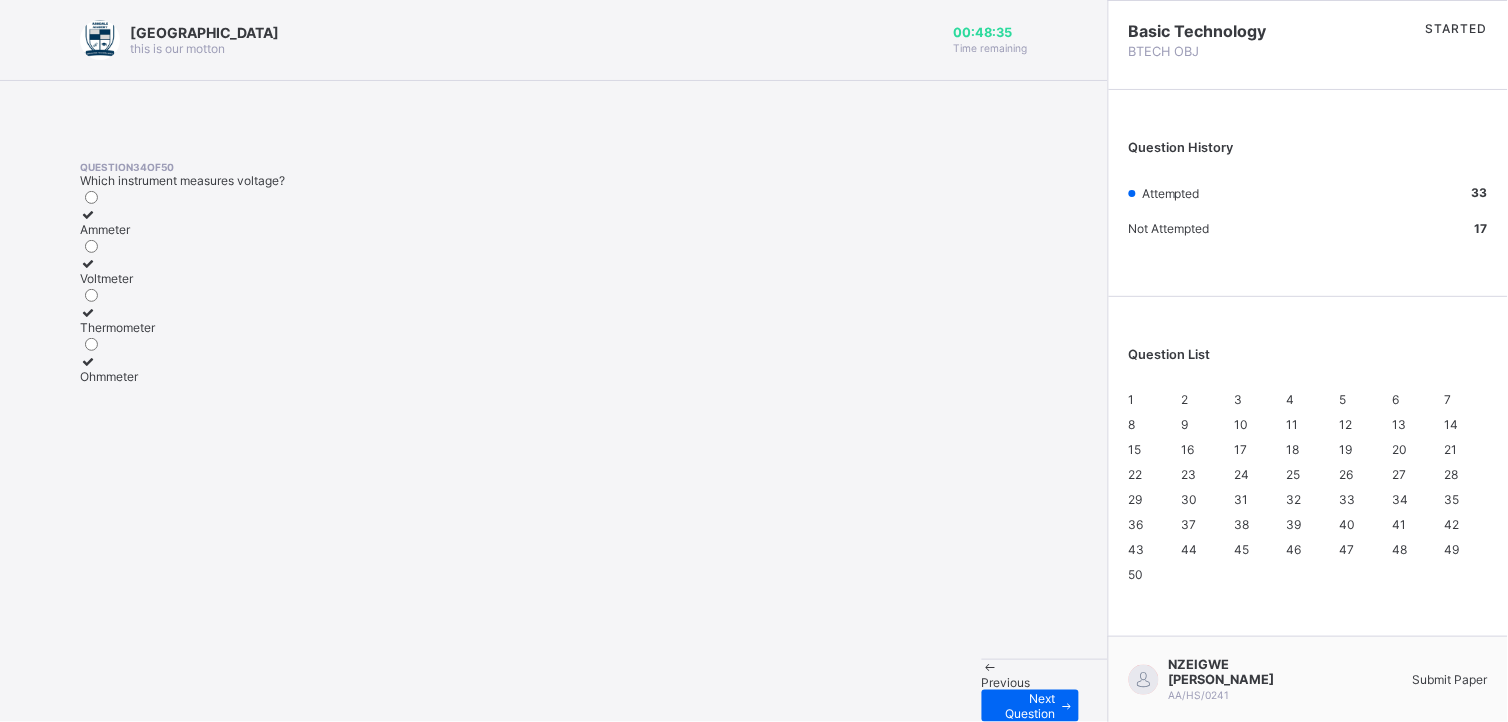 click on "Previous" at bounding box center [1006, 682] 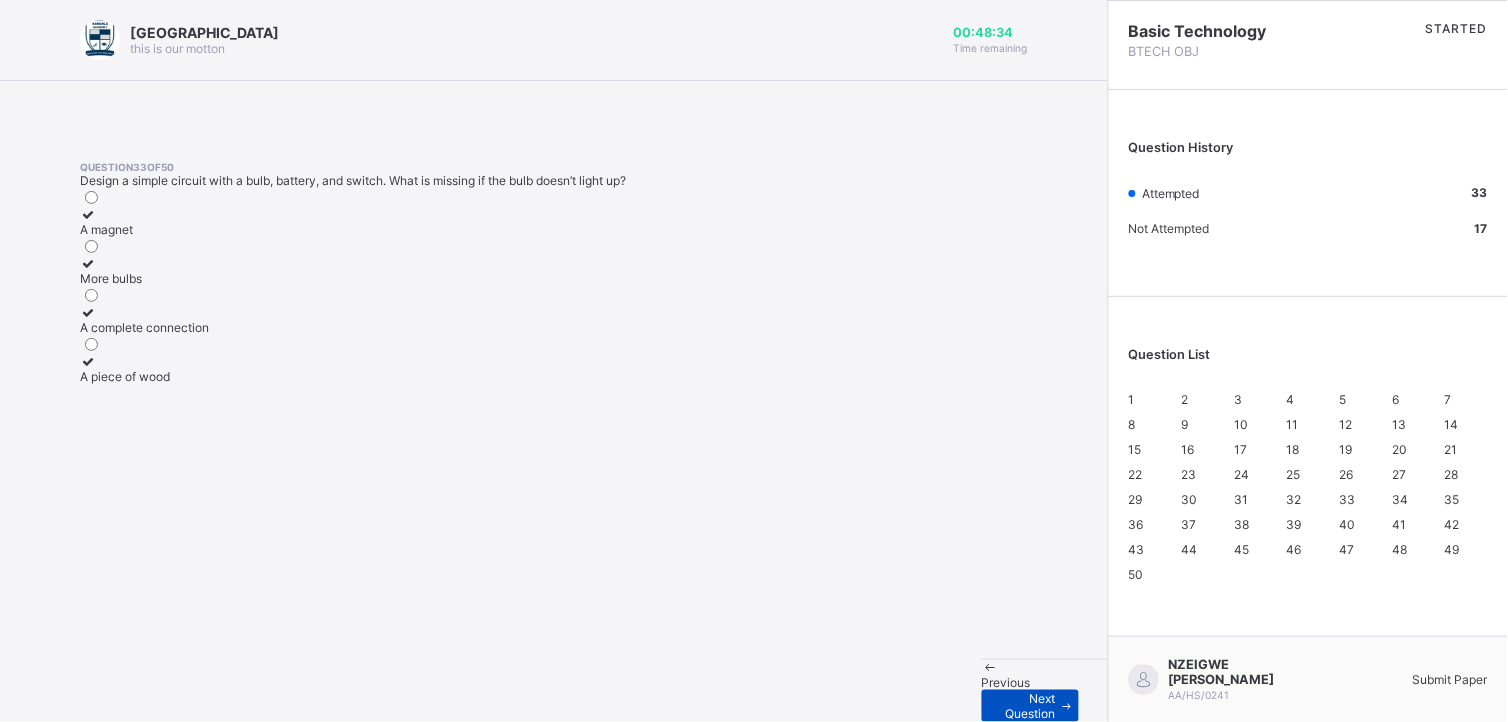 click on "Next Question" at bounding box center (1030, 706) 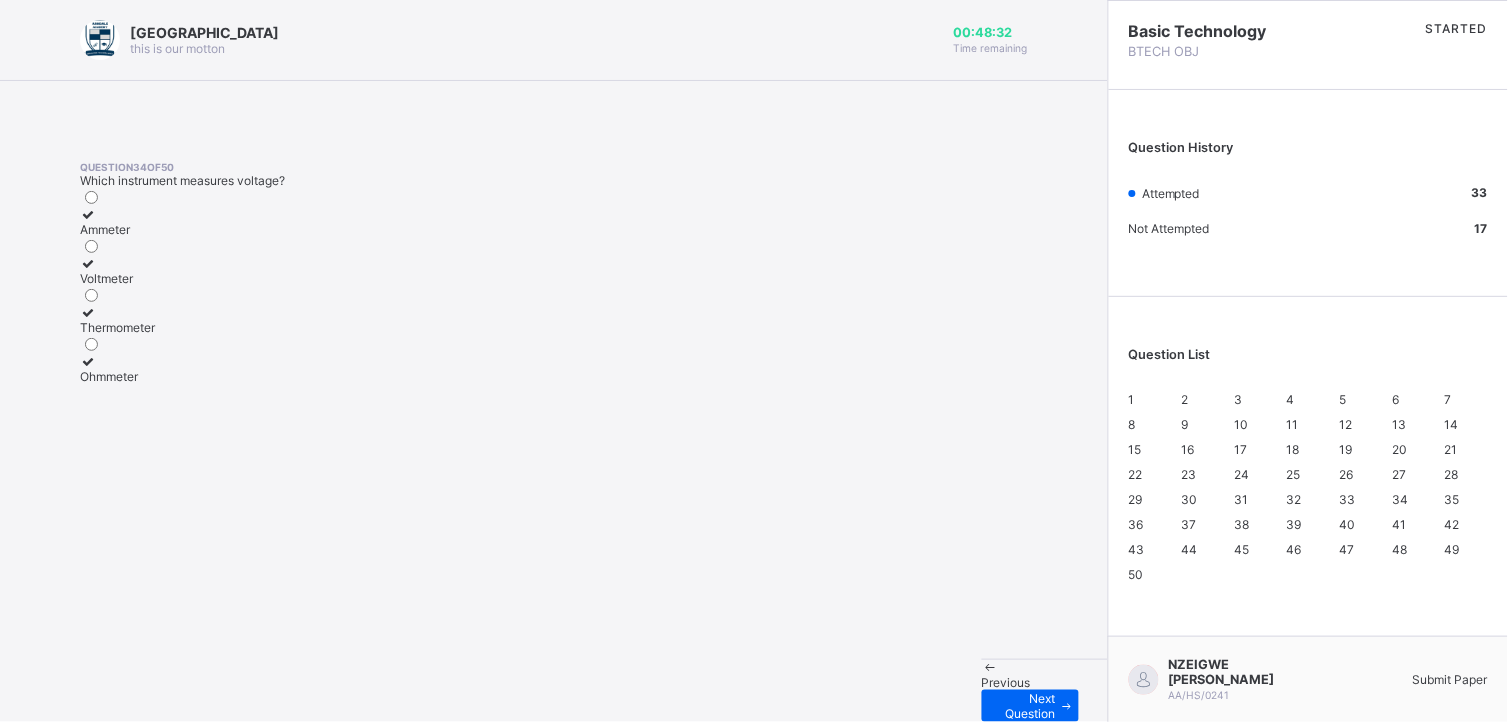 click on "Voltmeter" at bounding box center [117, 271] 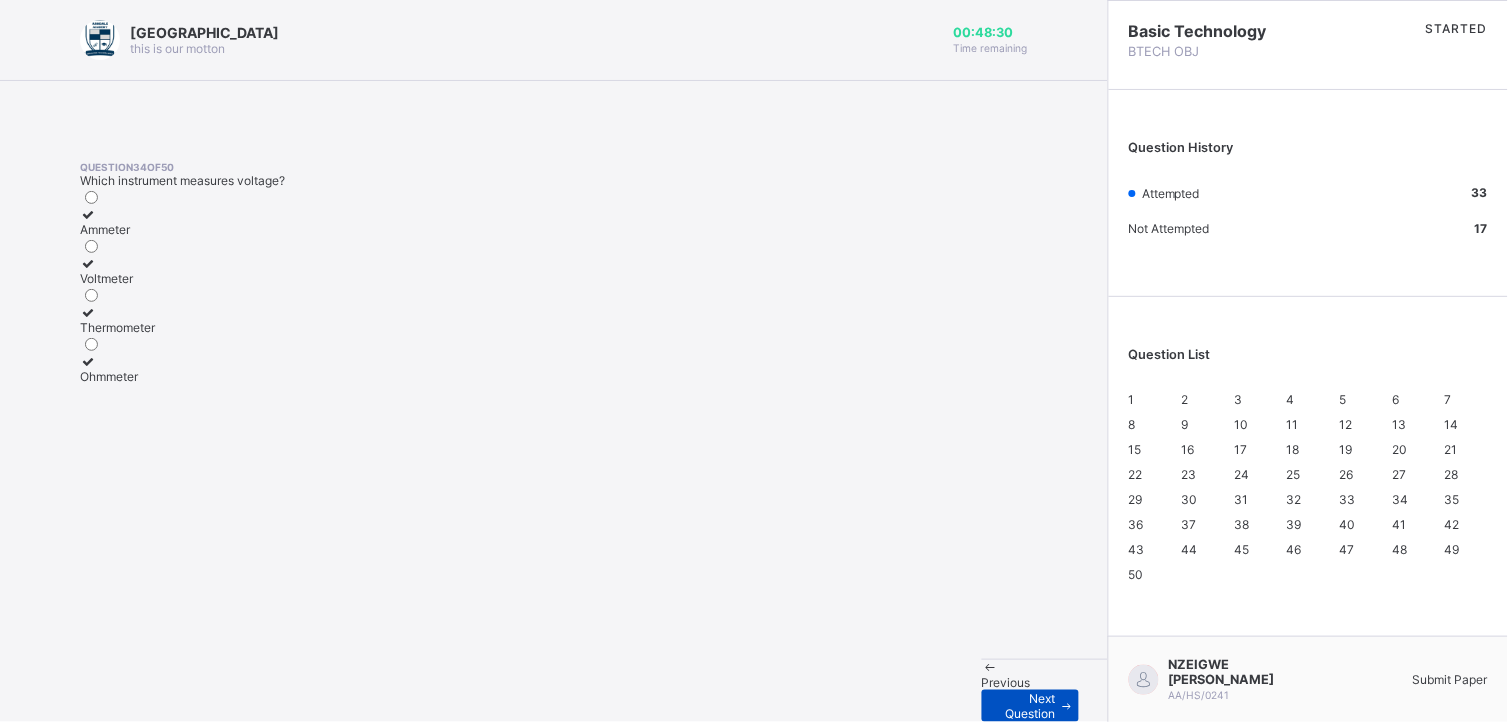 click on "Next Question" at bounding box center (1026, 706) 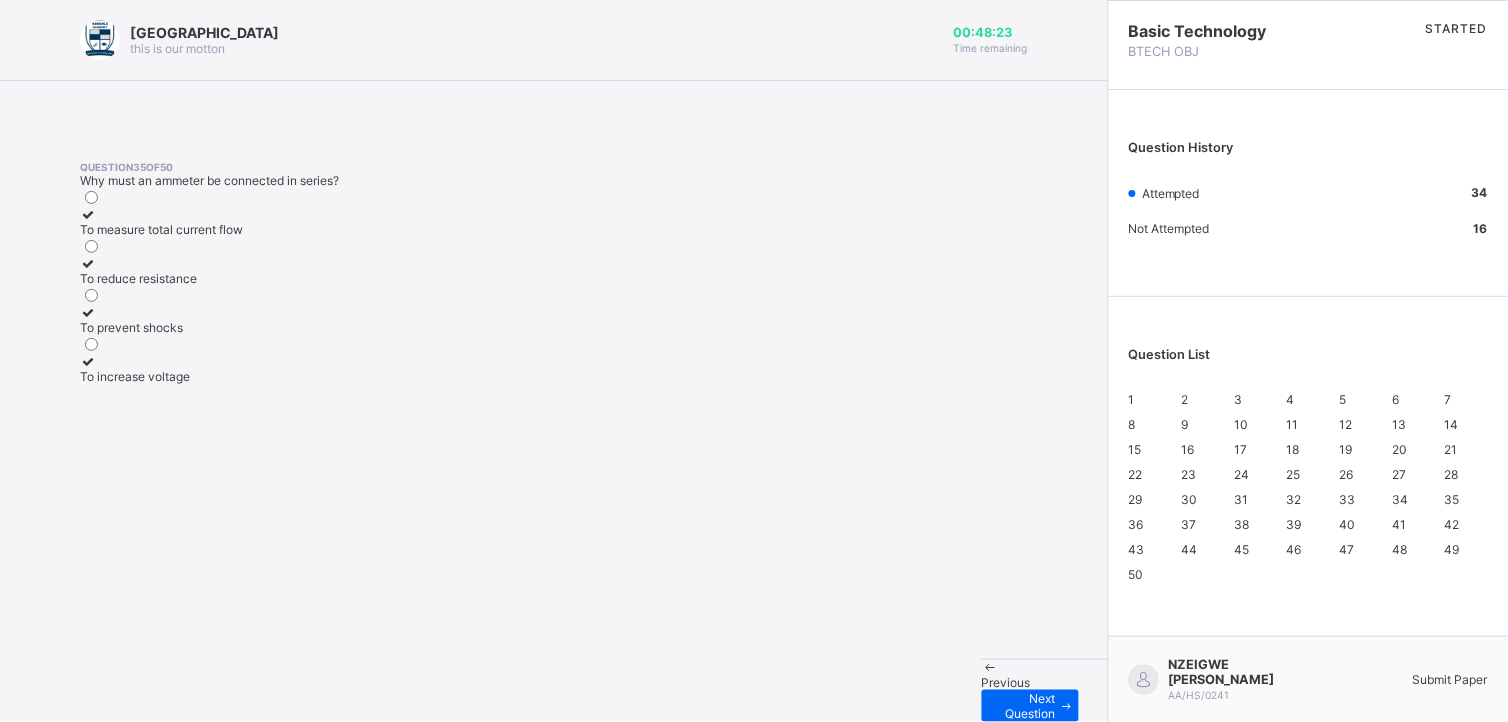 click on "To measure total current flow" at bounding box center (161, 222) 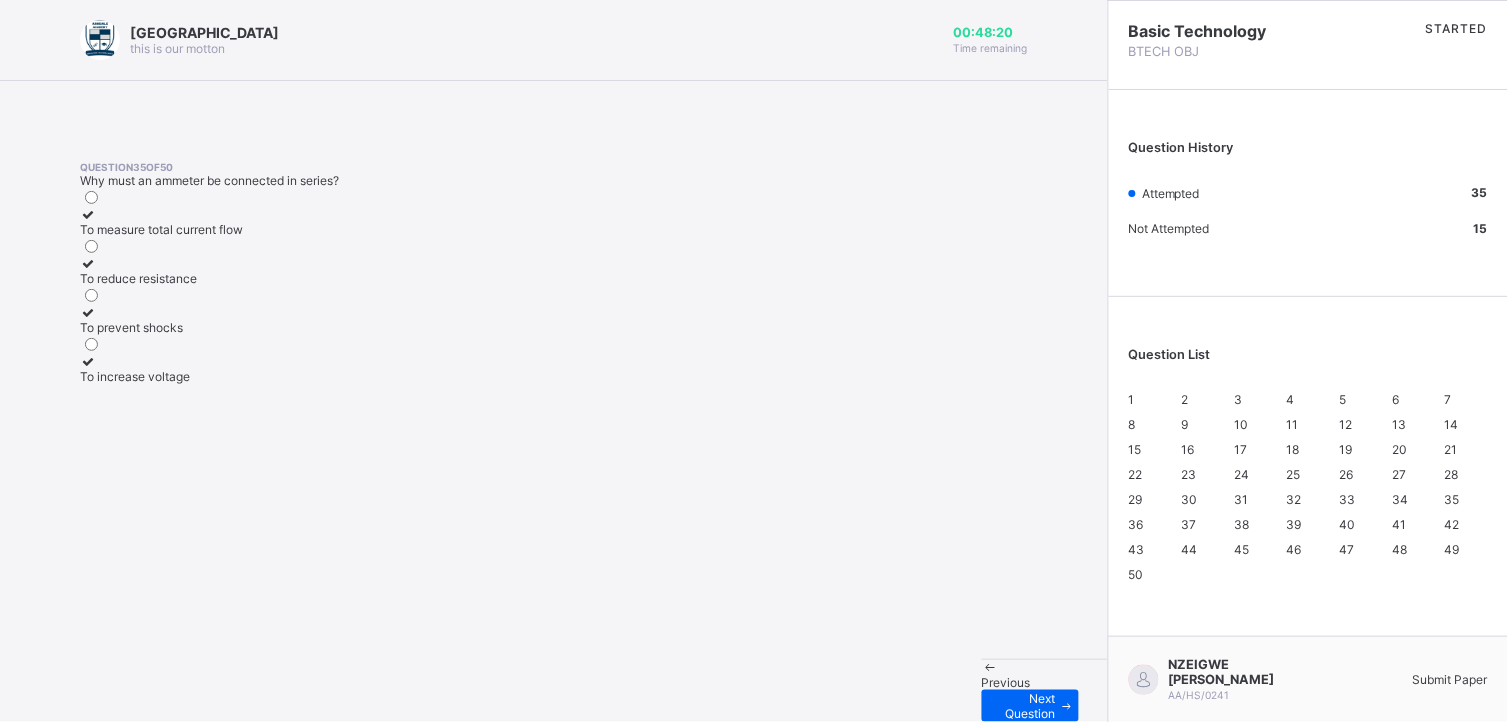 click on "Previous Next Question" at bounding box center (1045, 690) 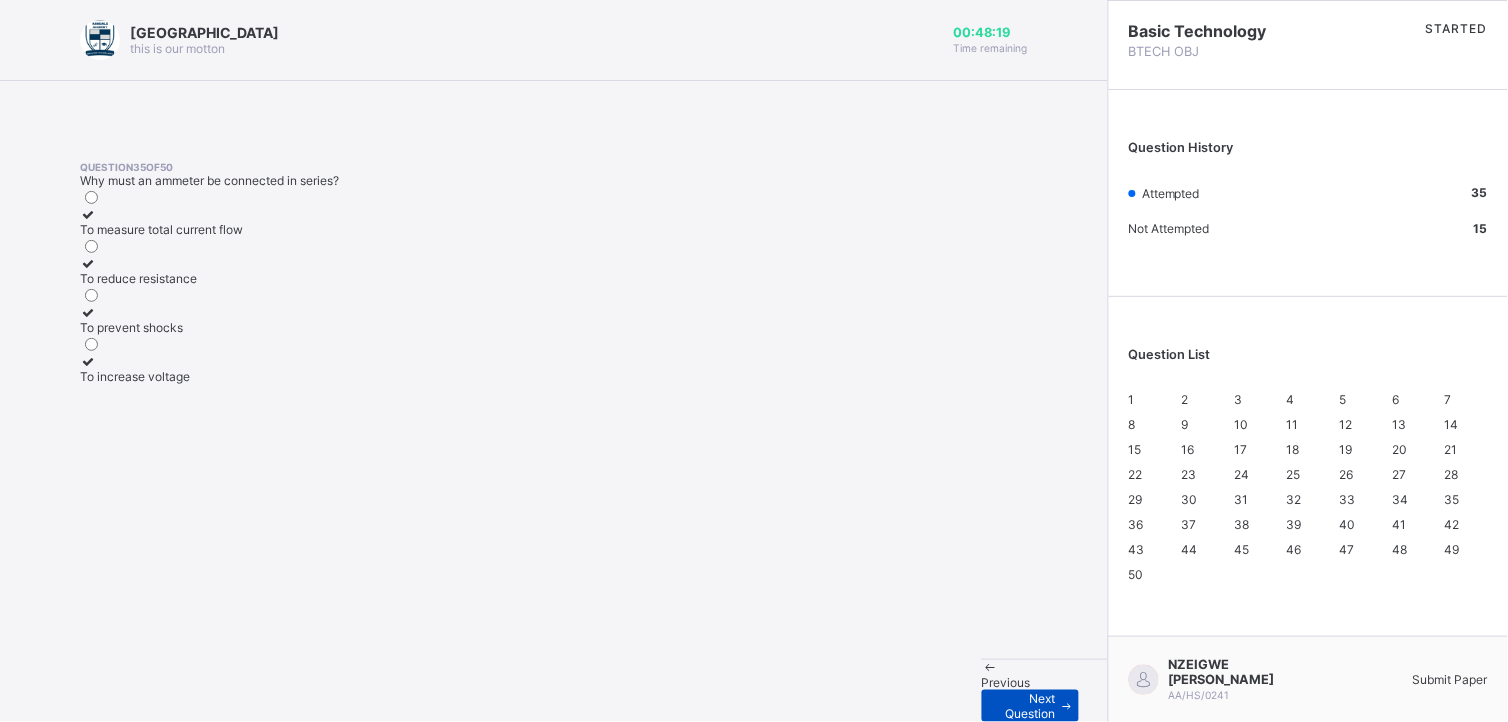 click on "Next Question" at bounding box center (1026, 706) 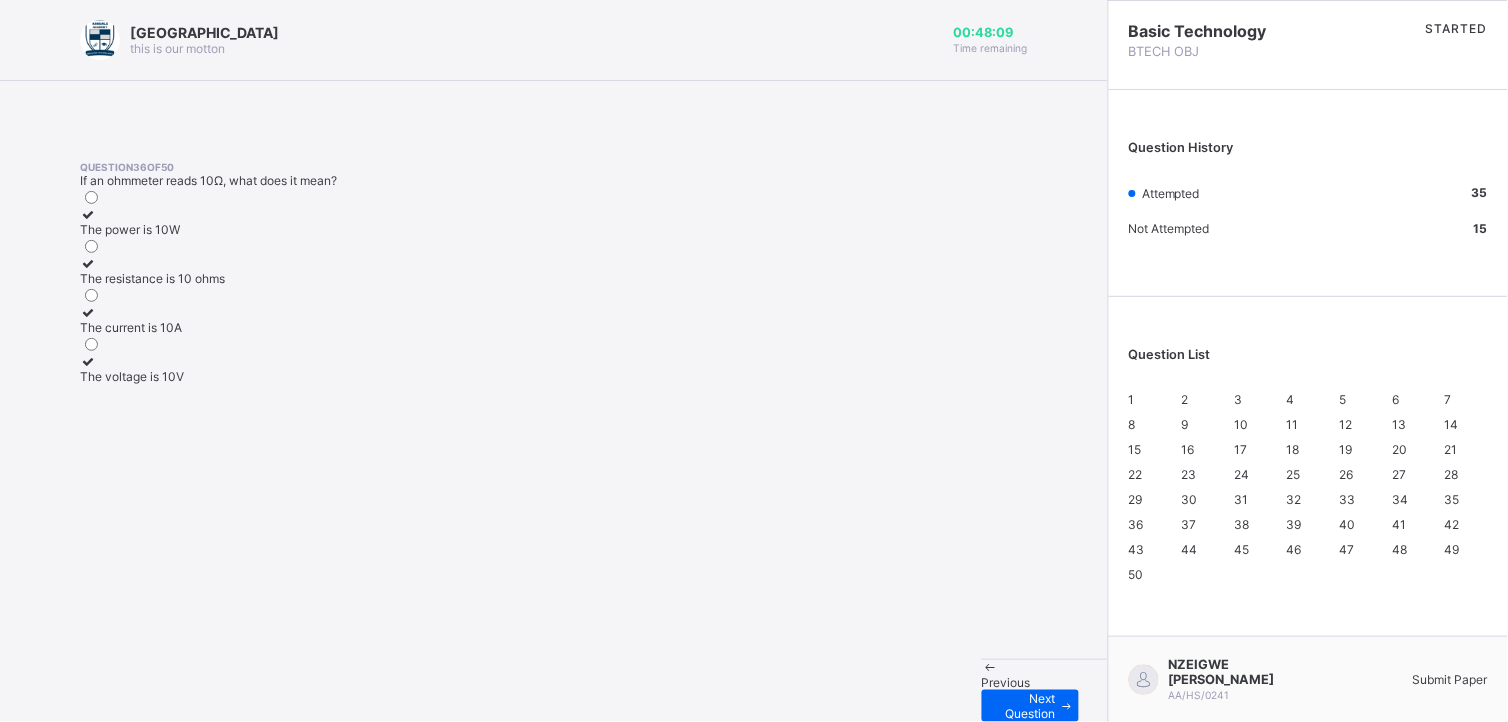 click on "The voltage is 10V" at bounding box center [152, 369] 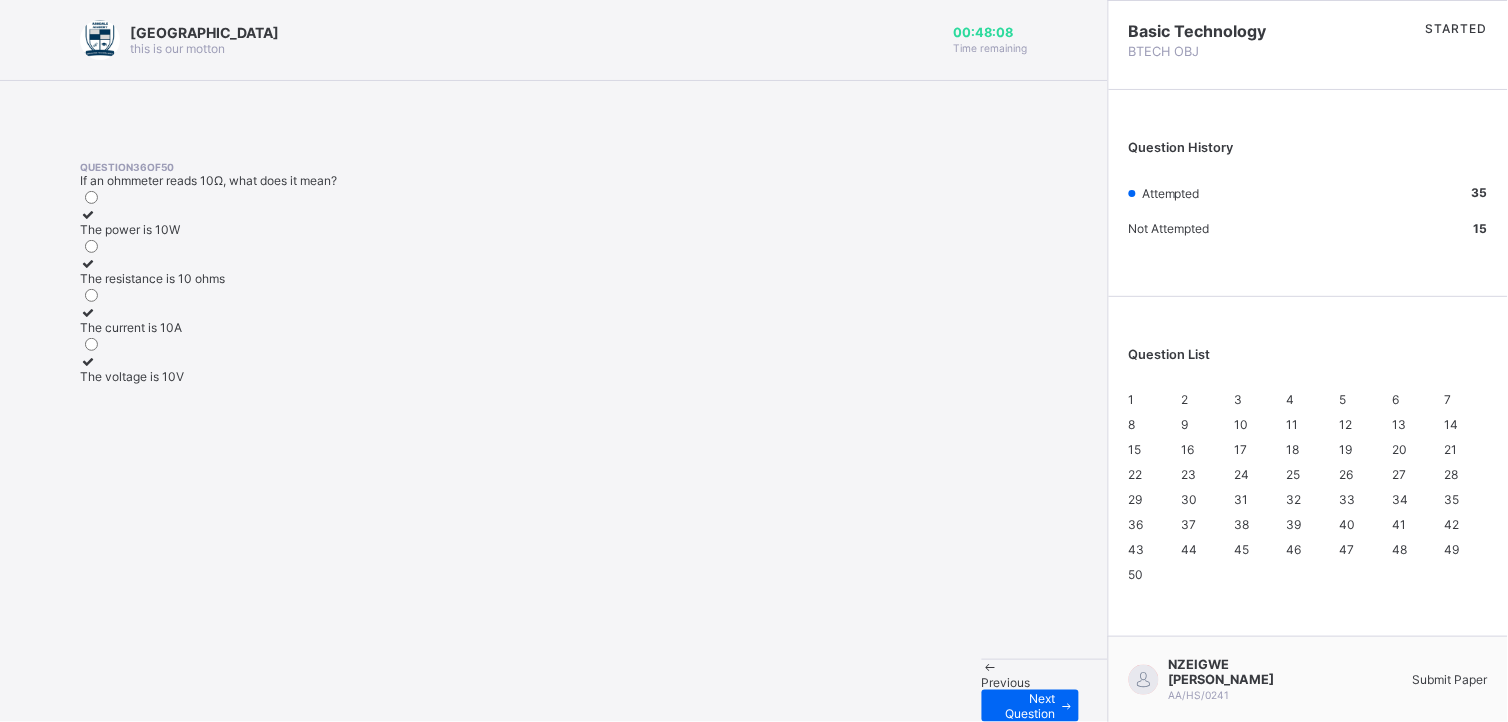 click on "Previous Next Question" at bounding box center [1045, 690] 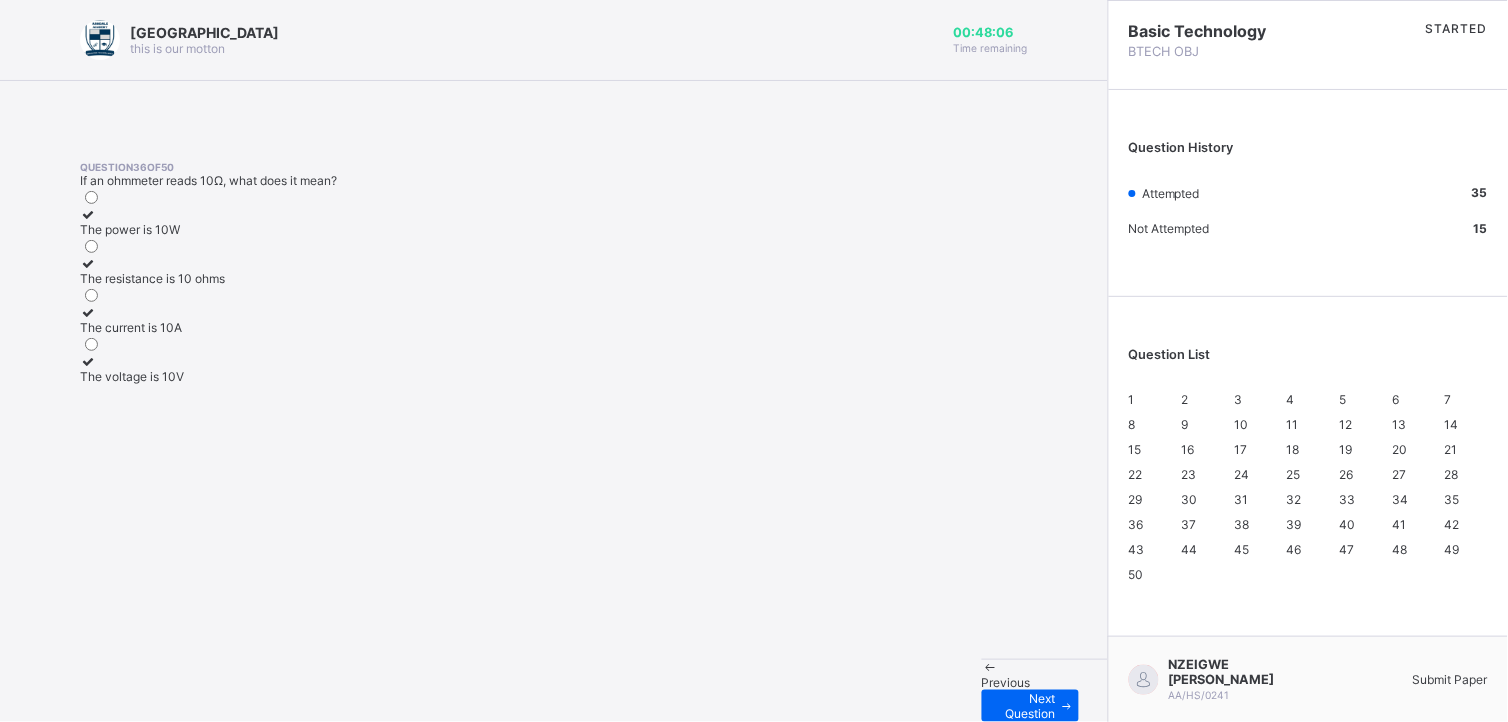 click on "Previous Next Question" at bounding box center (1045, 690) 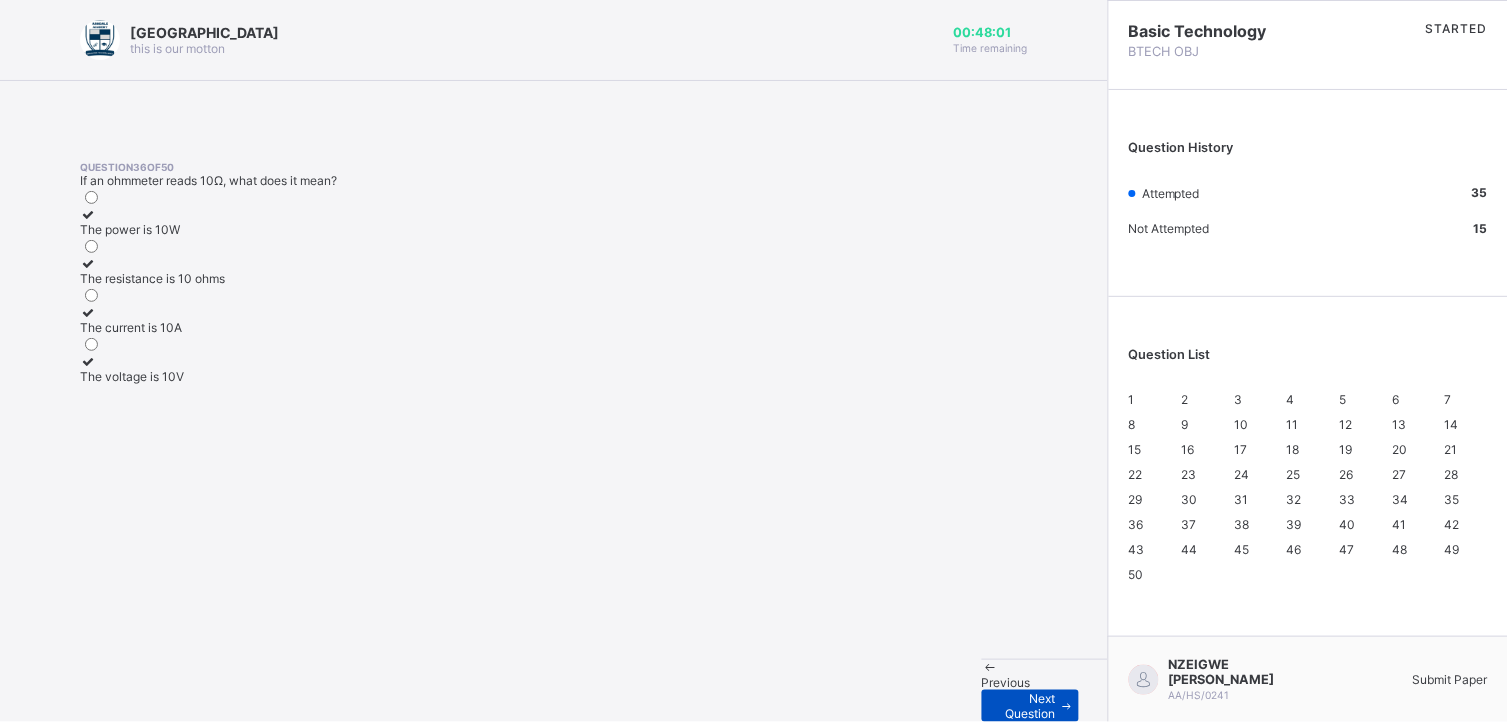 click on "Next Question" at bounding box center [1030, 706] 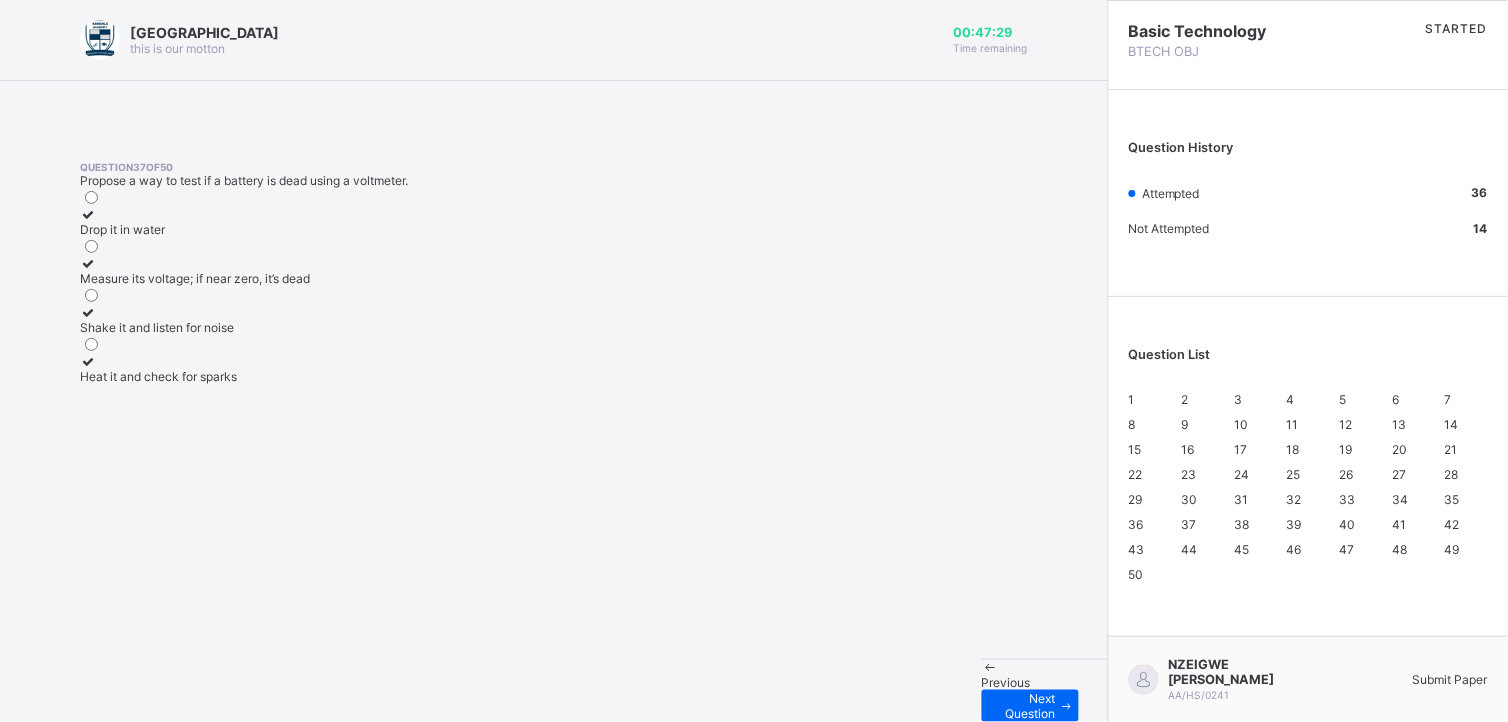 click on "Measure its voltage; if near zero, it’s dead" at bounding box center (195, 271) 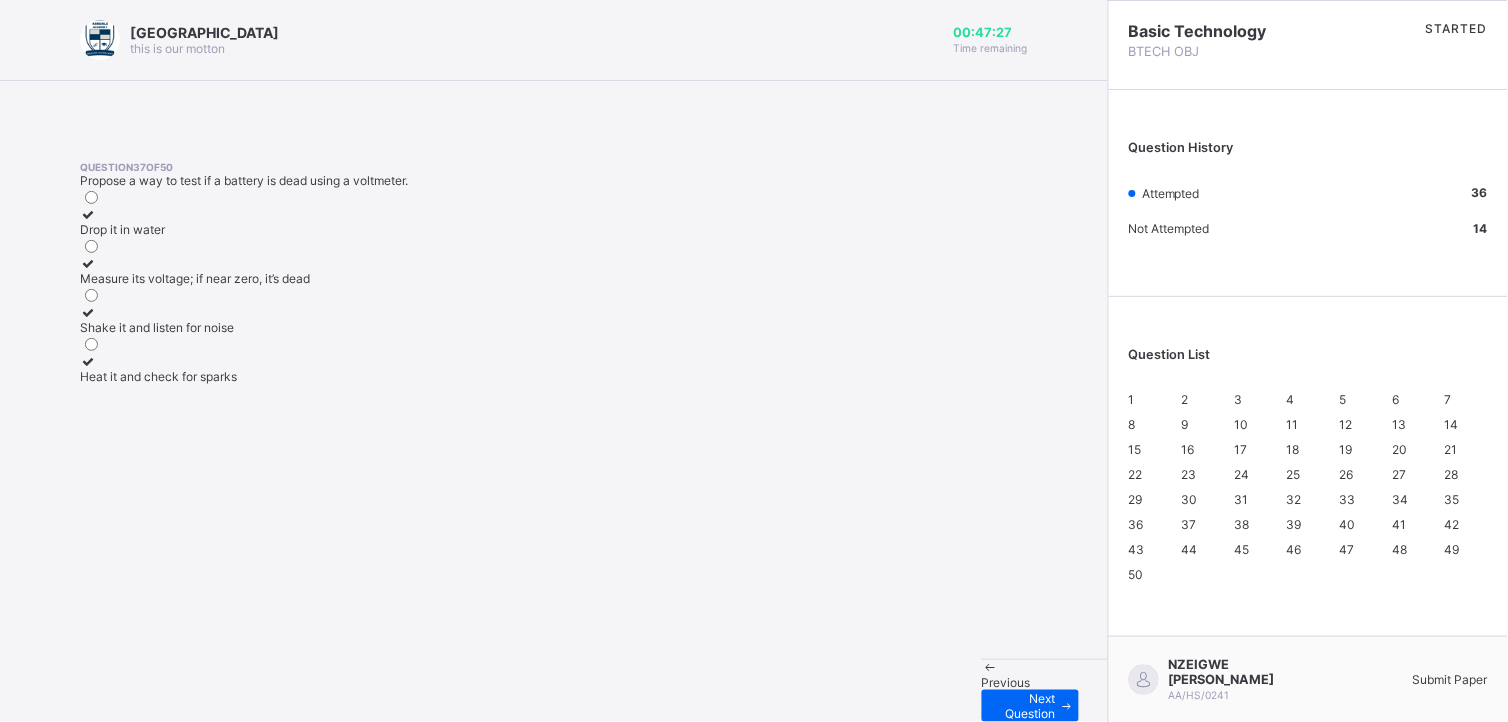 click on "Measure its voltage; if near zero, it’s dead" at bounding box center (195, 278) 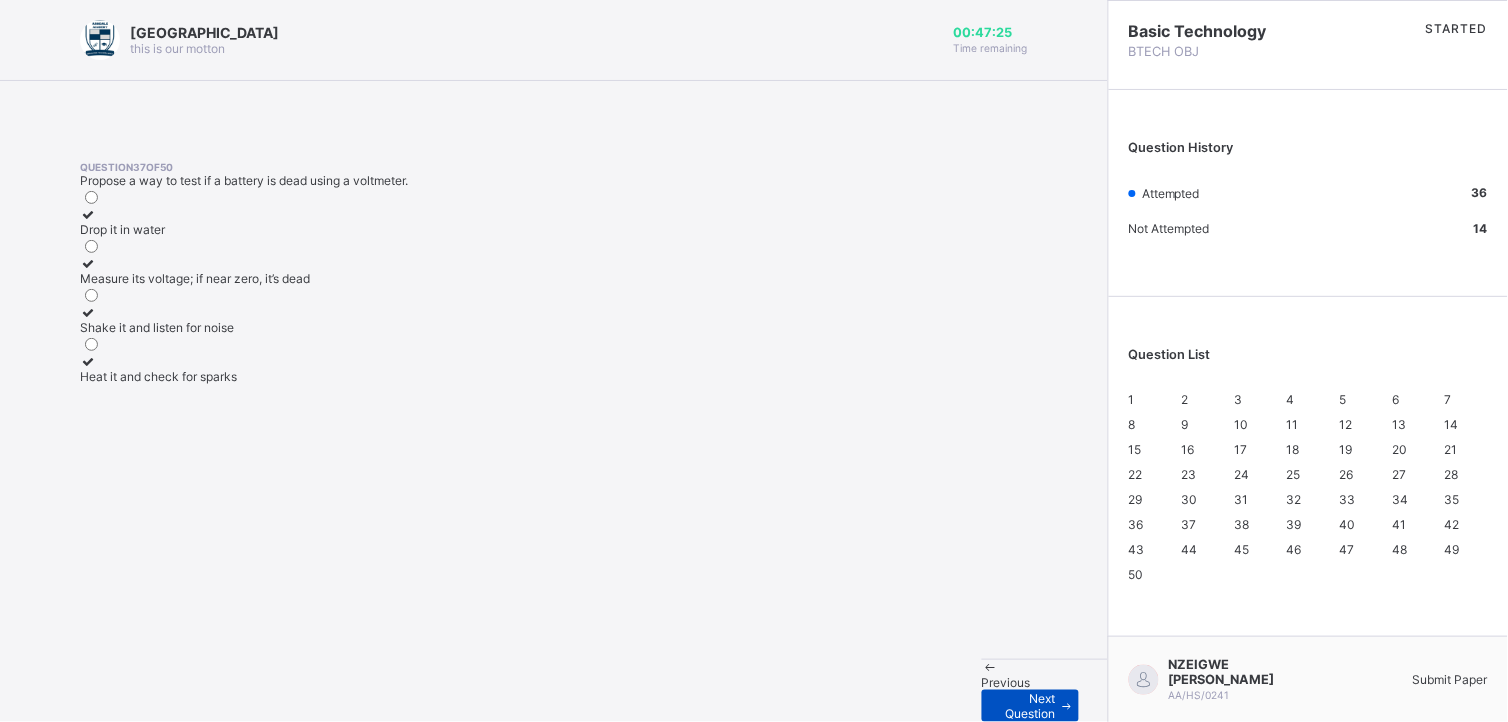 click on "Next Question" at bounding box center [1030, 706] 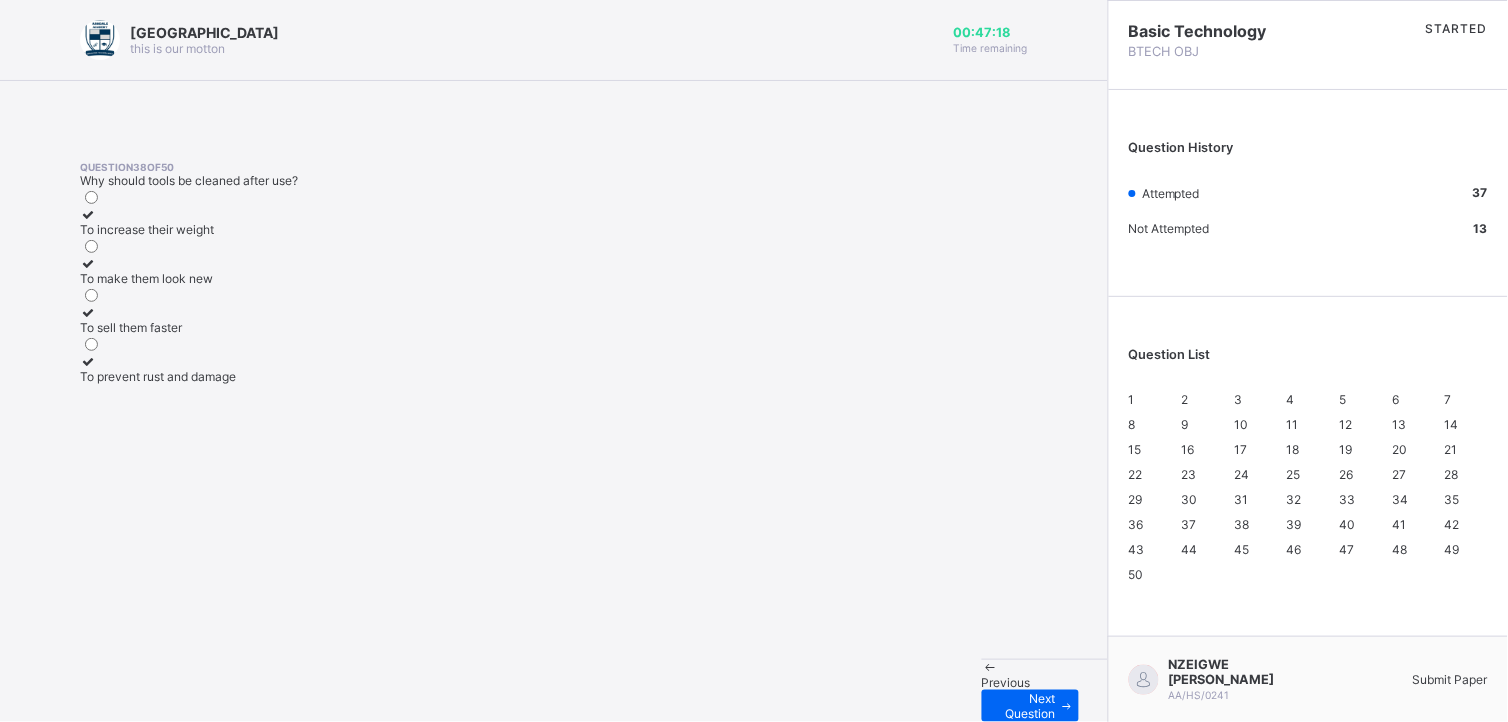 click on "To prevent rust and damage" at bounding box center (158, 376) 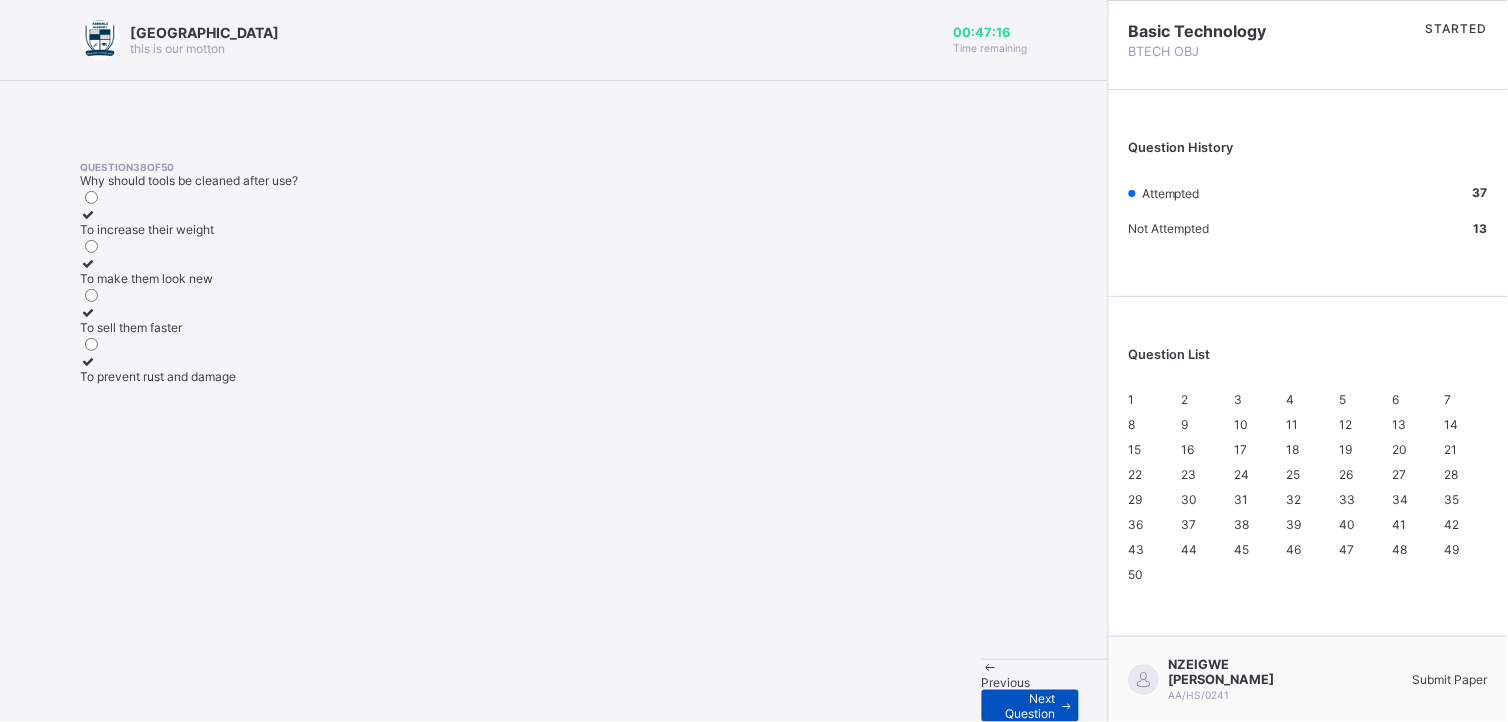 click on "Next Question" at bounding box center [1026, 706] 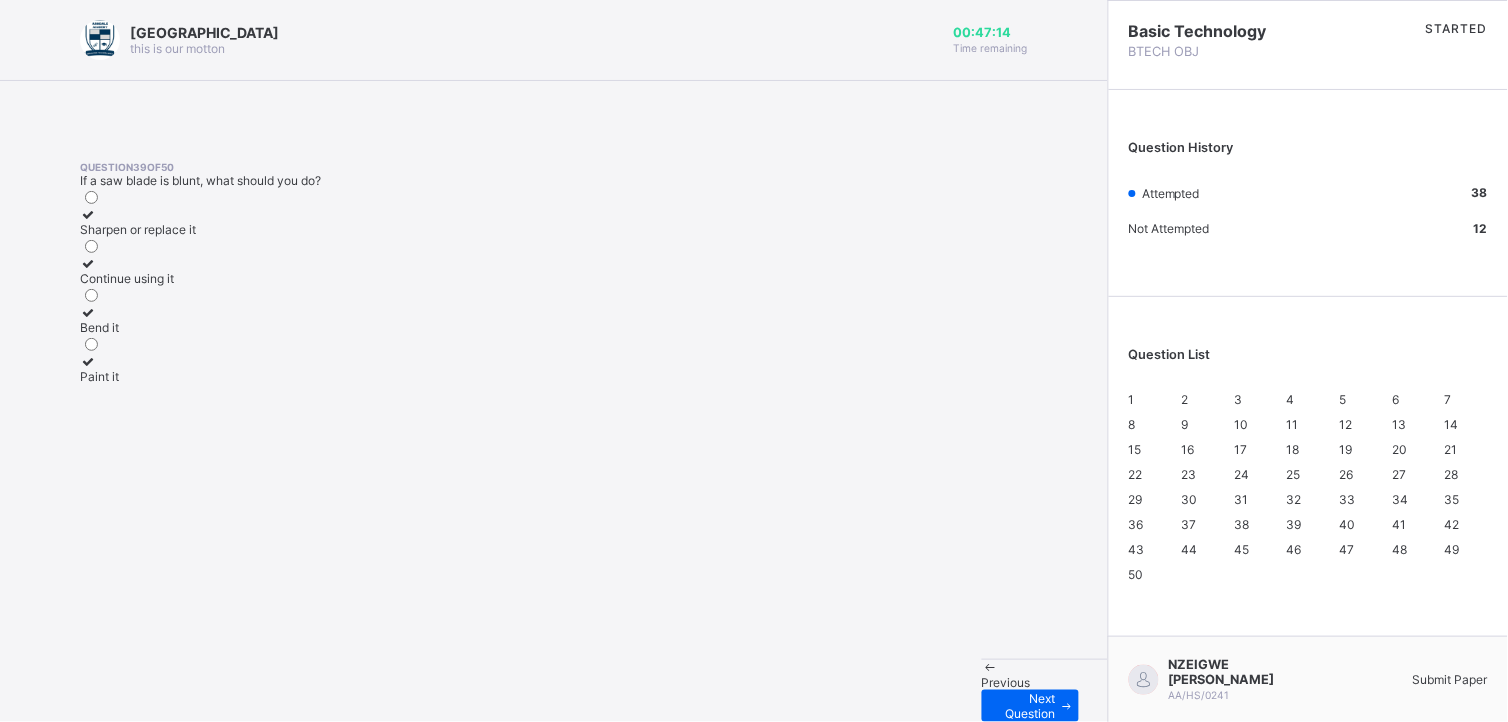 drag, startPoint x: 236, startPoint y: 284, endPoint x: 228, endPoint y: 294, distance: 12.806249 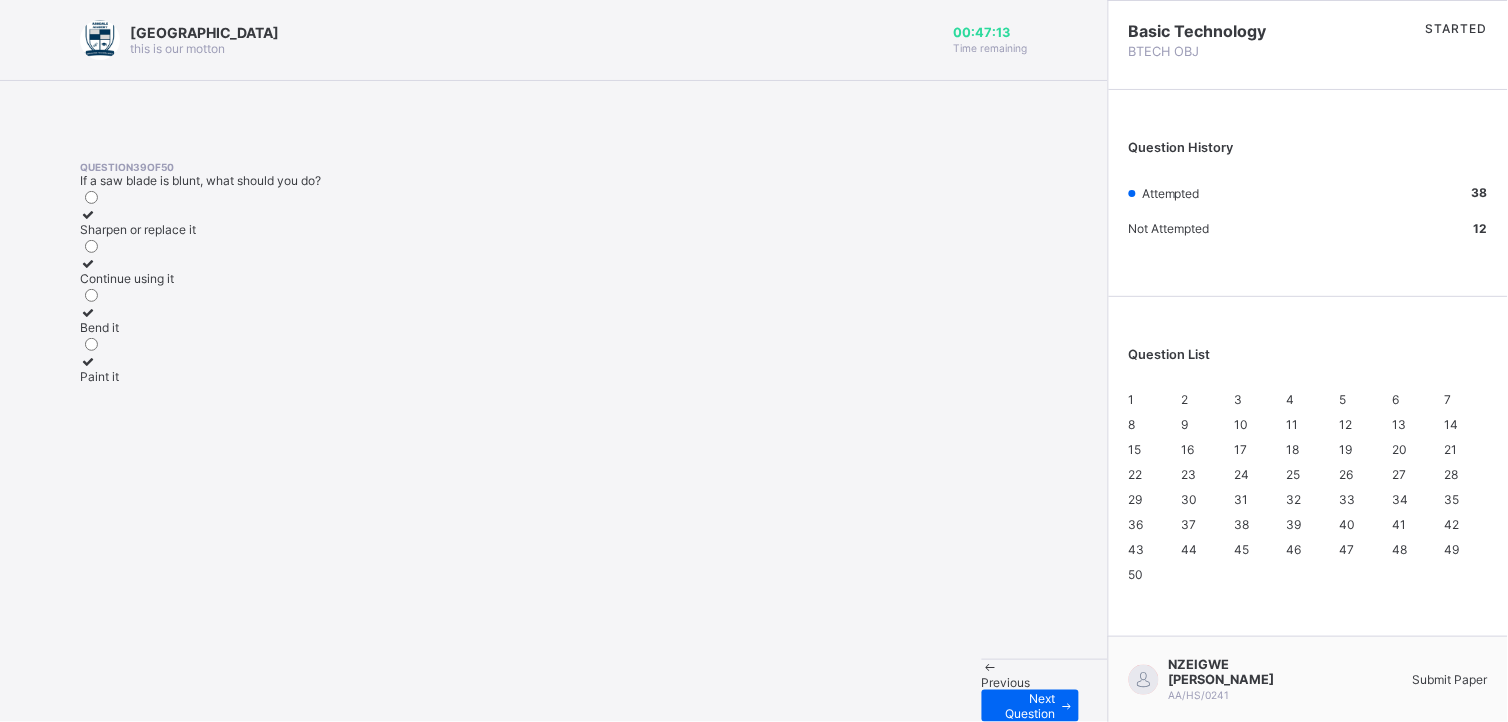 drag, startPoint x: 228, startPoint y: 294, endPoint x: 217, endPoint y: 295, distance: 11.045361 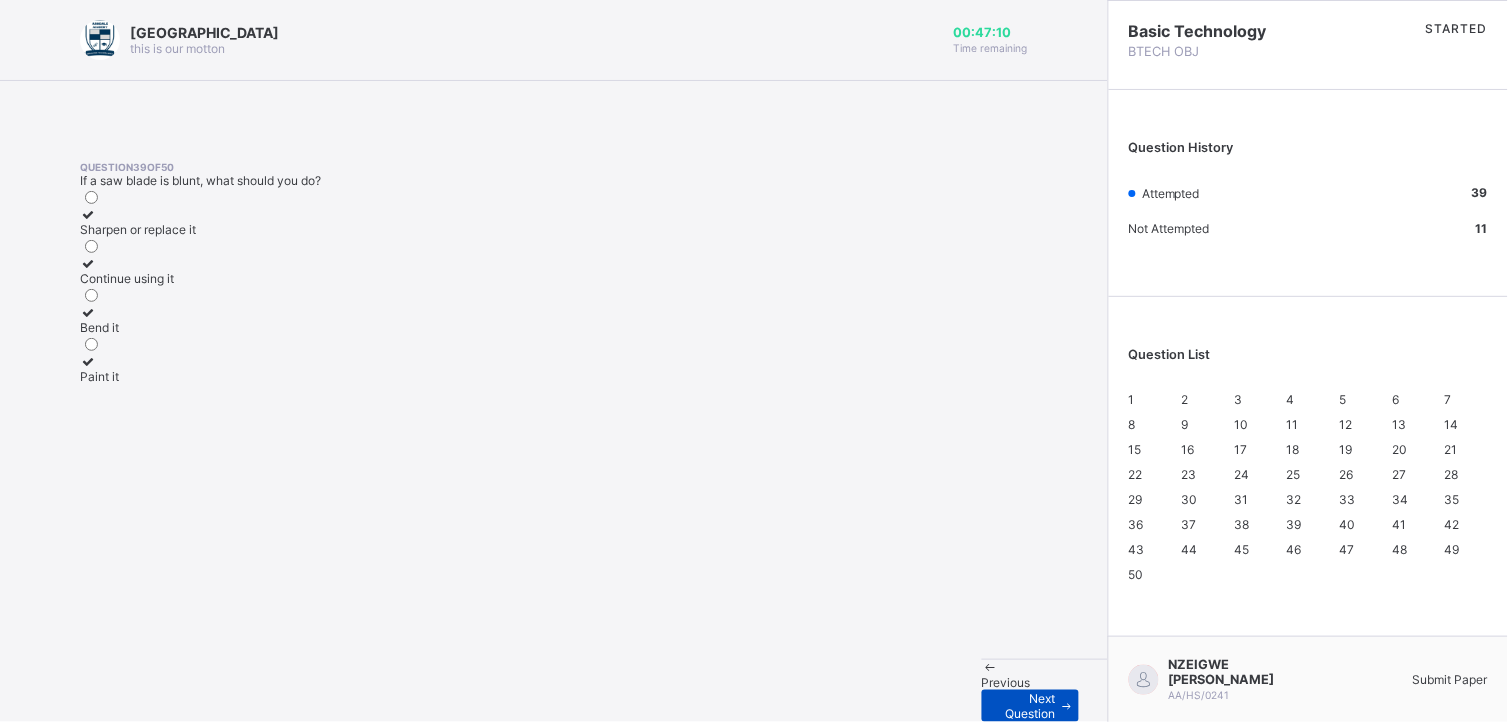 click on "Next Question" at bounding box center [1026, 706] 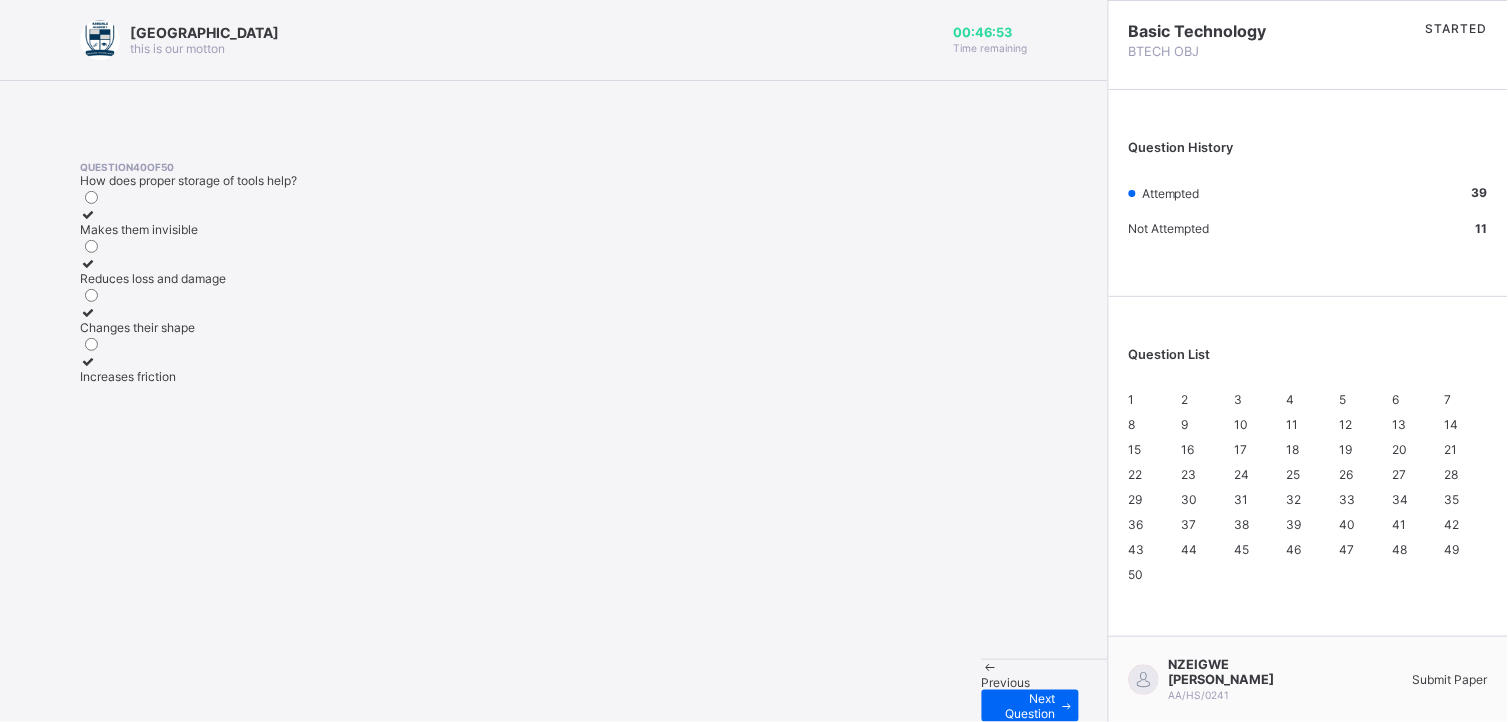 click on "Reduces loss and damage" at bounding box center (153, 271) 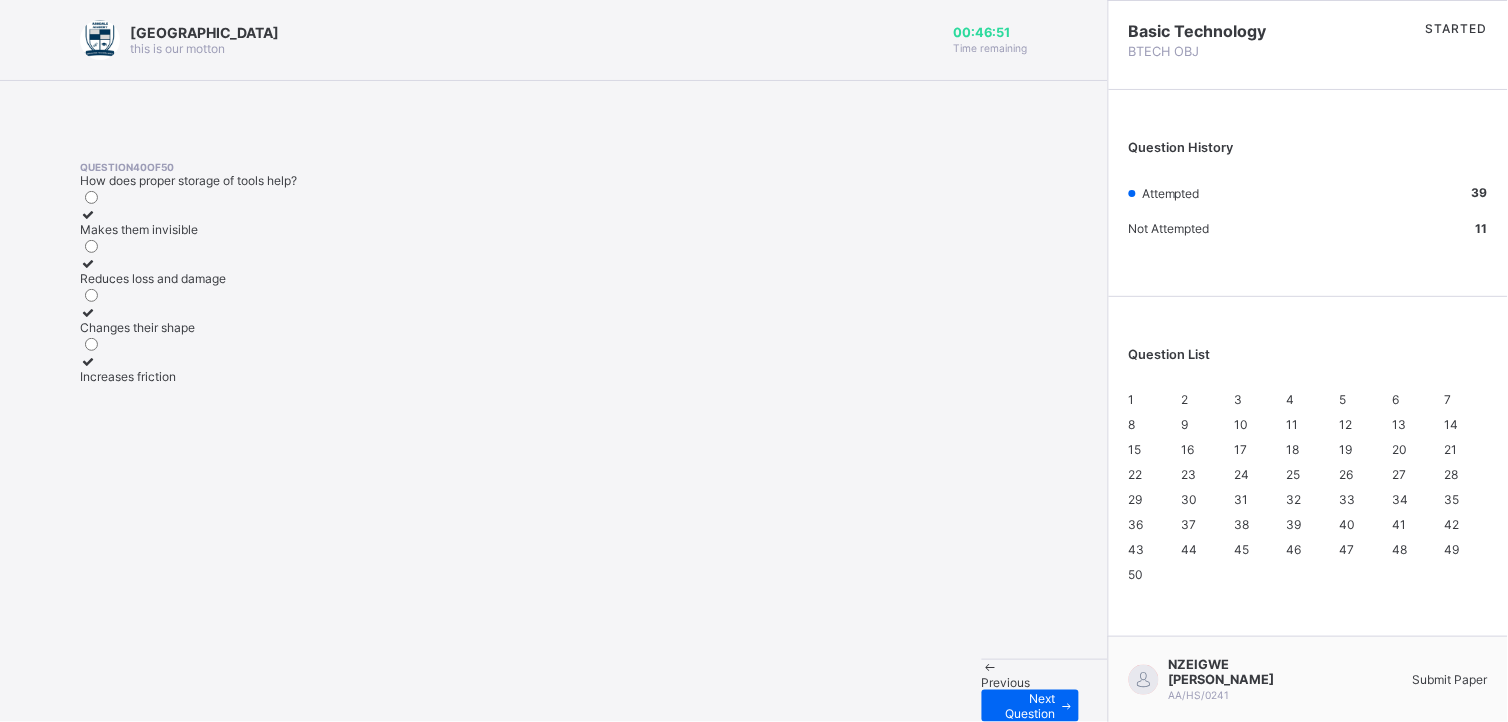 click on "Reduces loss and damage" at bounding box center [153, 271] 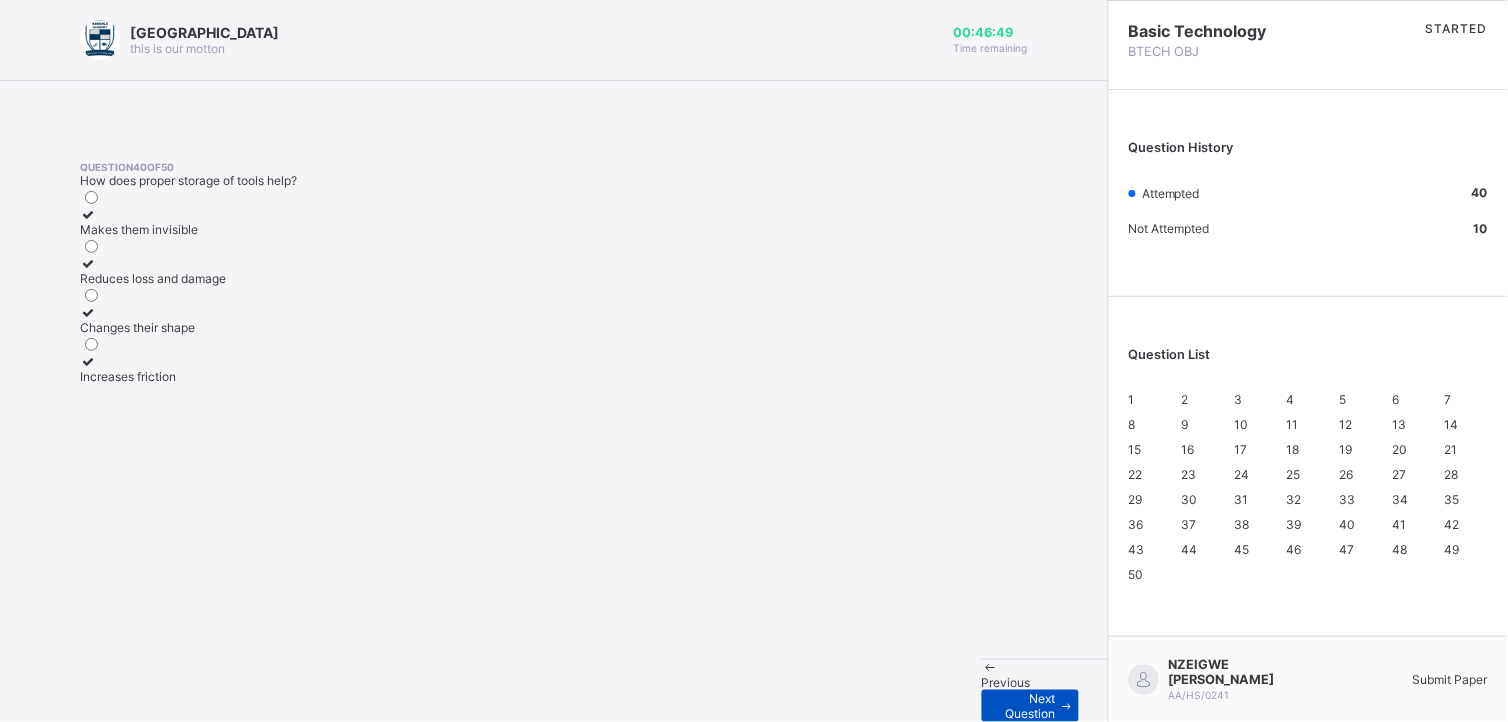 click on "Next Question" at bounding box center (1026, 706) 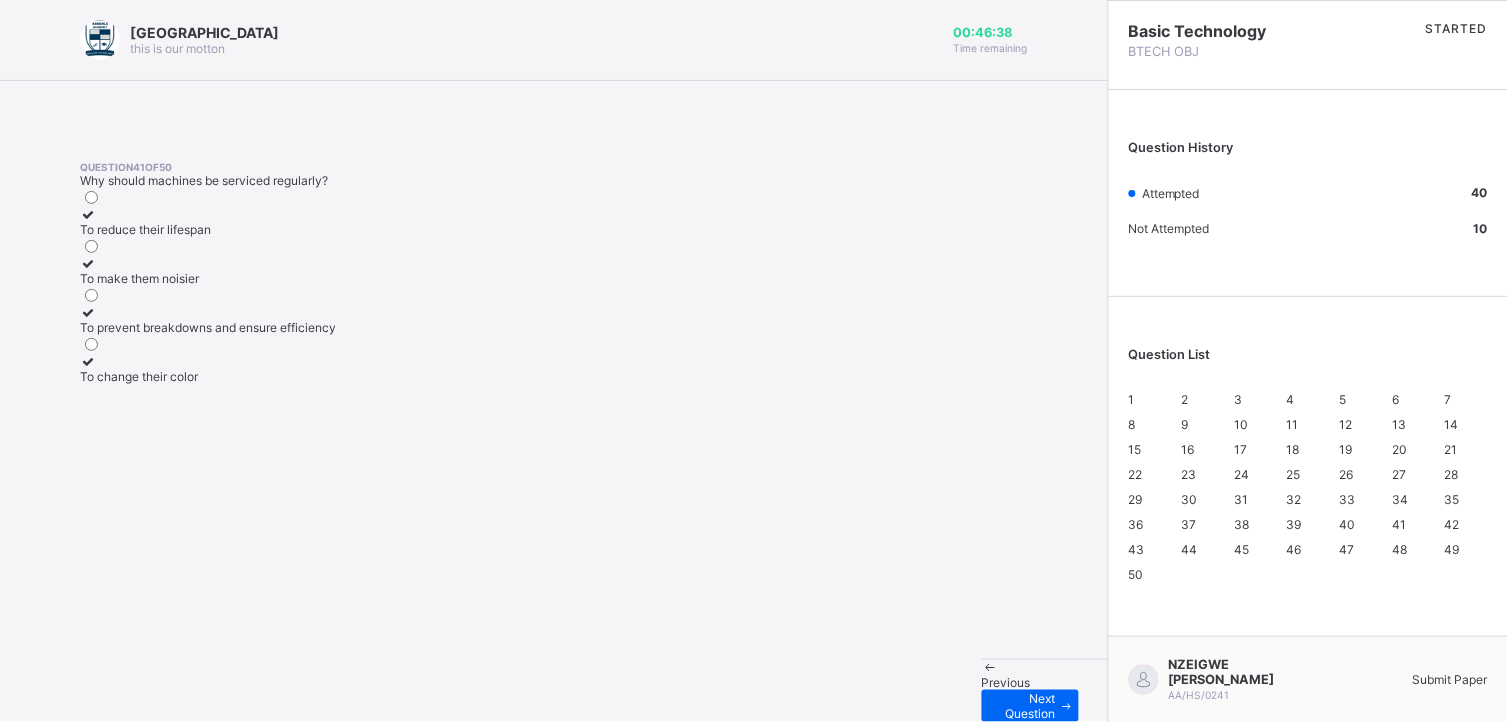 click on "To prevent breakdowns and ensure efficiency" at bounding box center (208, 327) 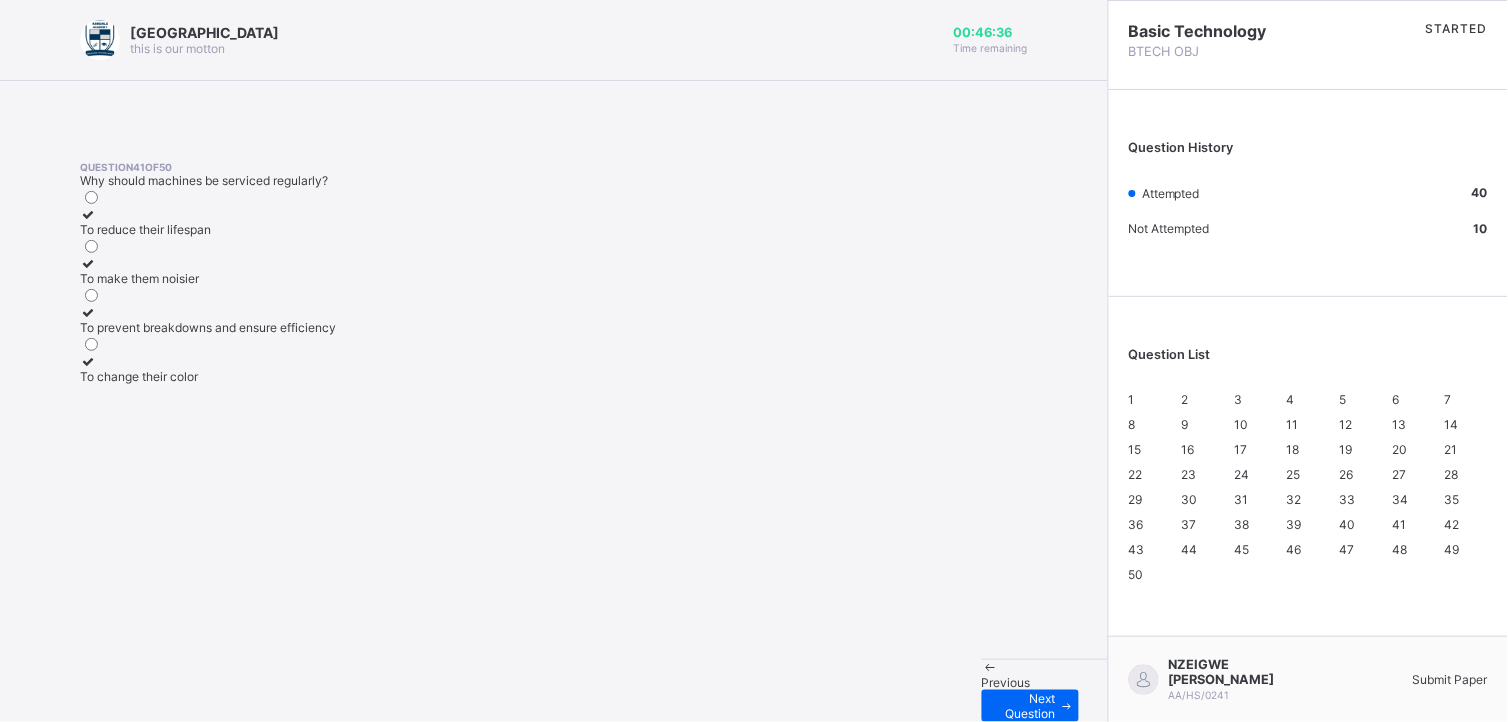 drag, startPoint x: 636, startPoint y: 526, endPoint x: 234, endPoint y: 473, distance: 405.47873 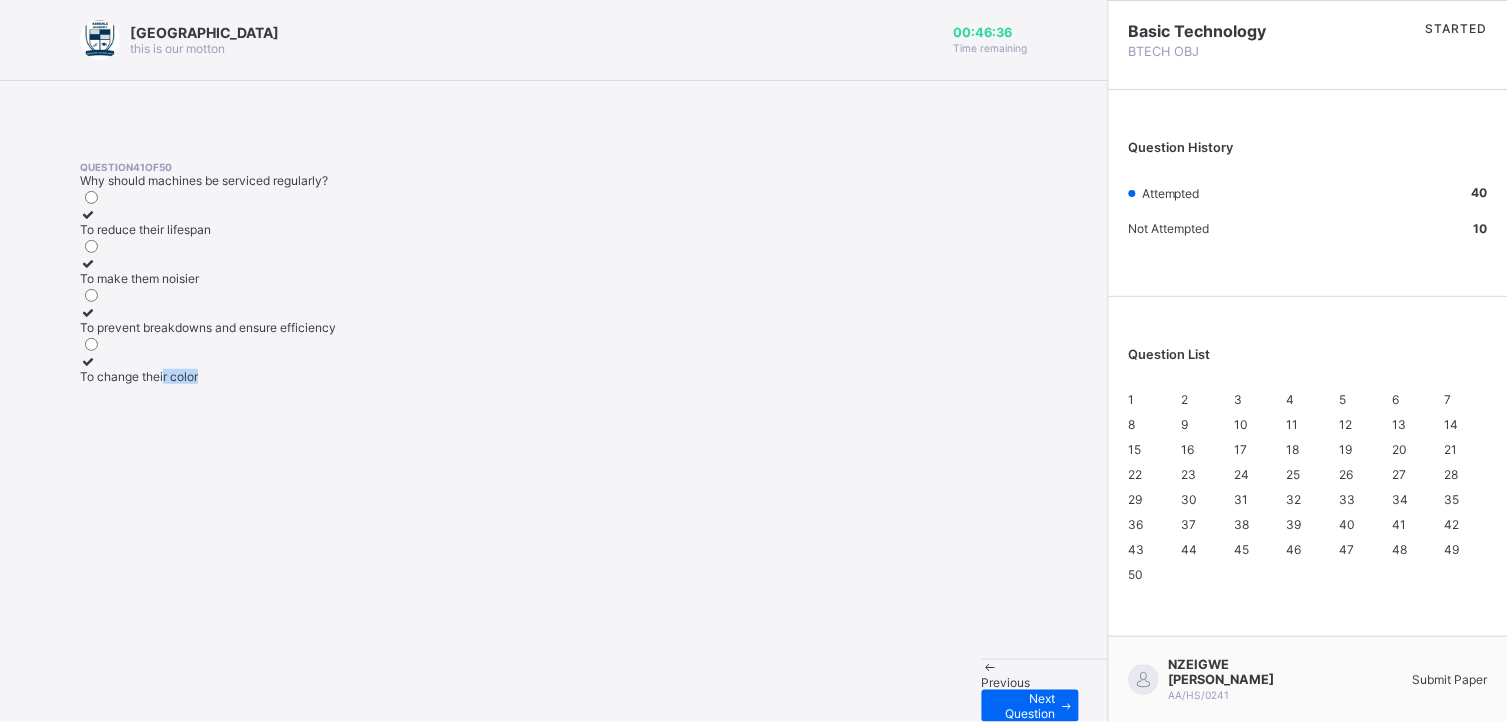drag, startPoint x: 234, startPoint y: 473, endPoint x: 185, endPoint y: 415, distance: 75.9276 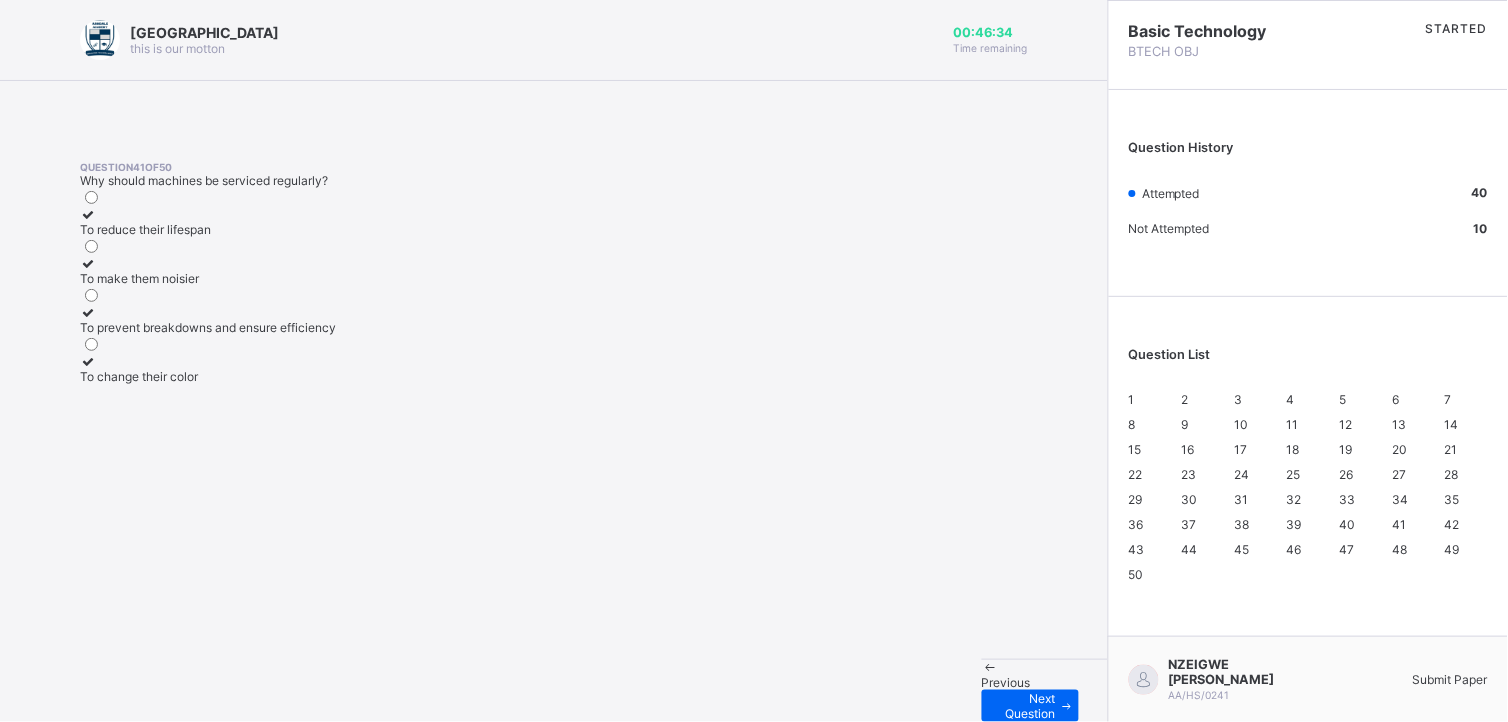 drag, startPoint x: 185, startPoint y: 415, endPoint x: 90, endPoint y: 420, distance: 95.131485 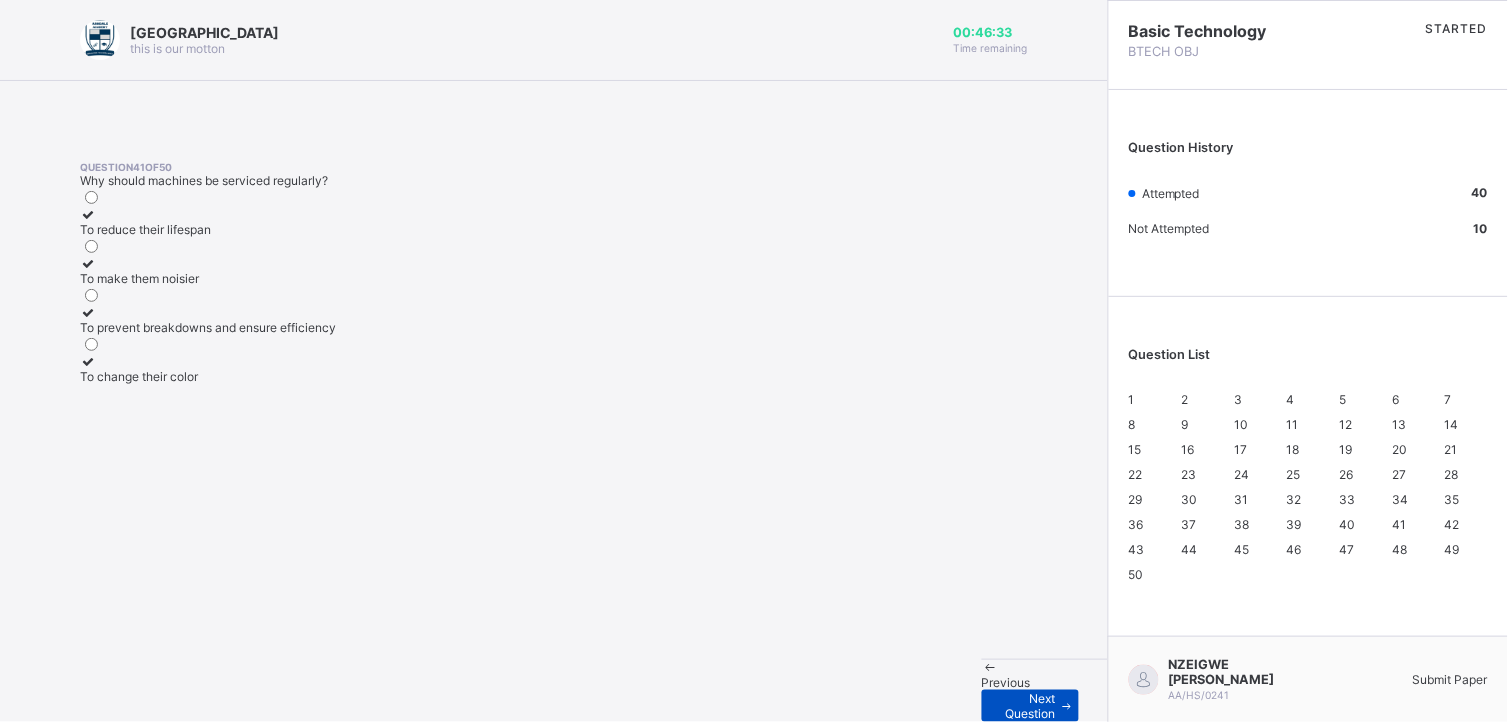 click on "Next Question" at bounding box center (1026, 706) 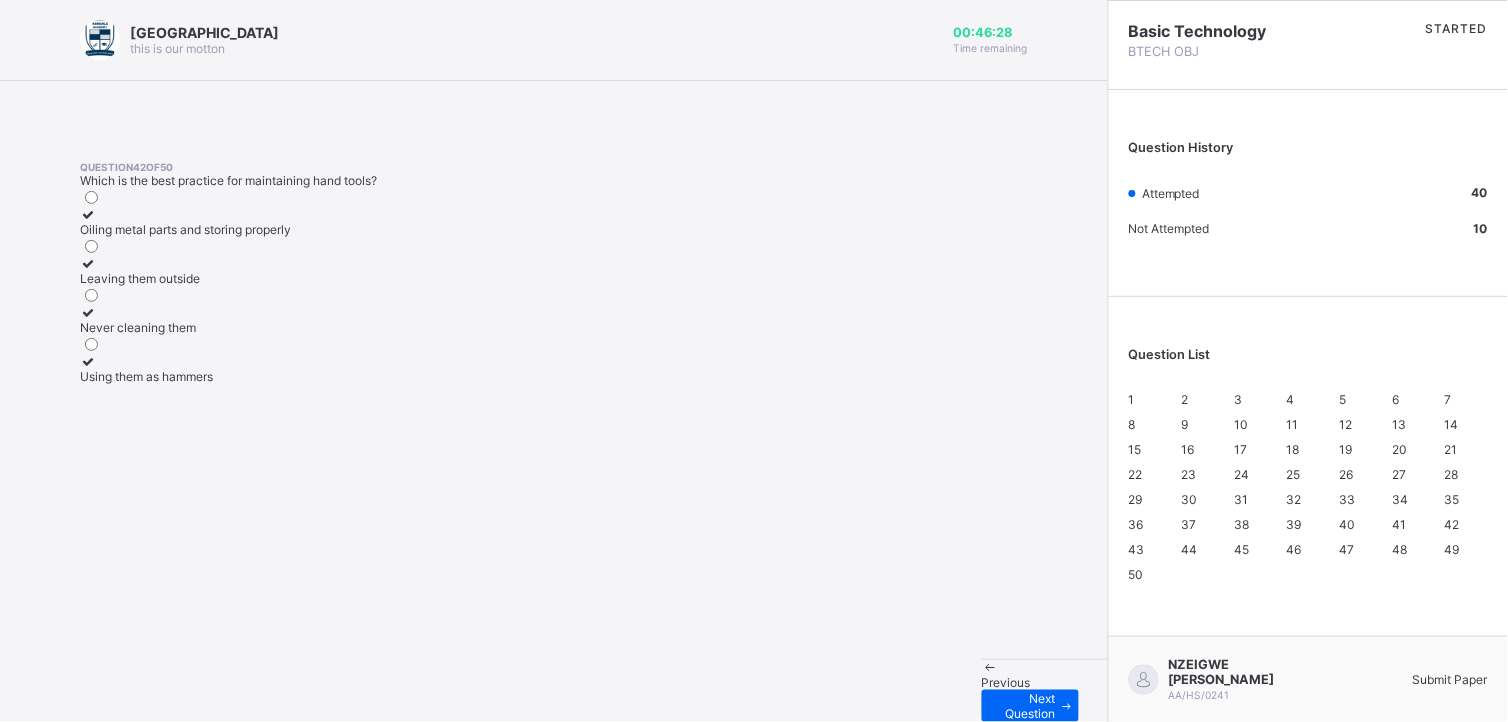 click on "Oiling metal parts and storing properly" at bounding box center [185, 229] 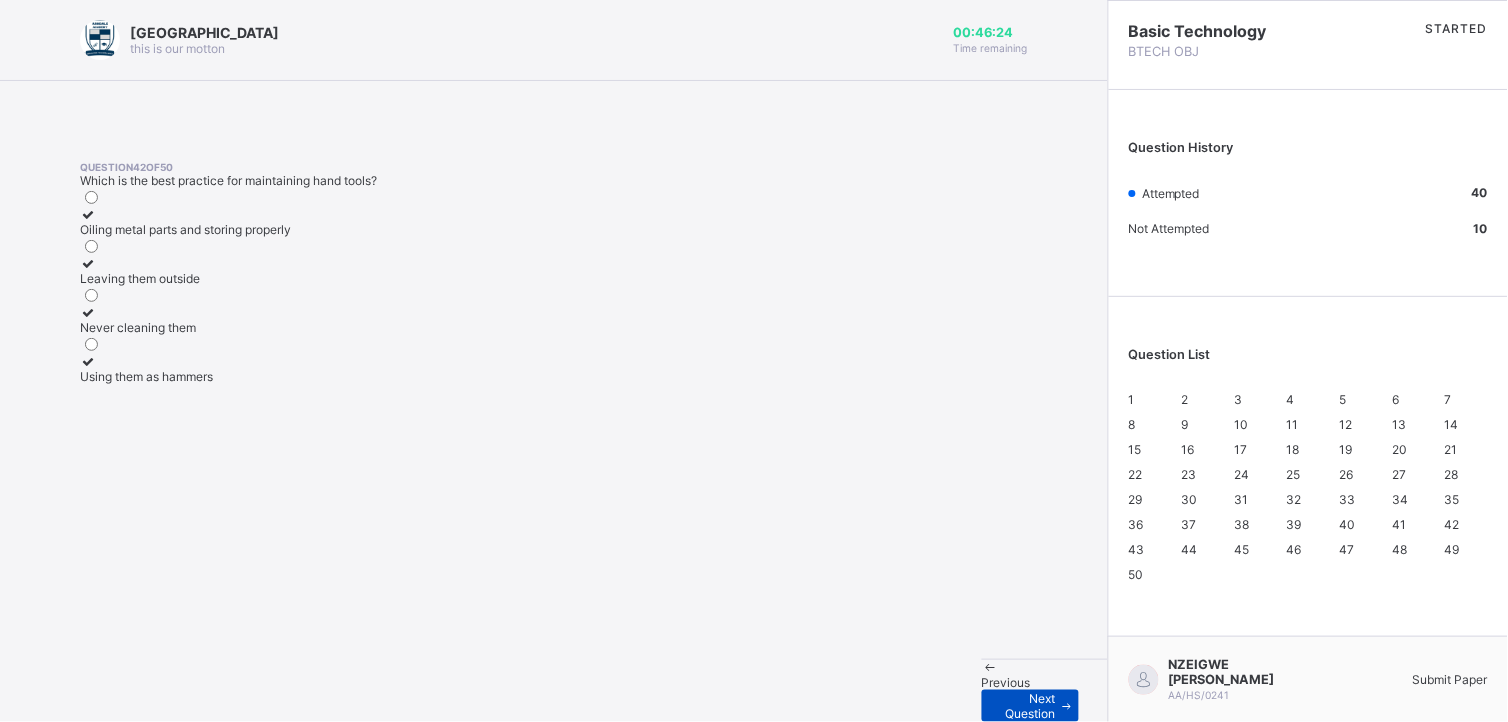 click on "Next Question" at bounding box center [1026, 706] 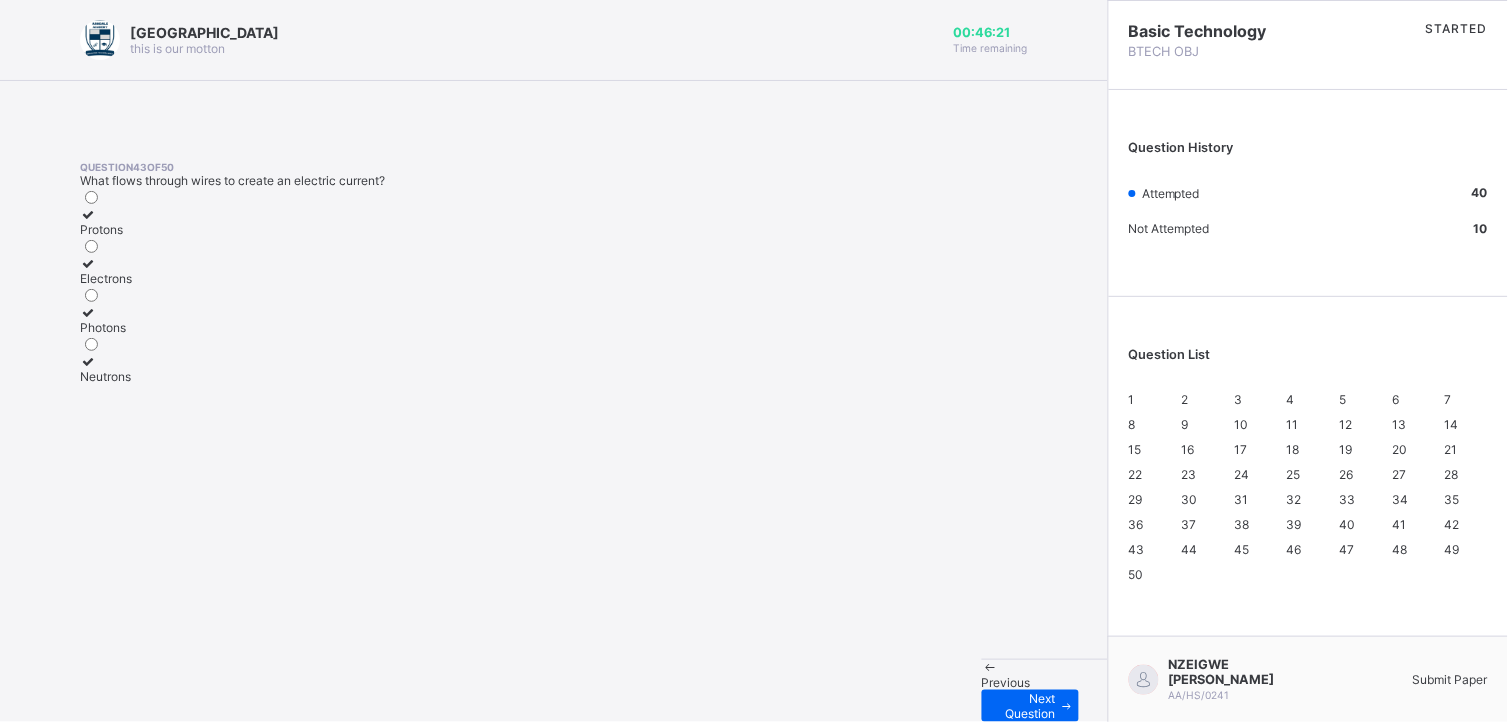 click on "Electrons" at bounding box center (106, 278) 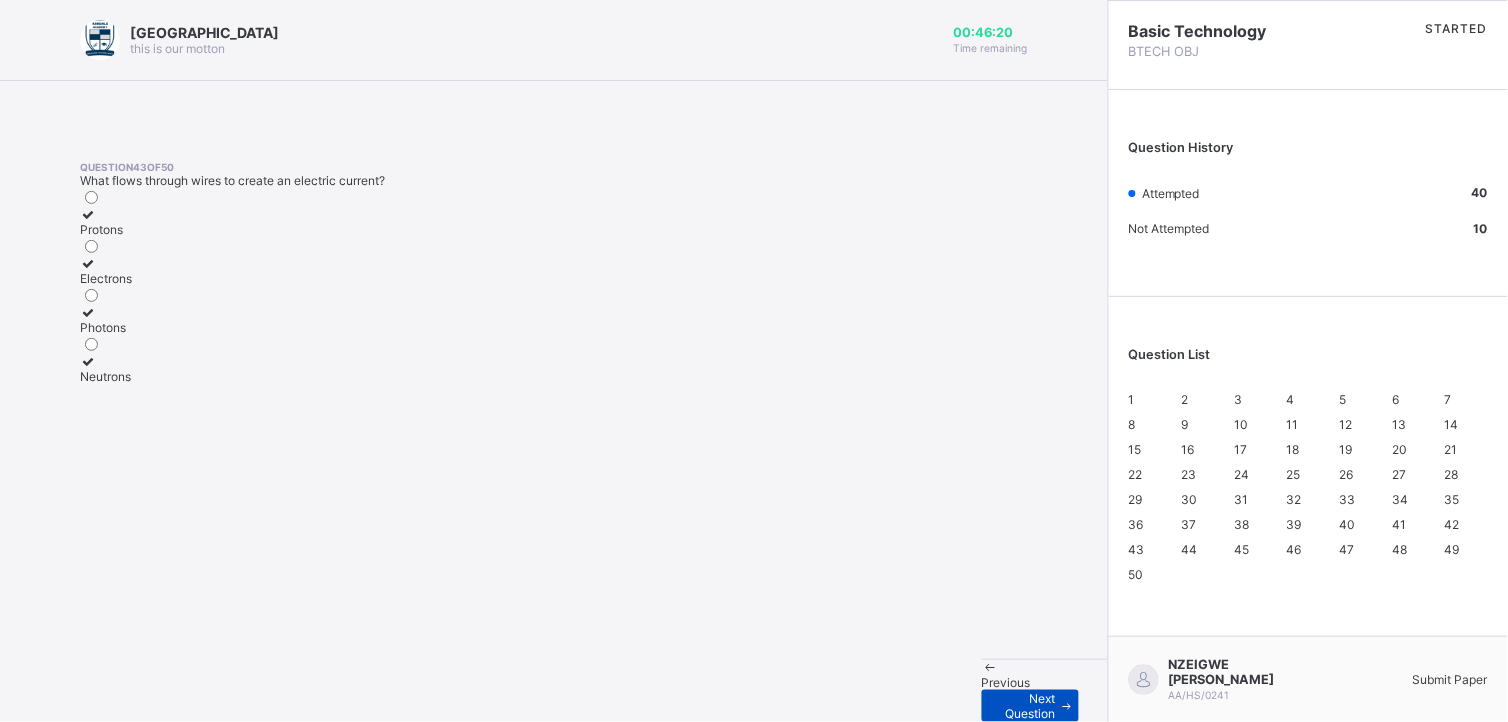 click on "Next Question" at bounding box center (1026, 706) 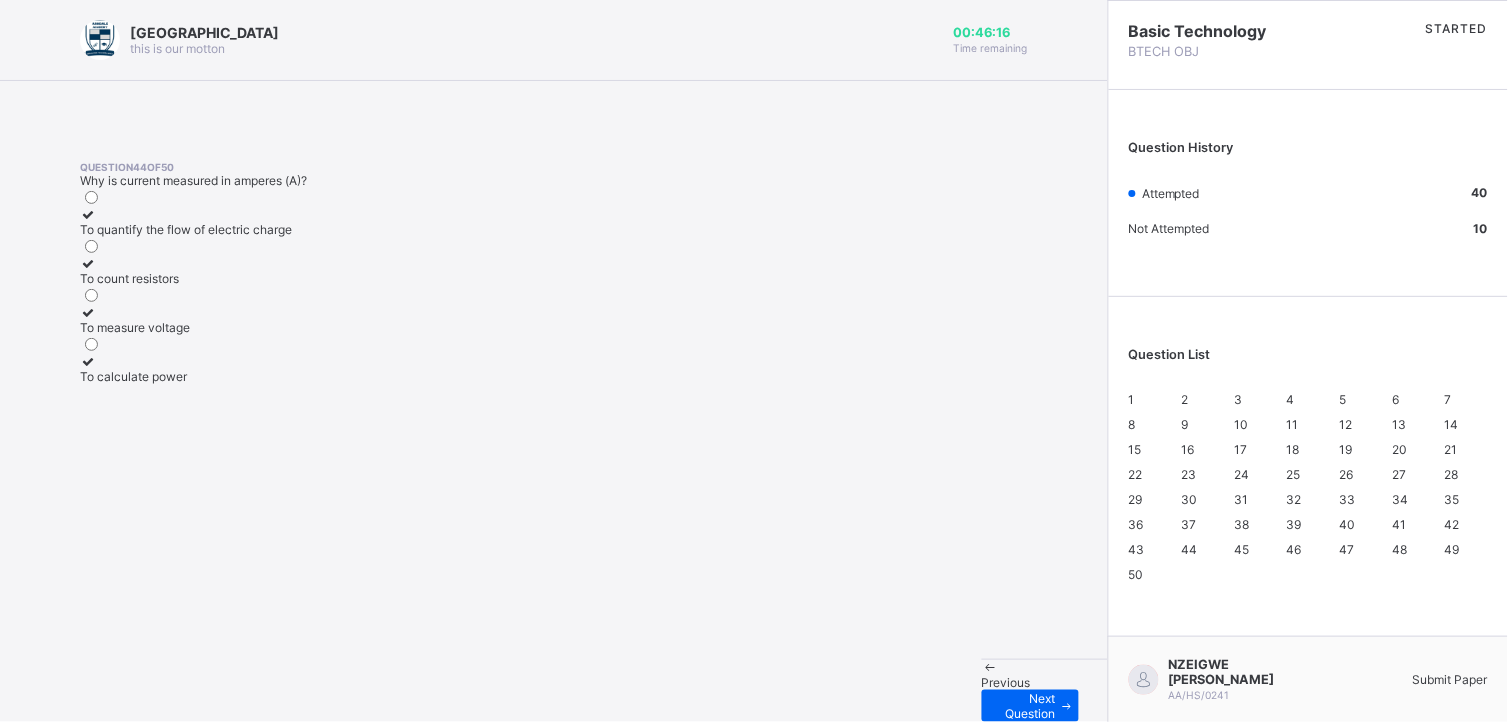 click on "To quantify the flow of electric charge" at bounding box center (186, 229) 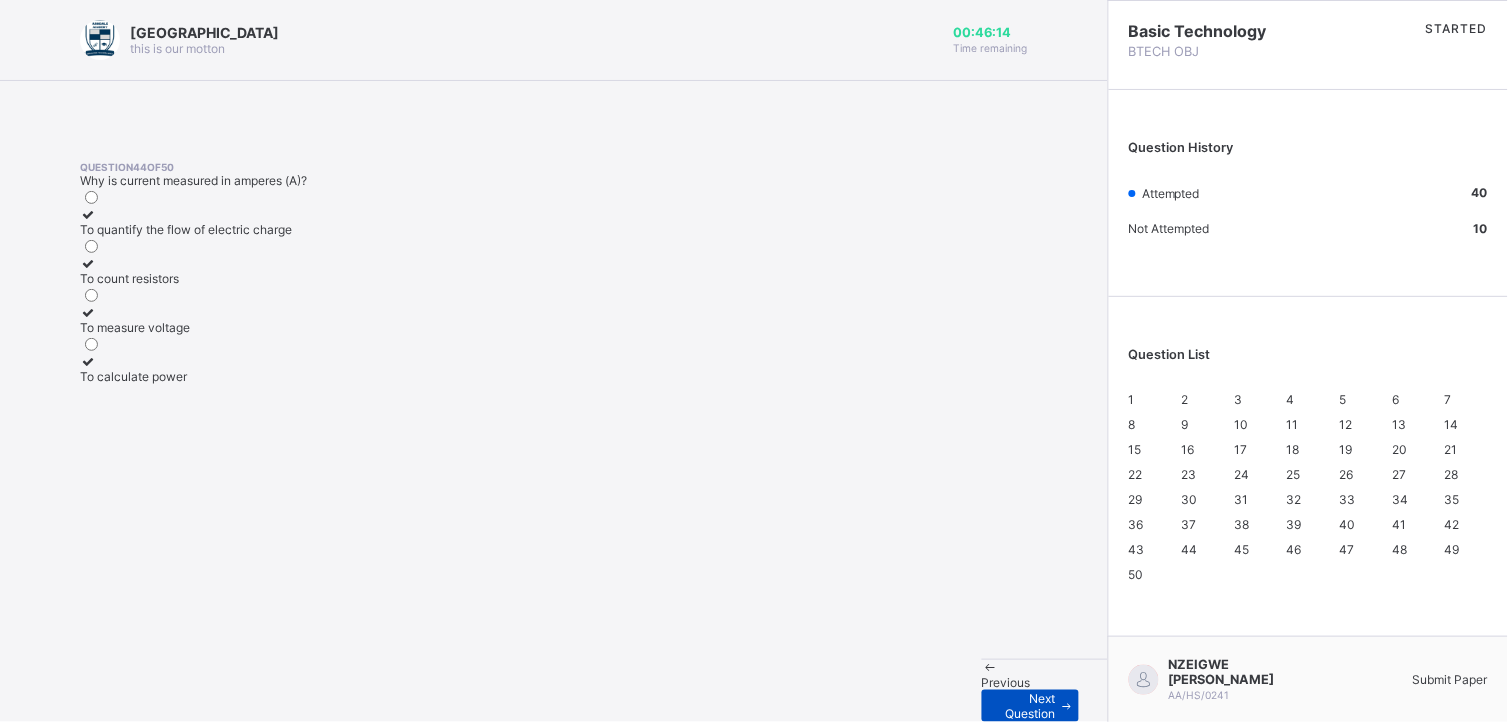 click on "Next Question" at bounding box center (1026, 706) 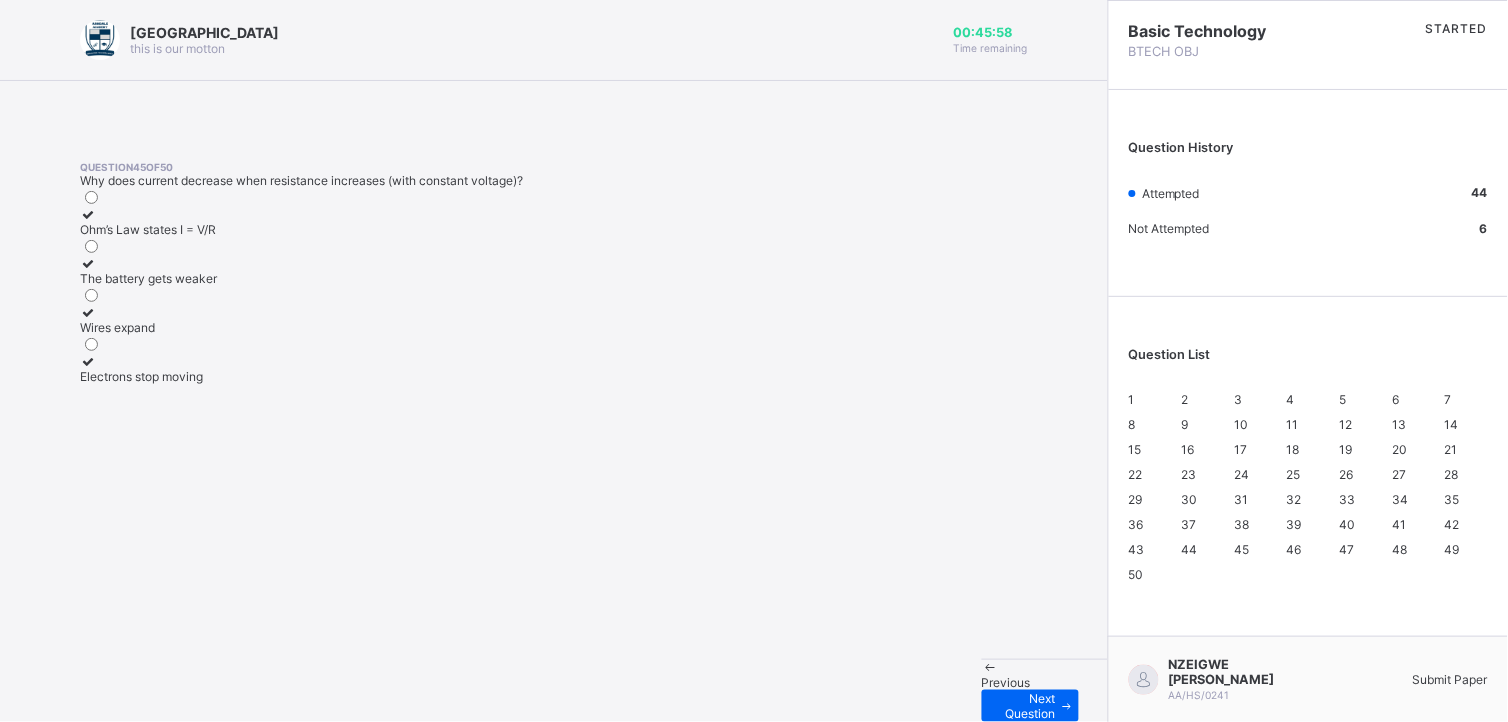 click on "Ohm’s Law states I = V/R" at bounding box center [148, 229] 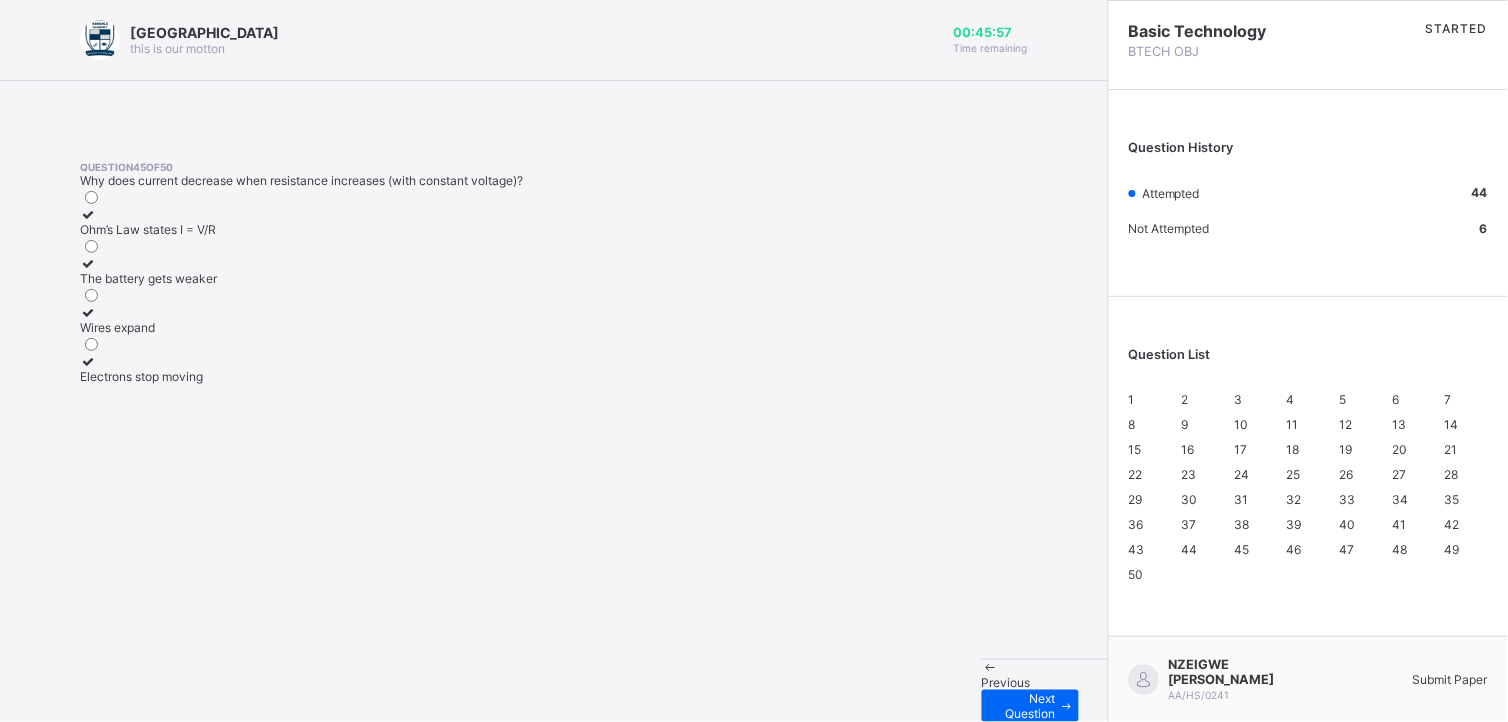 click on "Arndale Academy this is our motton 00:45:57 Time remaining Question  45  of  50 Why does current decrease when resistance increases (with constant voltage)? Ohm’s Law states I = V/R The battery gets weaker Wires expand Electrons stop moving Previous Next Question" at bounding box center [554, 361] 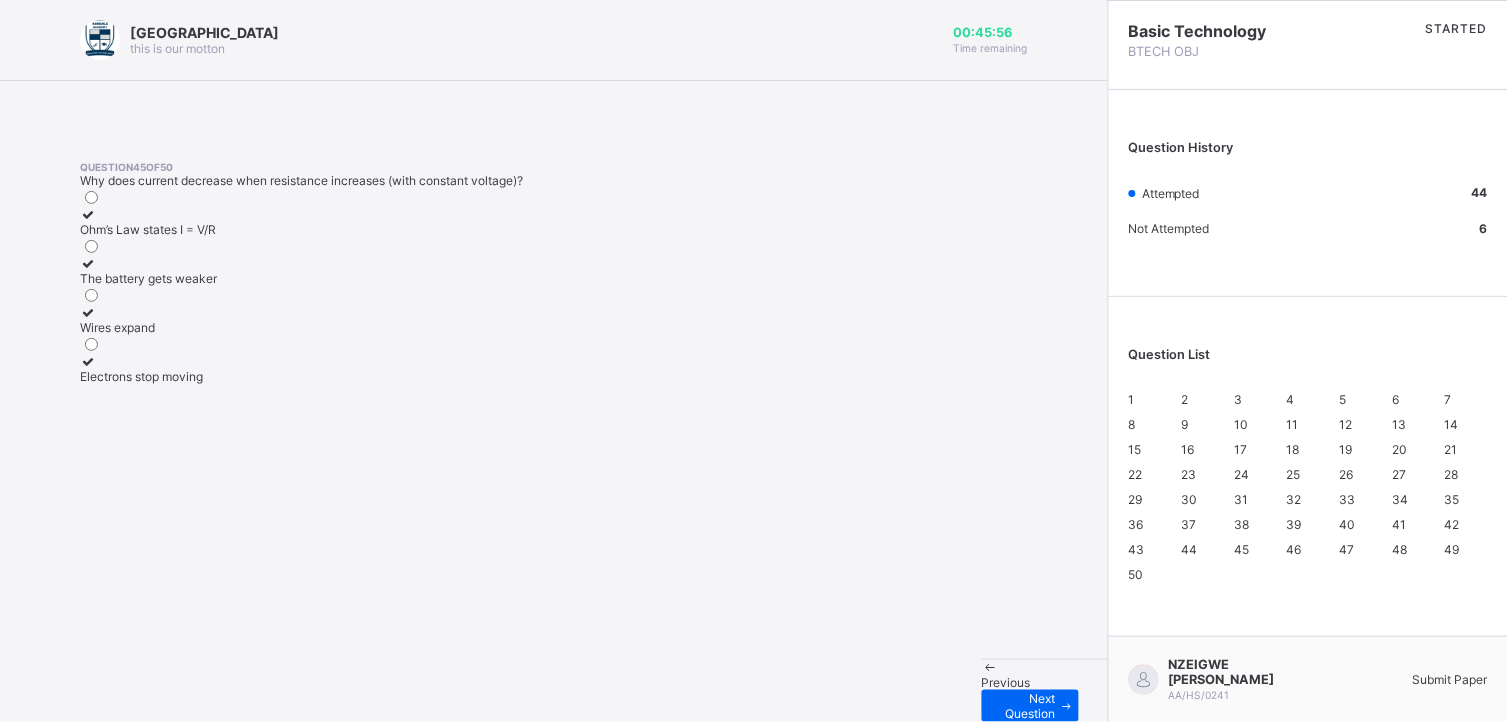 click on "Previous Next Question" at bounding box center (1045, 690) 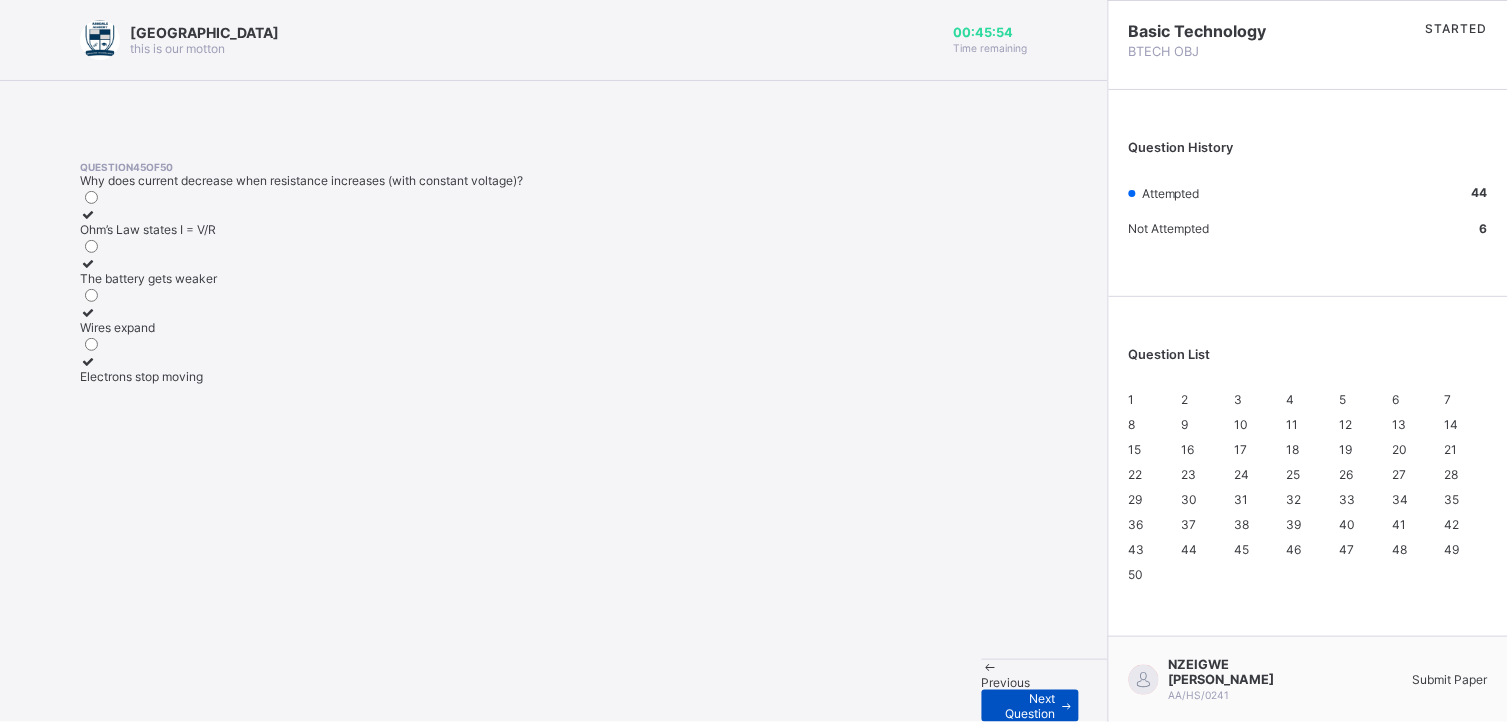 click on "Next Question" at bounding box center (1026, 706) 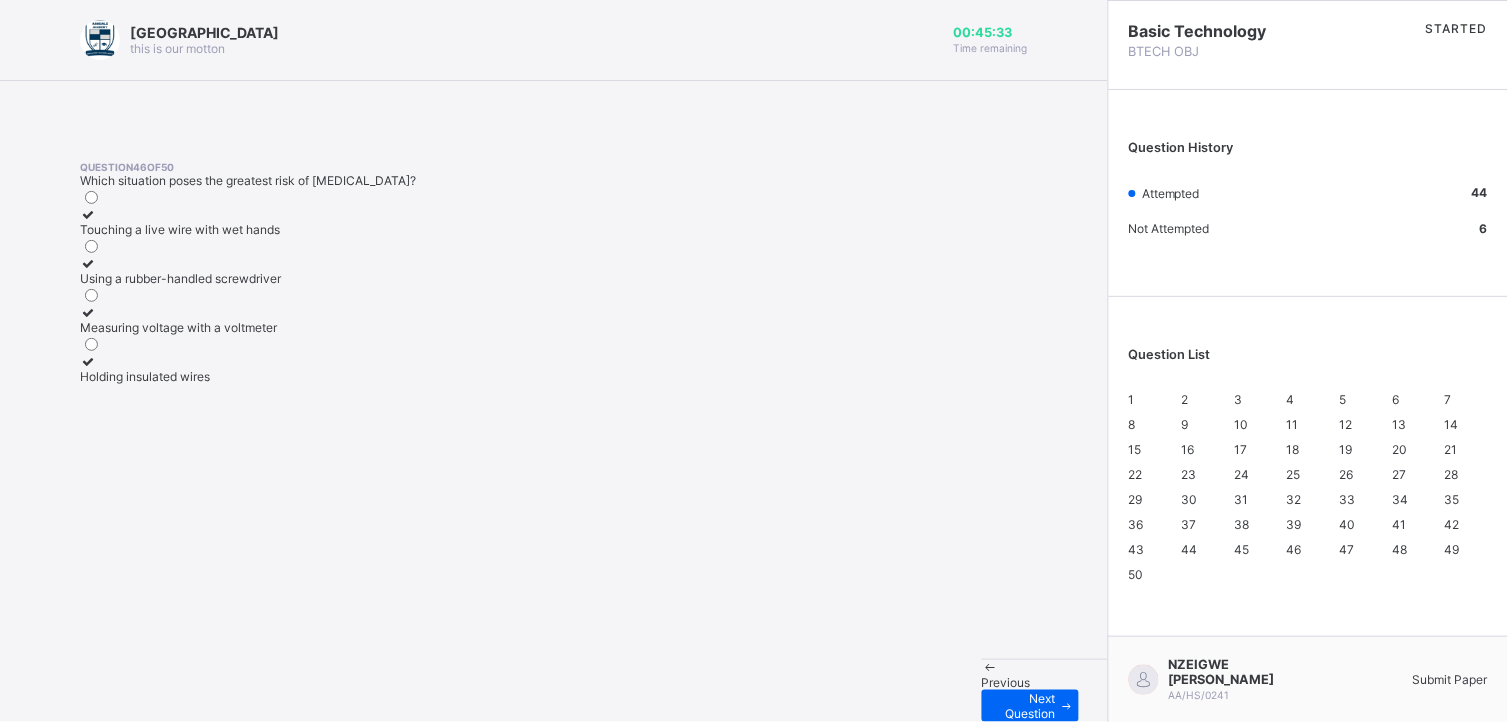 click on "Touching a live wire with wet hands" at bounding box center (180, 229) 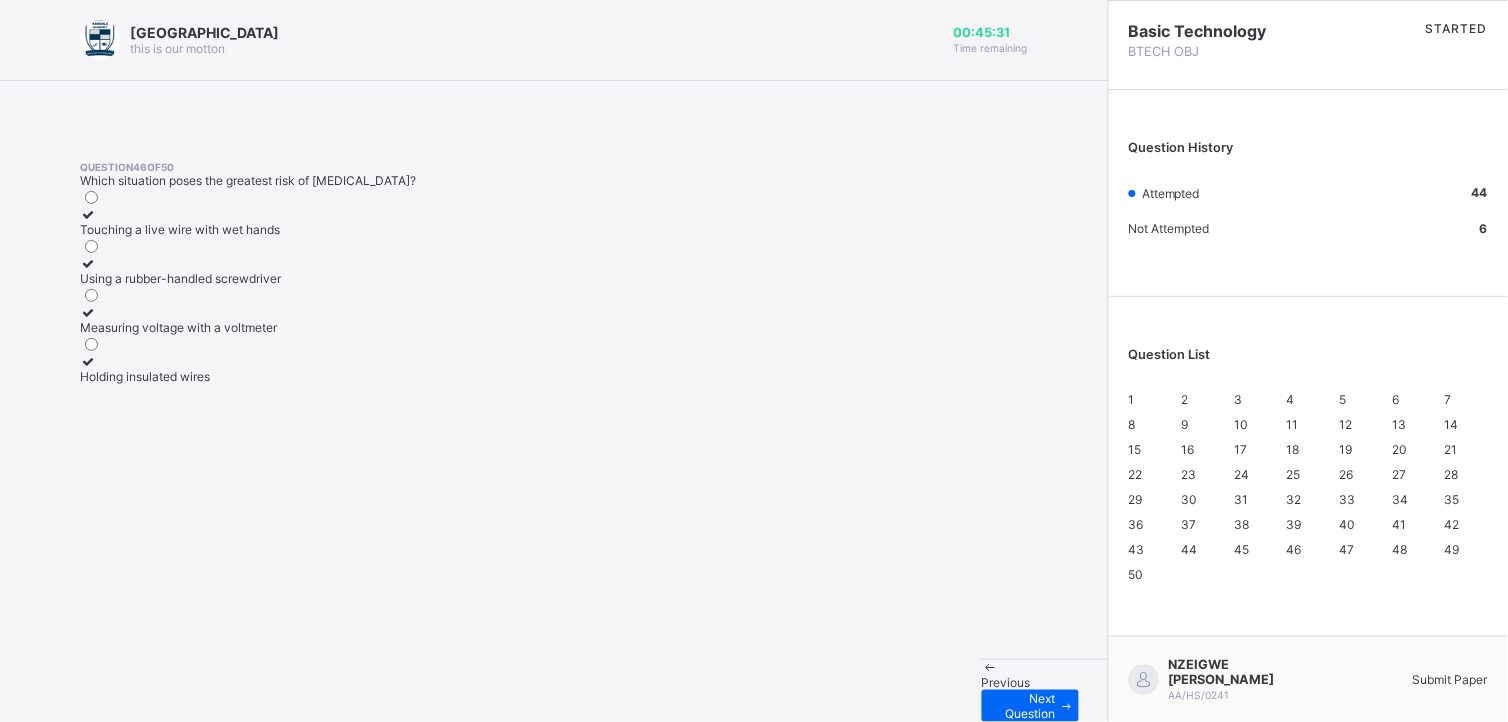 click on "Previous Next Question" at bounding box center (1045, 690) 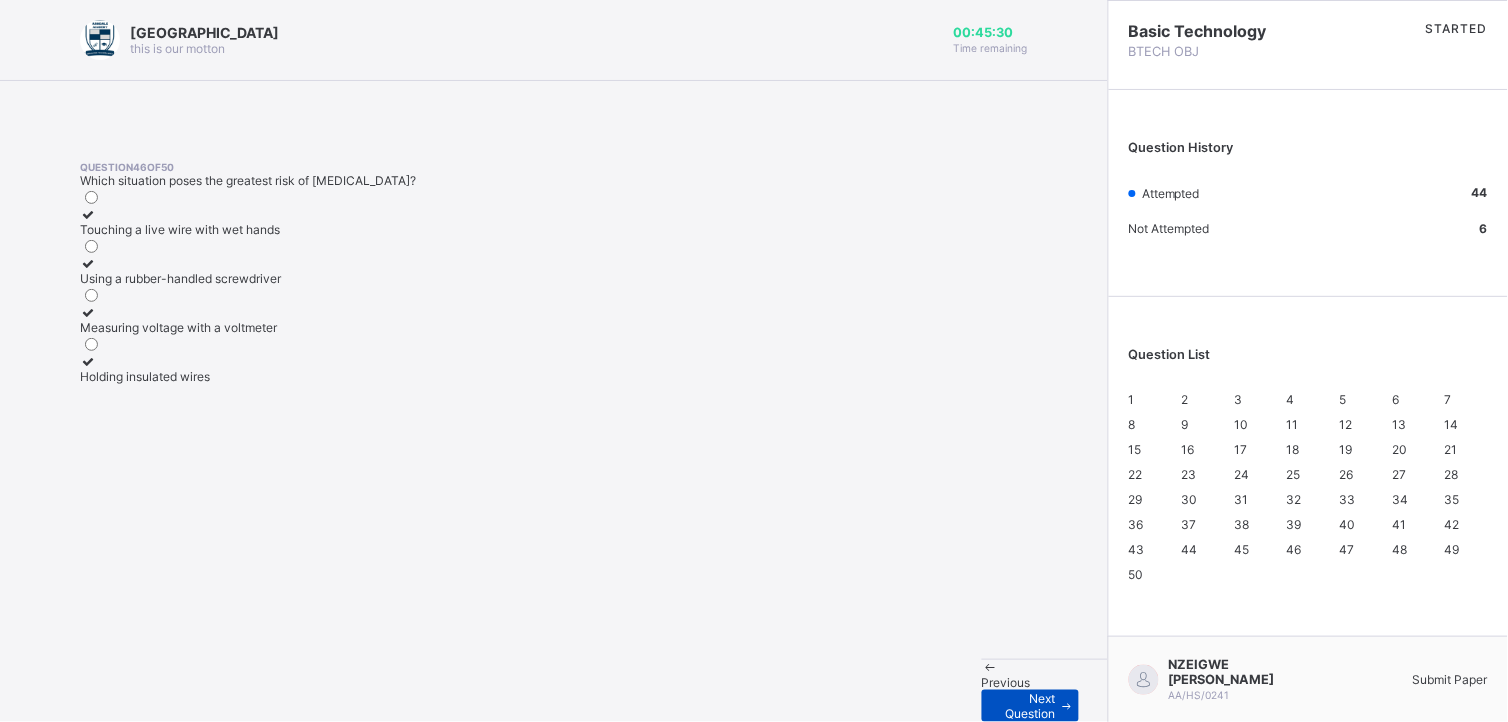 click on "Next Question" at bounding box center [1026, 706] 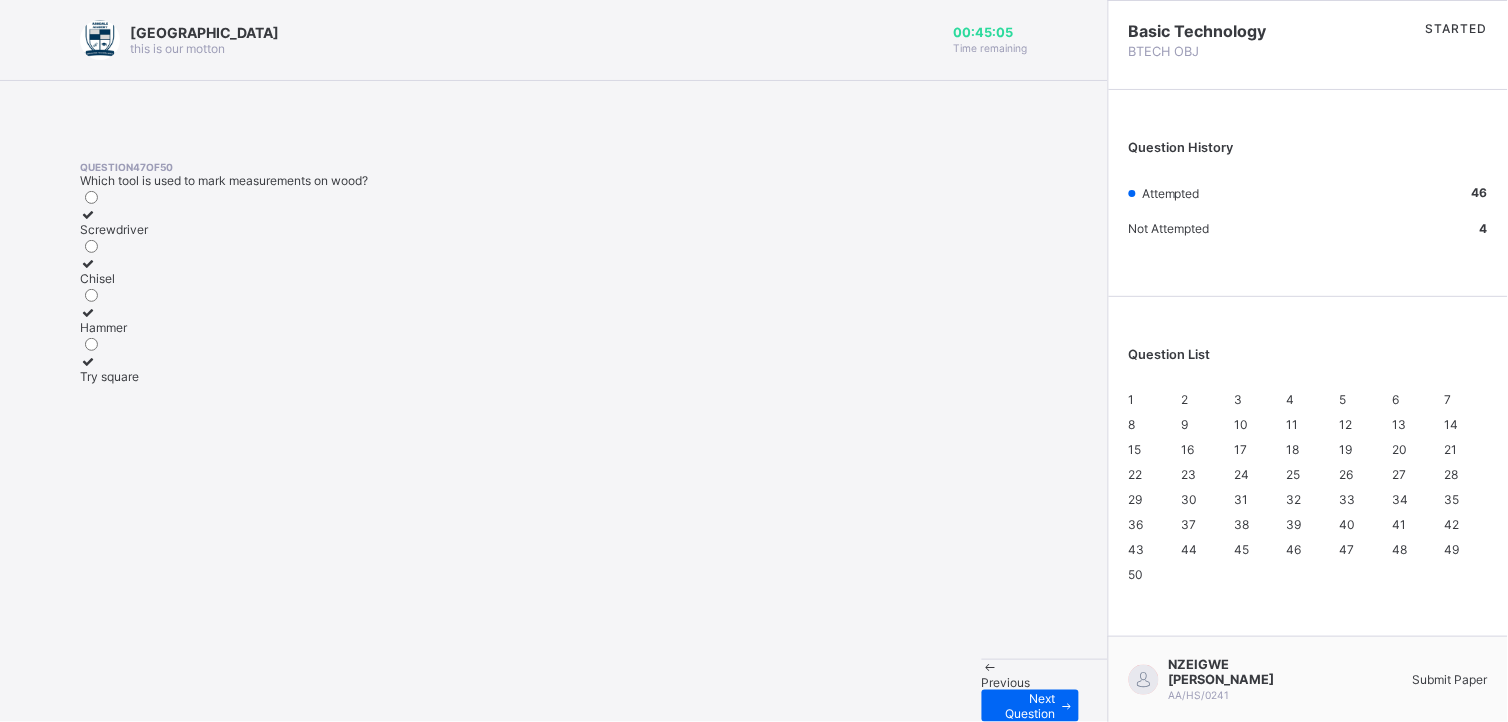 click on "Chisel" at bounding box center [114, 271] 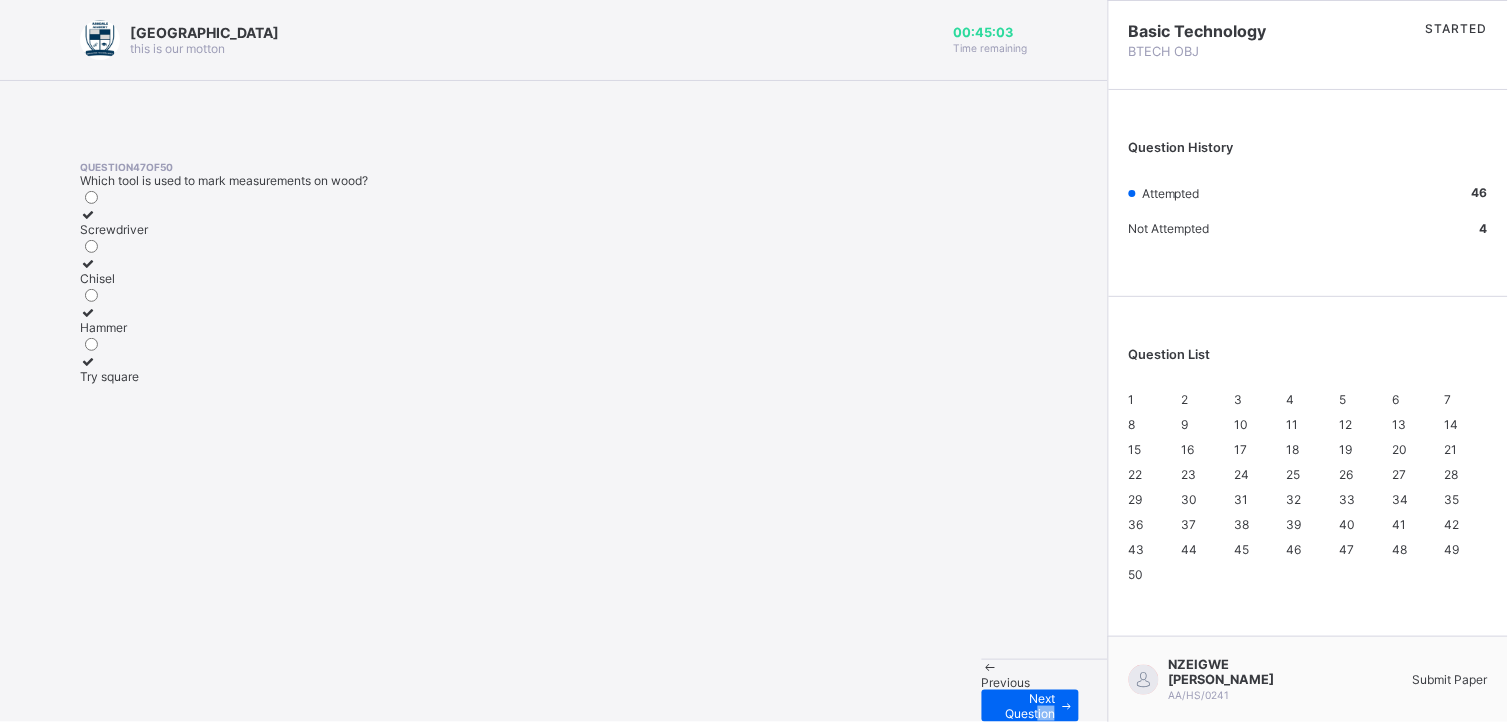 click on "Previous Next Question" at bounding box center (1045, 690) 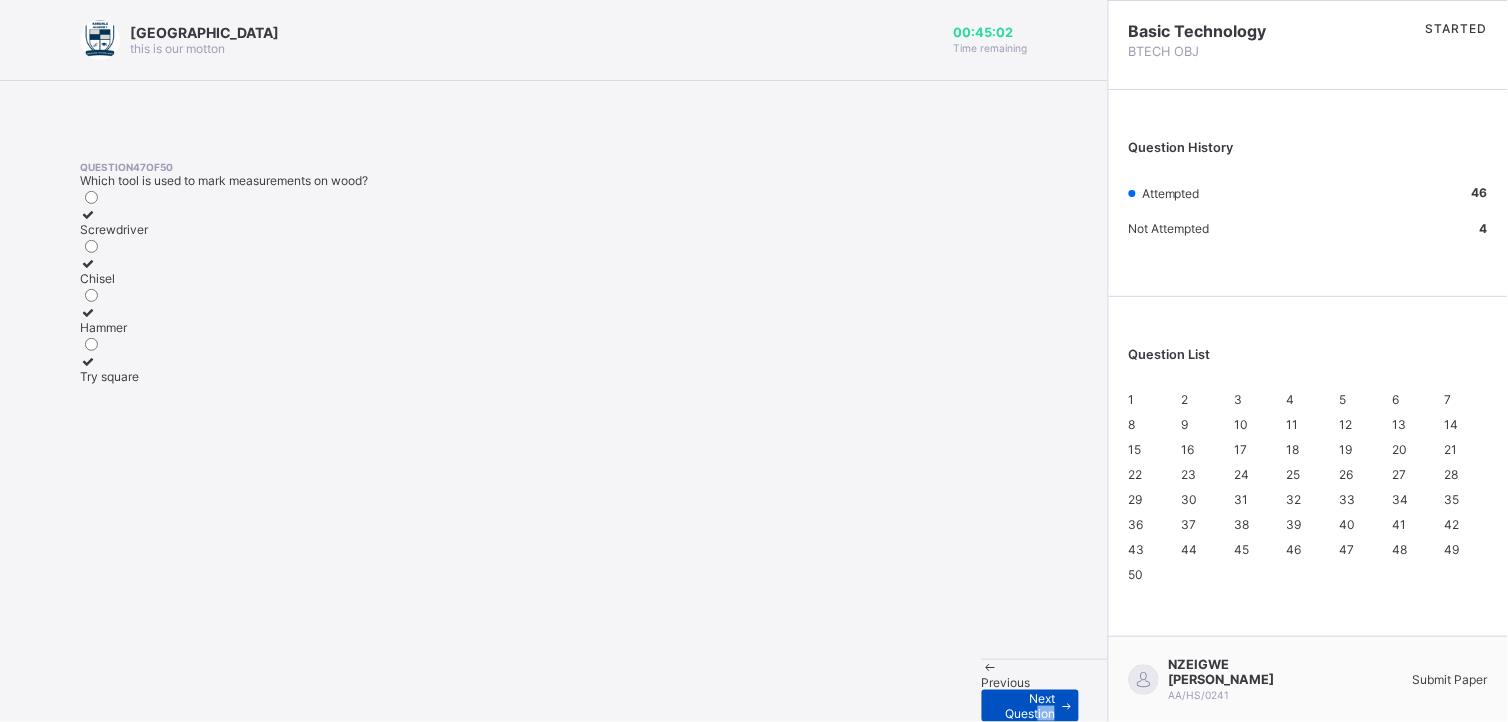 drag, startPoint x: 978, startPoint y: 707, endPoint x: 940, endPoint y: 683, distance: 44.94441 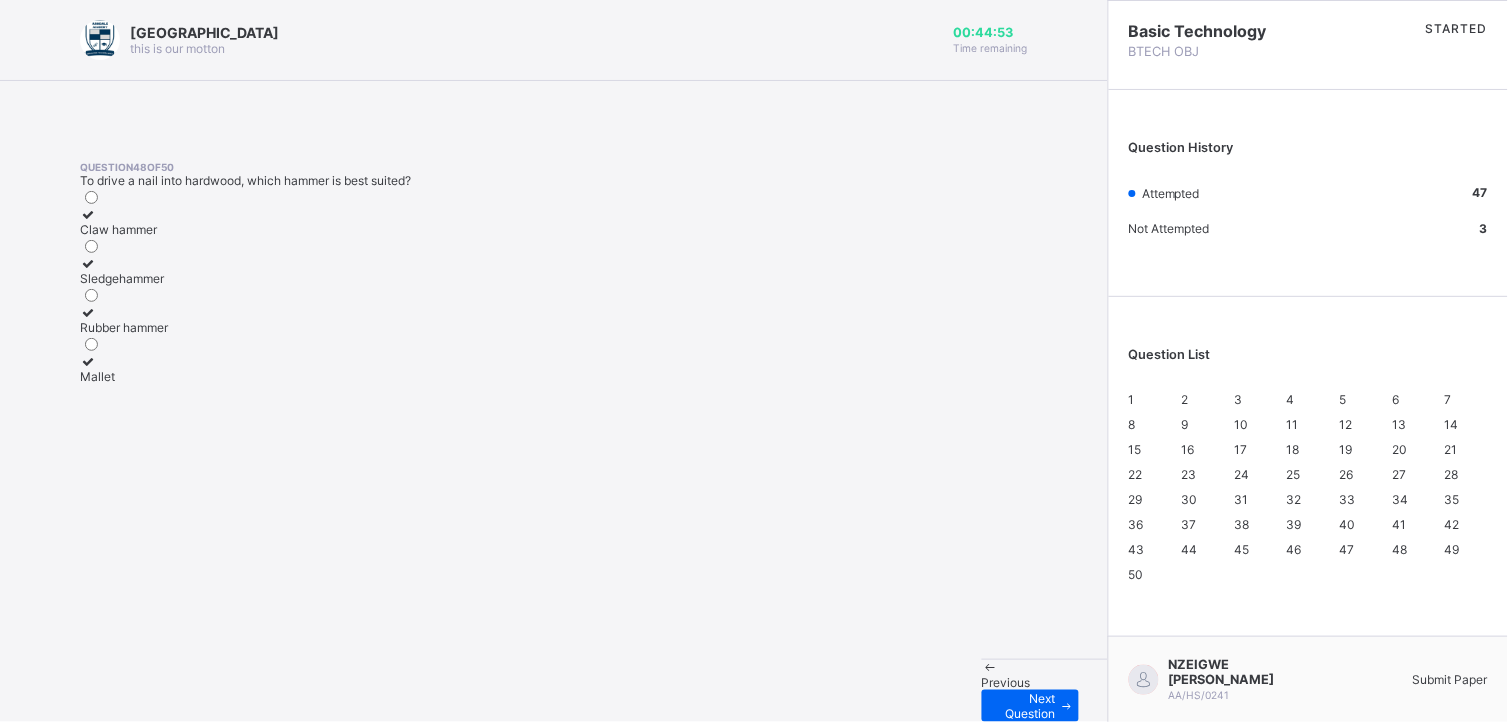 click on "Claw hammer" at bounding box center (124, 229) 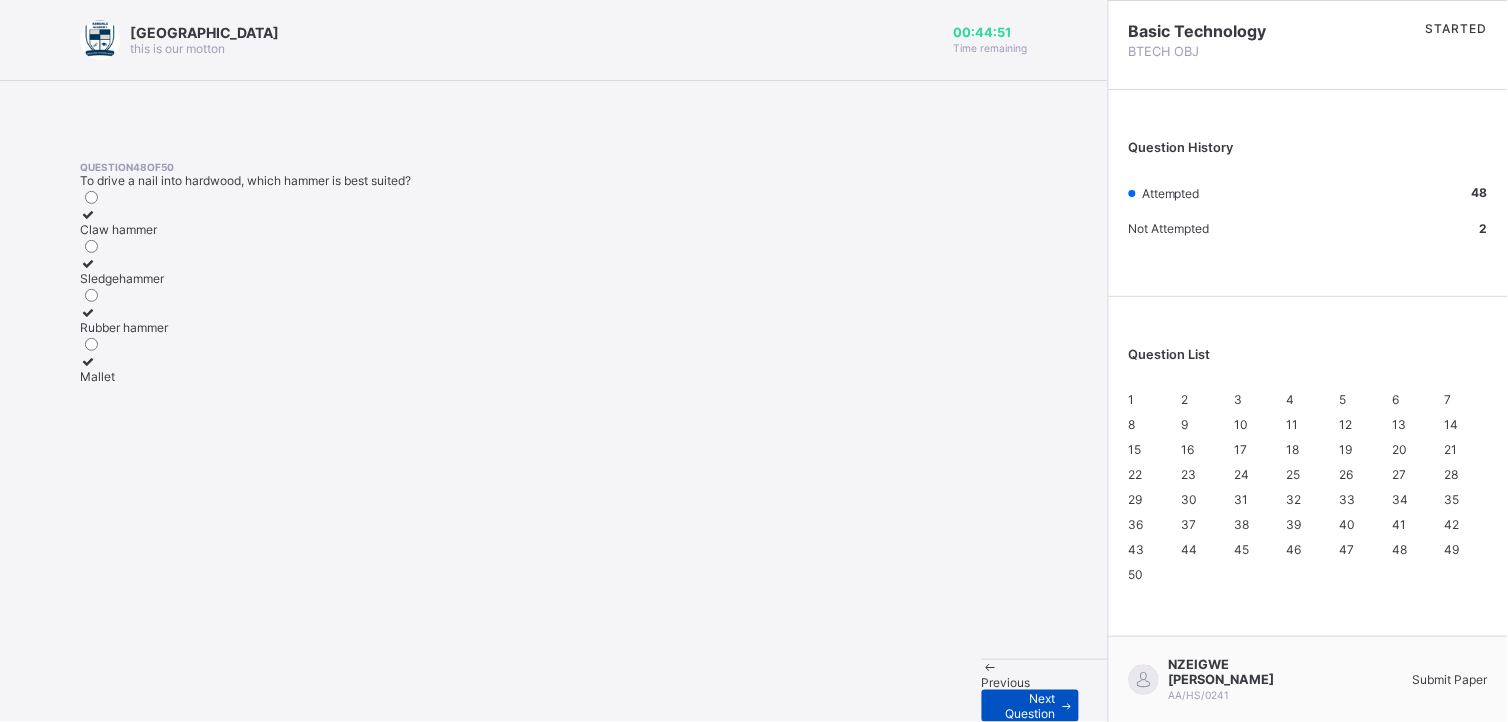 click on "Next Question" at bounding box center [1026, 706] 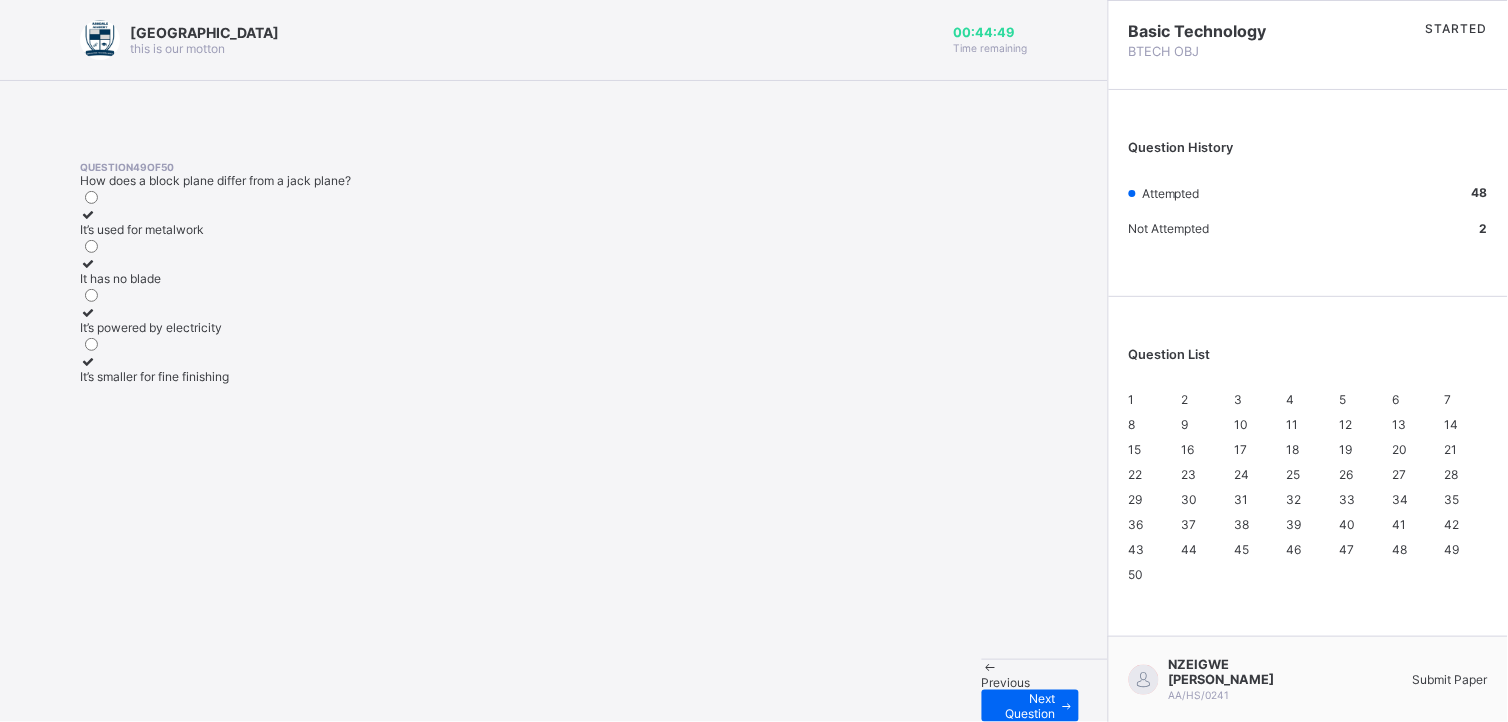 click on "Previous" at bounding box center [1006, 682] 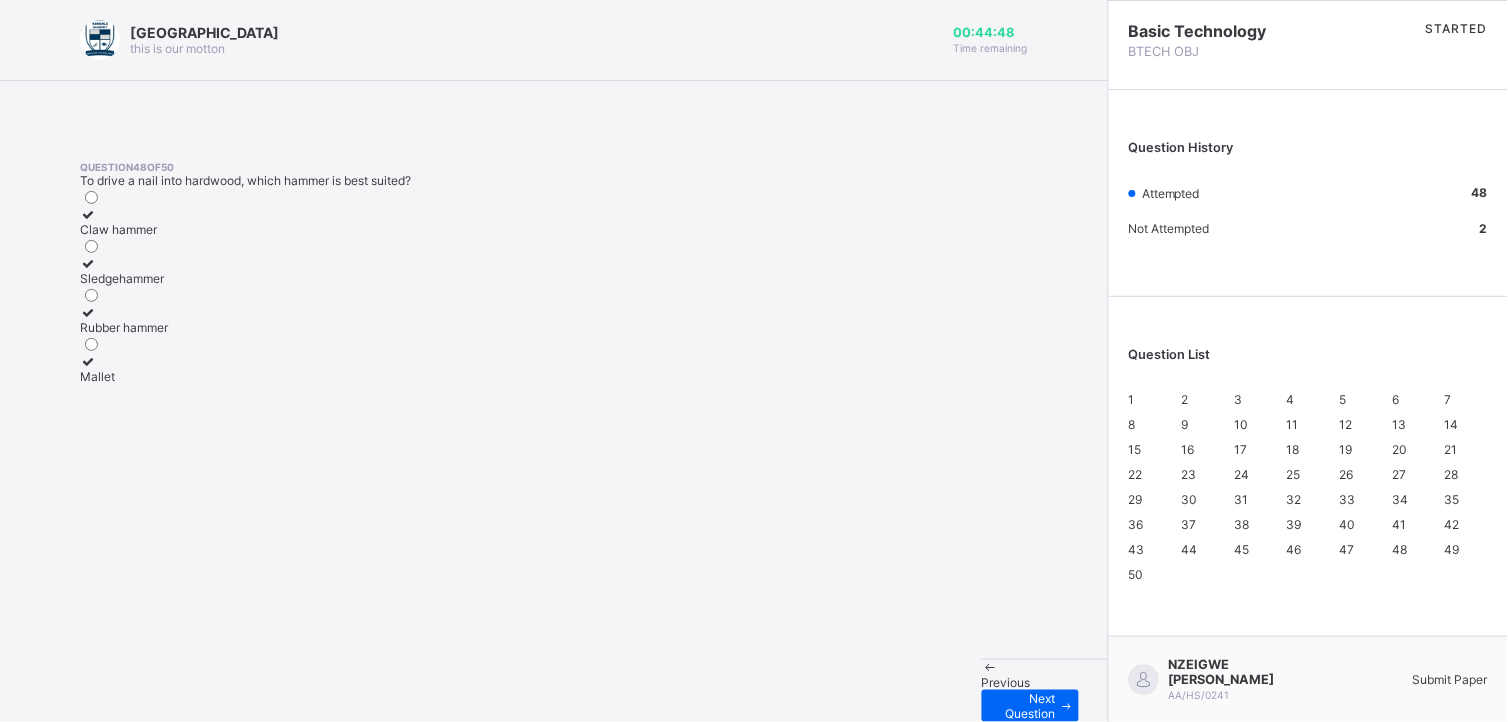 click on "Sledgehammer" at bounding box center [124, 271] 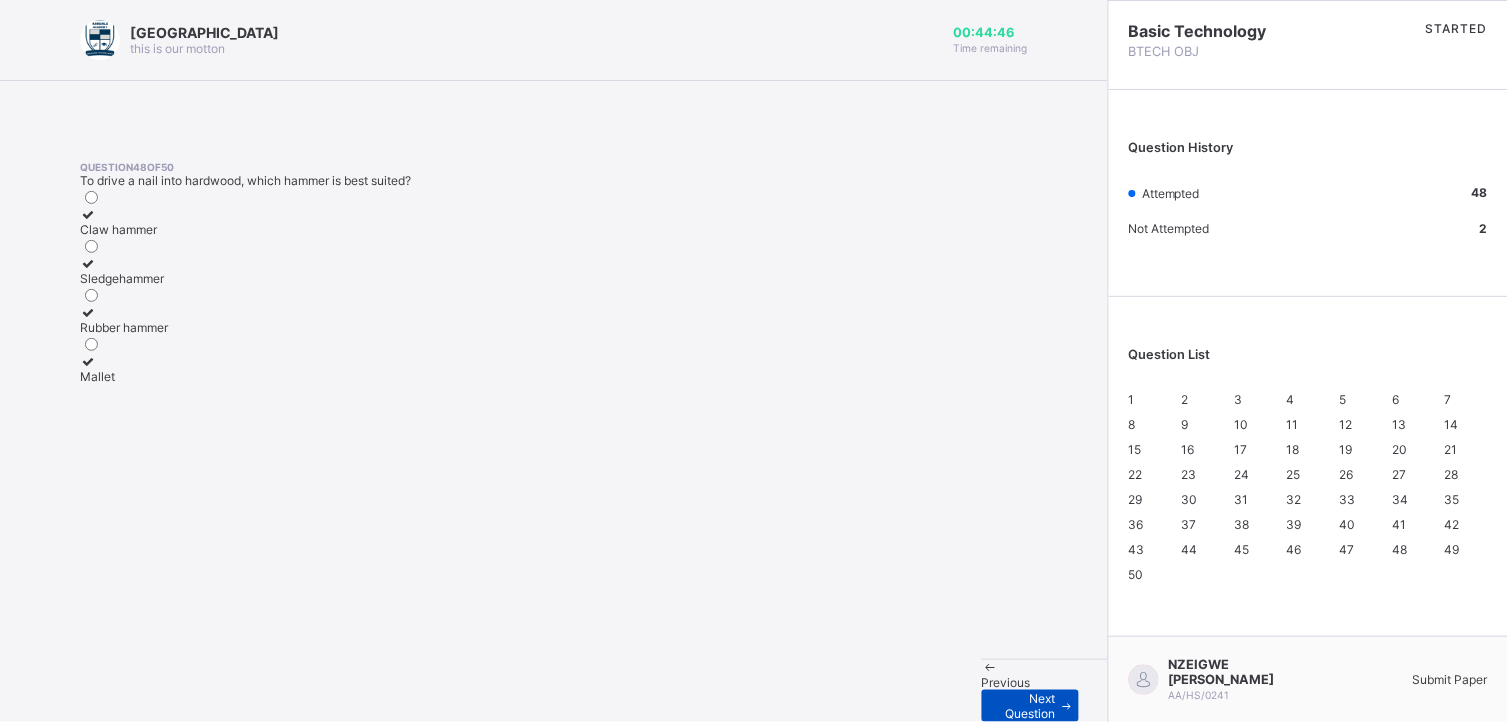 click on "Next Question" at bounding box center (1026, 706) 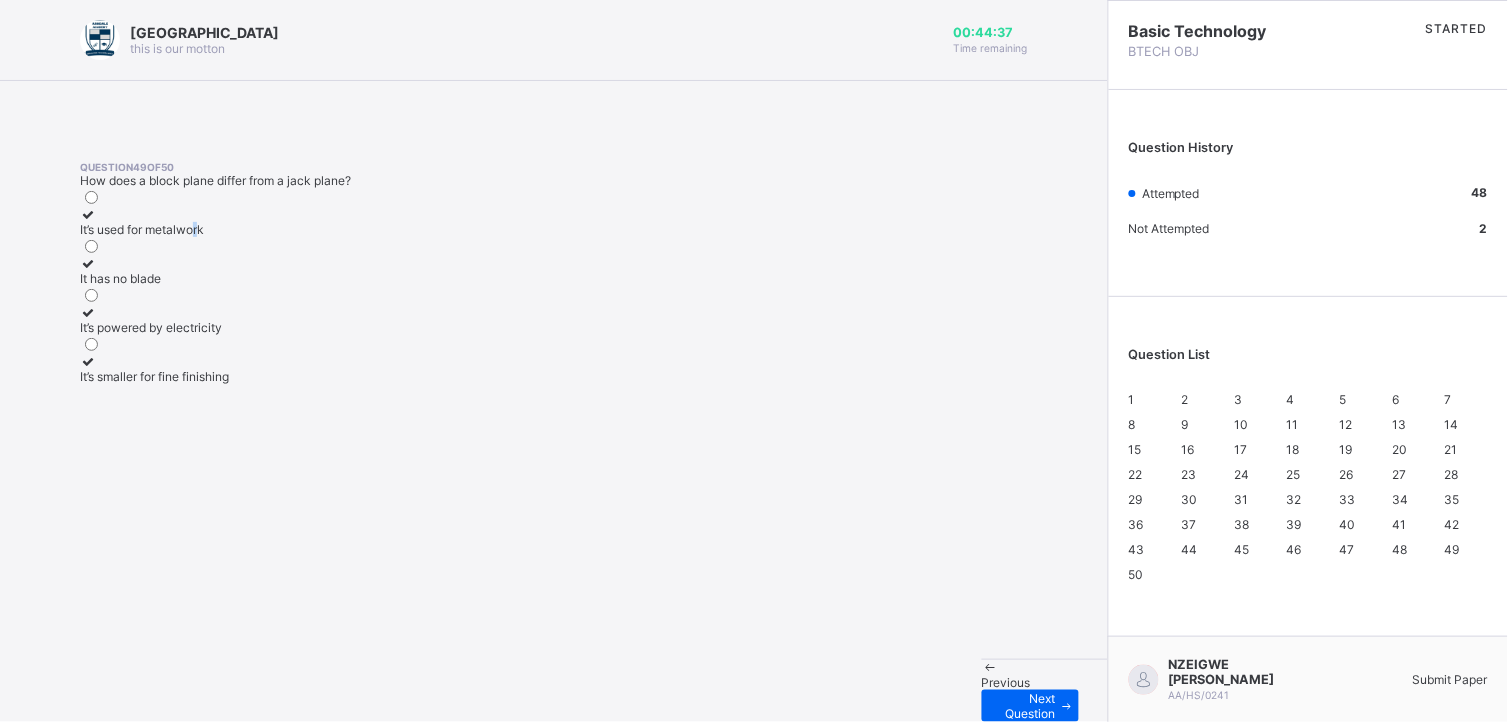 click on "It’s used for metalwork" at bounding box center (154, 229) 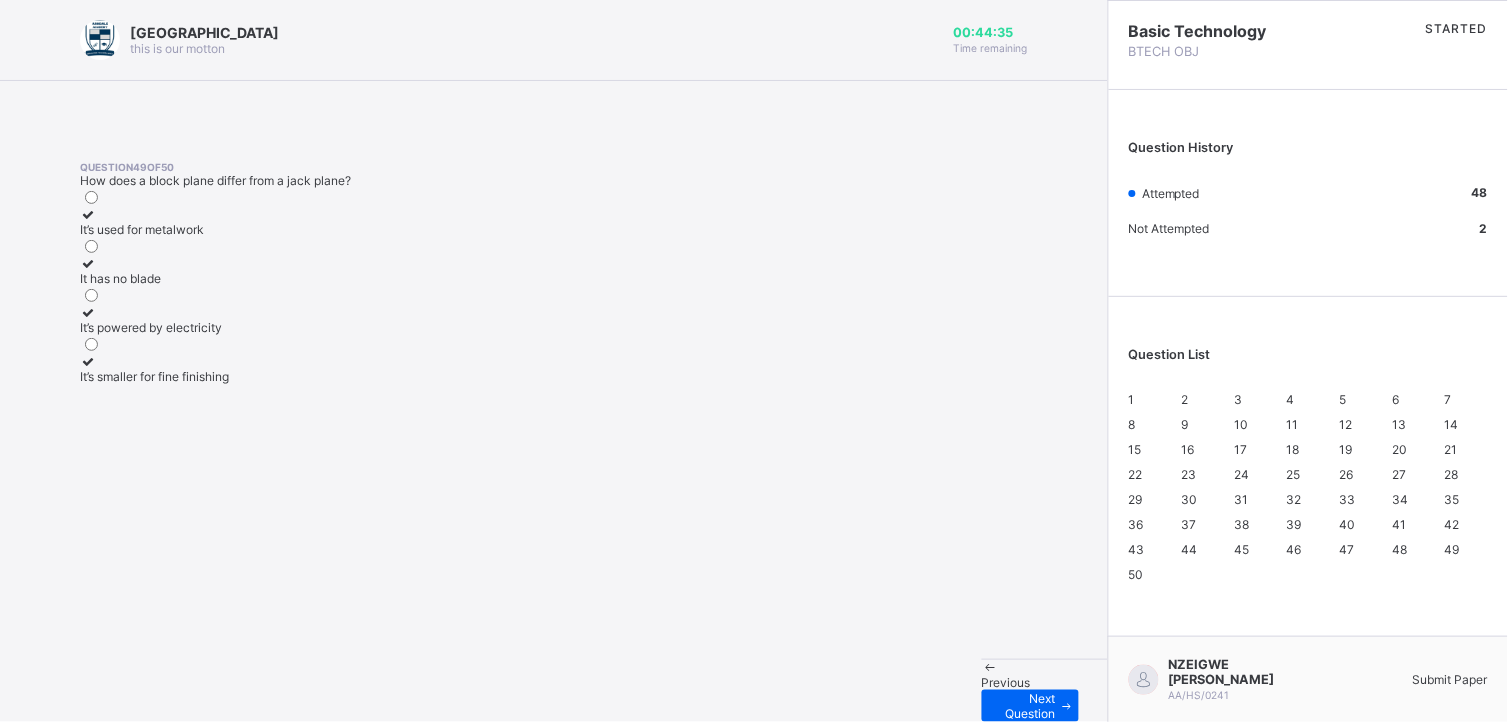 click on "It’s used for metalwork" at bounding box center (154, 229) 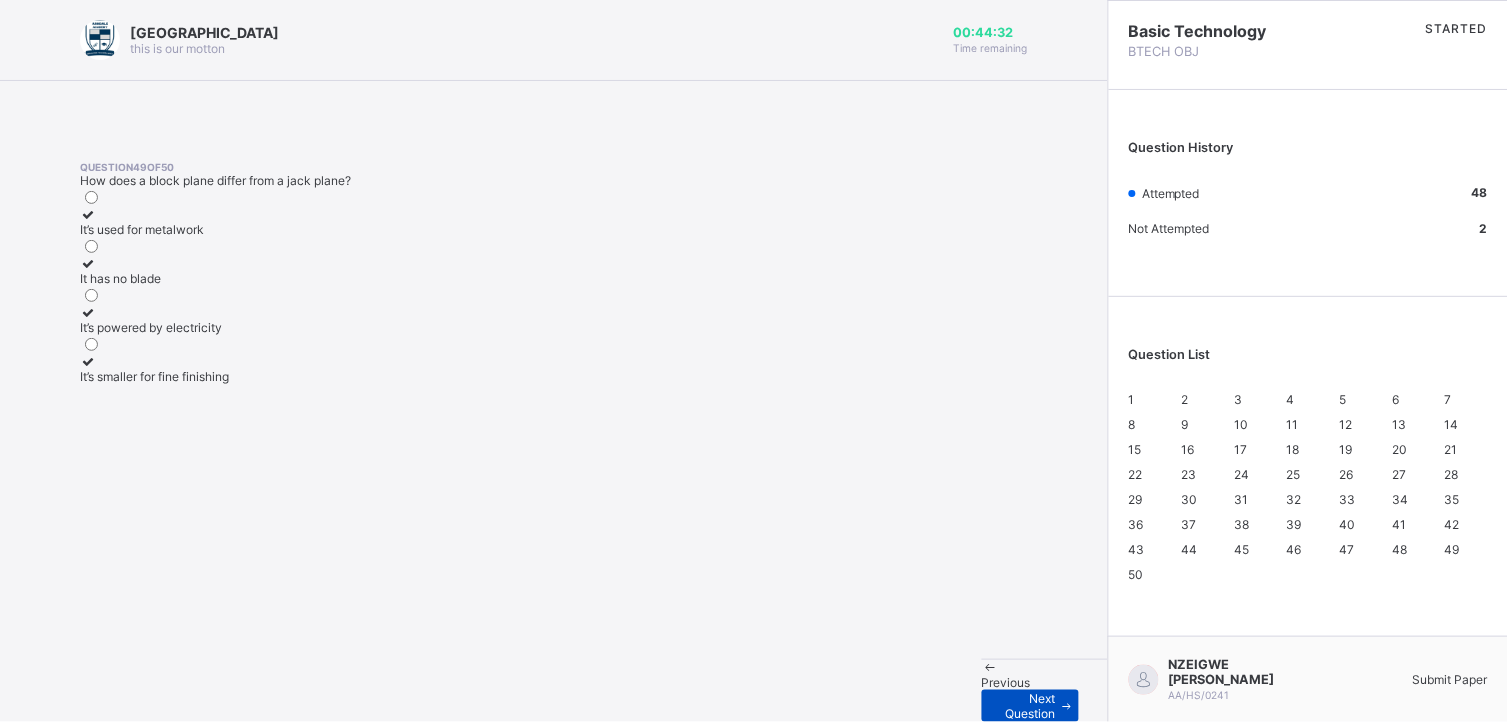 click on "Next Question" at bounding box center [1026, 706] 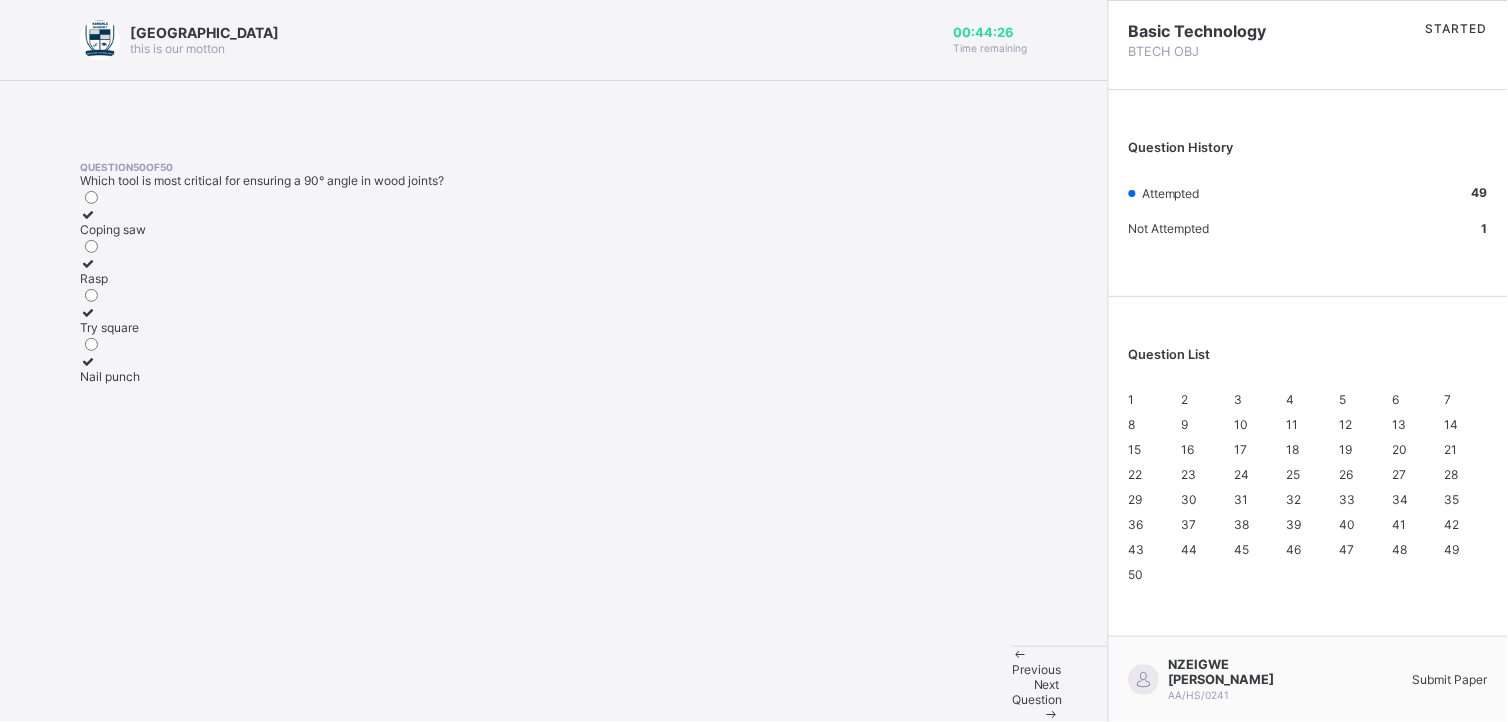 click on "Try square" at bounding box center [113, 327] 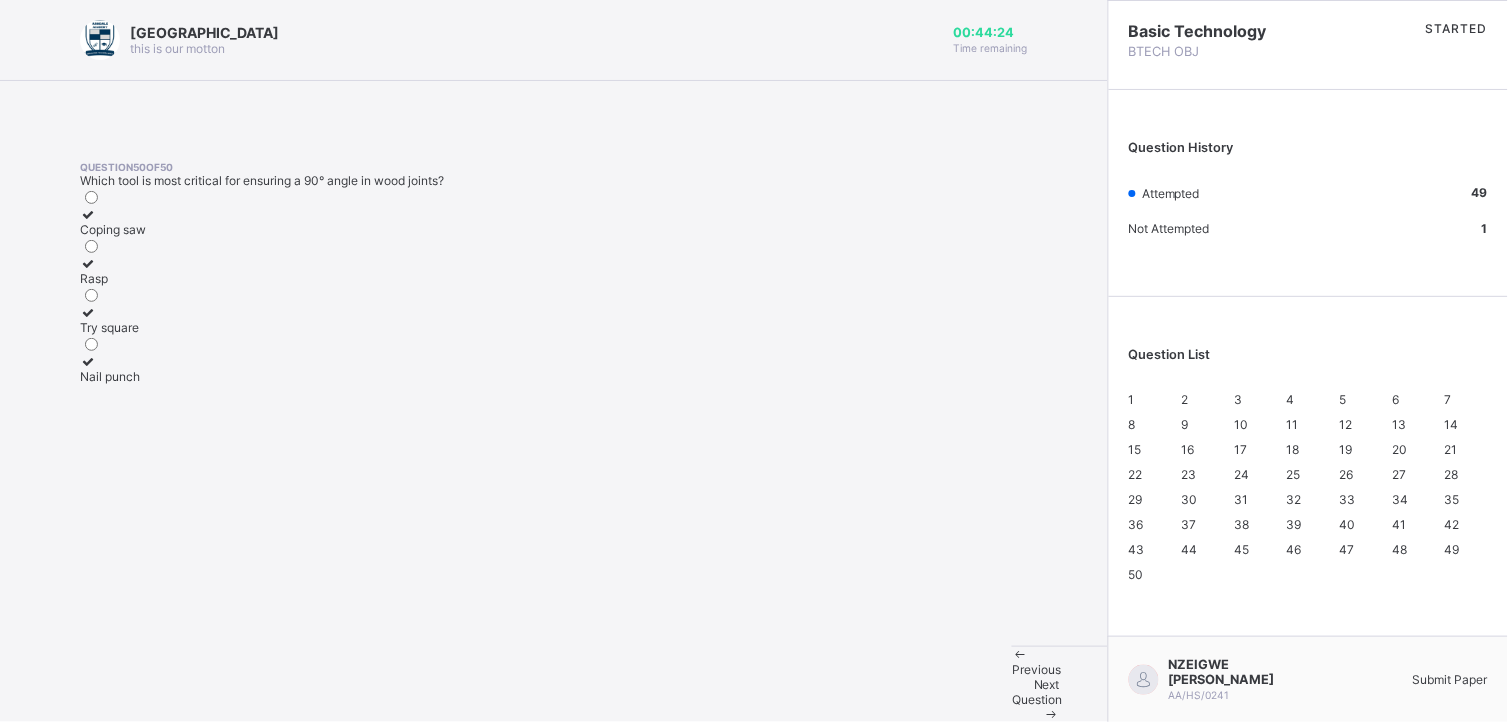 click on "Submit Paper" at bounding box center (1399, 679) 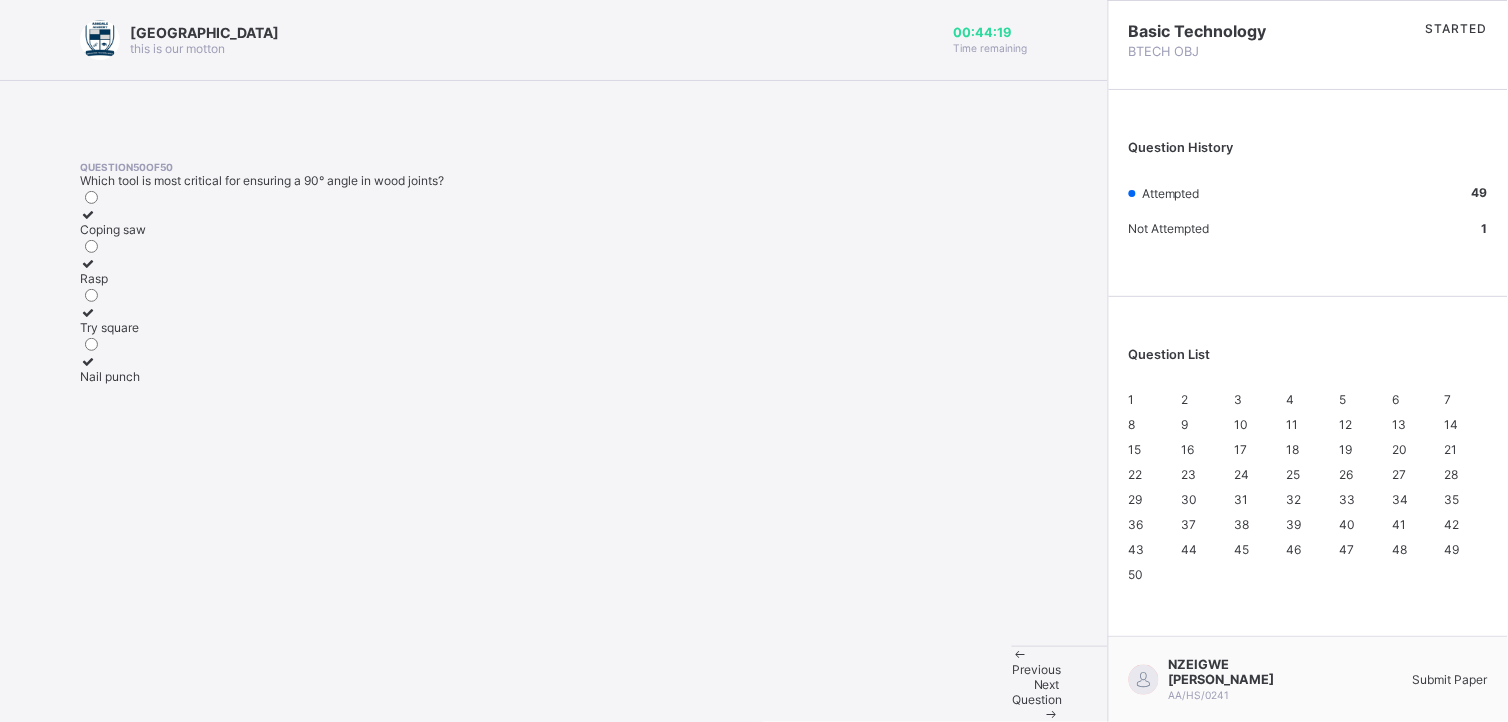click on "×" at bounding box center (754, 729) 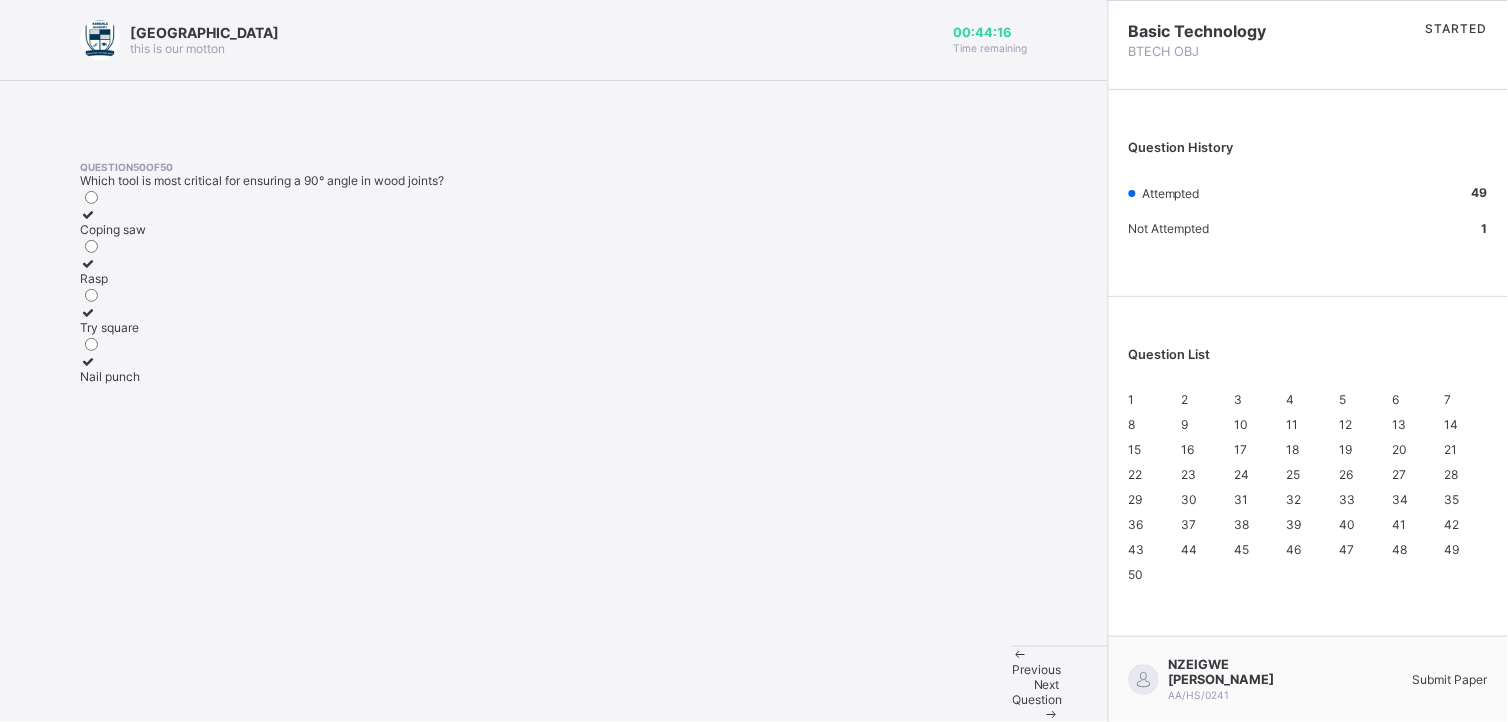 click on "Arndale Academy this is our motton 00:44:16 Time remaining Question  50  of  50 Which tool is most critical for ensuring a 90° angle in wood joints? Coping saw Rasp Try square Nail punch Previous Next Question Basic Technology BTECH OBJ STARTED Question History Attempted   49 Not Attempted 1 Question List 1 2 3 4 5 6 7 8 9 10 11 12 13 14 15 16 17 18 19 20 21 22 23 24 25 26 27 28 29 30 31 32 33 34 35 36 37 38 39 40 41 42 43 44 45 46 47 48 49 50 NZEIGWE  MCKENZIE AA/HS/0241 Submit Paper × Submitting Paper This action will submit your paper. You won't have access to make any changes to    your answers afterwards. Unattempted questions   1   Cancel Yes, Submit Paper New Update Available Hello there, You can install SAFSIMS on your device for easier access. Dismiss Update app" at bounding box center (754, 361) 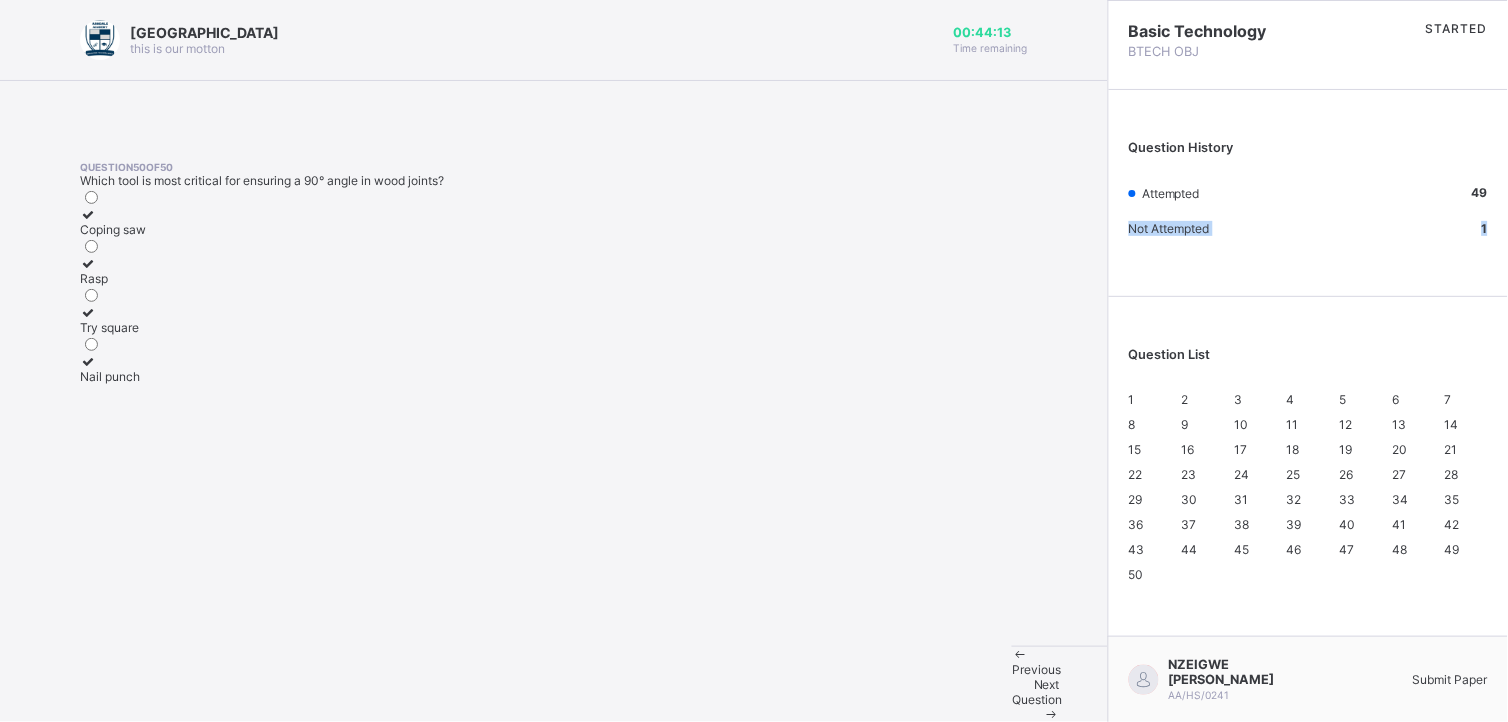 drag, startPoint x: 1507, startPoint y: 164, endPoint x: 1512, endPoint y: 310, distance: 146.08559 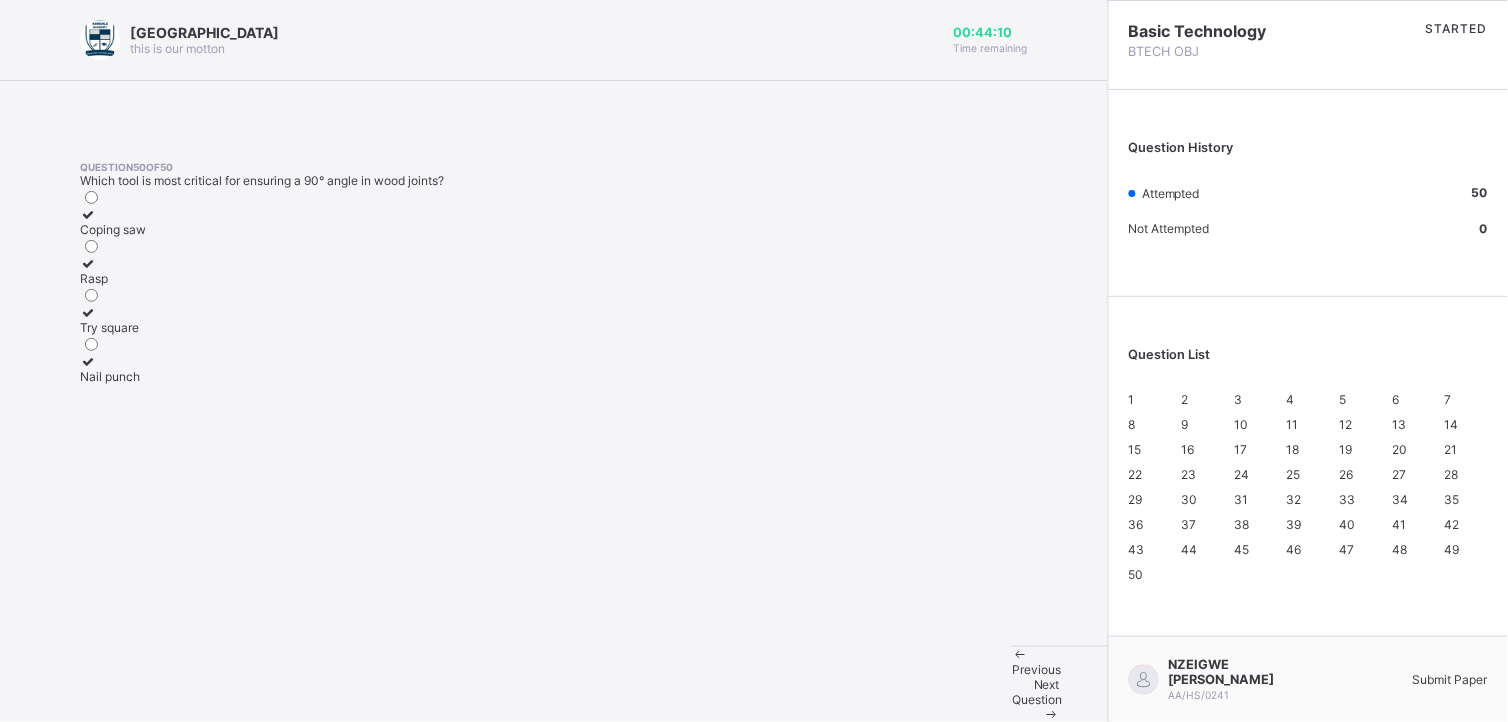 click on "Next Question" at bounding box center [1037, 692] 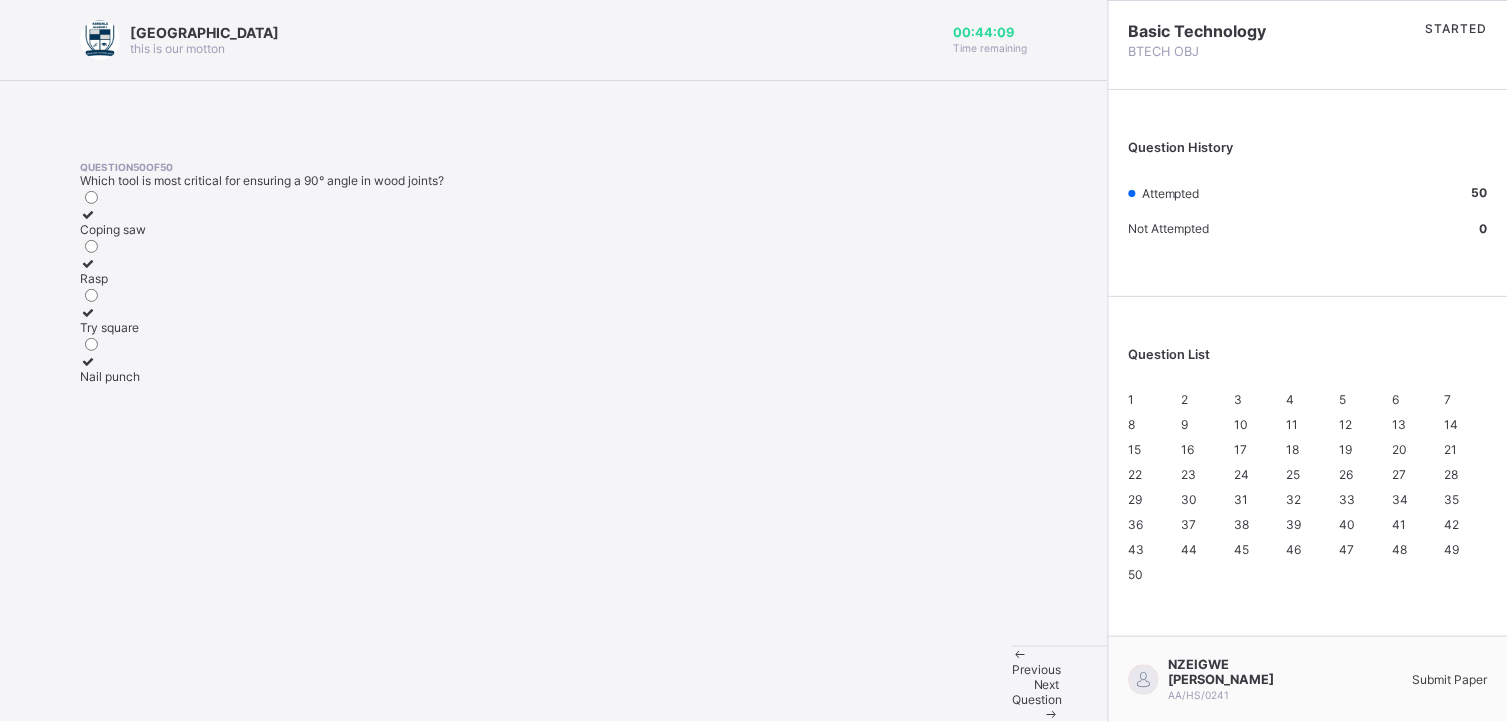 click on "Next Question" at bounding box center [1037, 692] 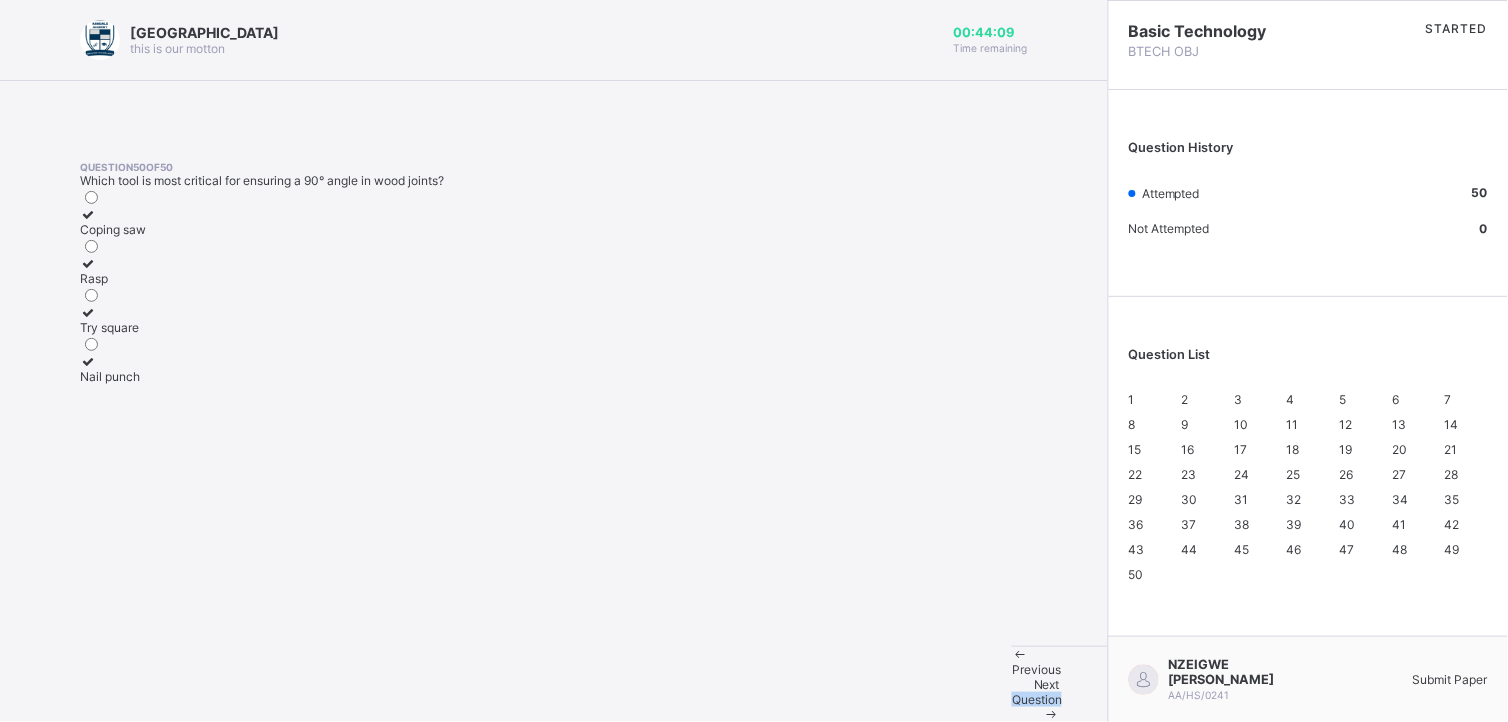click on "Next Question" at bounding box center (1037, 692) 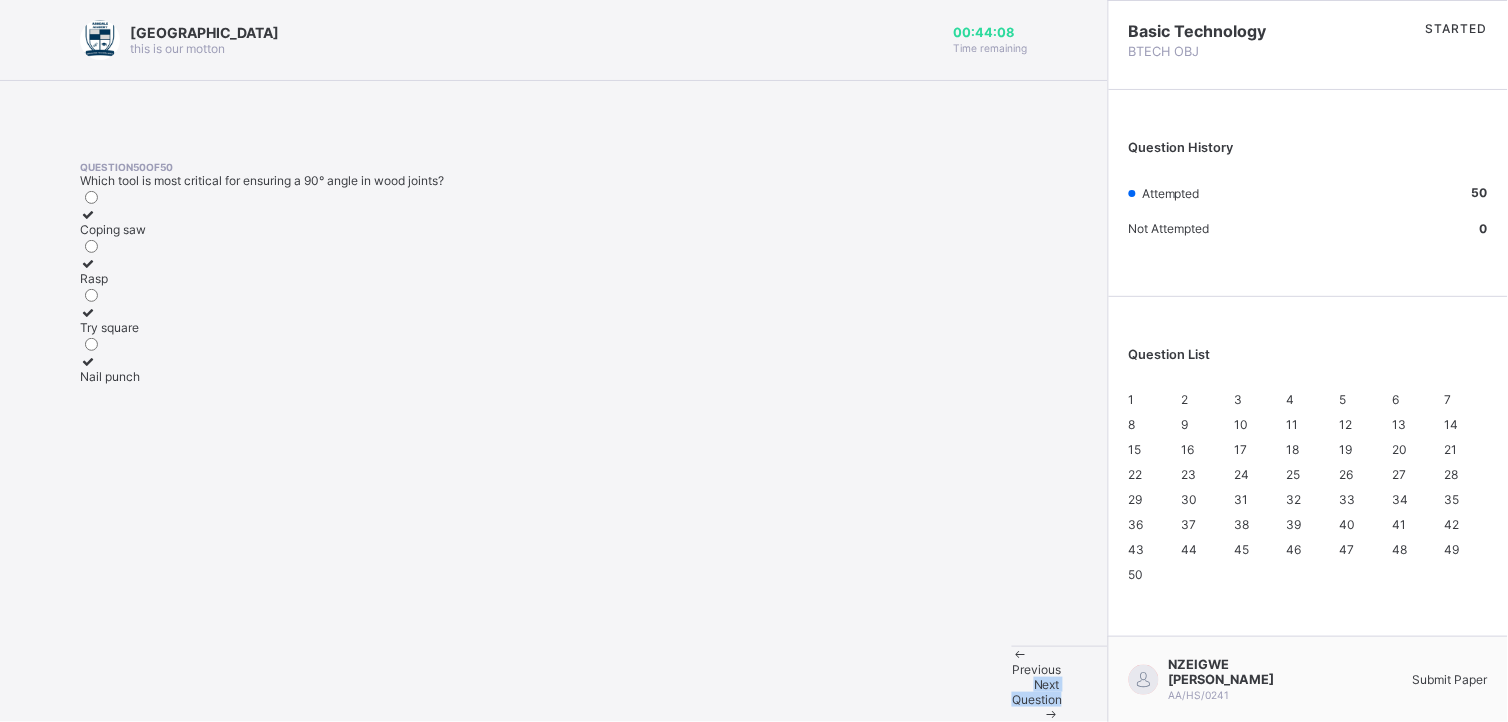 click on "Next Question" at bounding box center (1037, 692) 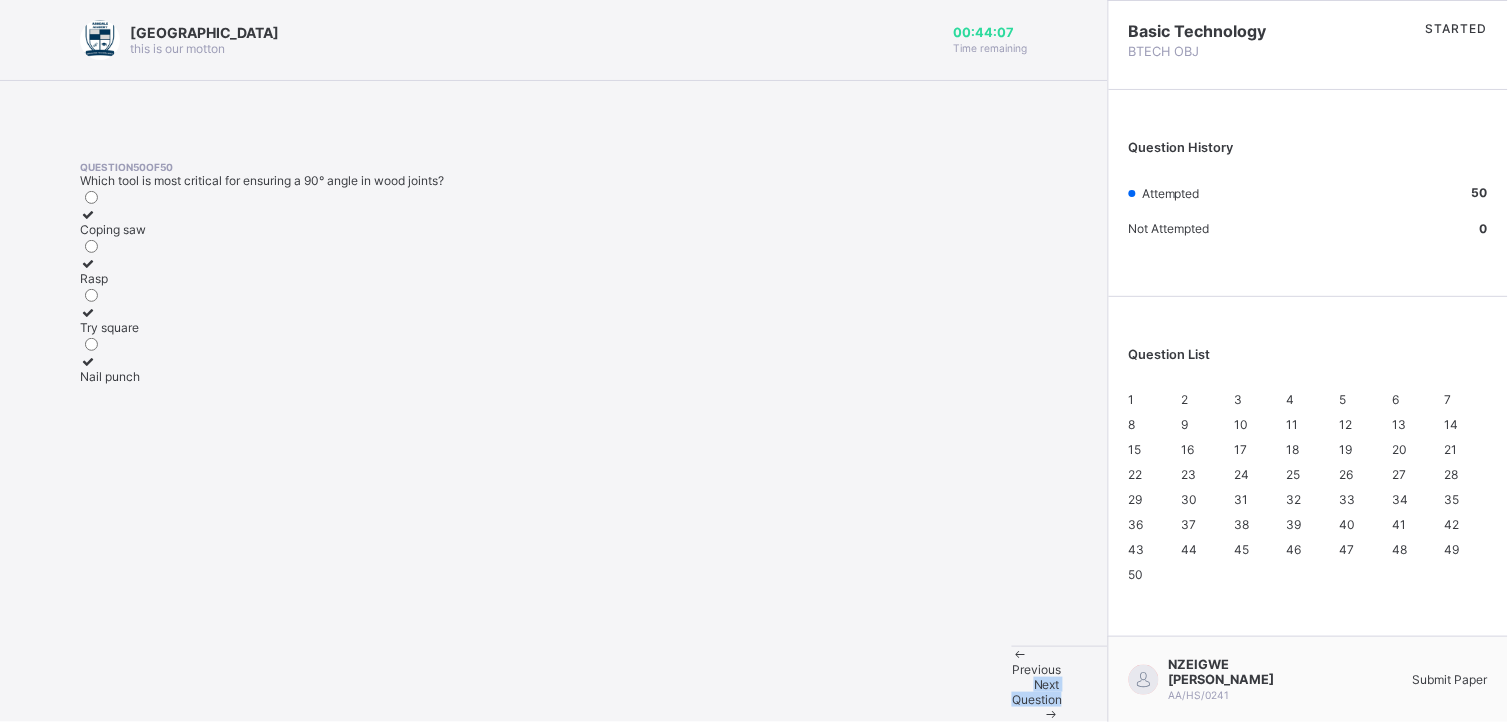 click on "Previous" at bounding box center [1036, 669] 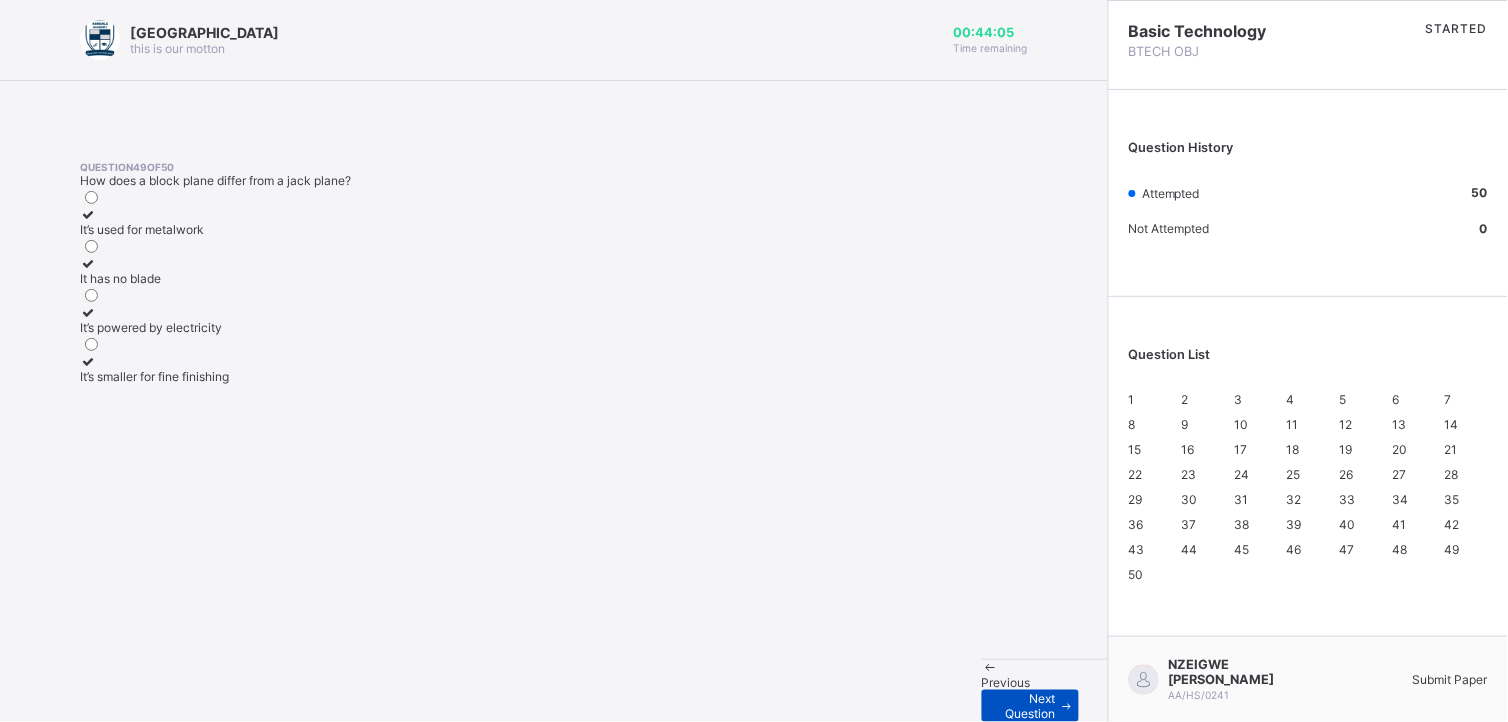 click on "Next Question" at bounding box center [1030, 706] 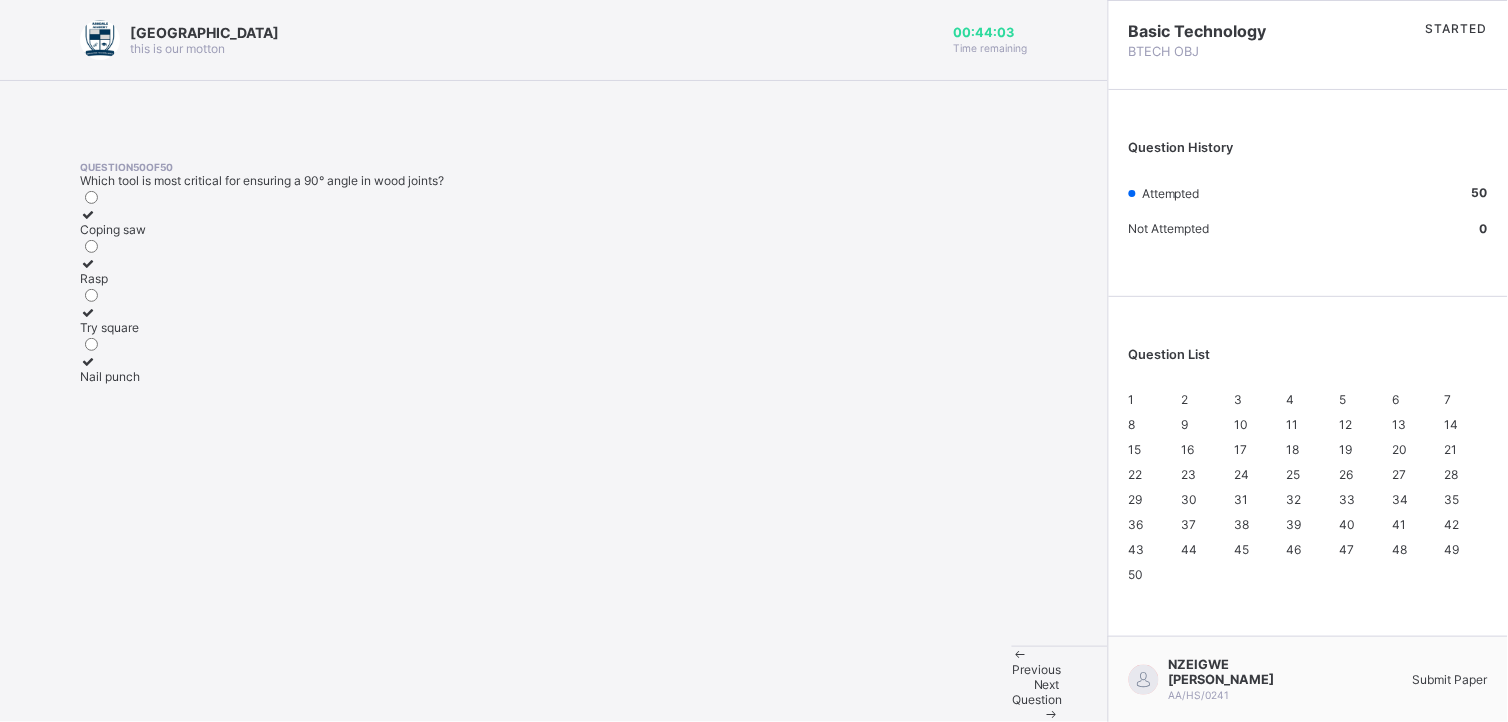 click on "Submit Paper" at bounding box center [1450, 679] 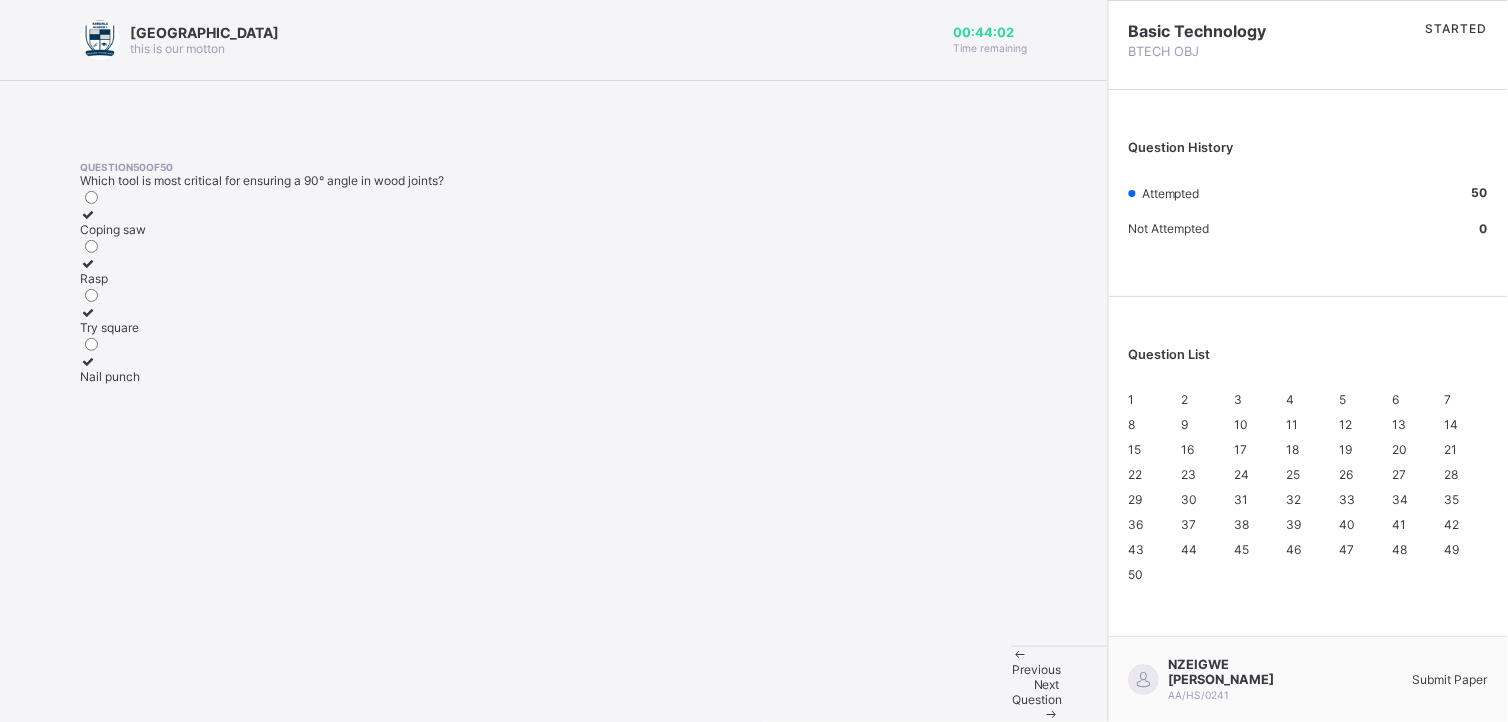 click on "Yes, Submit Paper" at bounding box center [754, 978] 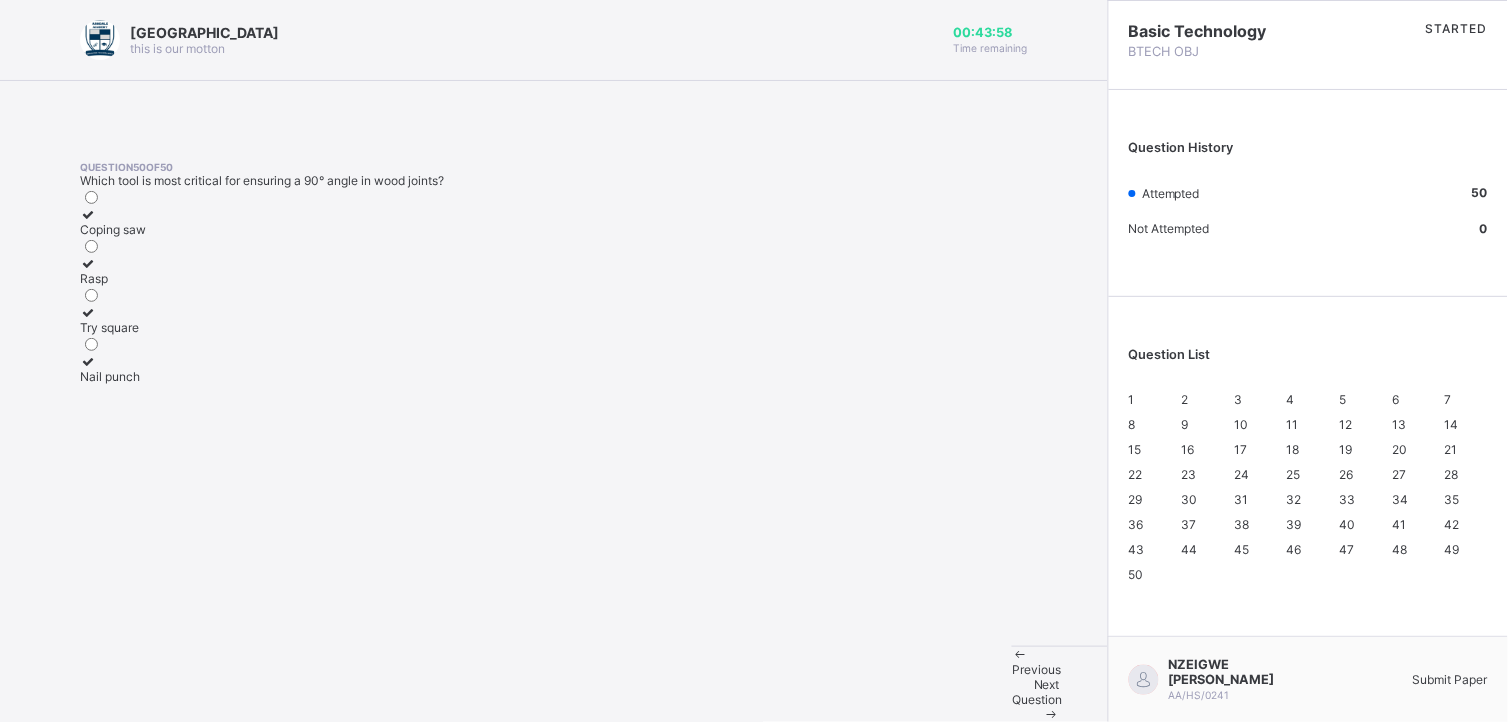 click on "Yes, Submit Paper" at bounding box center [754, 978] 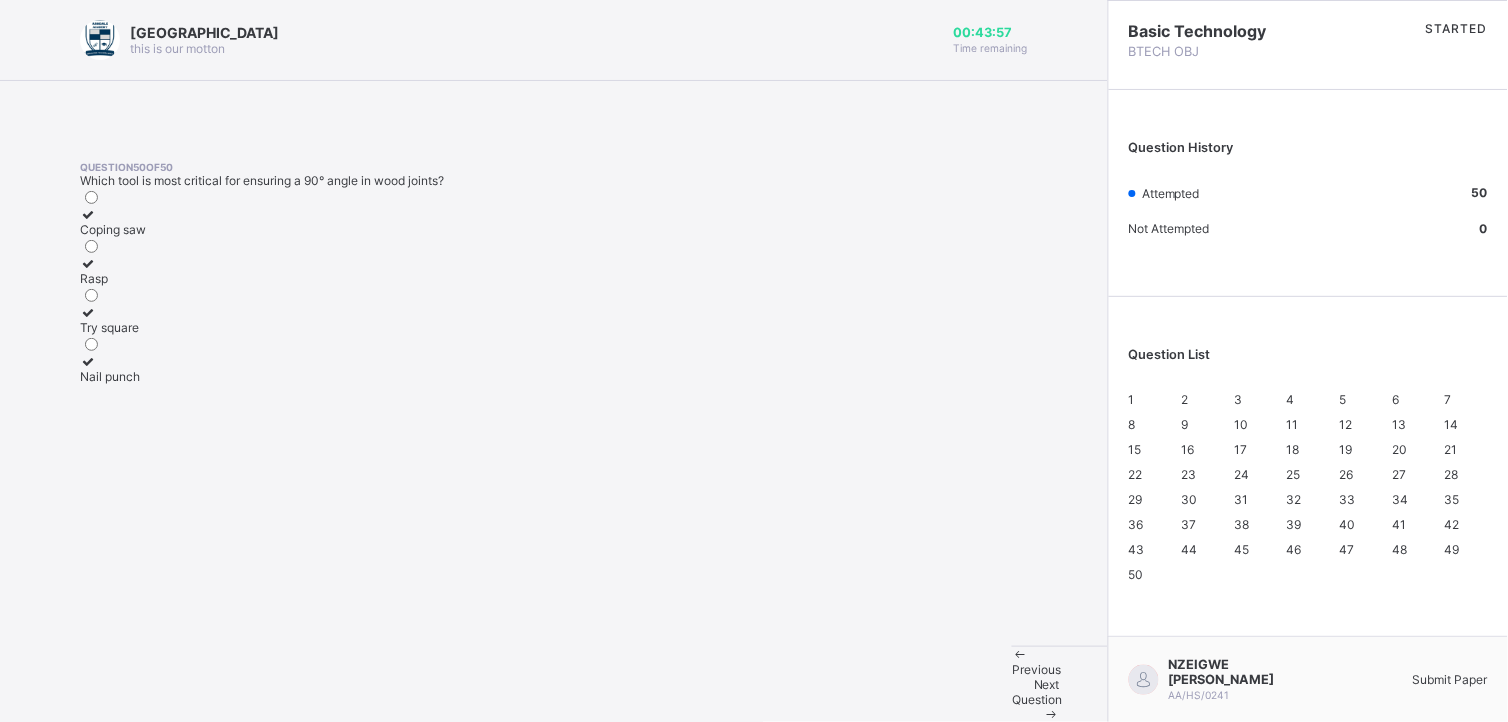 click on "Yes, Submit Paper" at bounding box center [754, 978] 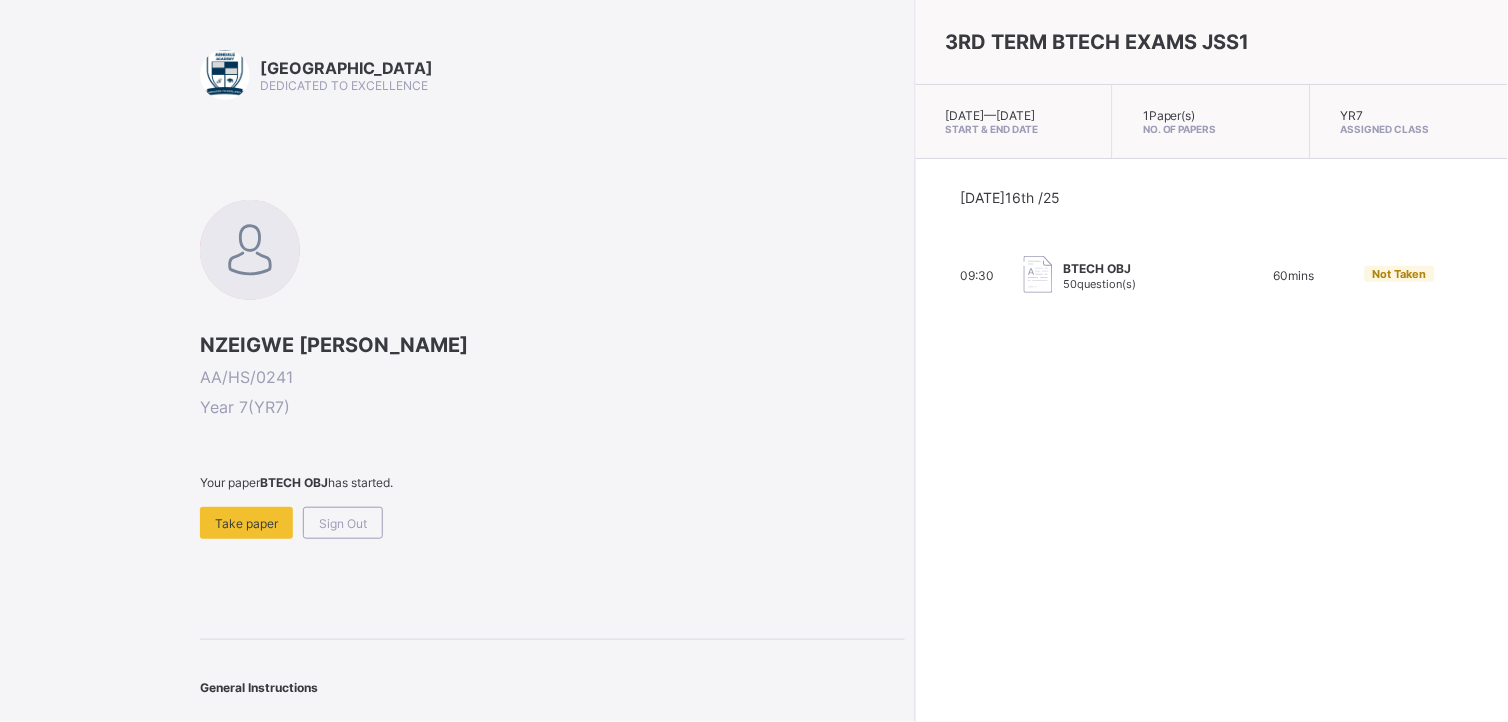 click on "AA/HS/0241" at bounding box center (552, 377) 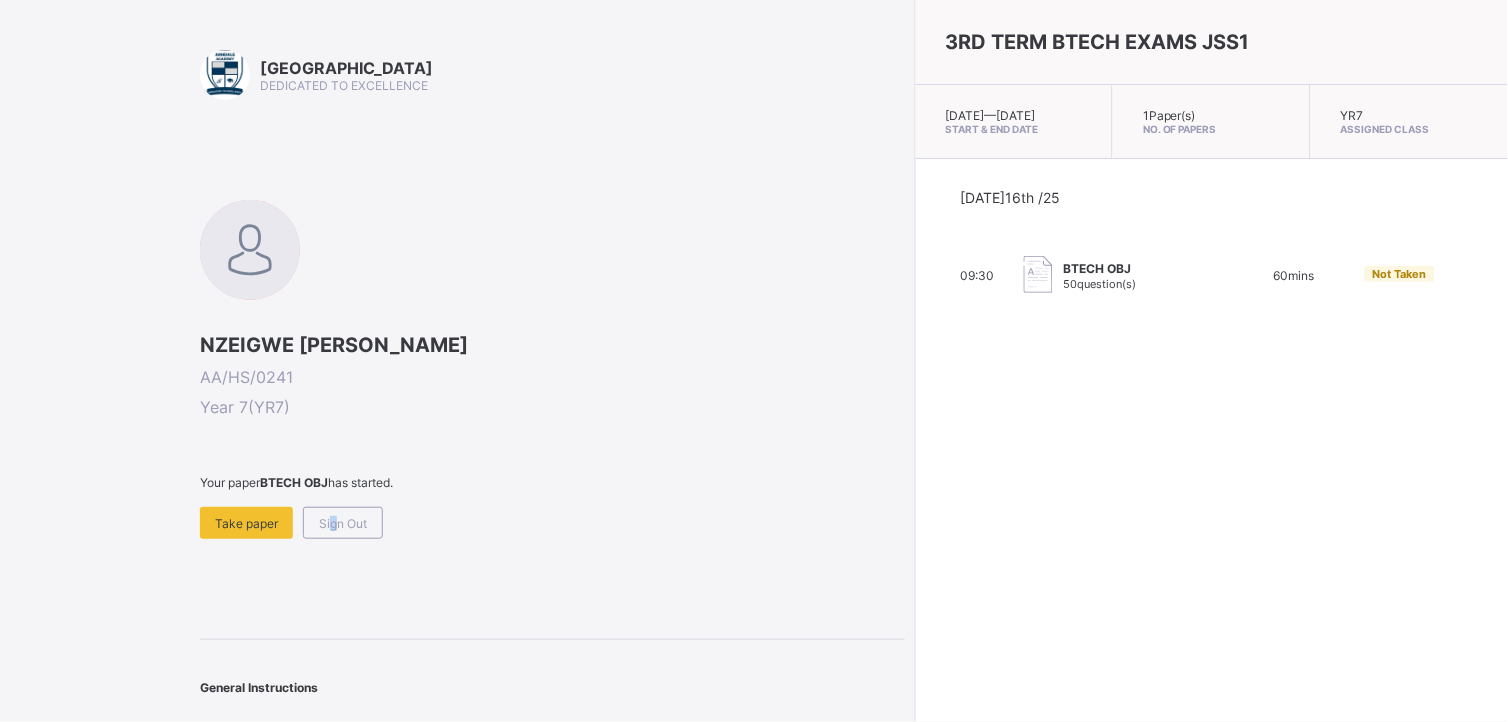 drag, startPoint x: 331, startPoint y: 527, endPoint x: 317, endPoint y: 527, distance: 14 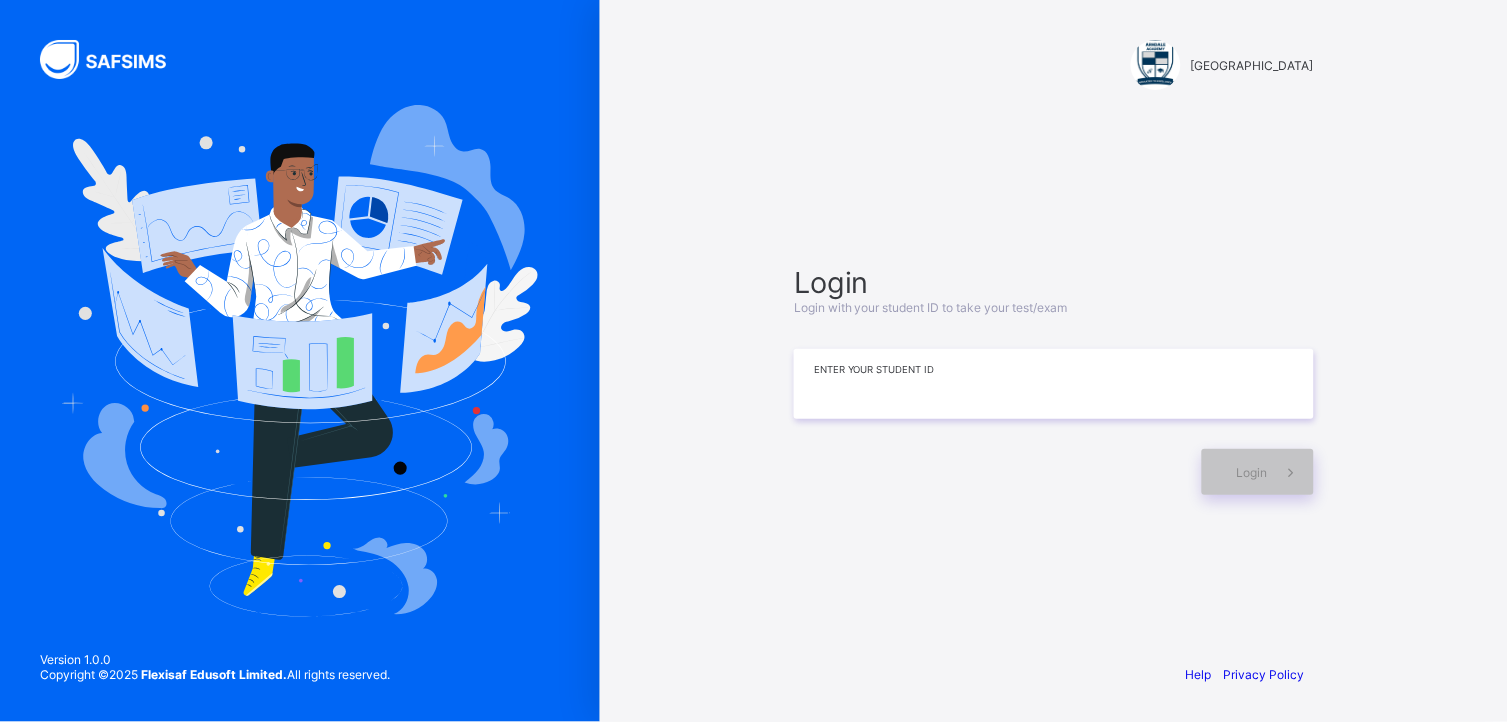click at bounding box center [1054, 384] 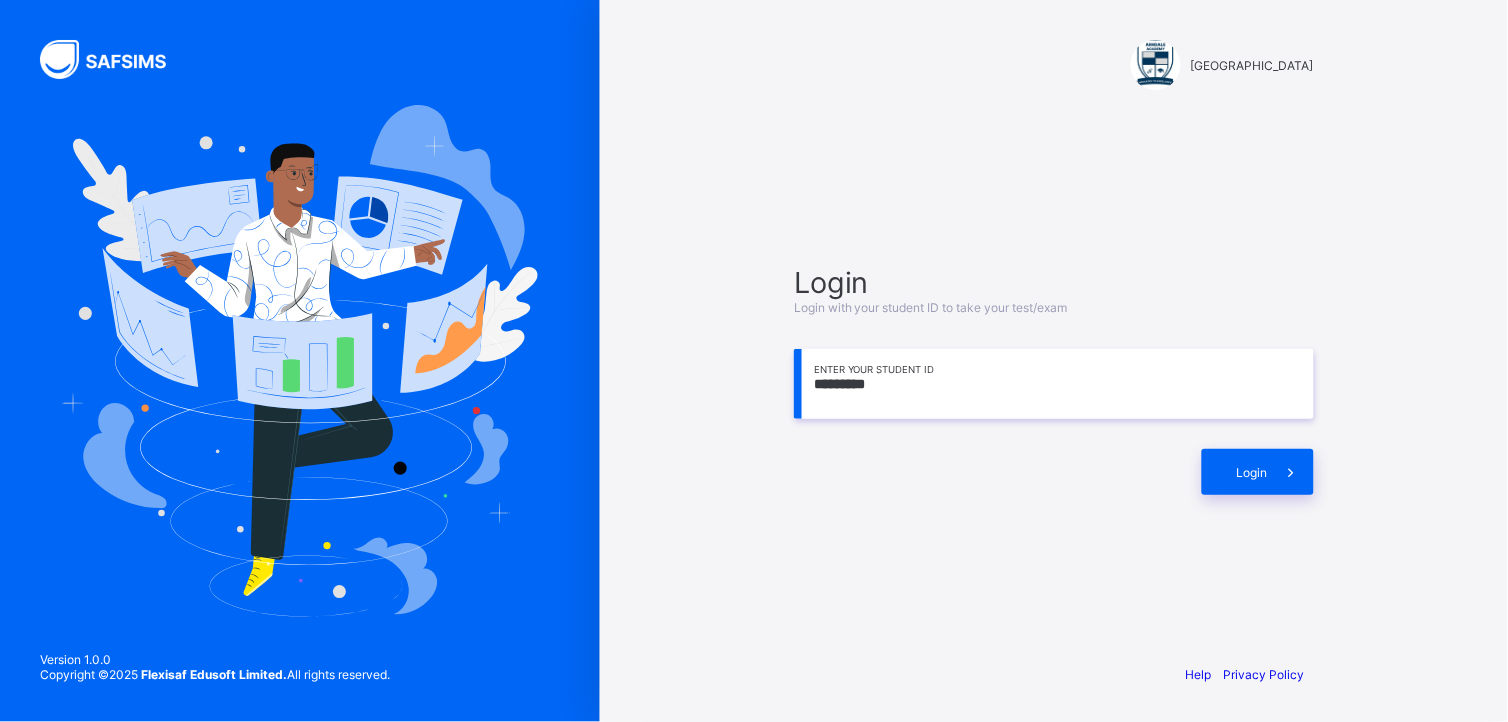 click on "*********" at bounding box center (1054, 384) 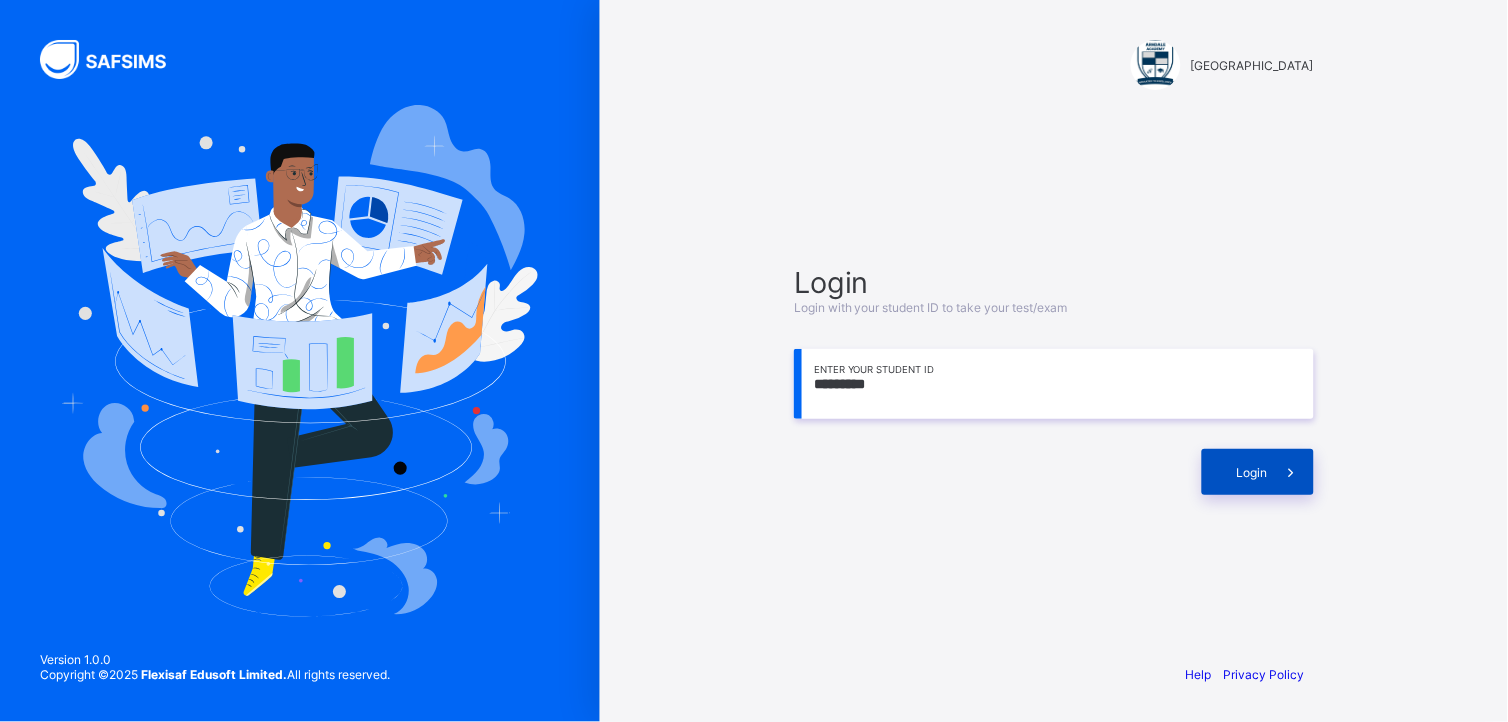 click on "Login" at bounding box center (1258, 472) 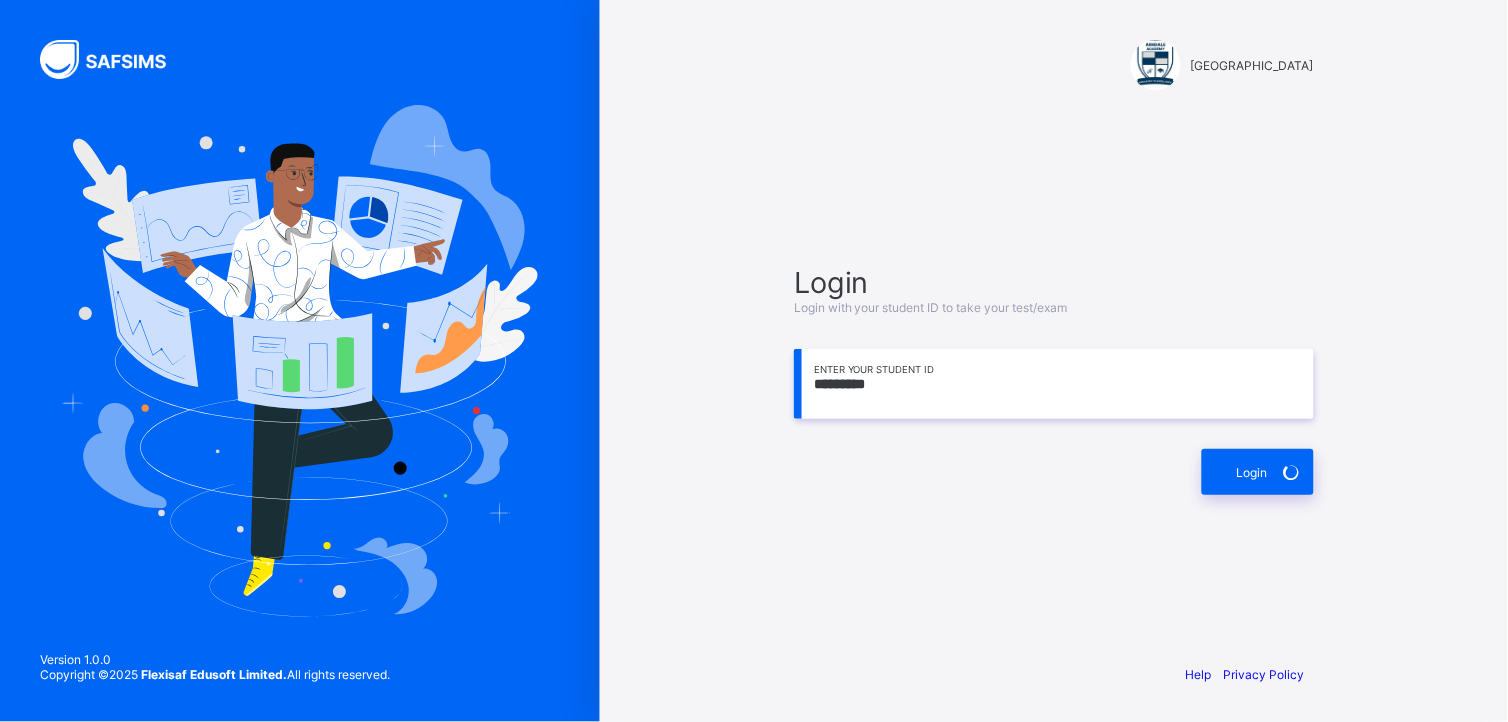 click on "*********" at bounding box center (1054, 384) 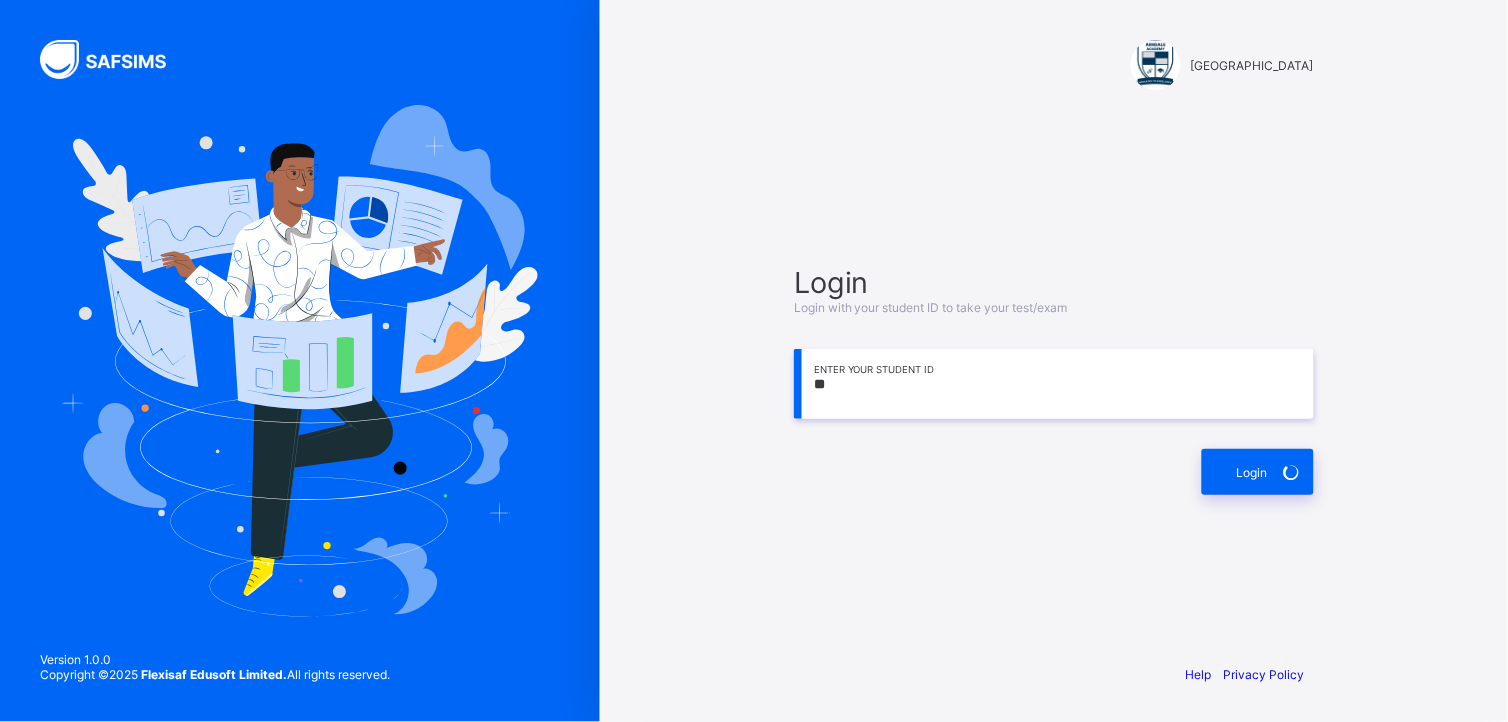 type on "*" 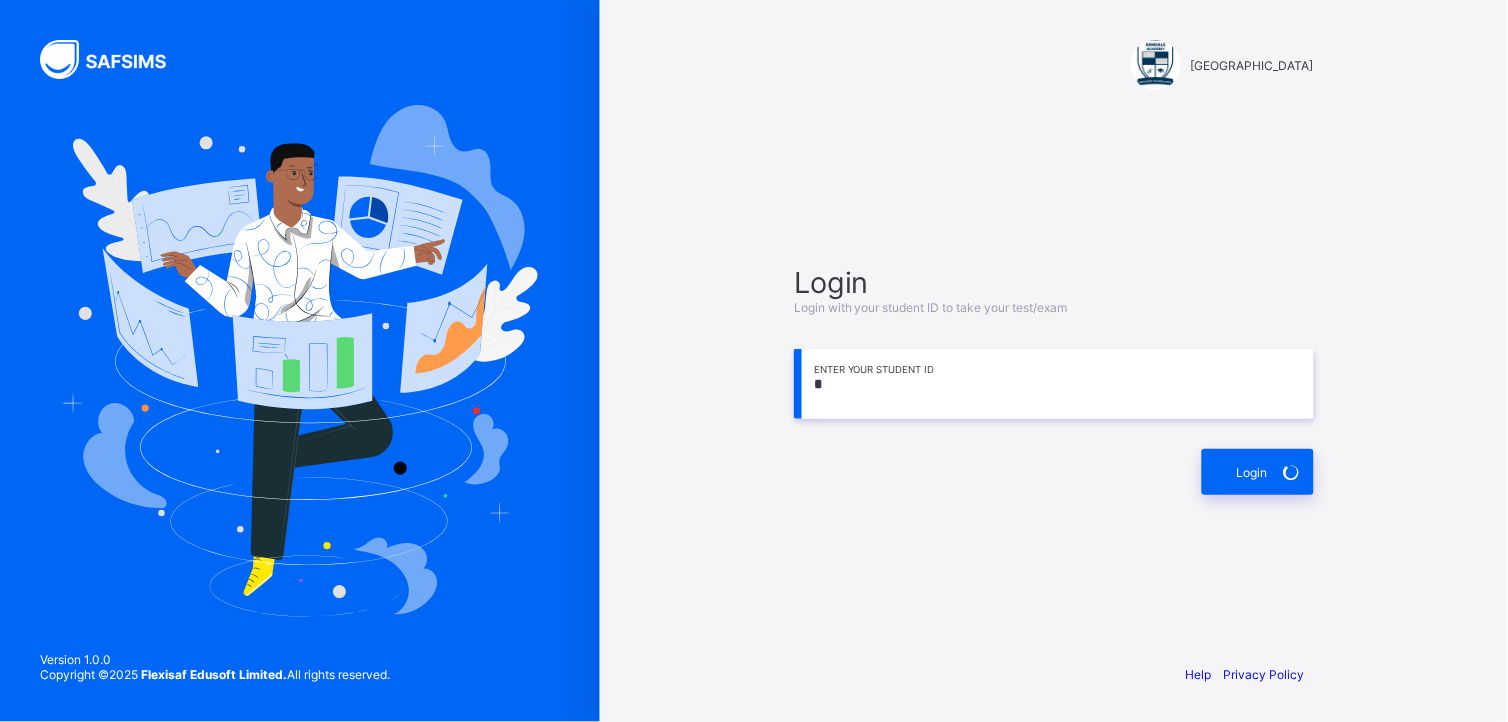 type on "**" 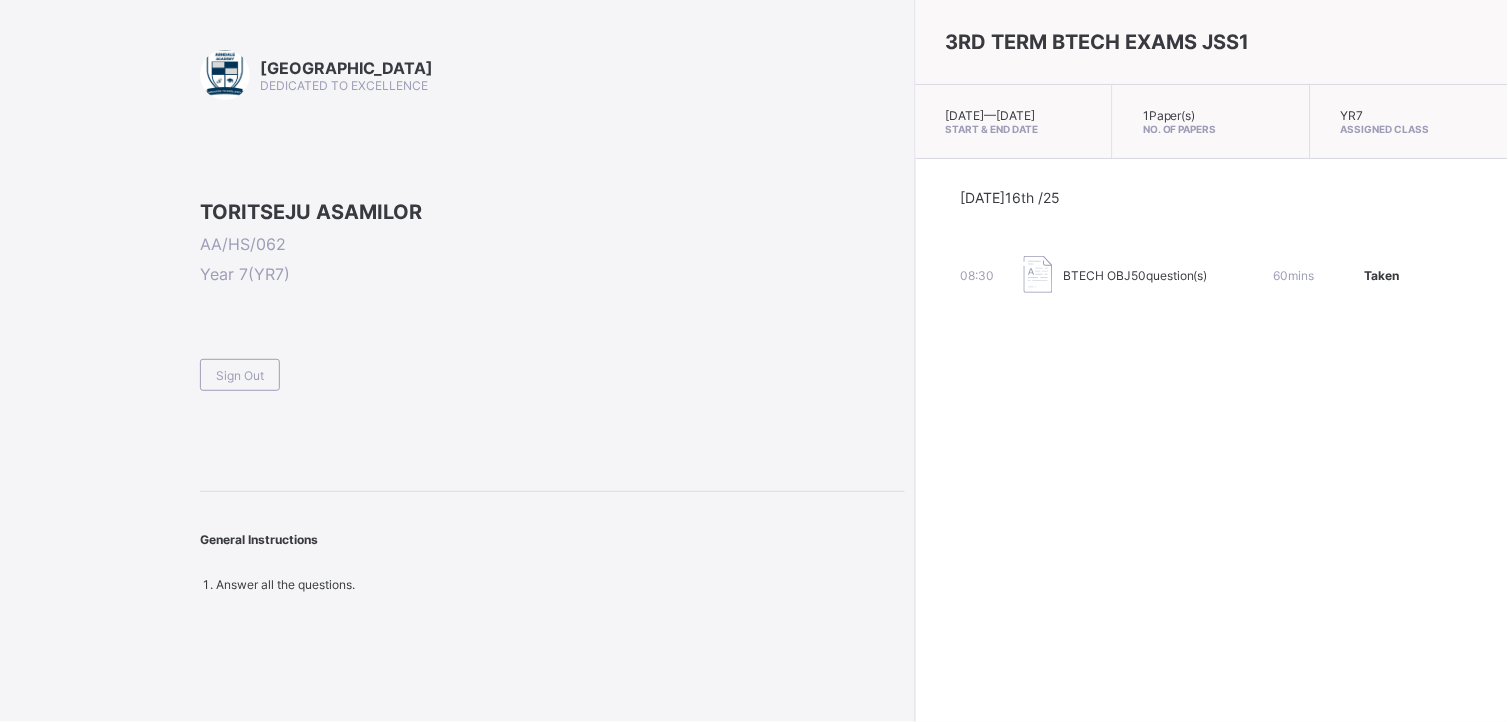 drag, startPoint x: 448, startPoint y: 334, endPoint x: 408, endPoint y: 366, distance: 51.224995 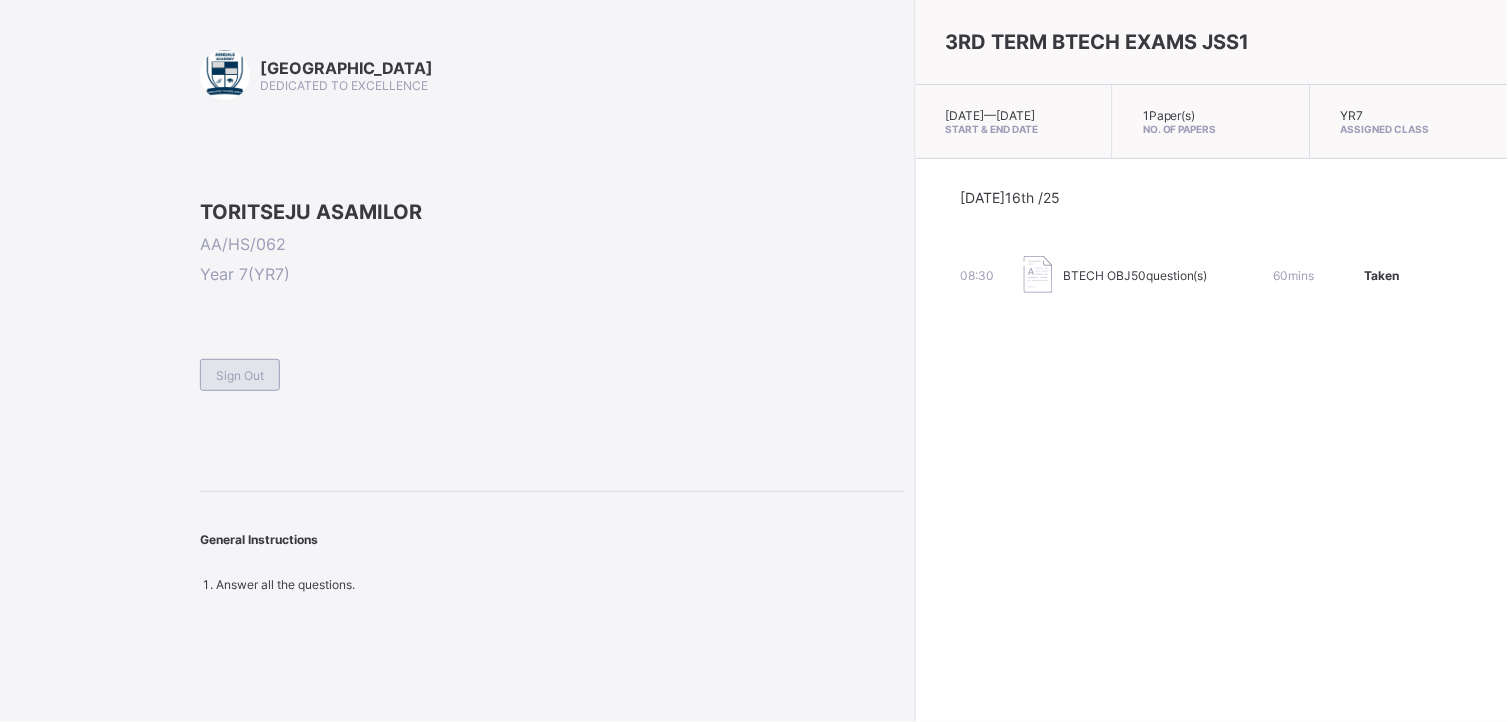 click on "Sign Out" at bounding box center [240, 375] 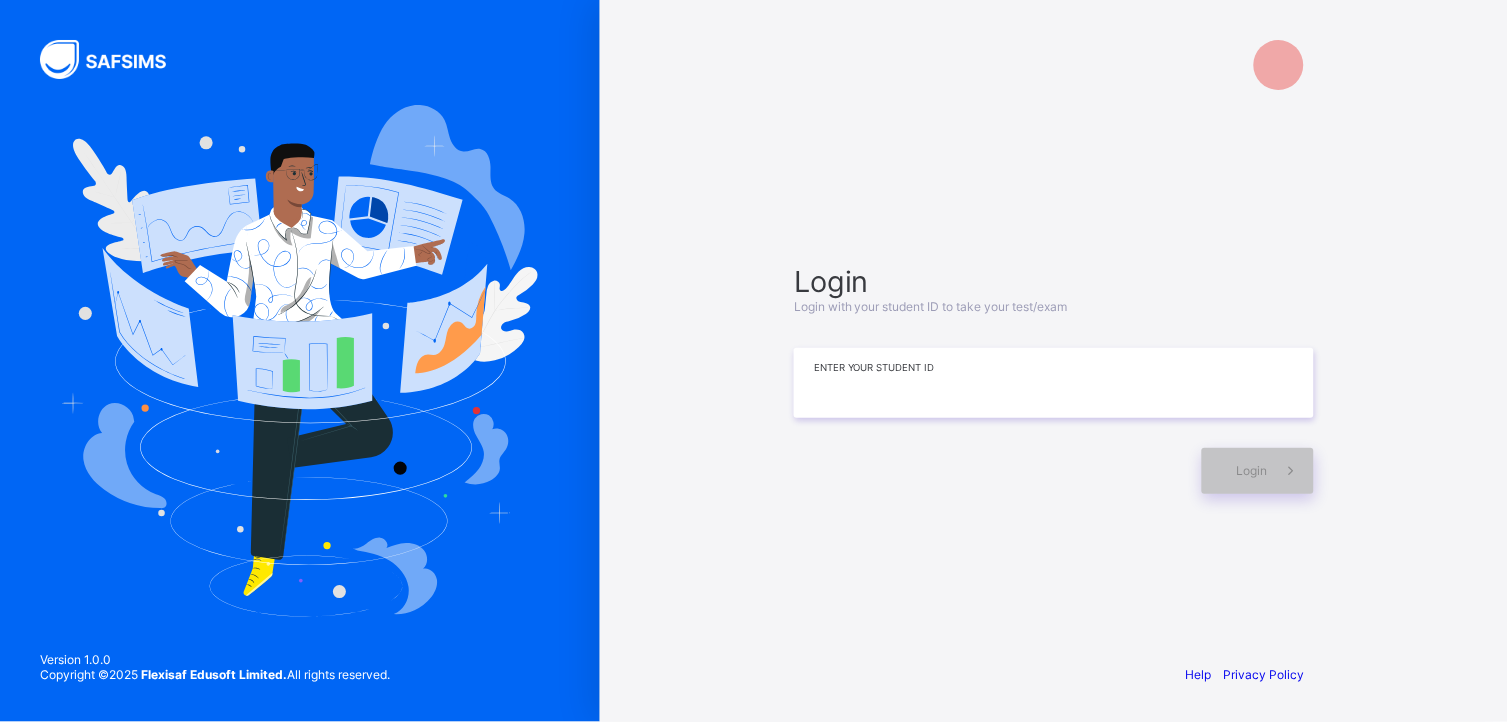 click at bounding box center [1054, 383] 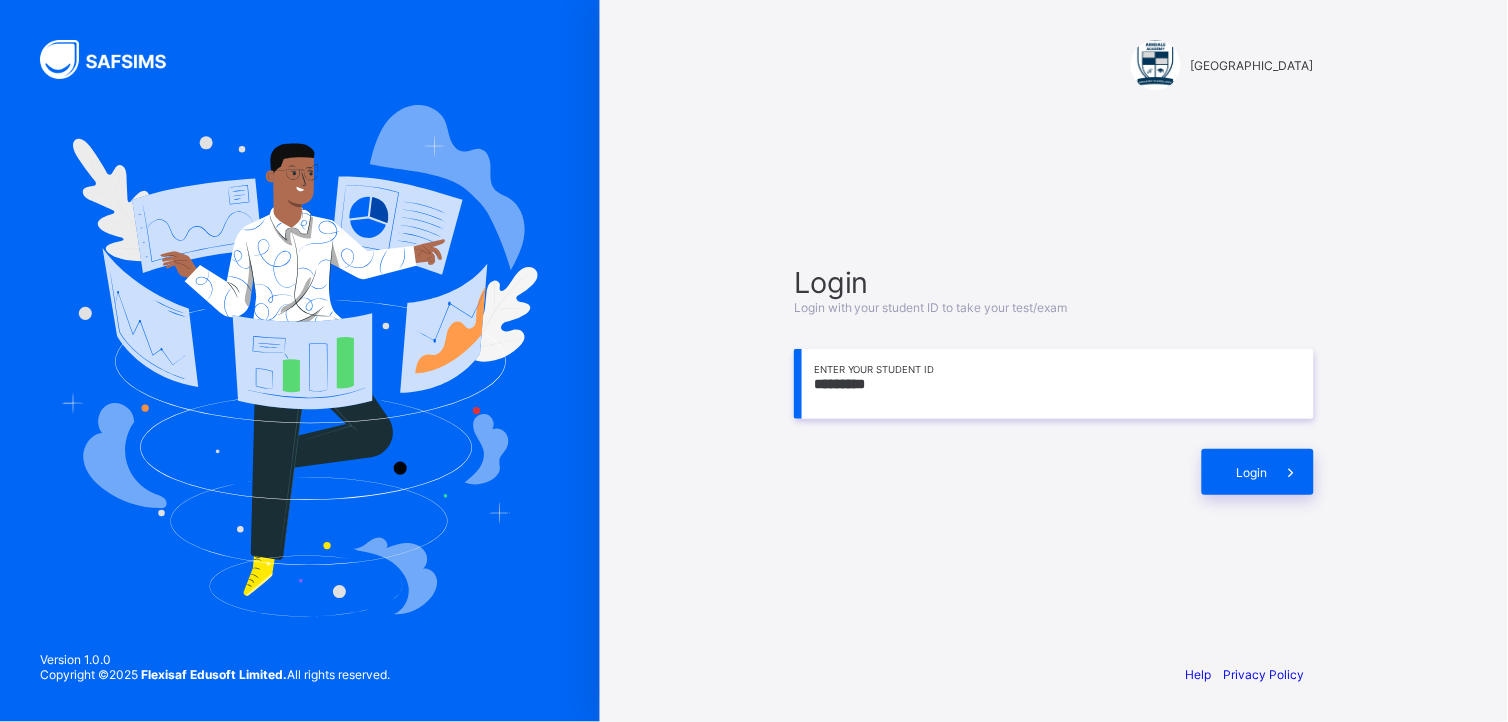 type on "*********" 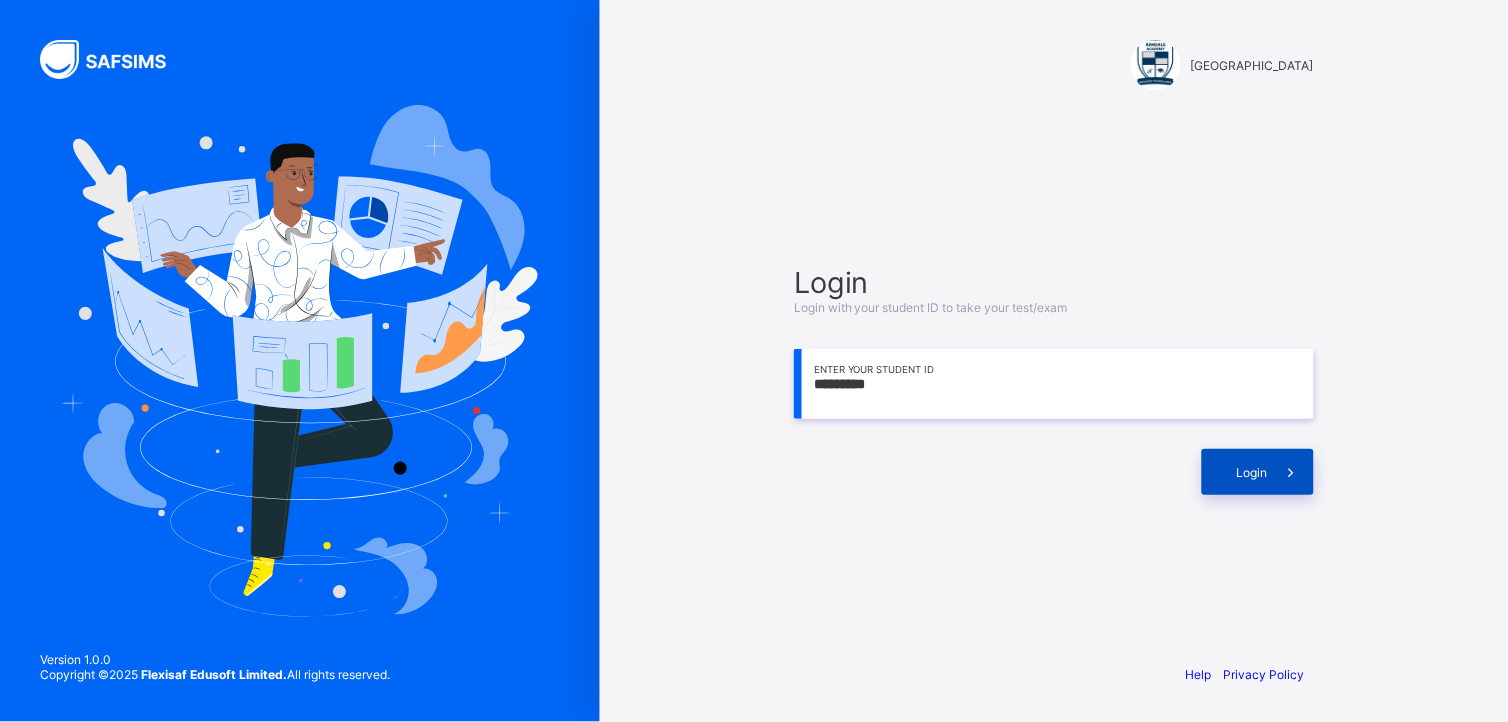 click on "Login" at bounding box center (1054, 462) 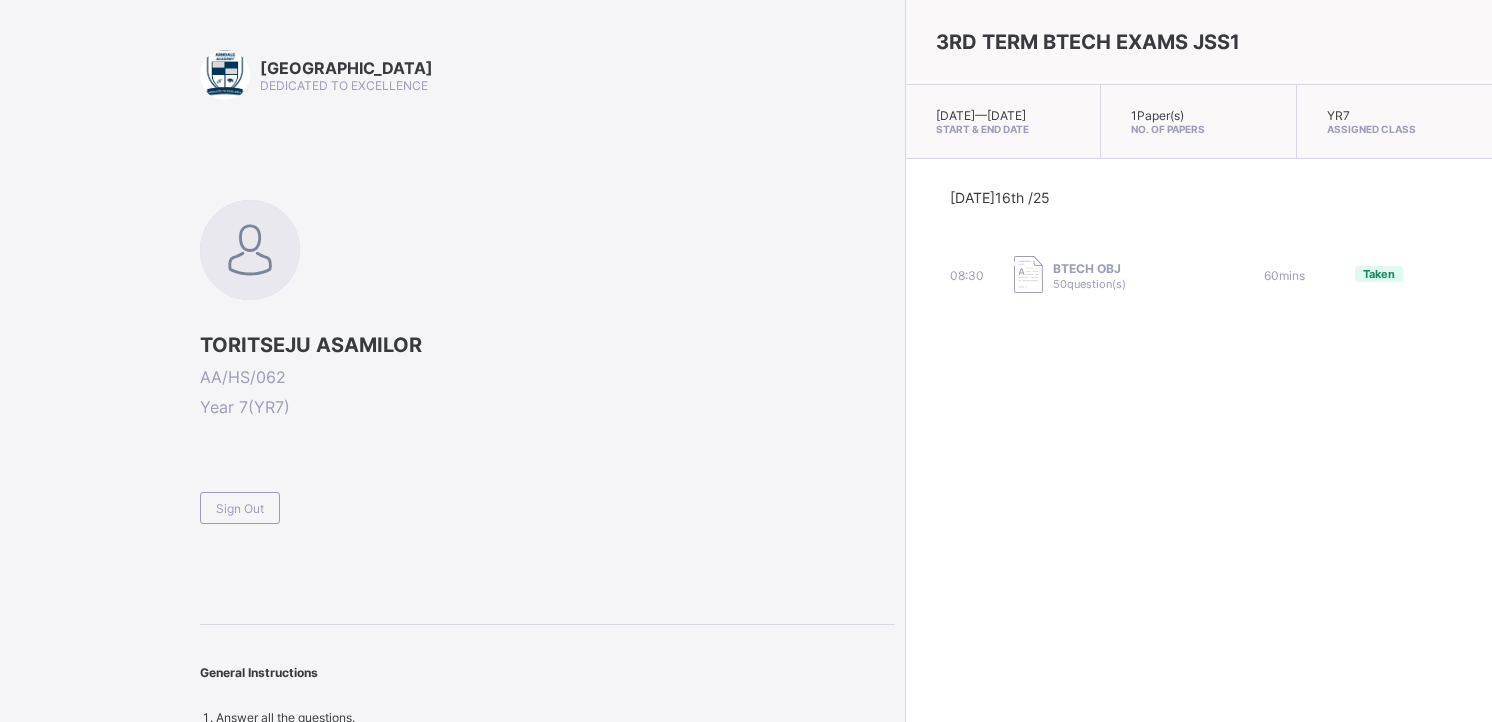 scroll, scrollTop: 0, scrollLeft: 0, axis: both 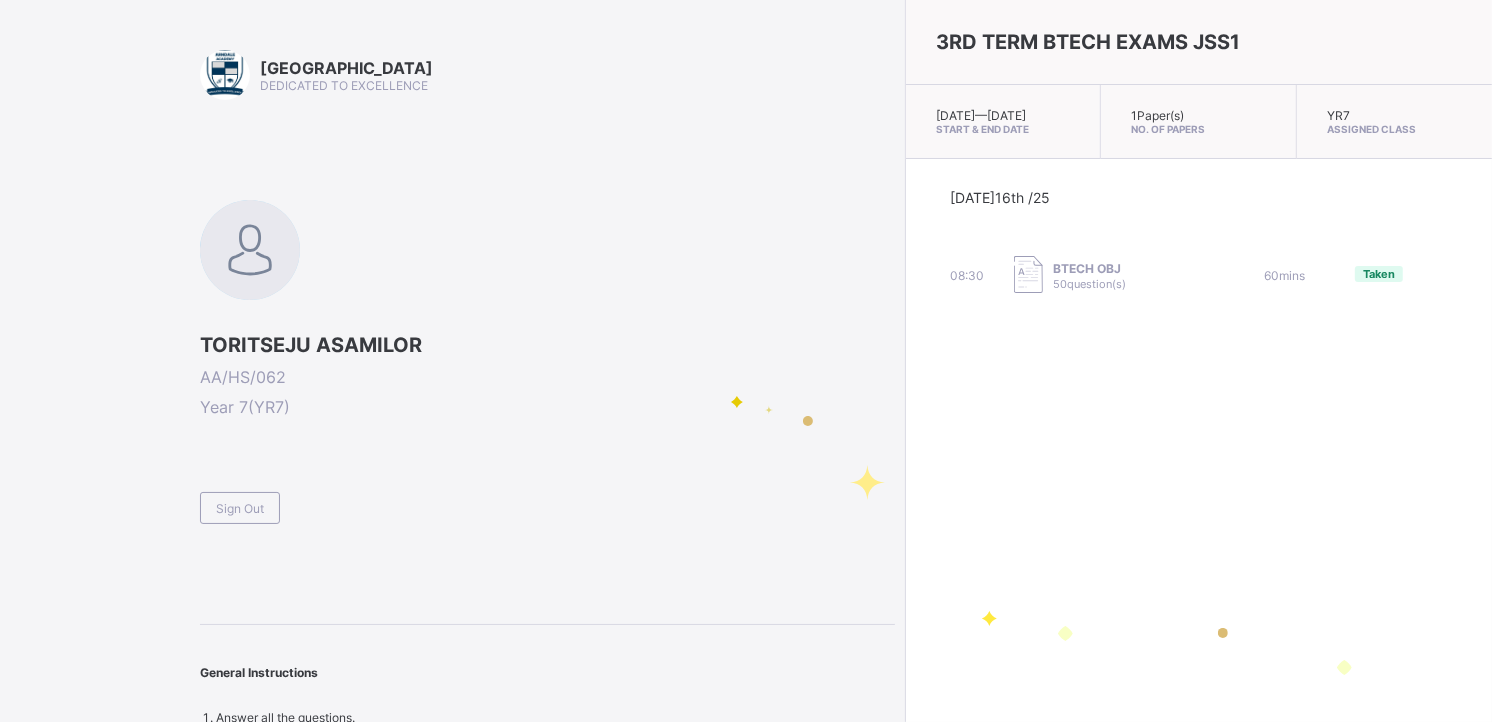 click on "Year 7  ( YR7 )" at bounding box center [547, 407] 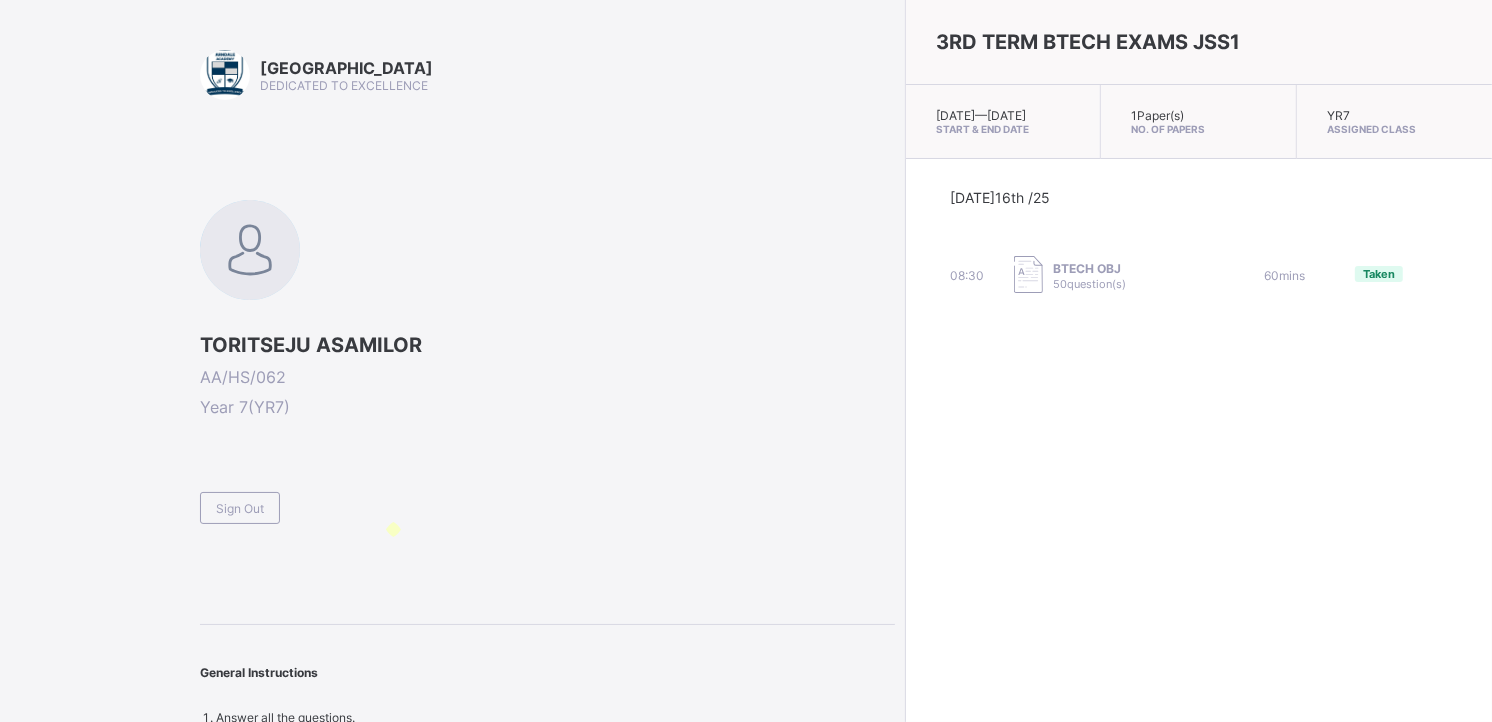 drag, startPoint x: 422, startPoint y: 478, endPoint x: 386, endPoint y: 522, distance: 56.85068 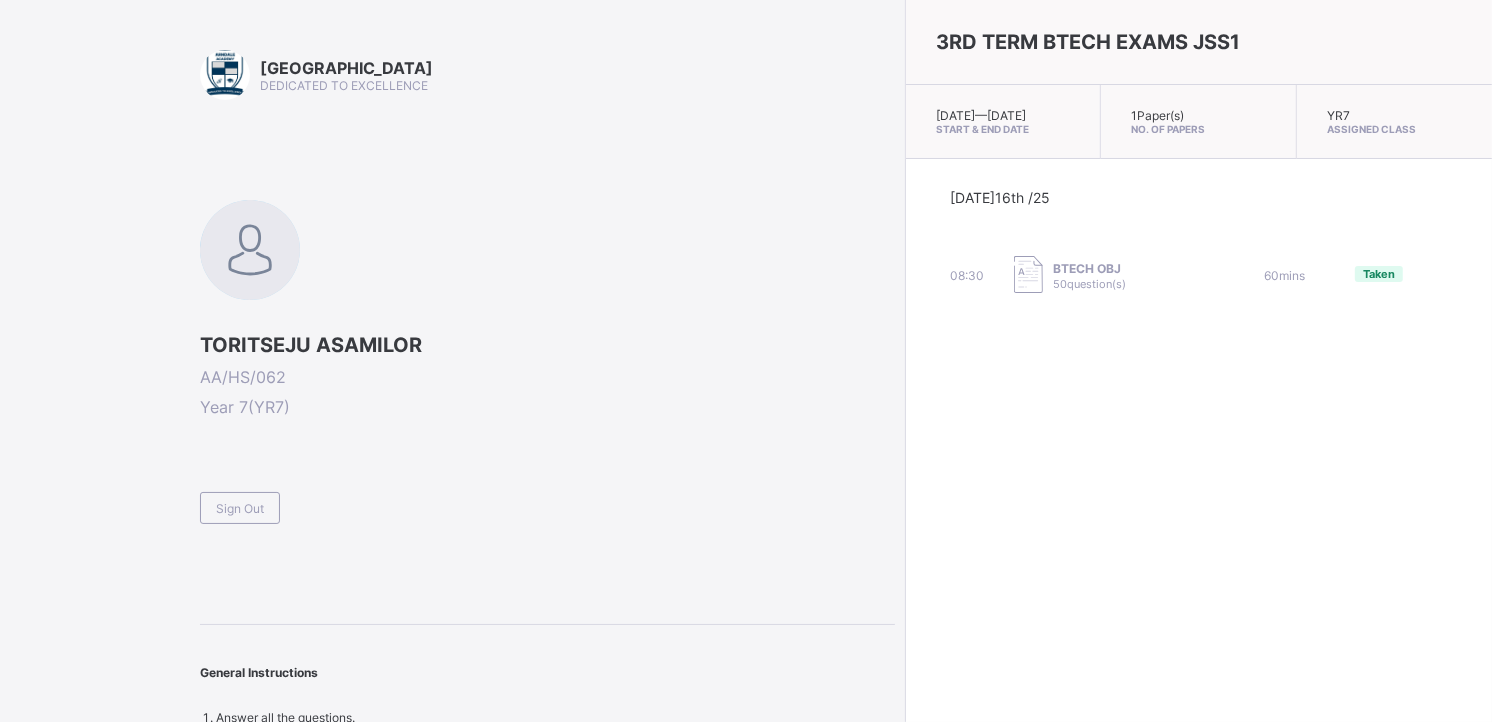 drag, startPoint x: 386, startPoint y: 522, endPoint x: 403, endPoint y: 521, distance: 17.029387 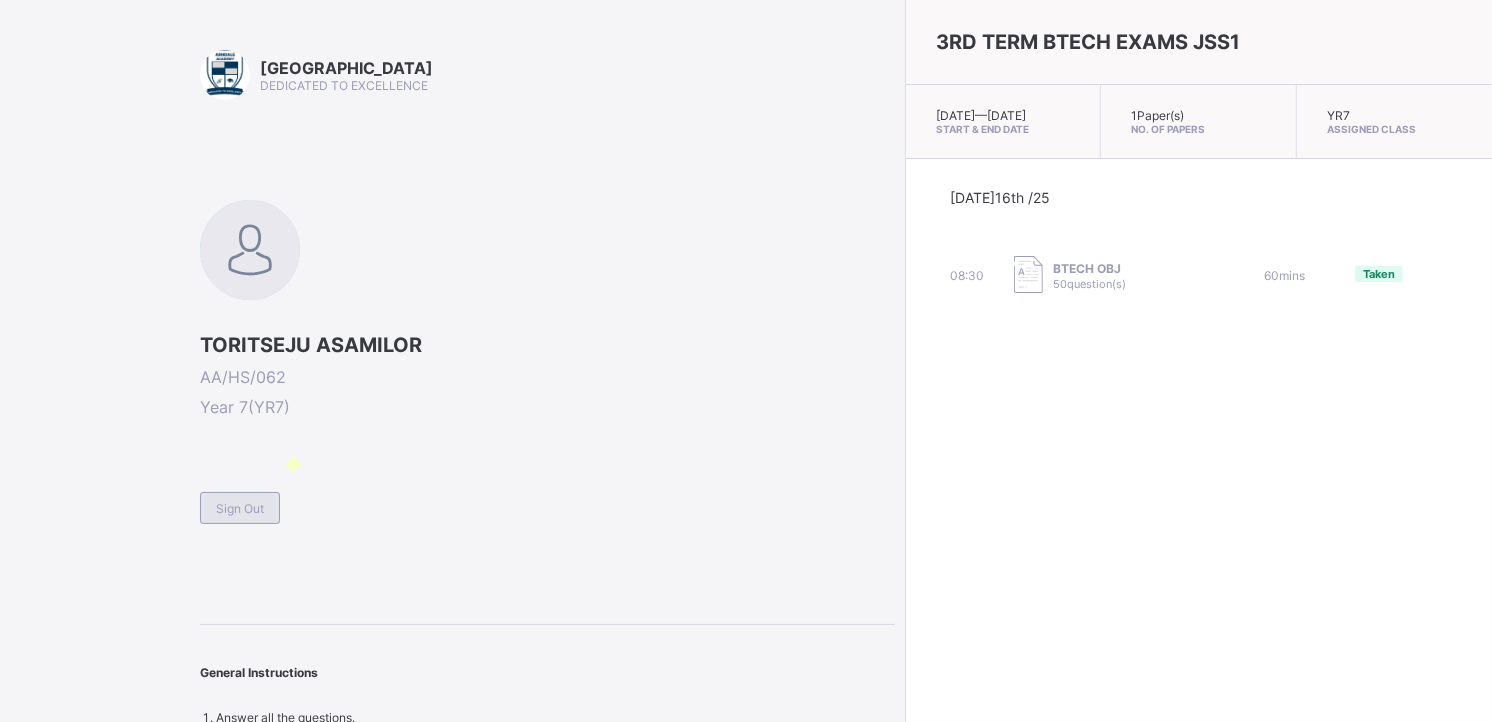 click on "Sign Out" at bounding box center [240, 508] 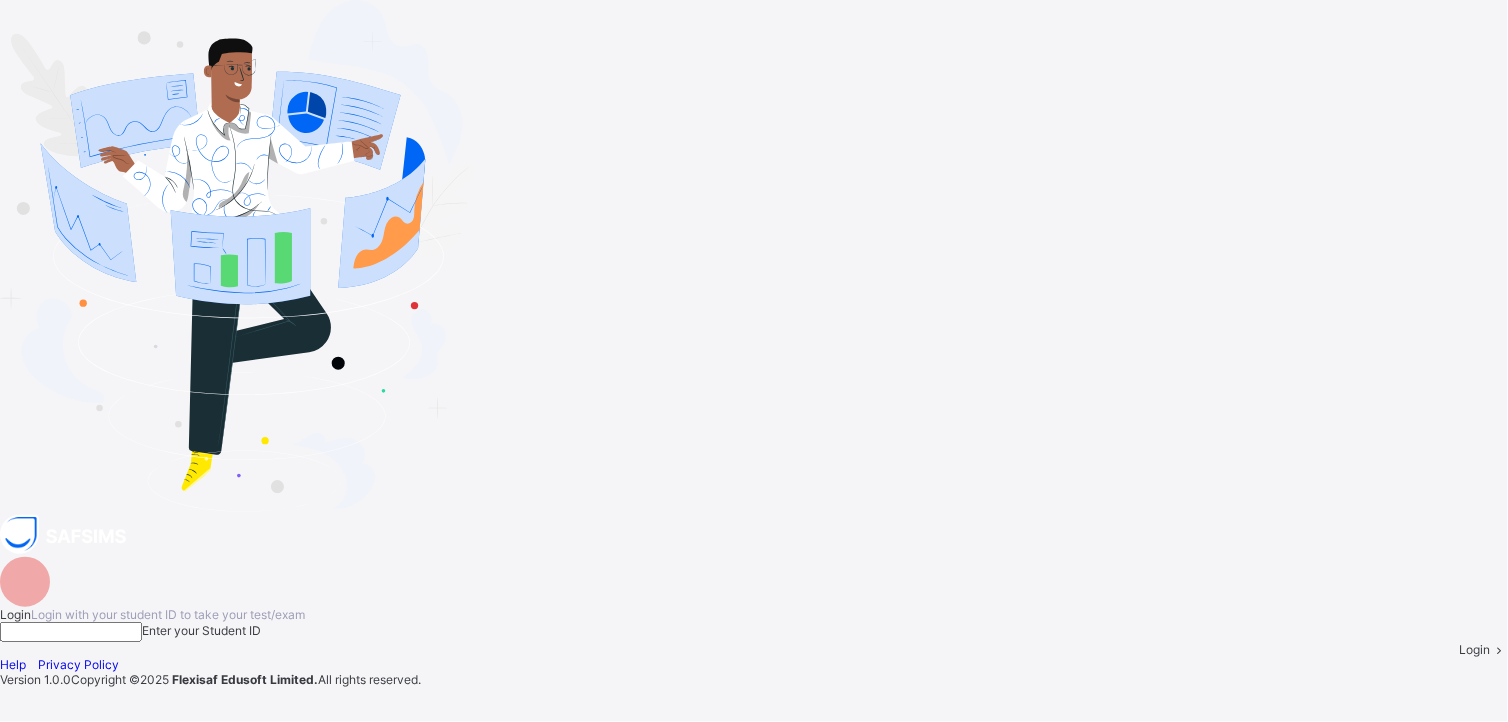 click at bounding box center (71, 632) 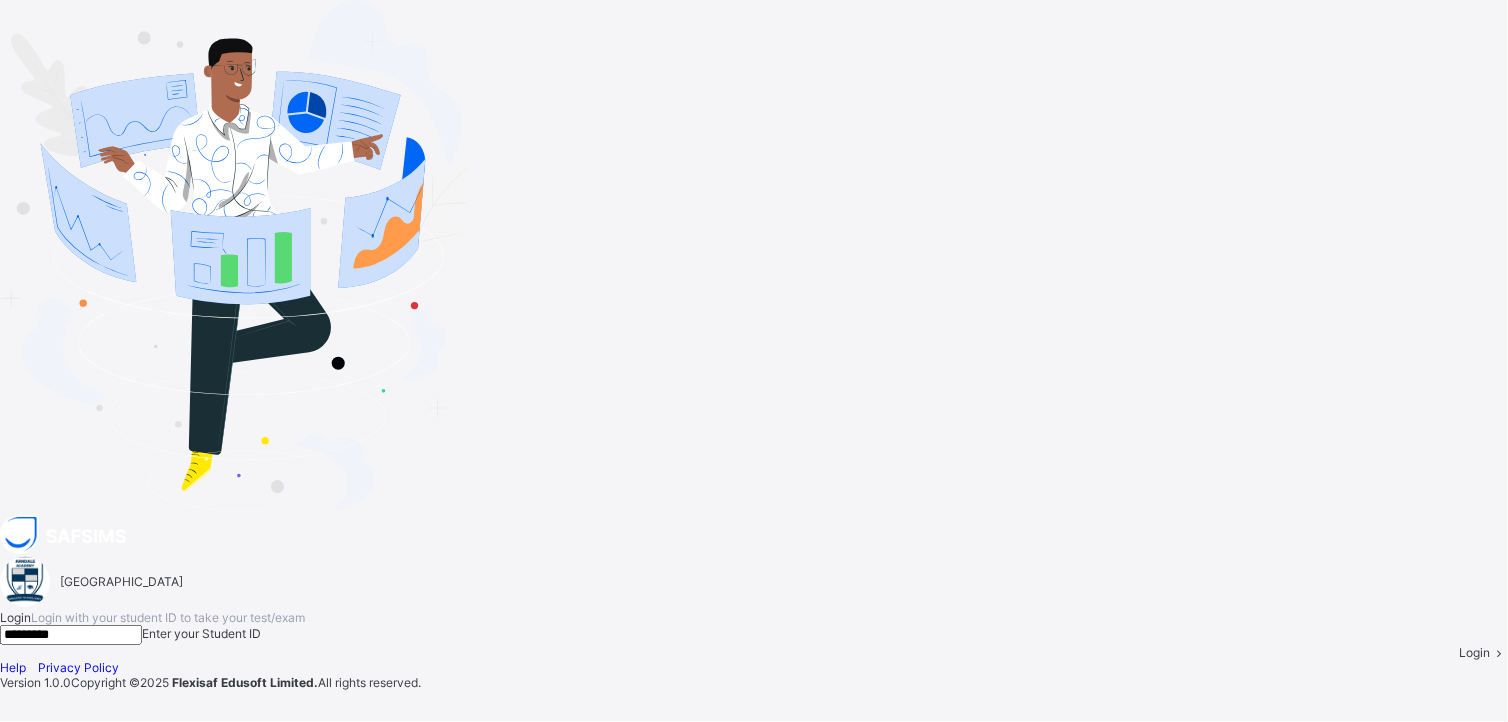 type on "*********" 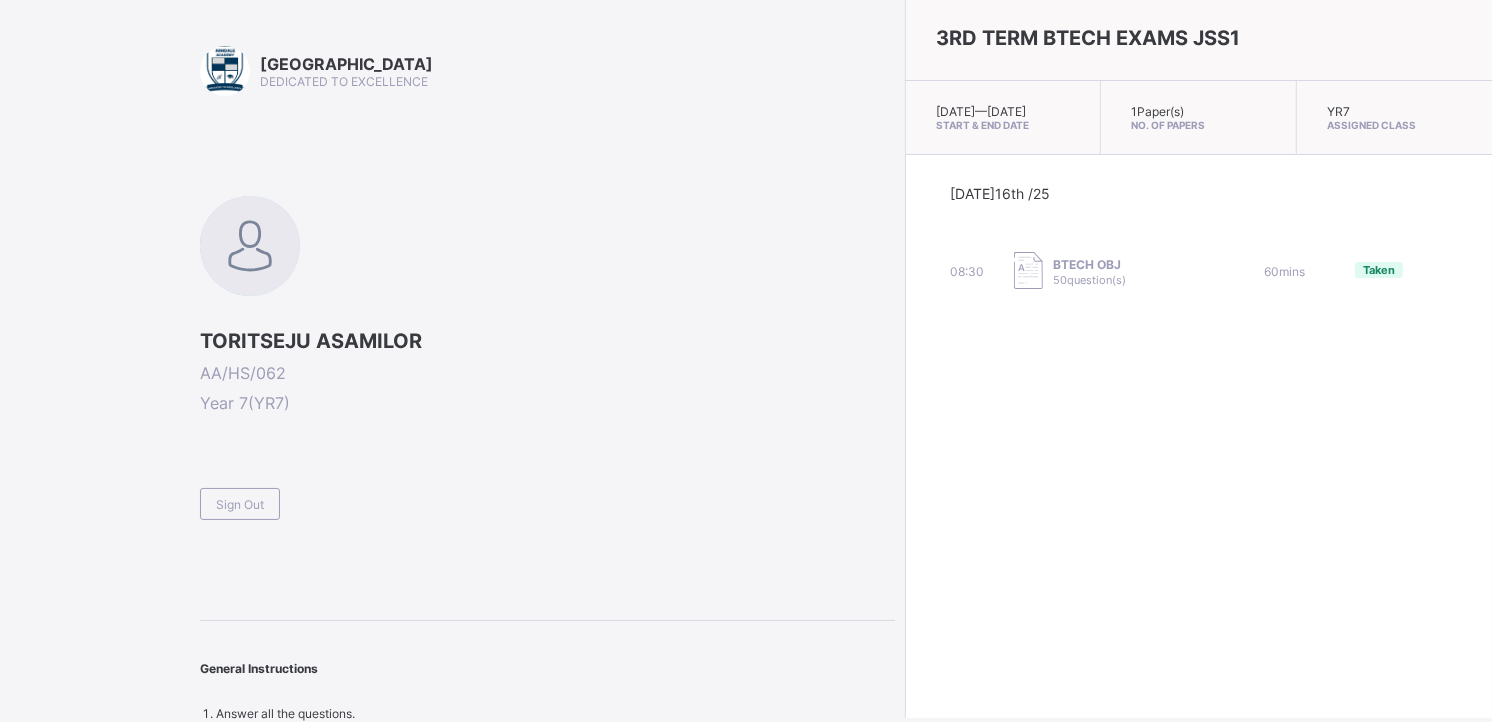 scroll, scrollTop: 0, scrollLeft: 0, axis: both 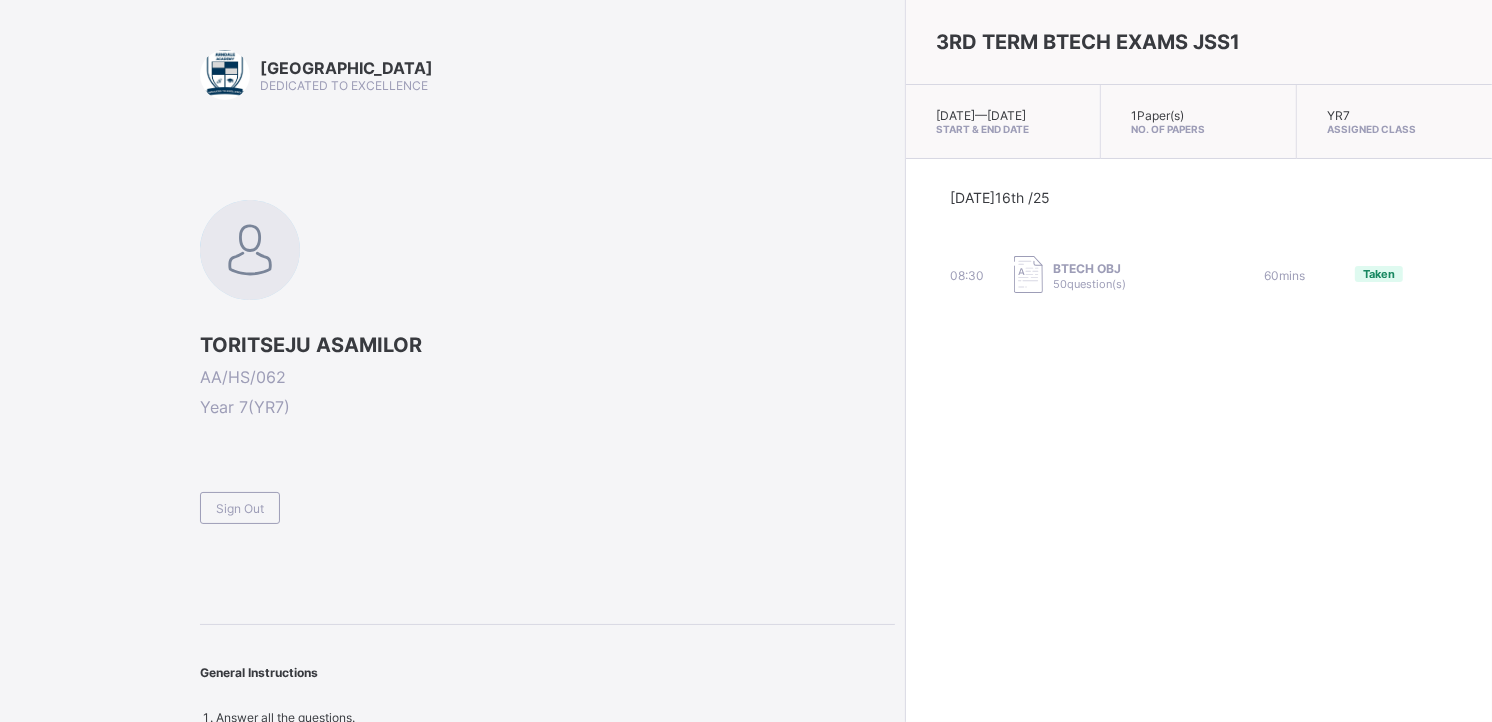 drag, startPoint x: 427, startPoint y: 204, endPoint x: 566, endPoint y: 113, distance: 166.1385 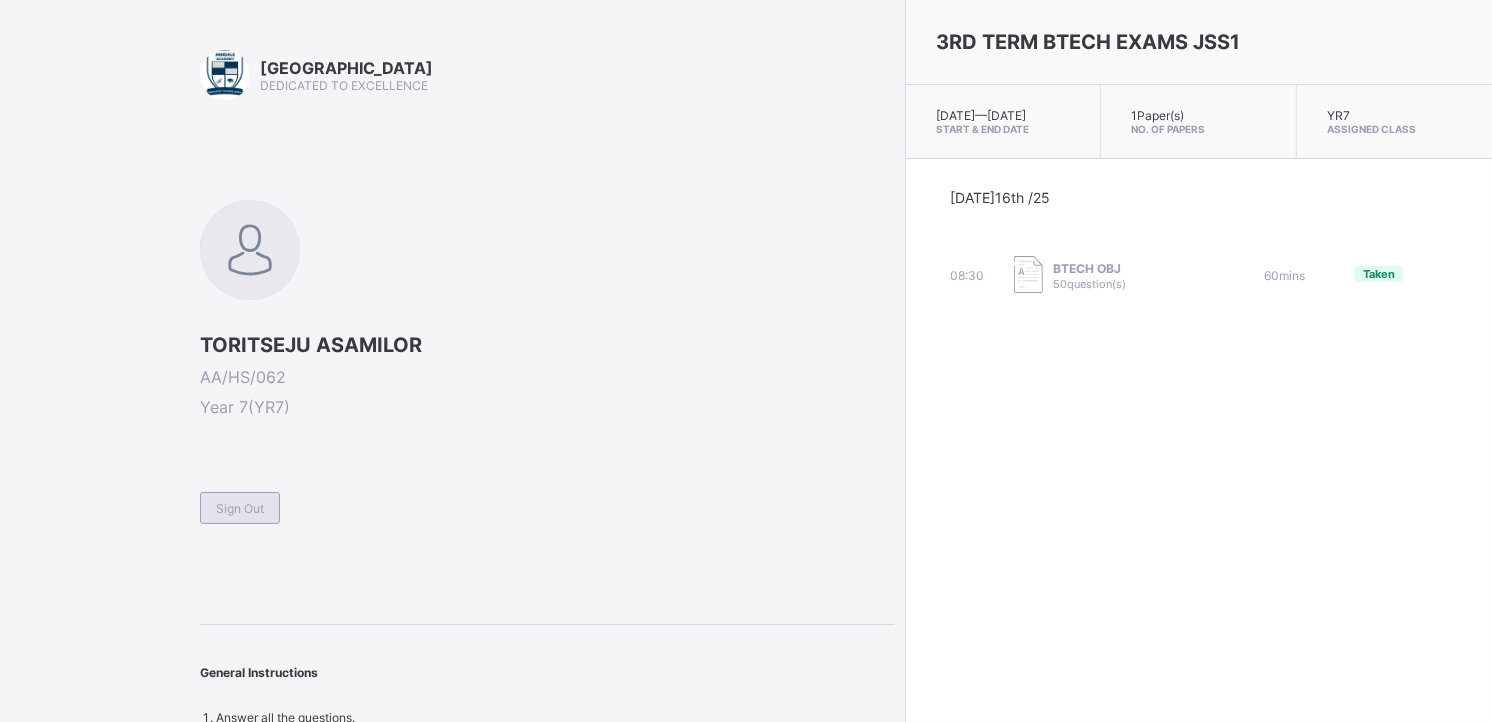 click on "Sign Out" at bounding box center (240, 508) 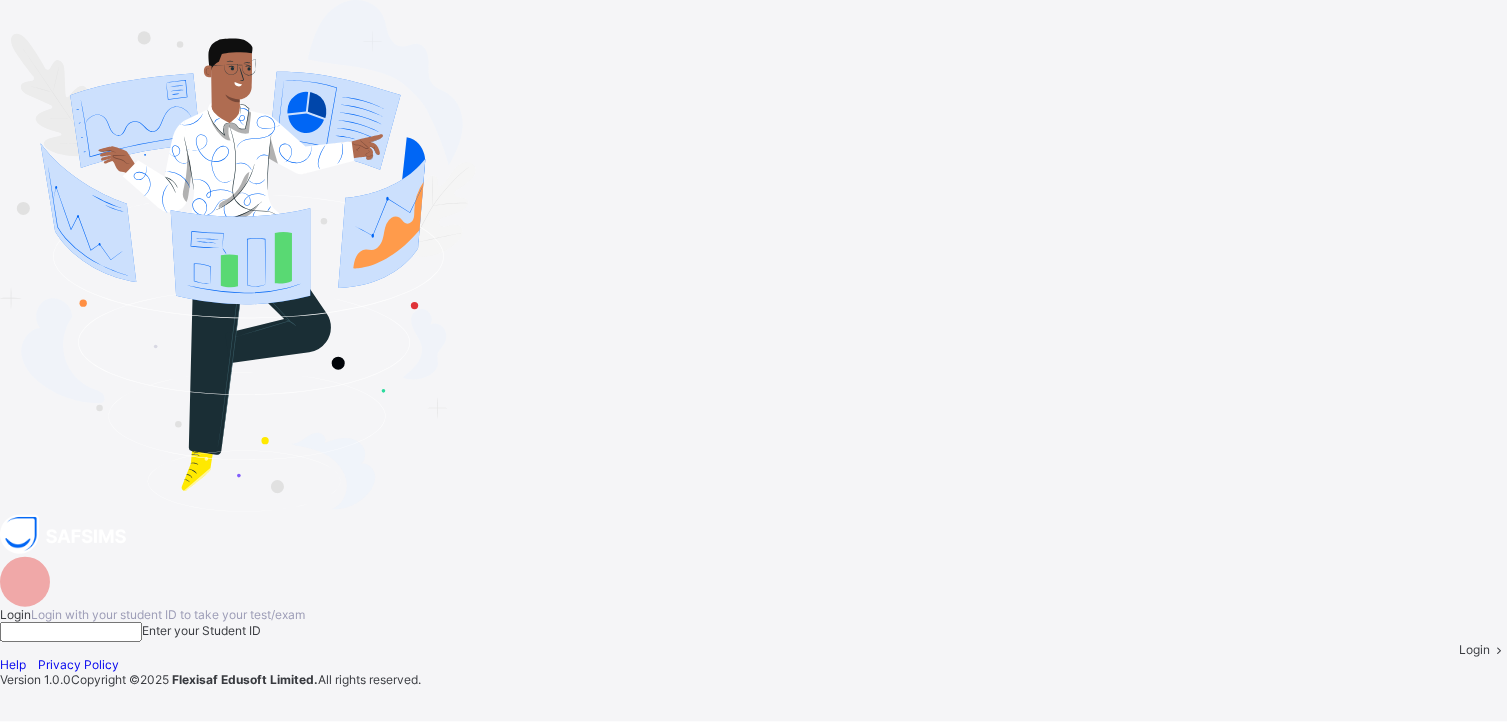 click at bounding box center (71, 632) 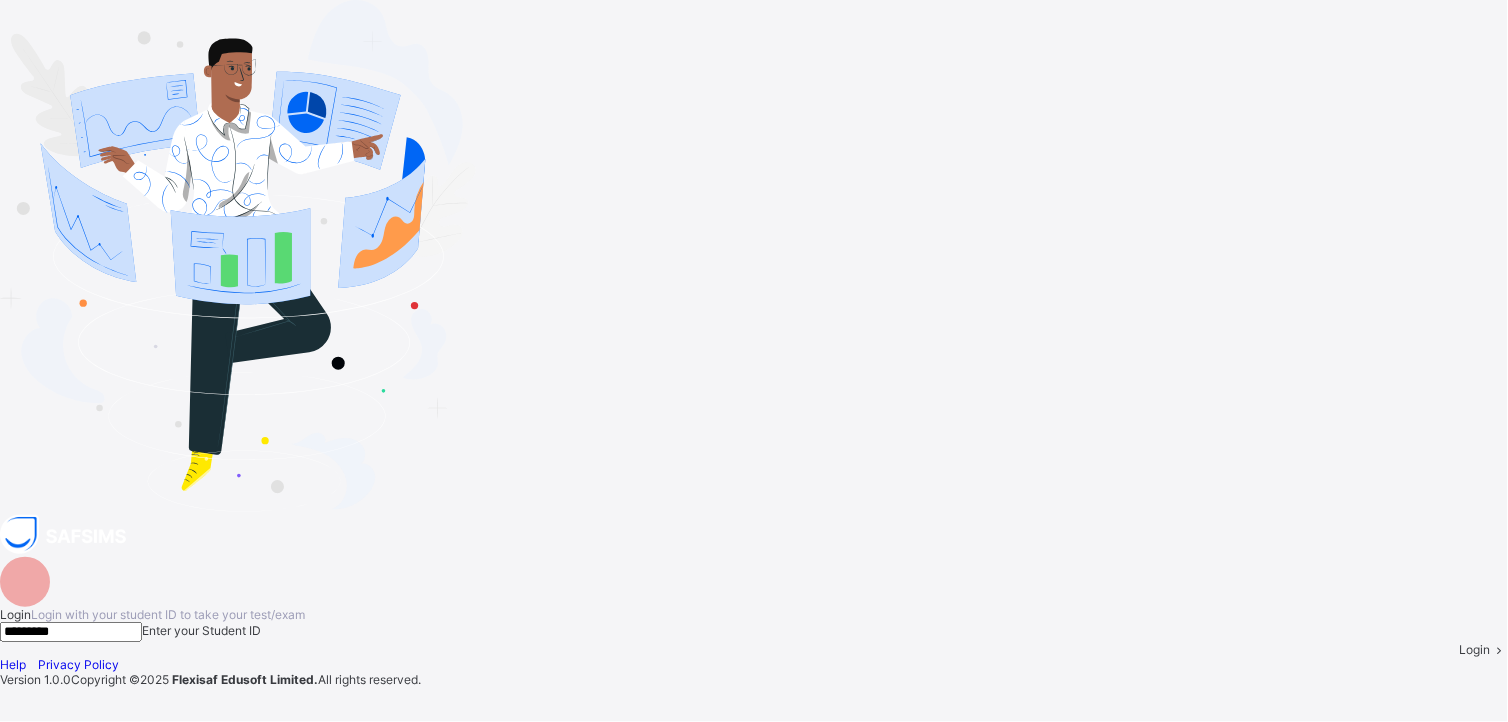 type on "*********" 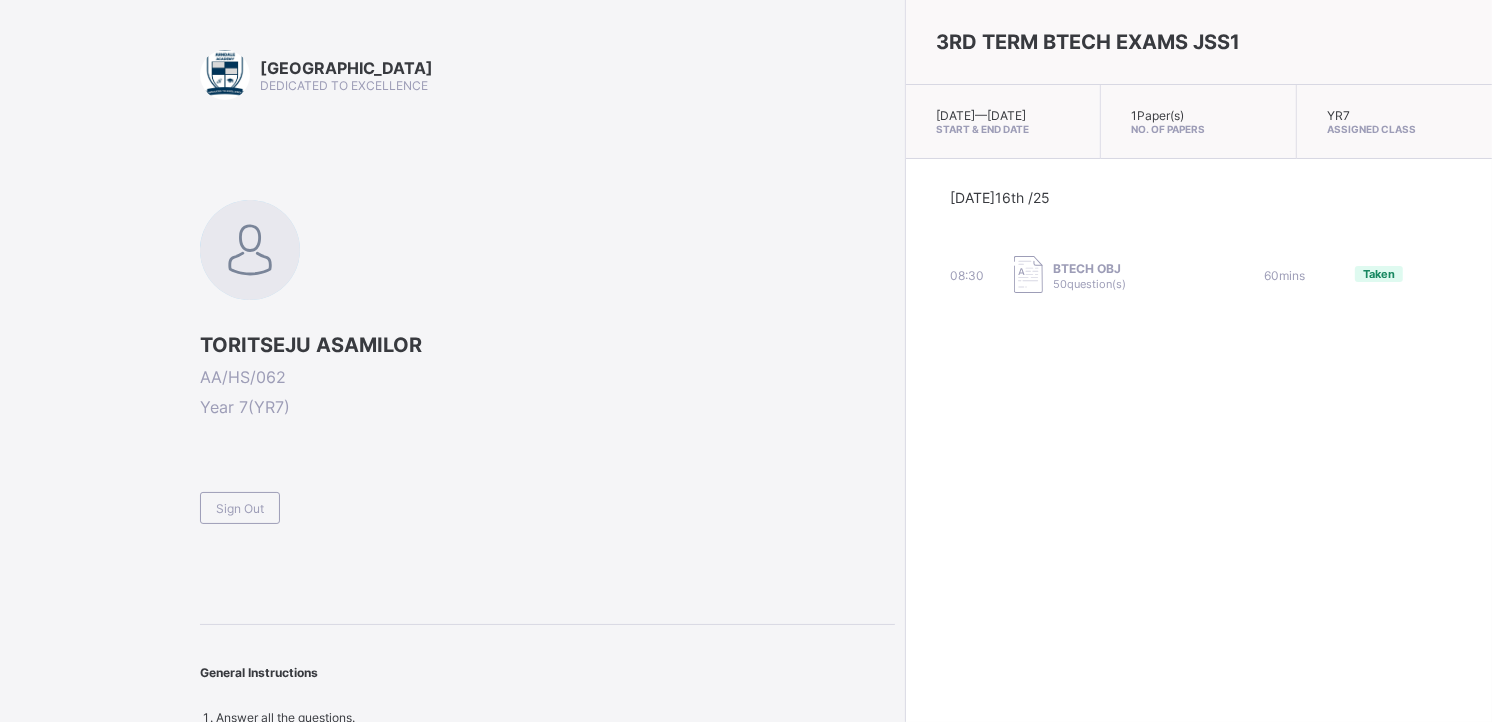 scroll, scrollTop: 8, scrollLeft: 0, axis: vertical 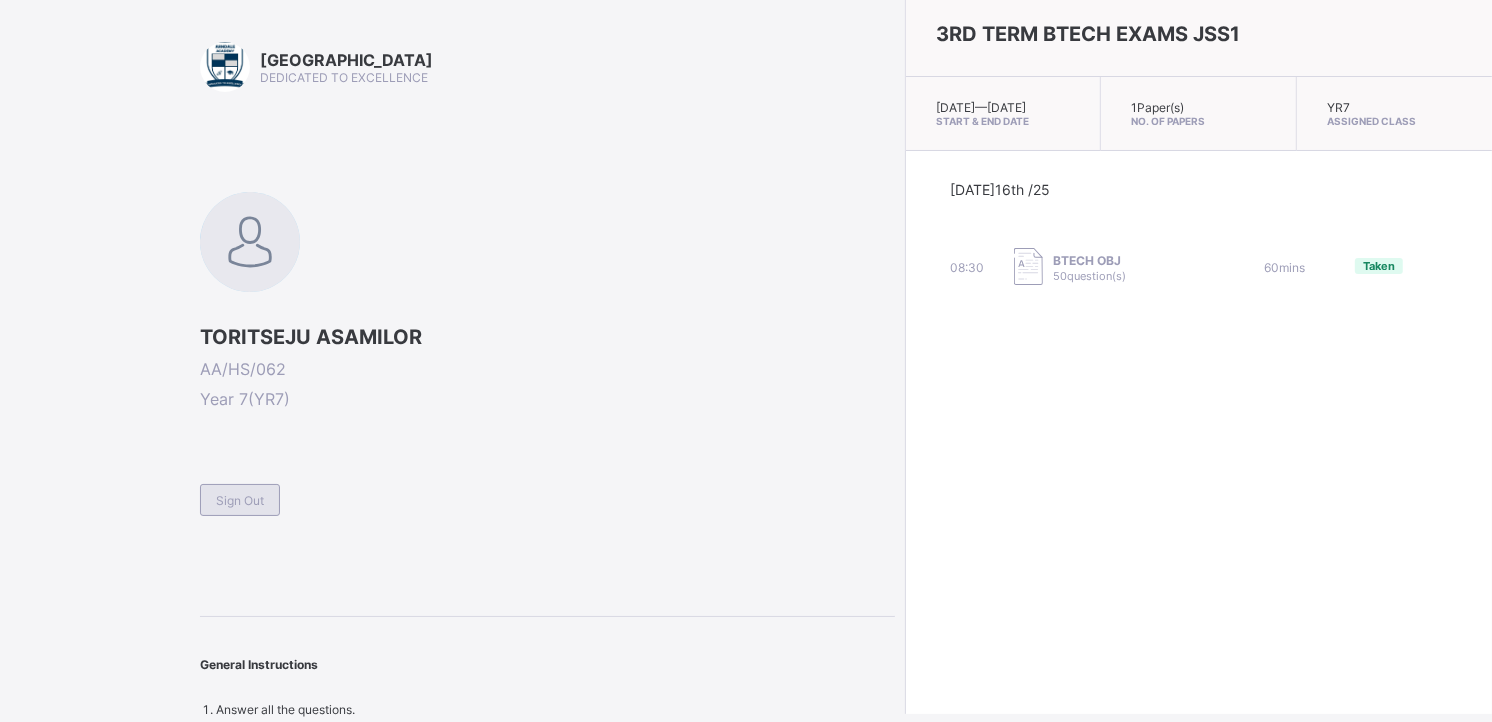 click on "Sign Out" at bounding box center [240, 500] 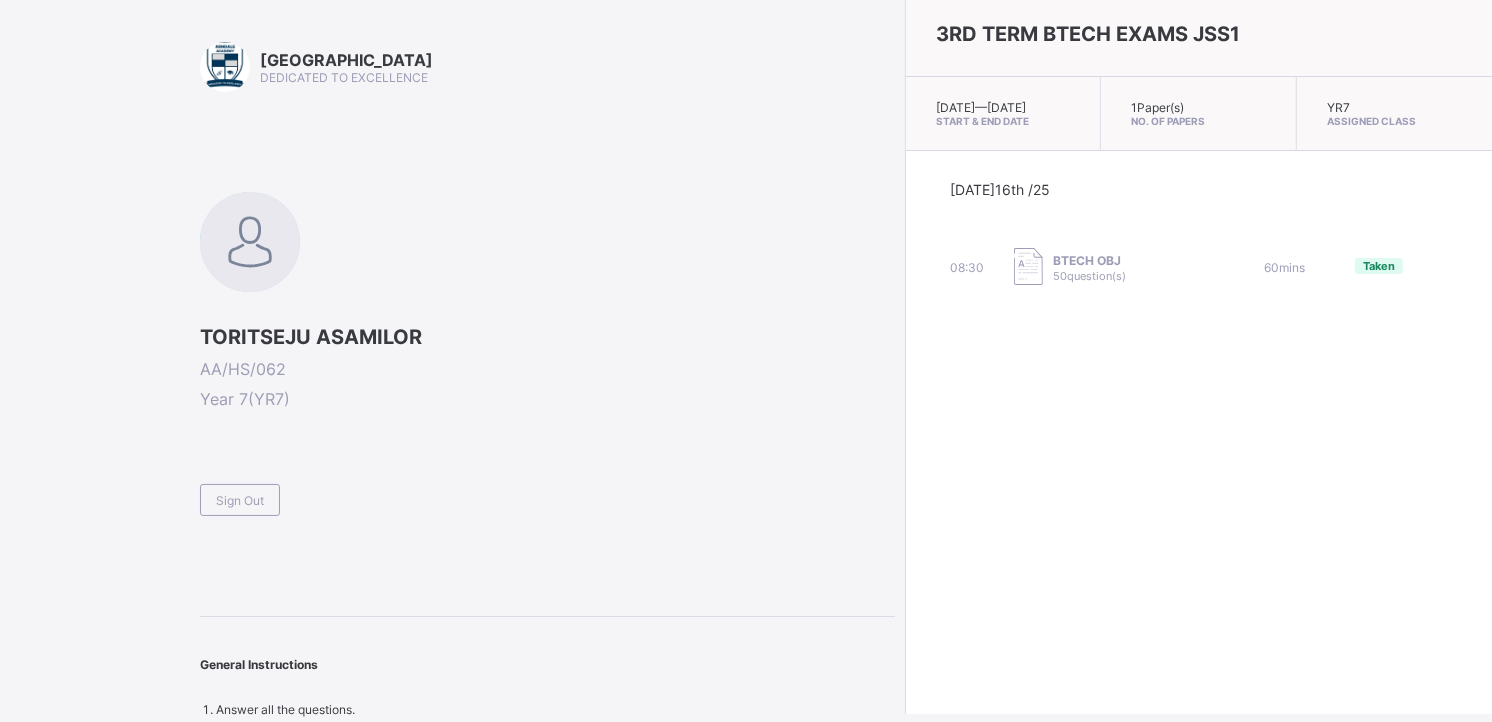 scroll, scrollTop: 0, scrollLeft: 0, axis: both 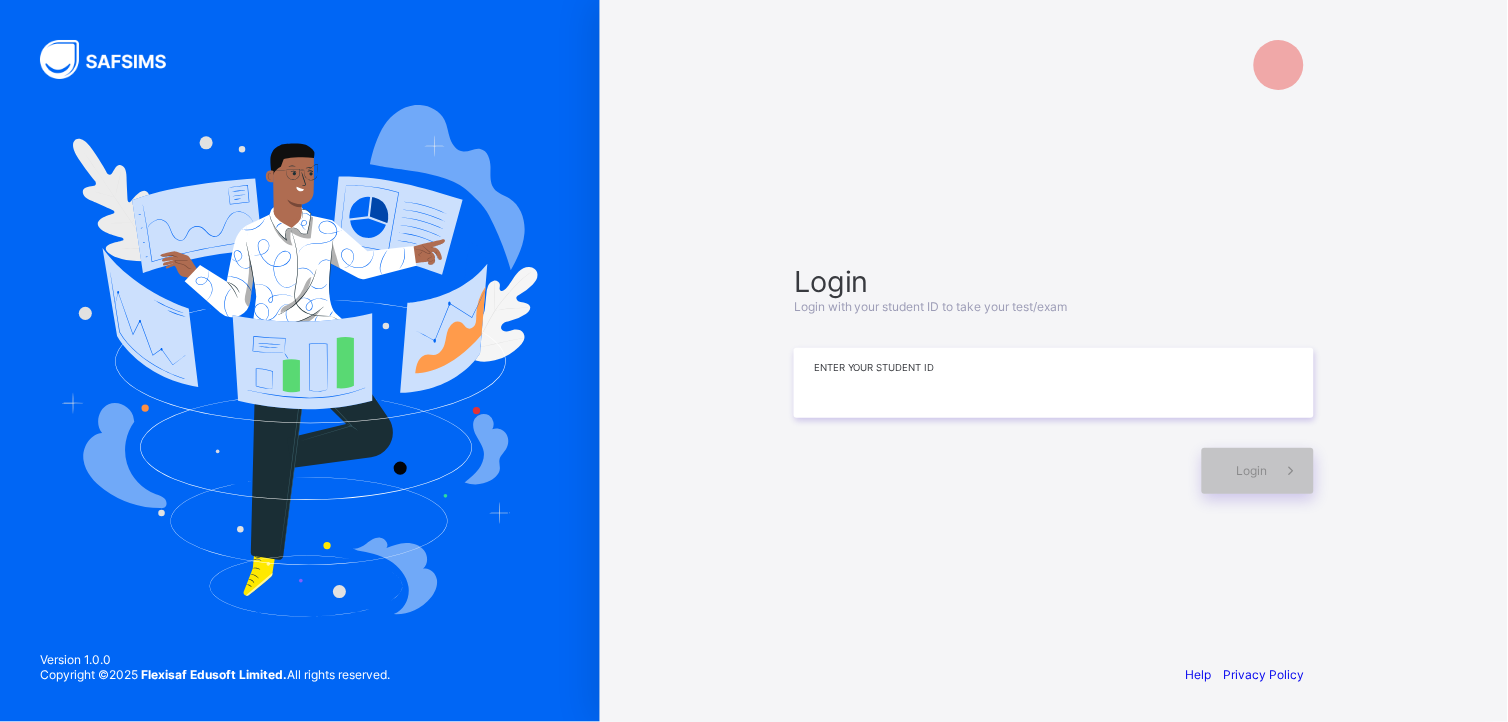 click at bounding box center [1054, 383] 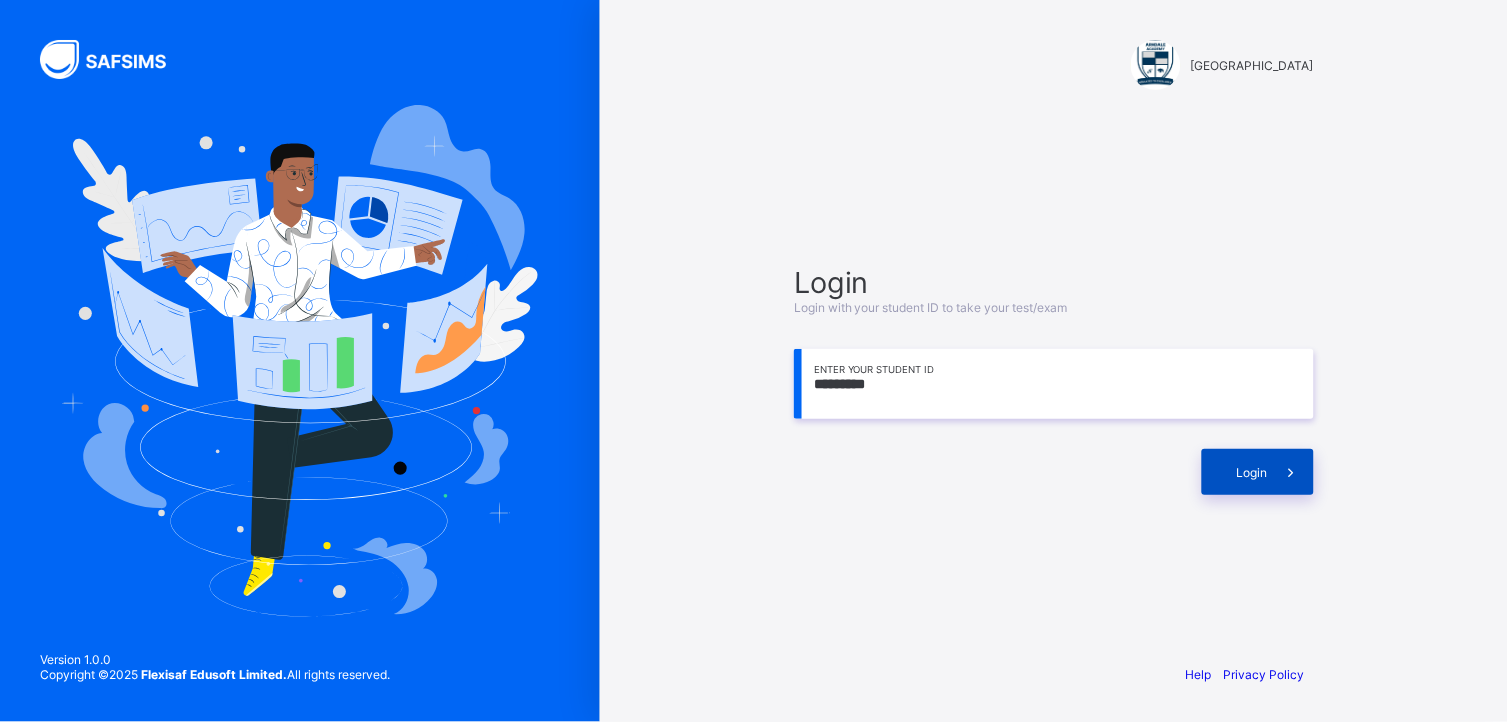 type on "*********" 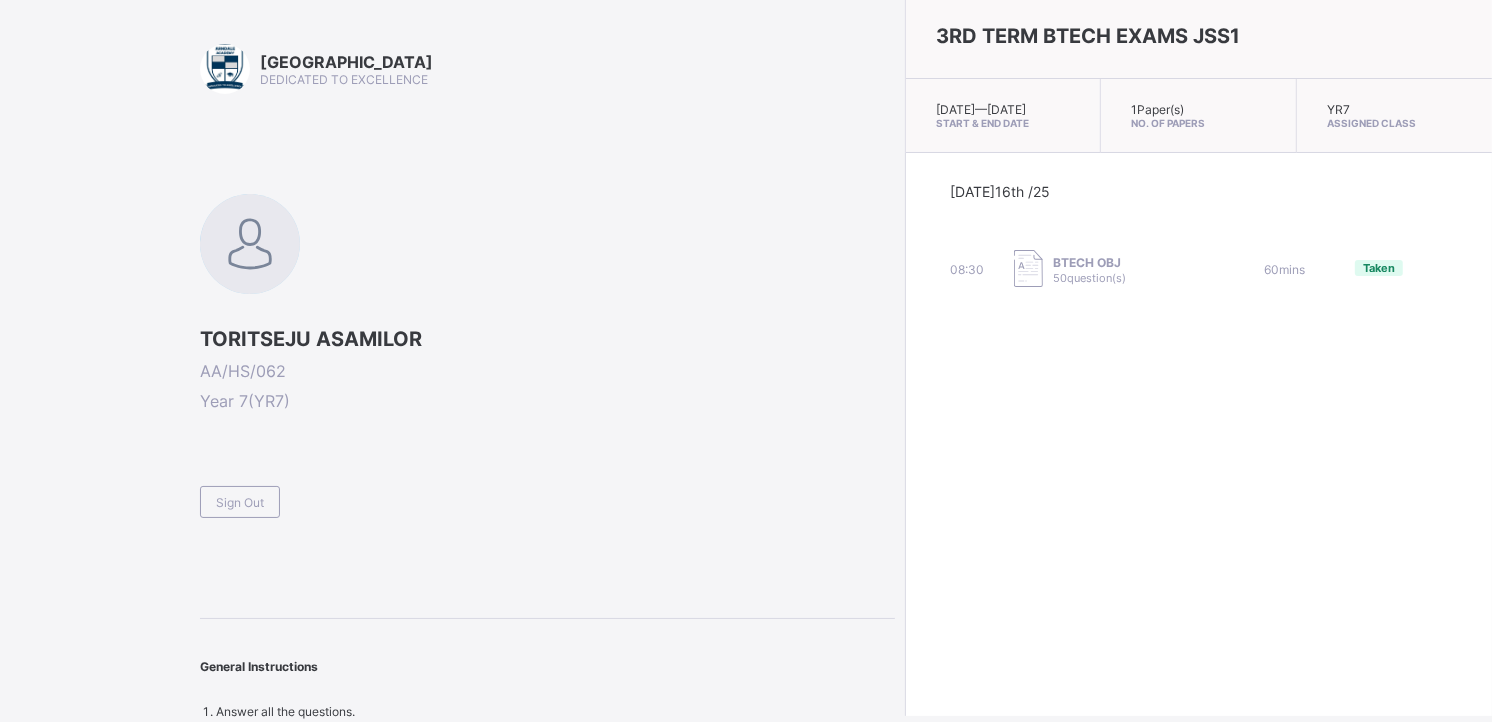 scroll, scrollTop: 8, scrollLeft: 0, axis: vertical 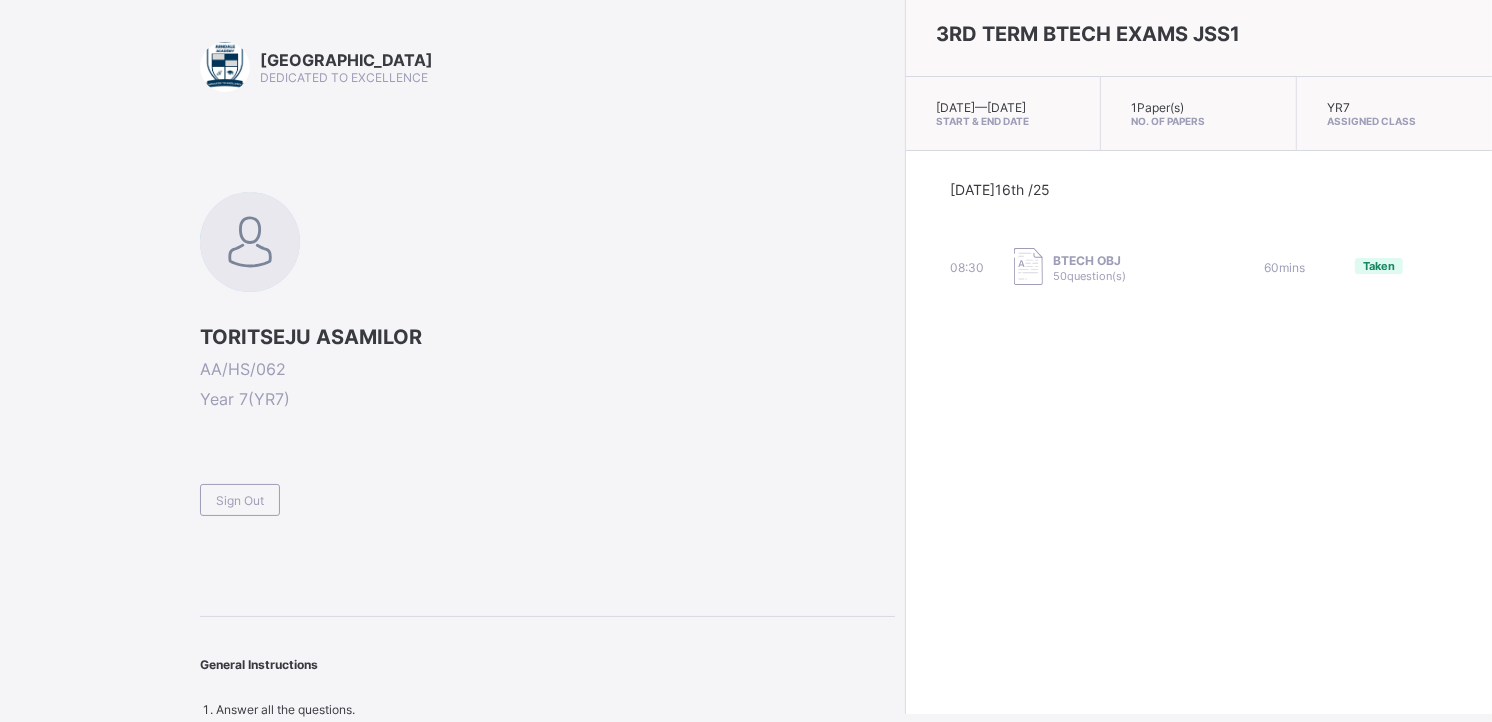 click at bounding box center (547, 475) 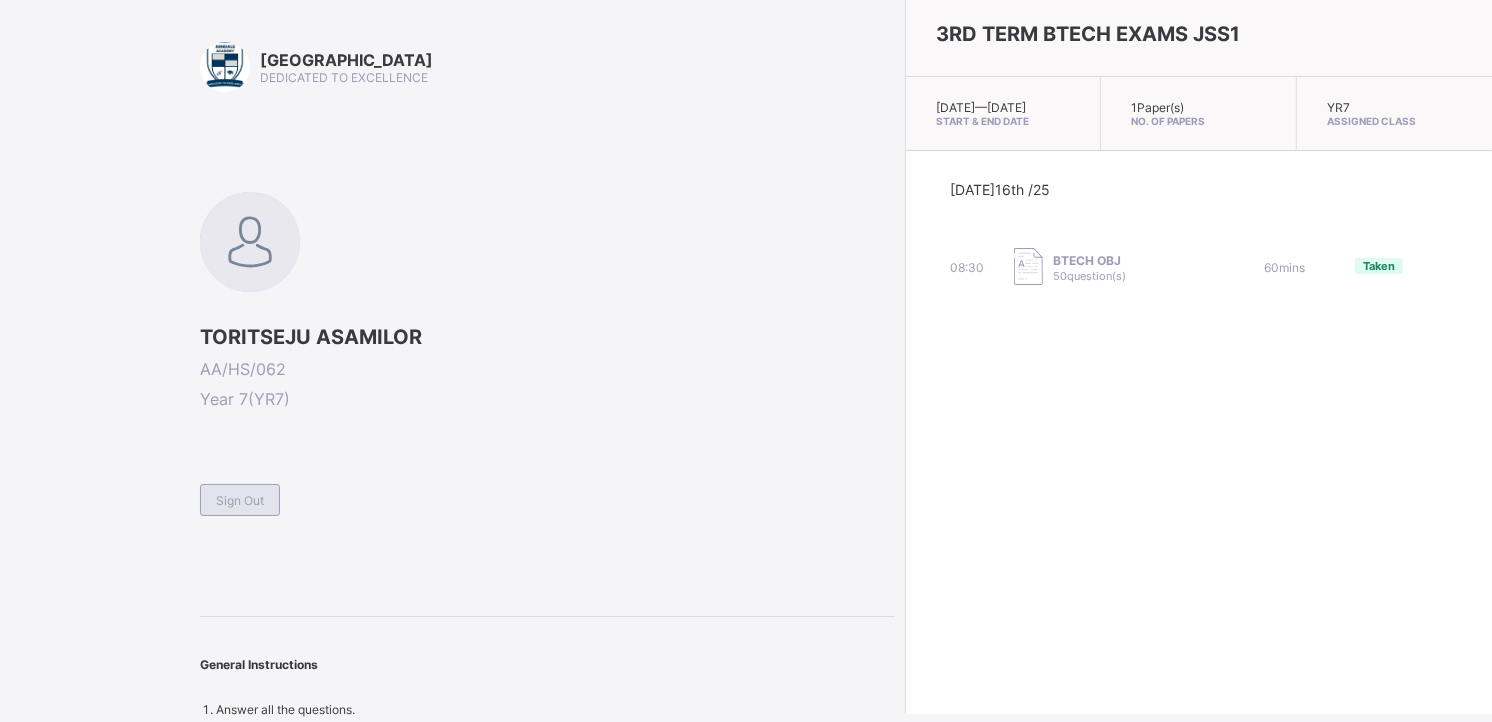 click on "Sign Out" at bounding box center (240, 500) 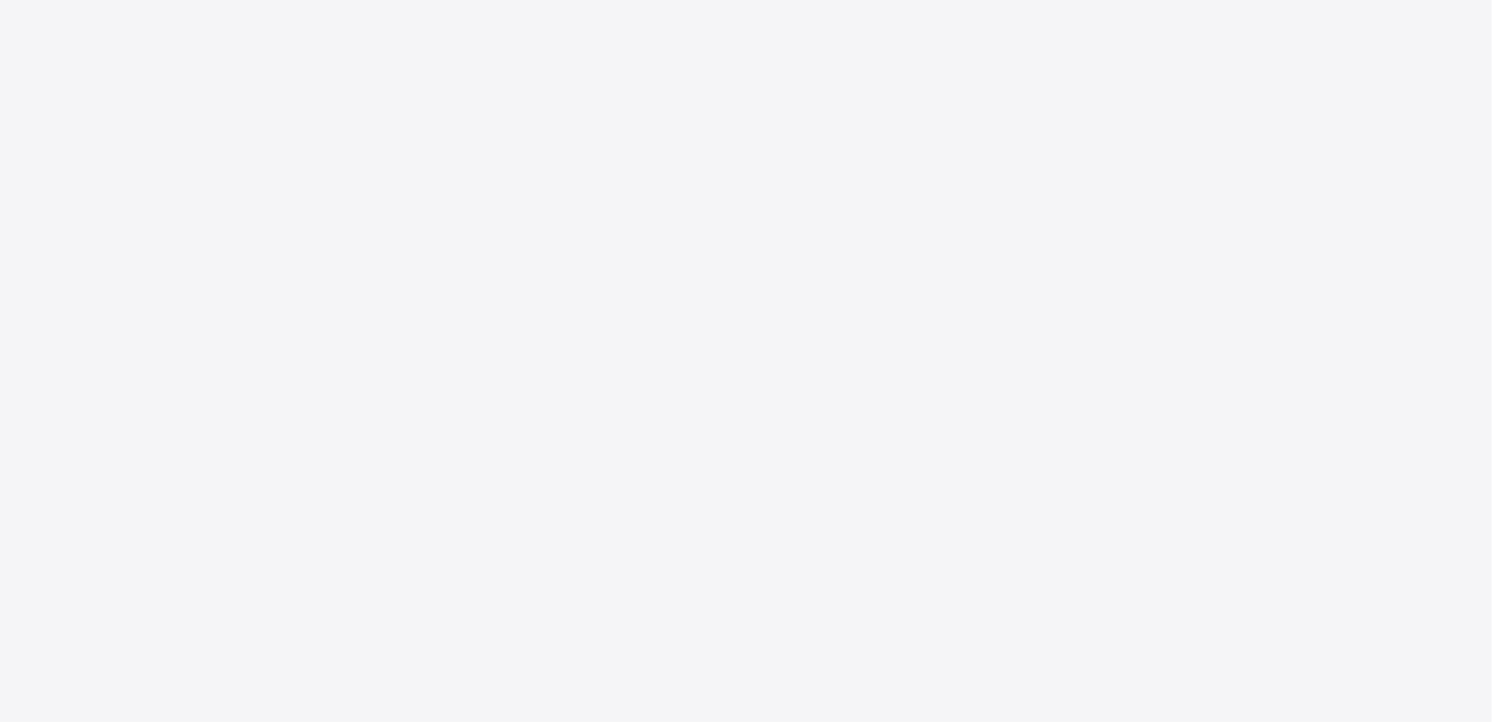 scroll, scrollTop: 0, scrollLeft: 0, axis: both 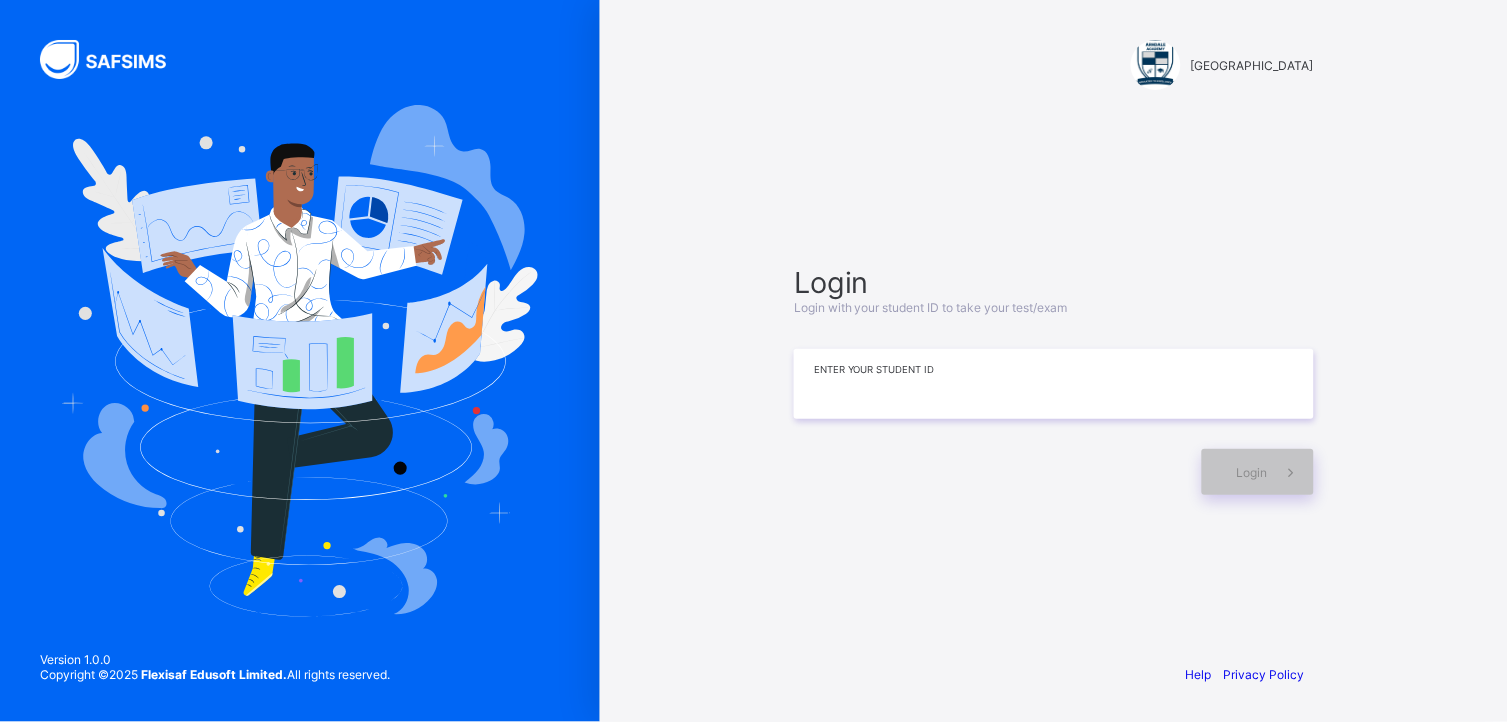 click at bounding box center (1054, 384) 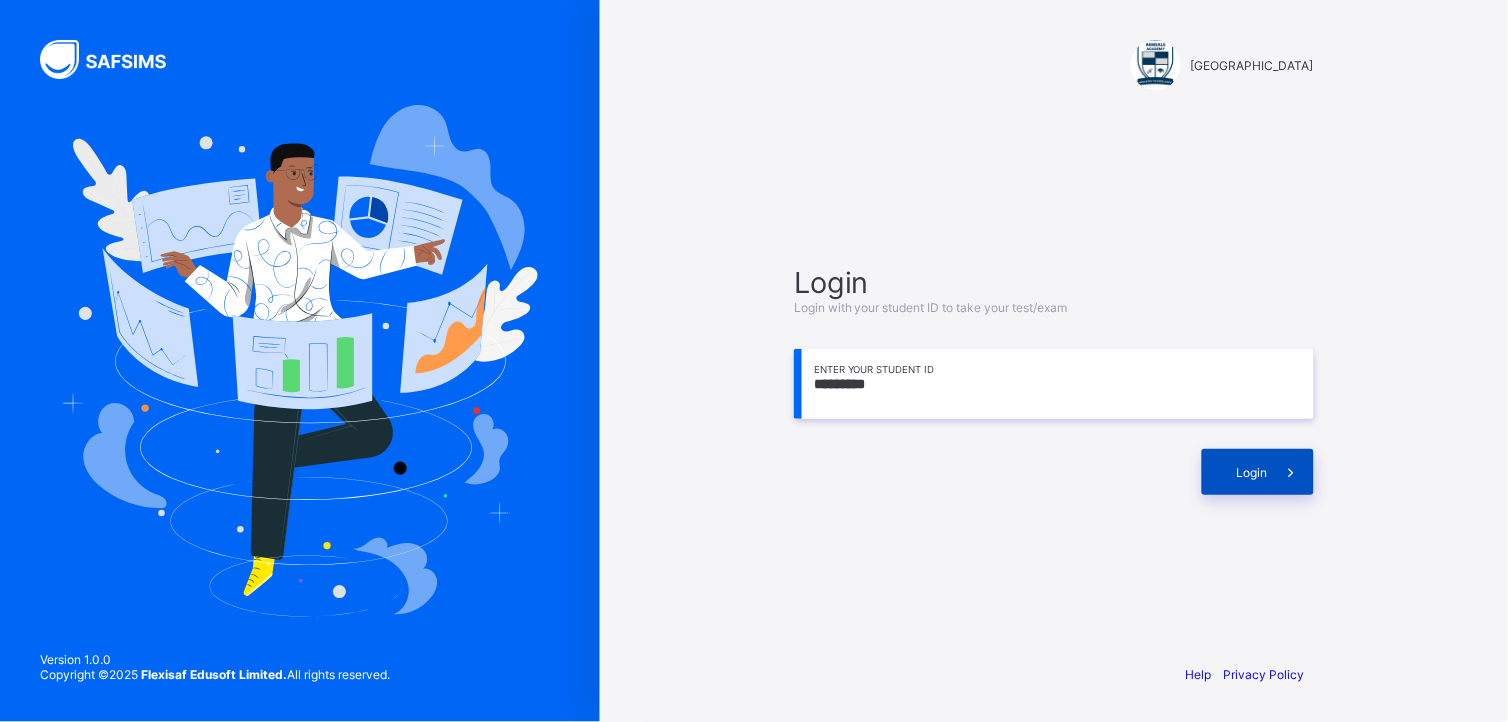 type on "*********" 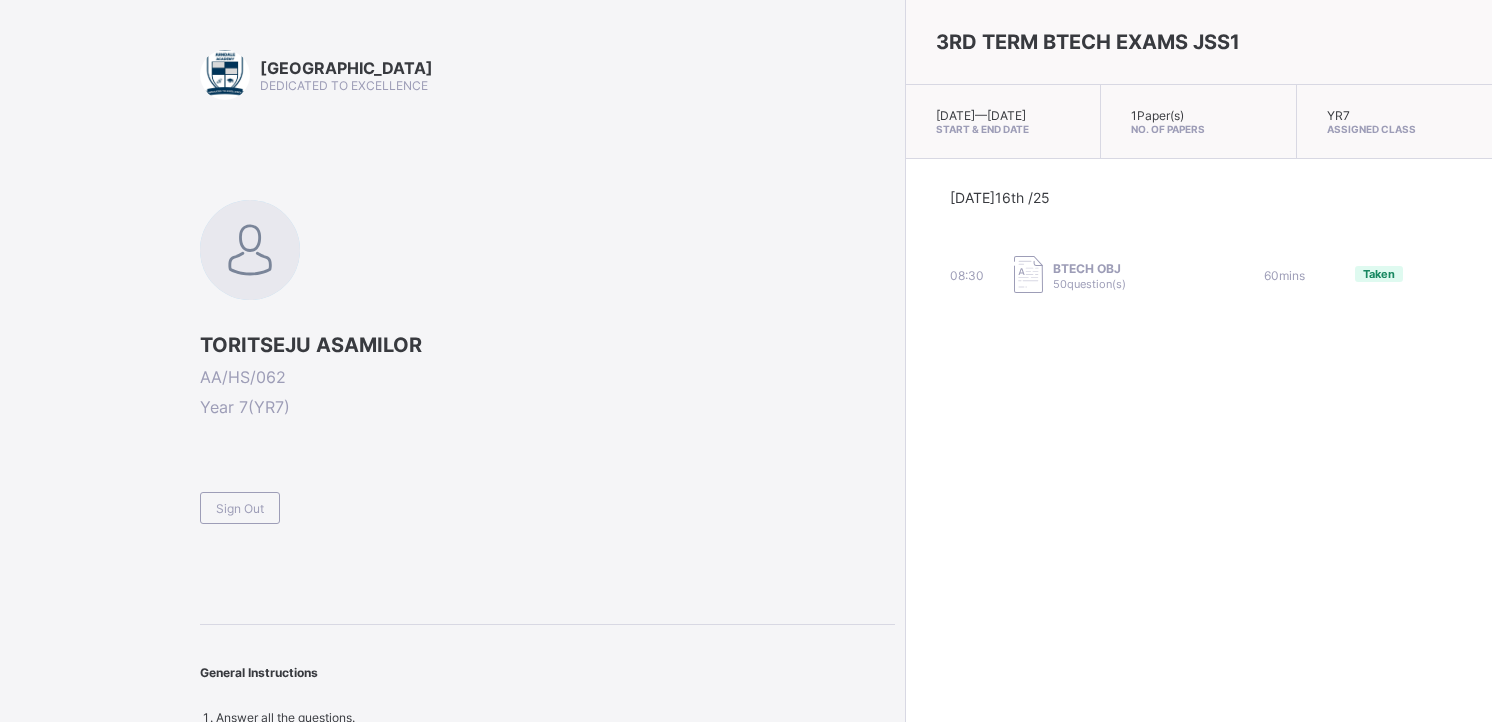 scroll, scrollTop: 0, scrollLeft: 0, axis: both 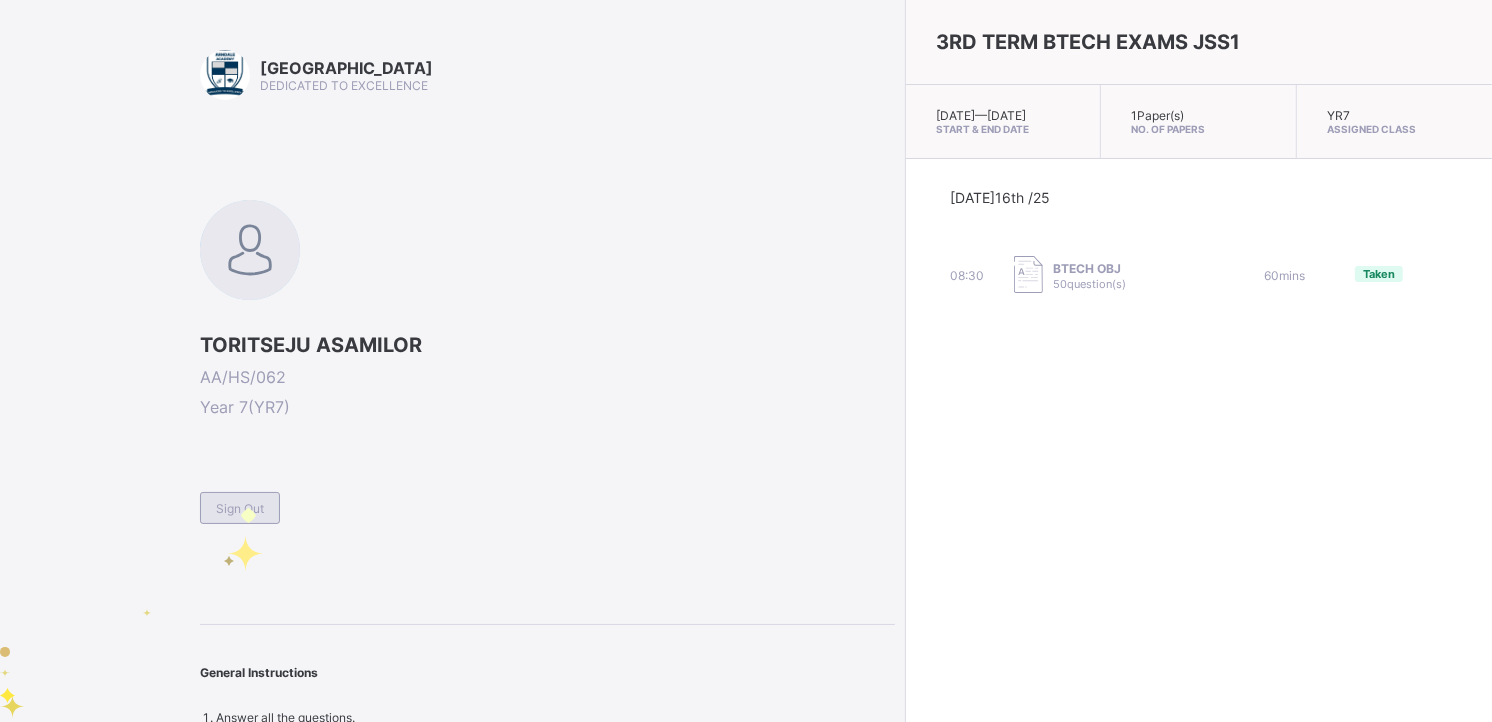 click on "Sign Out" at bounding box center (240, 508) 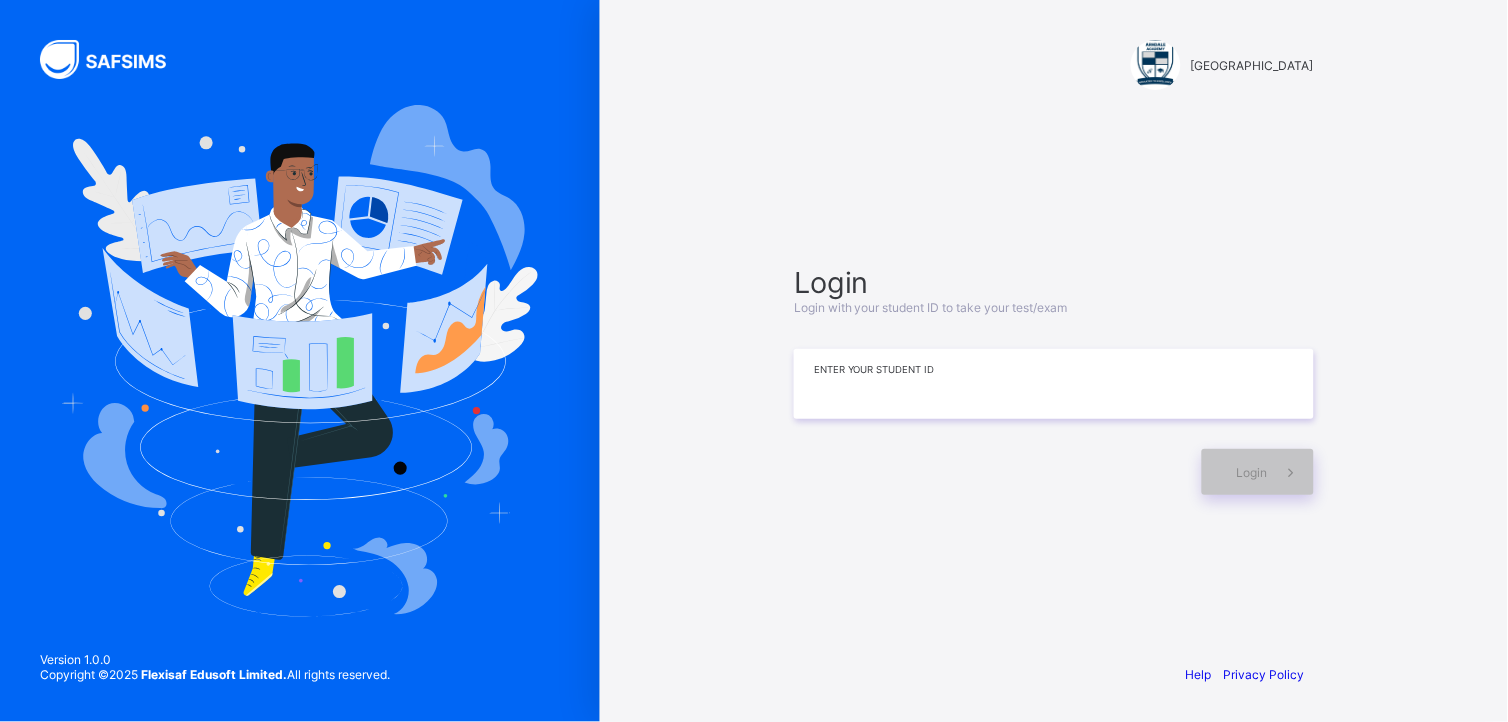 click at bounding box center [1054, 384] 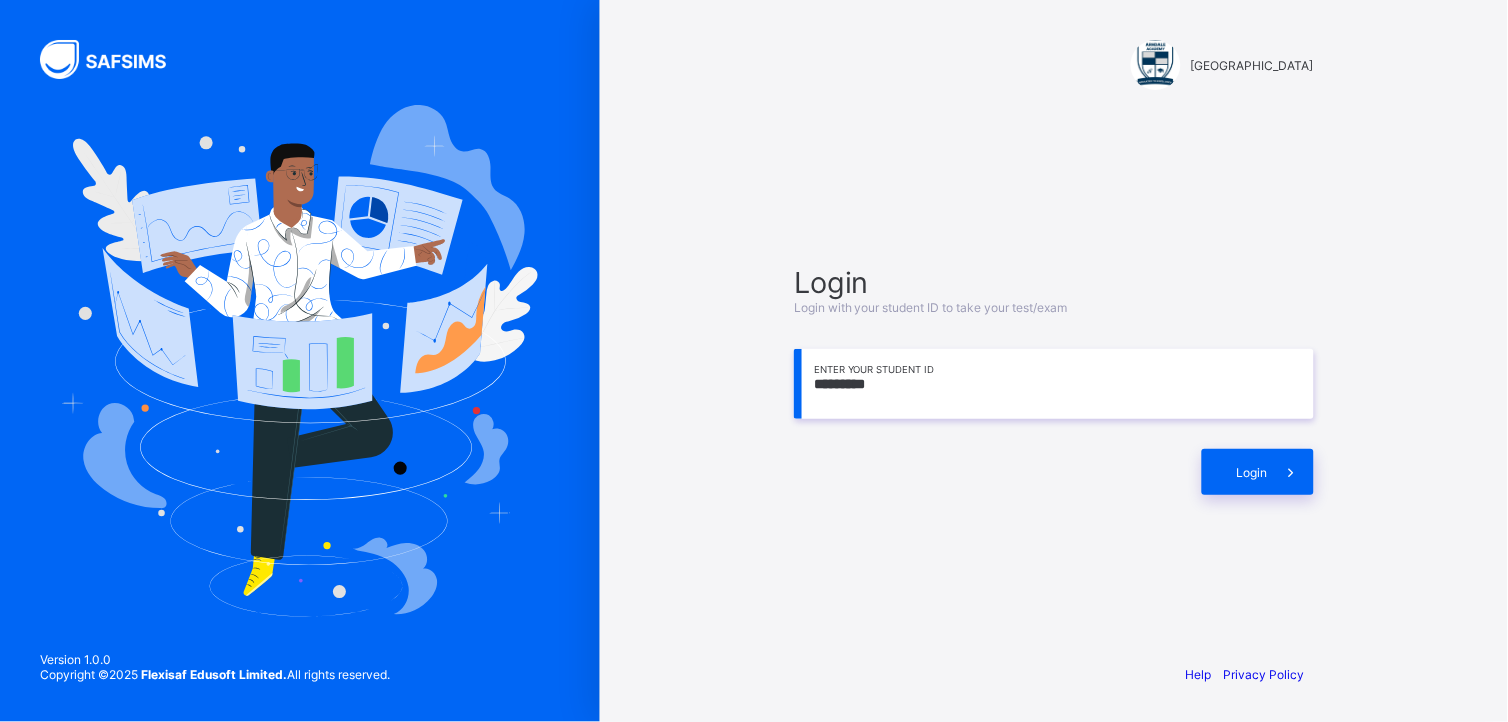 type on "*********" 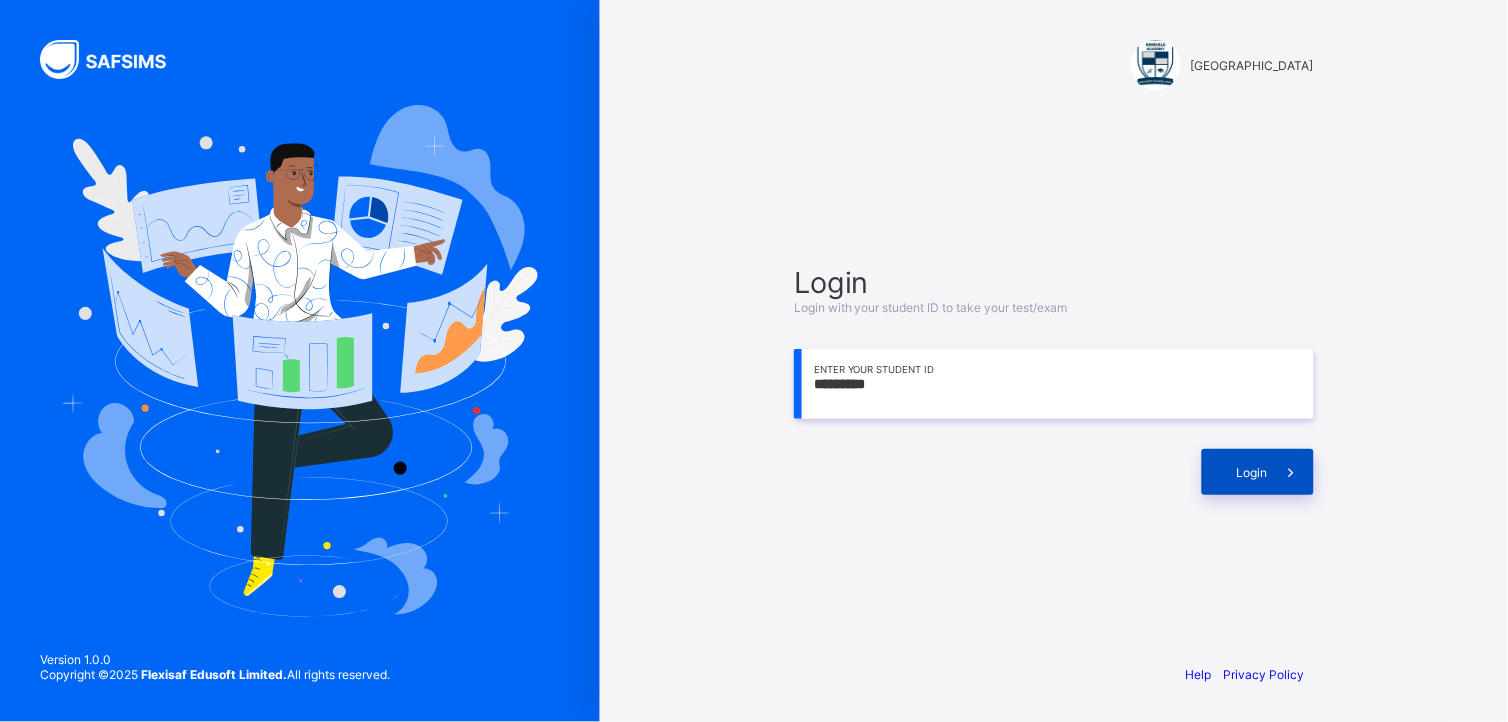 click on "Login" at bounding box center [1258, 472] 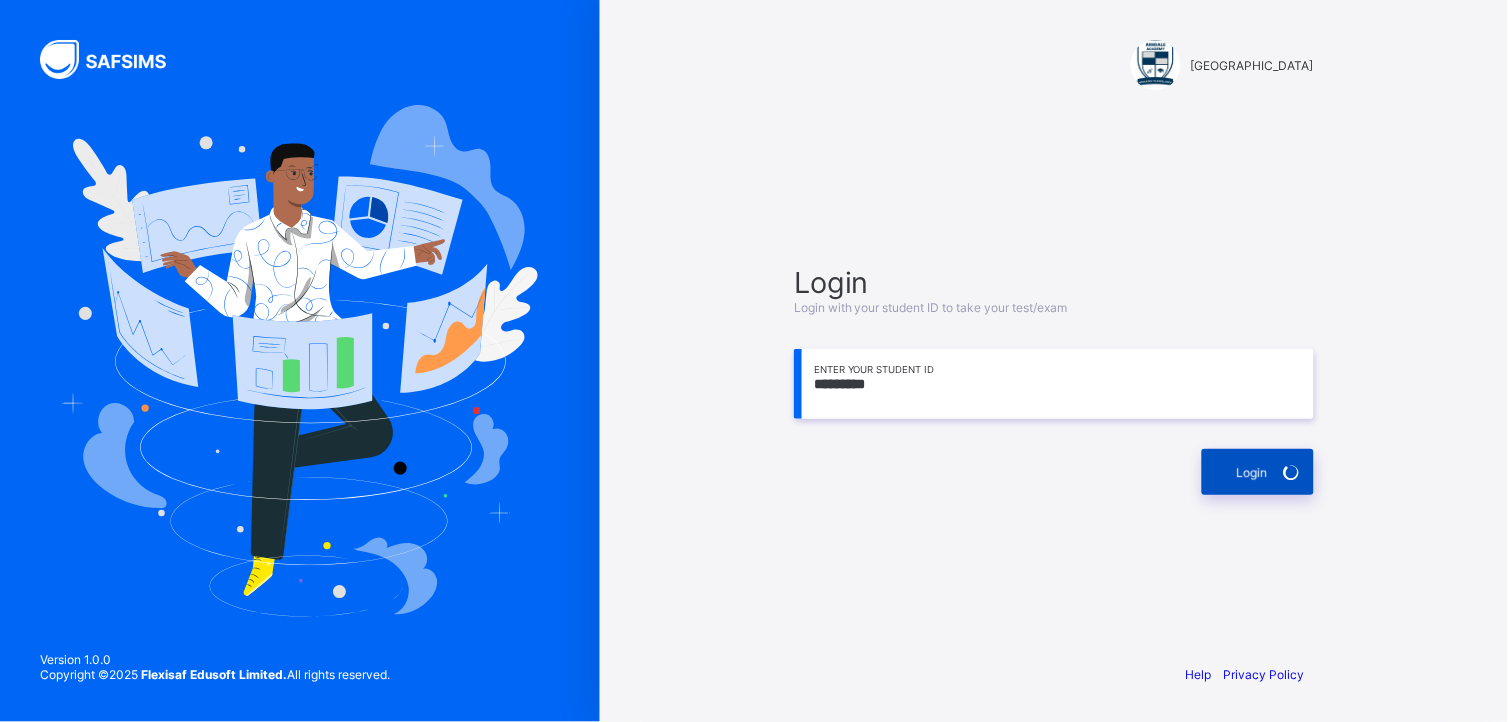 click on "Login" at bounding box center [1258, 472] 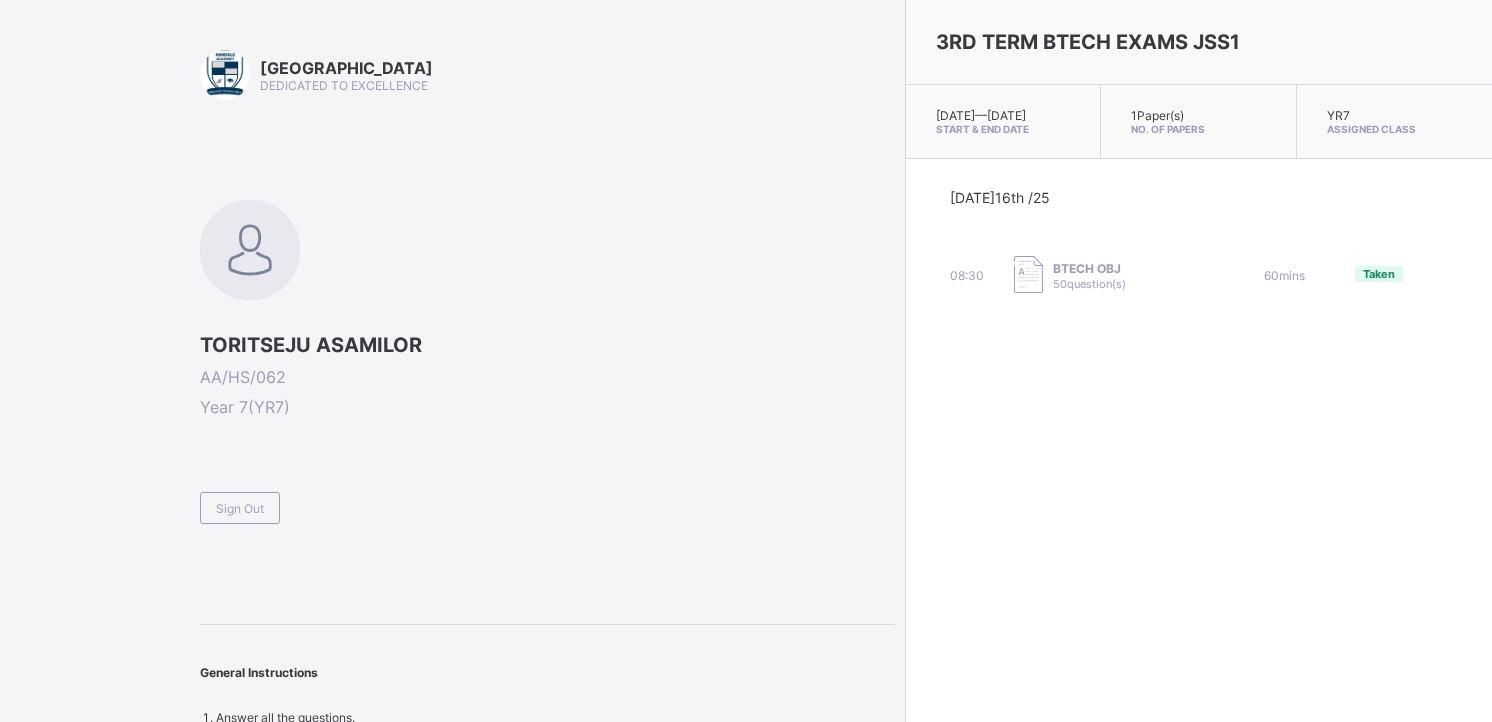 scroll, scrollTop: 0, scrollLeft: 0, axis: both 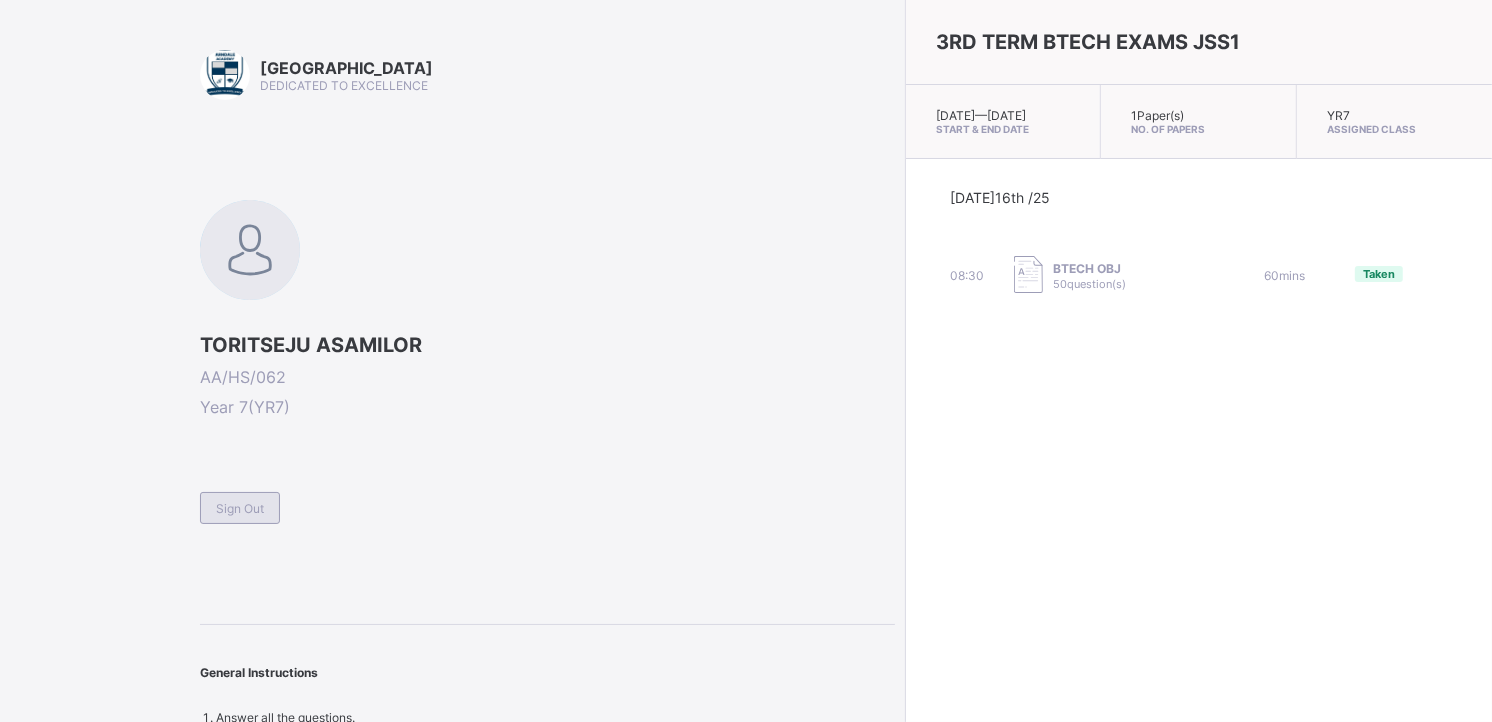 click on "Sign Out" at bounding box center (240, 508) 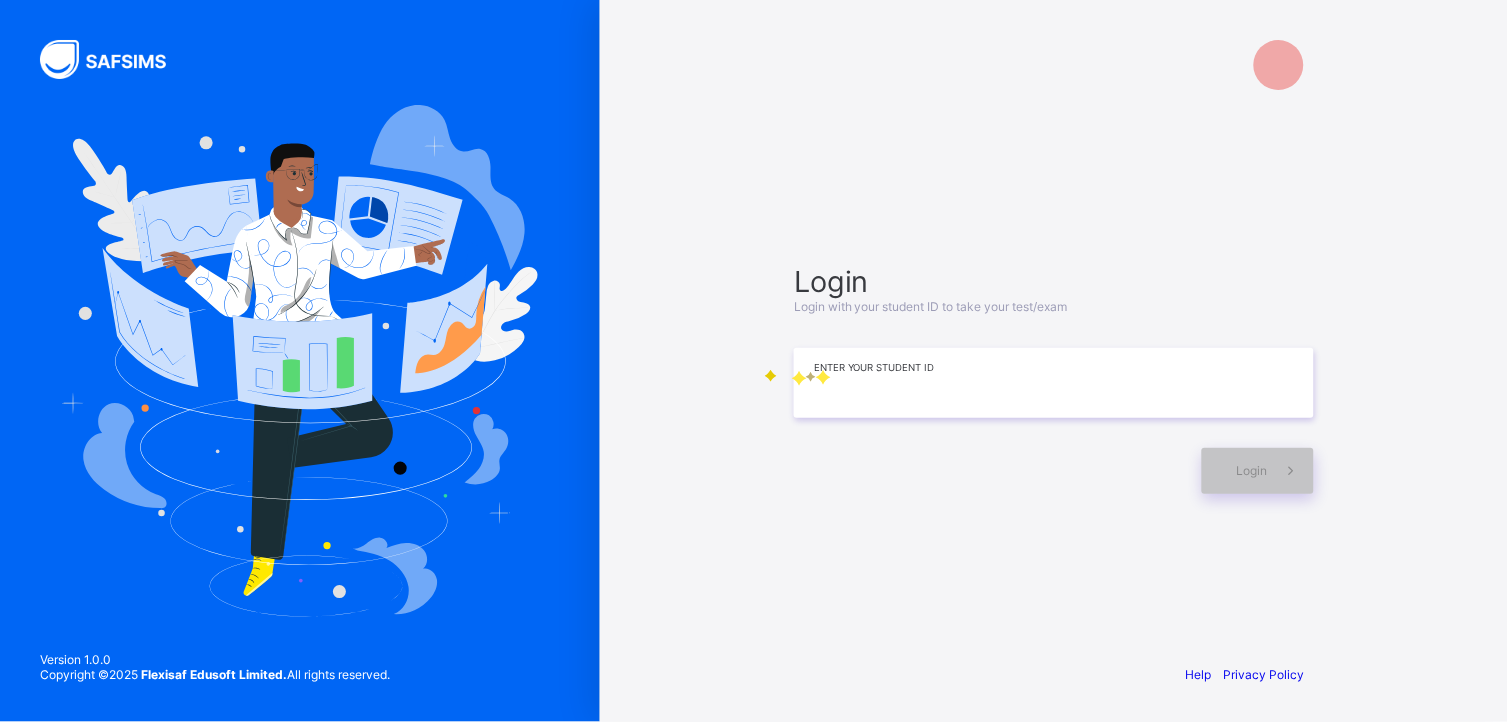 click at bounding box center (1054, 383) 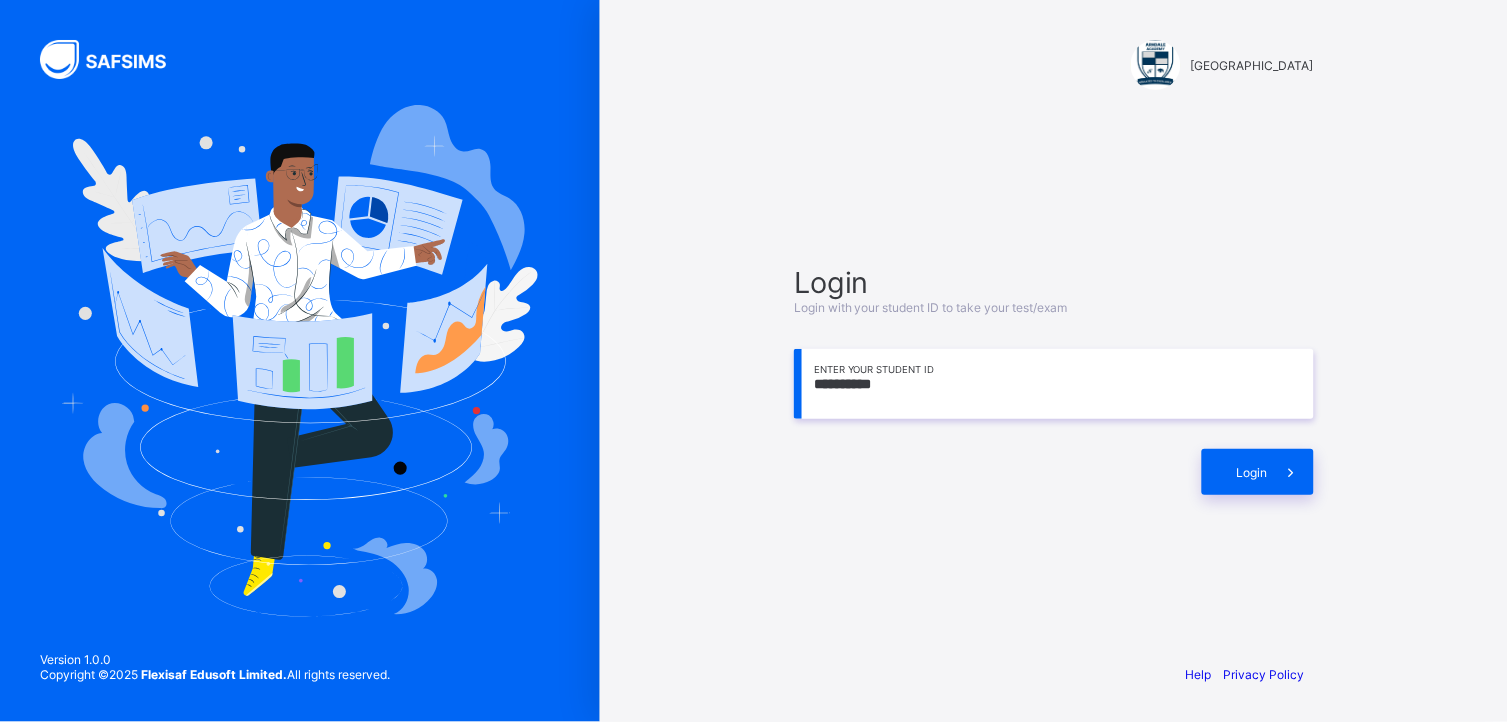 type on "**********" 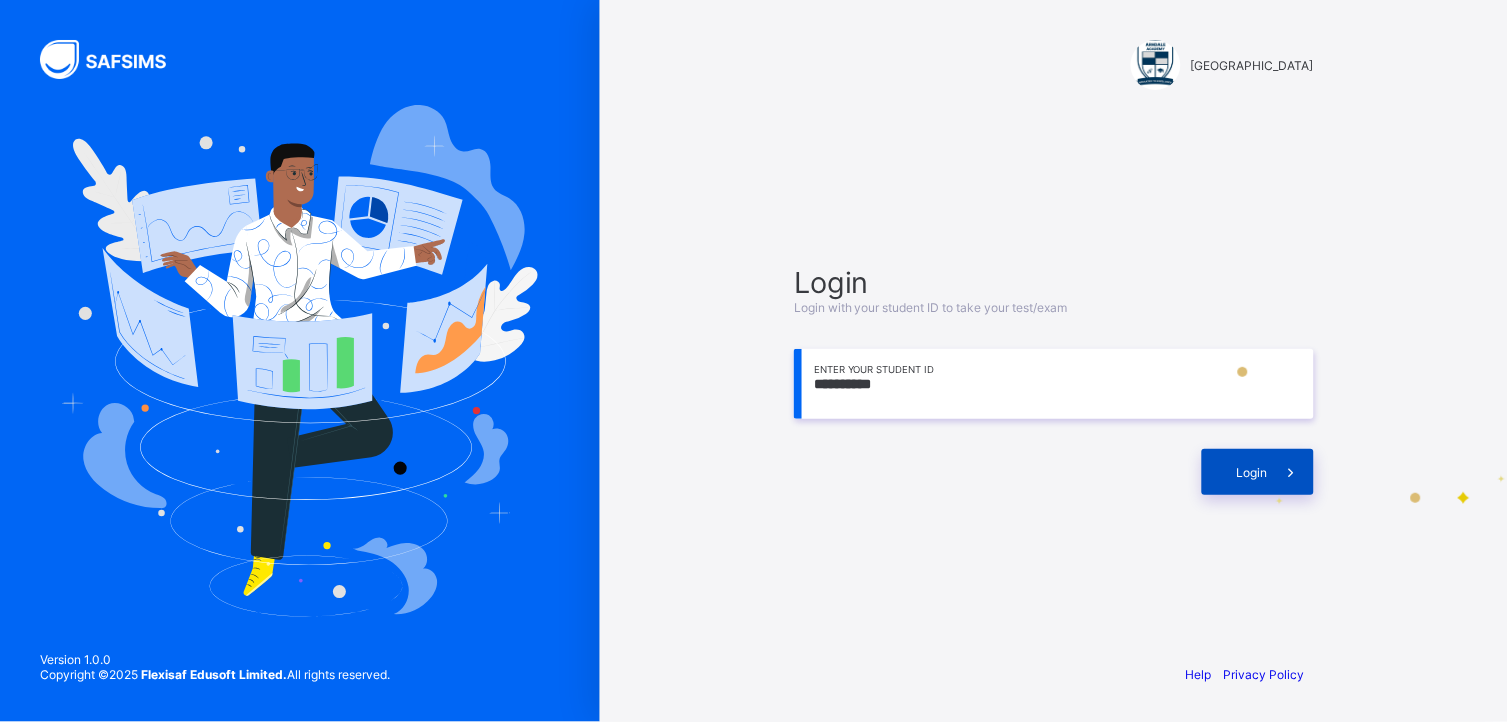 click on "Login" at bounding box center [1258, 472] 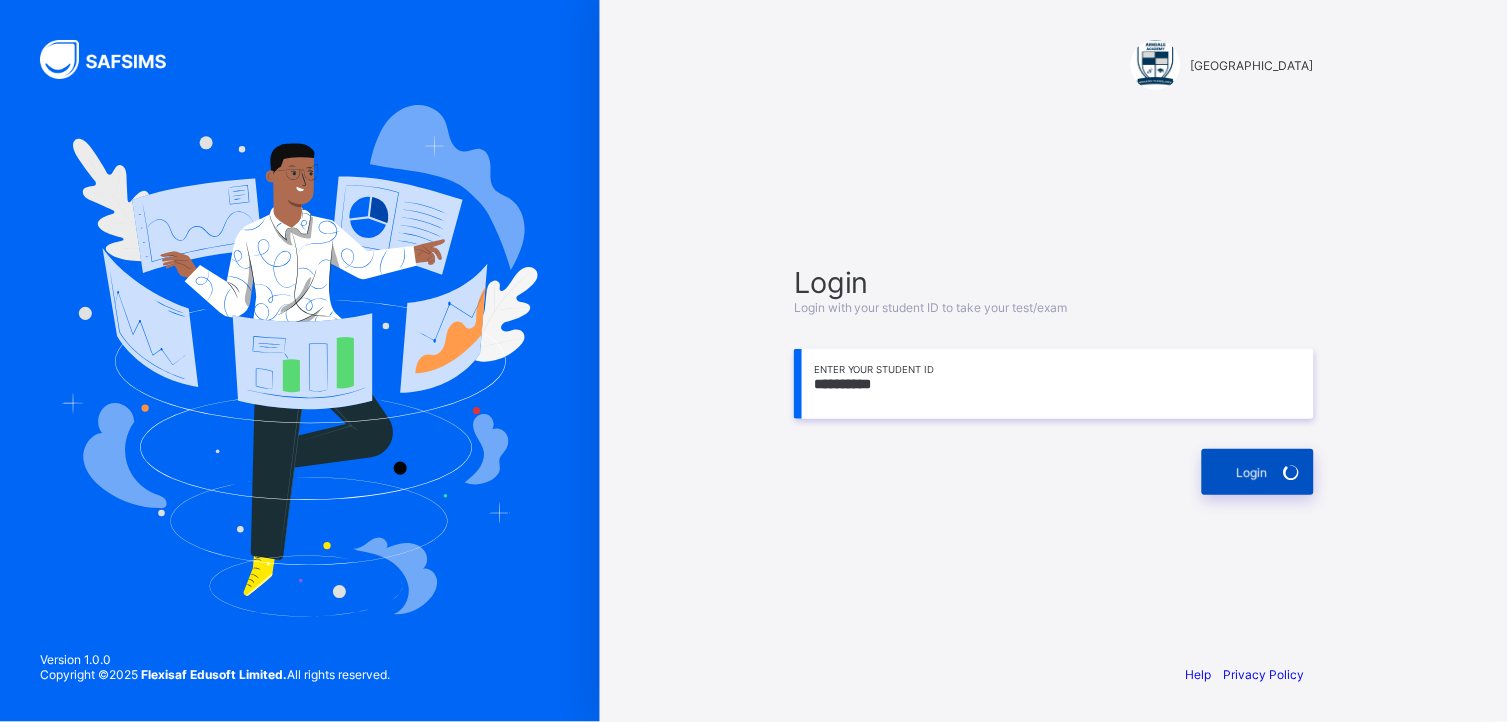 click on "Login" at bounding box center [1258, 472] 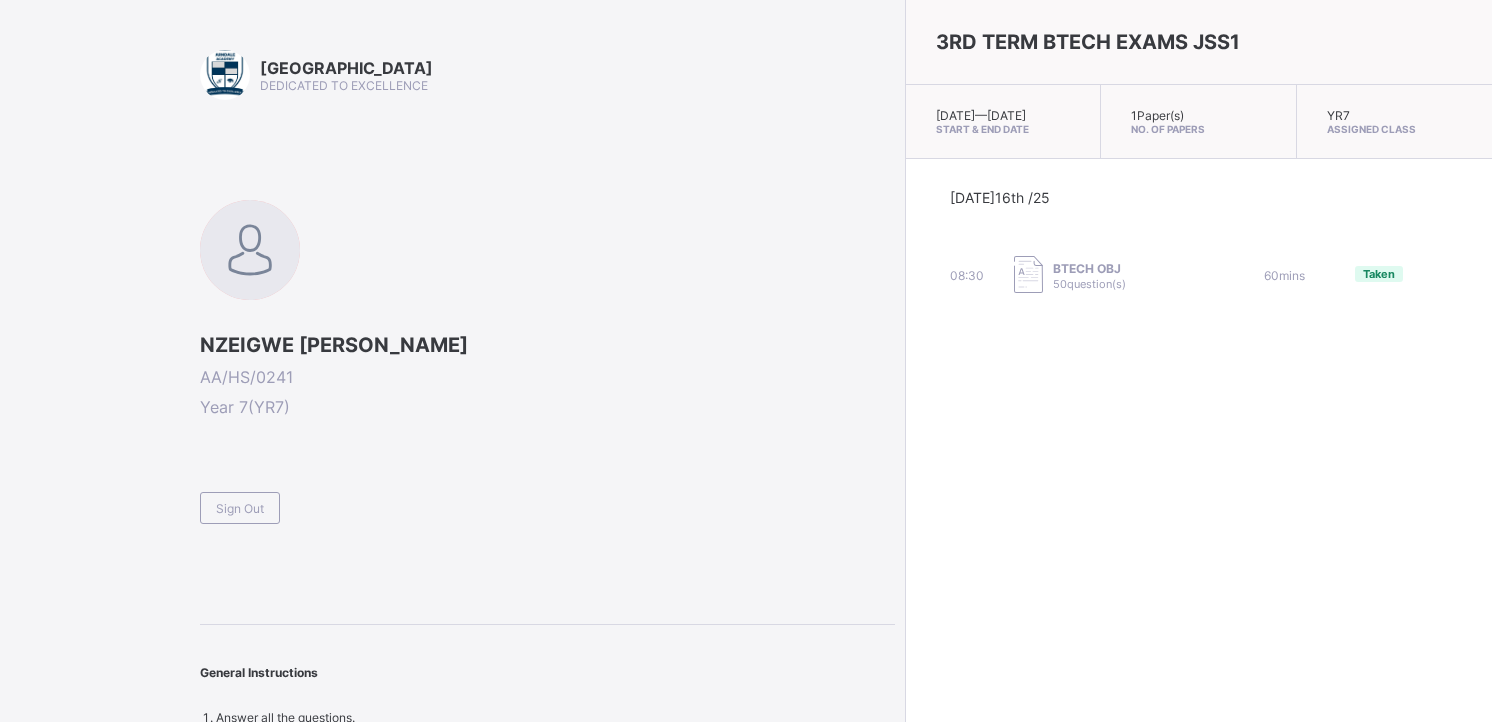 scroll, scrollTop: 0, scrollLeft: 0, axis: both 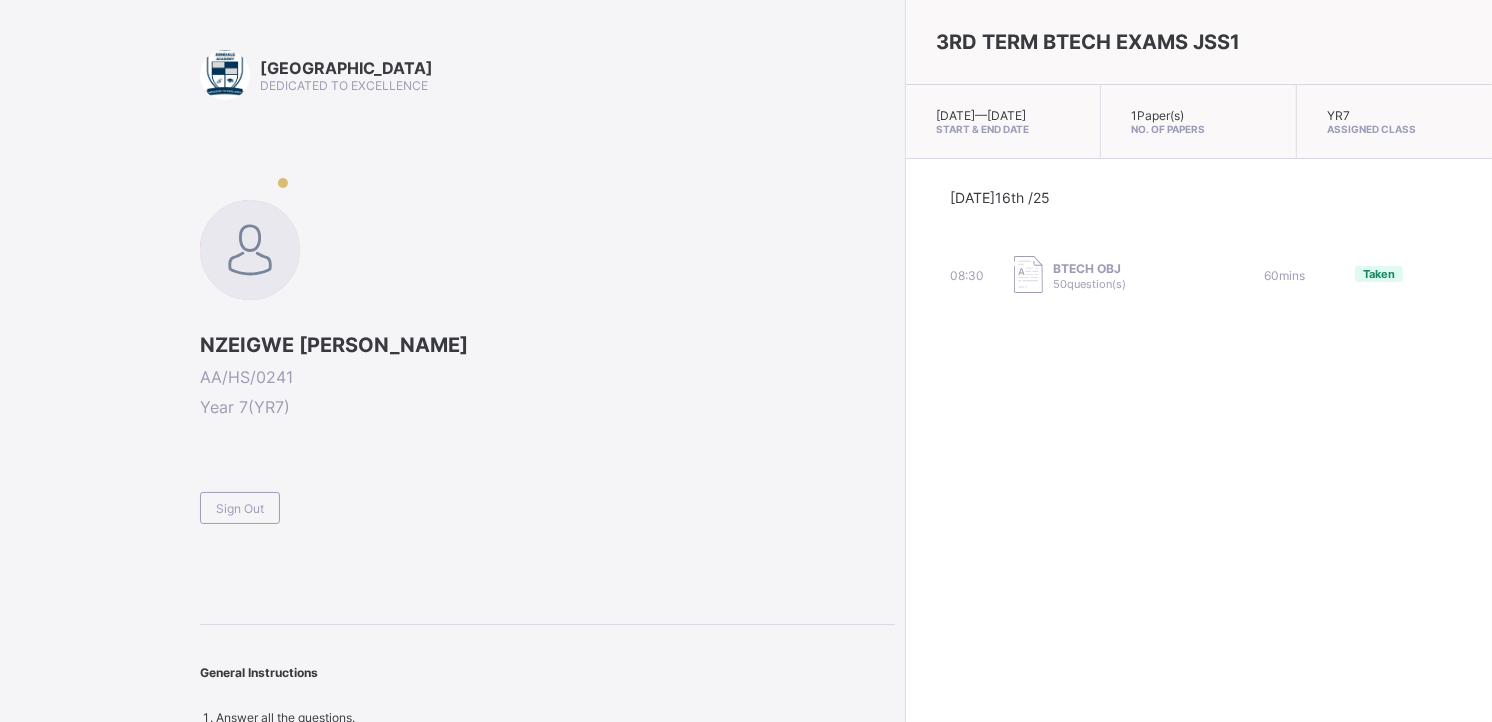 click on "Arndale Academy   DEDICATED TO EXCELLENCE [PERSON_NAME]/HS/0241 Year 7  ( YR7 )  Sign Out   General Instructions  Answer all the questions." at bounding box center [547, 387] 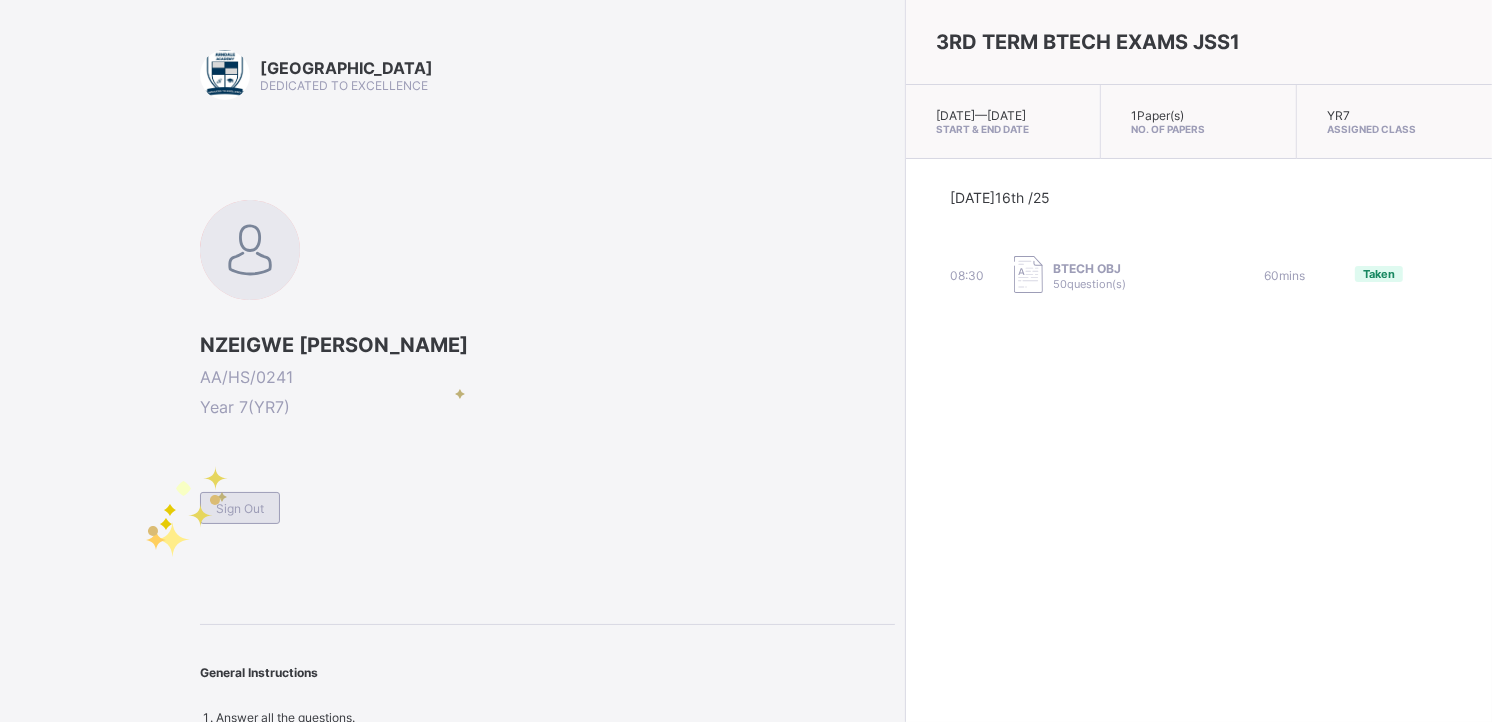 click on "Sign Out" at bounding box center [240, 508] 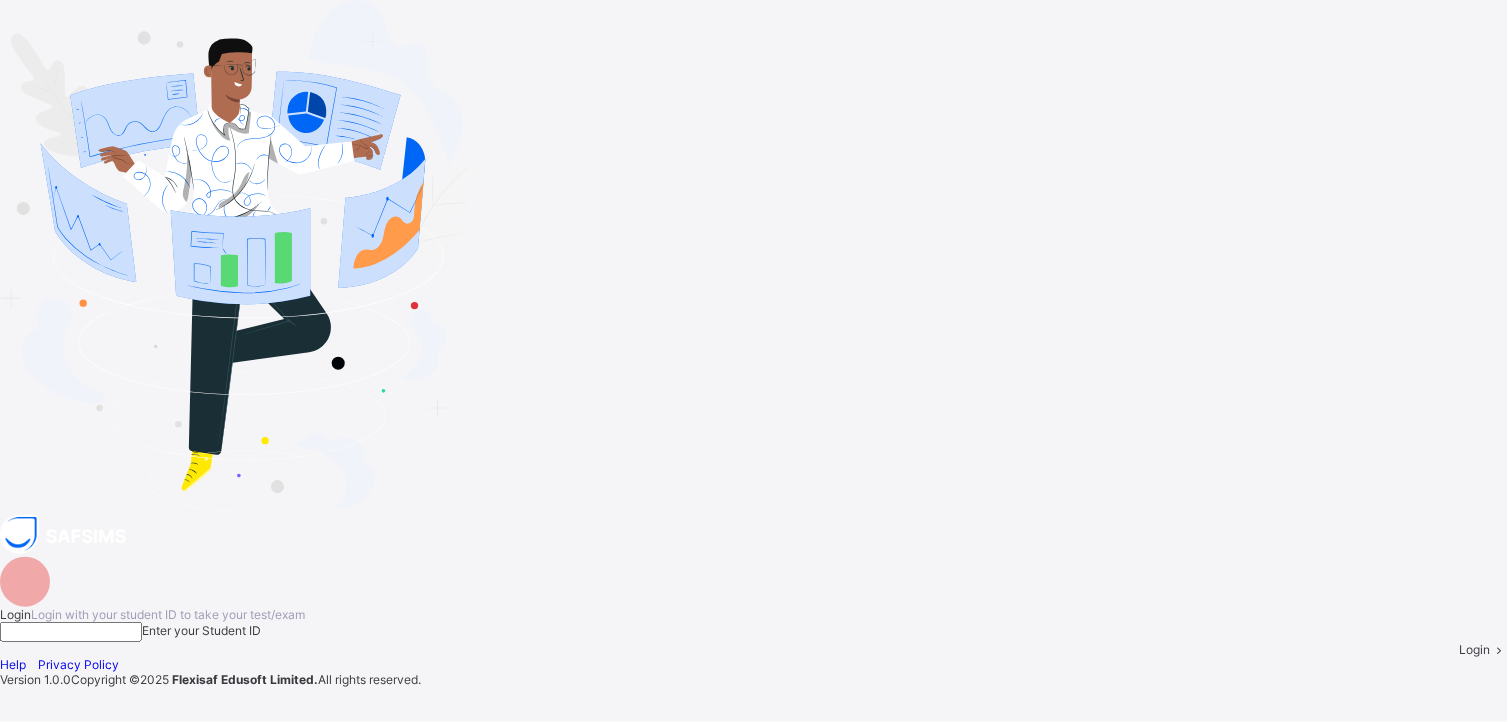 click at bounding box center [71, 632] 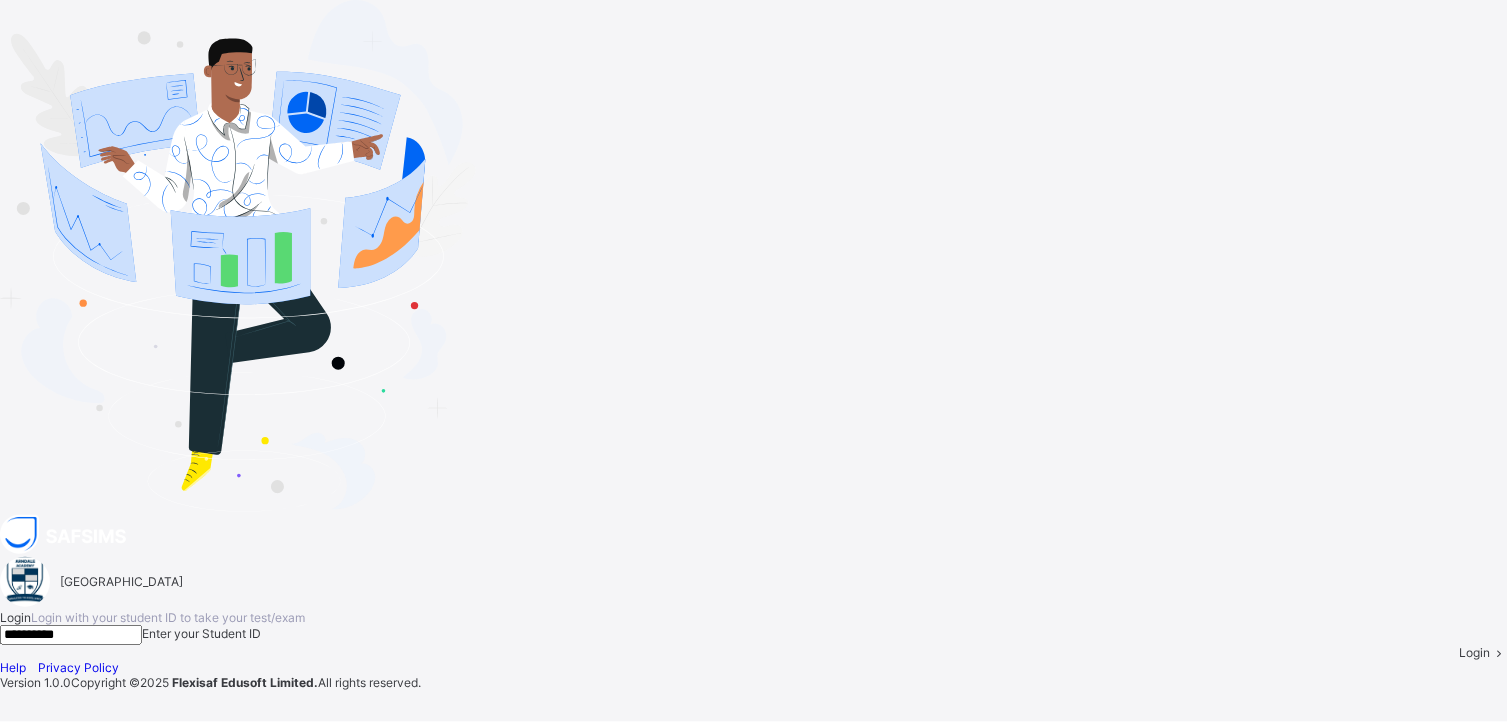 type on "**********" 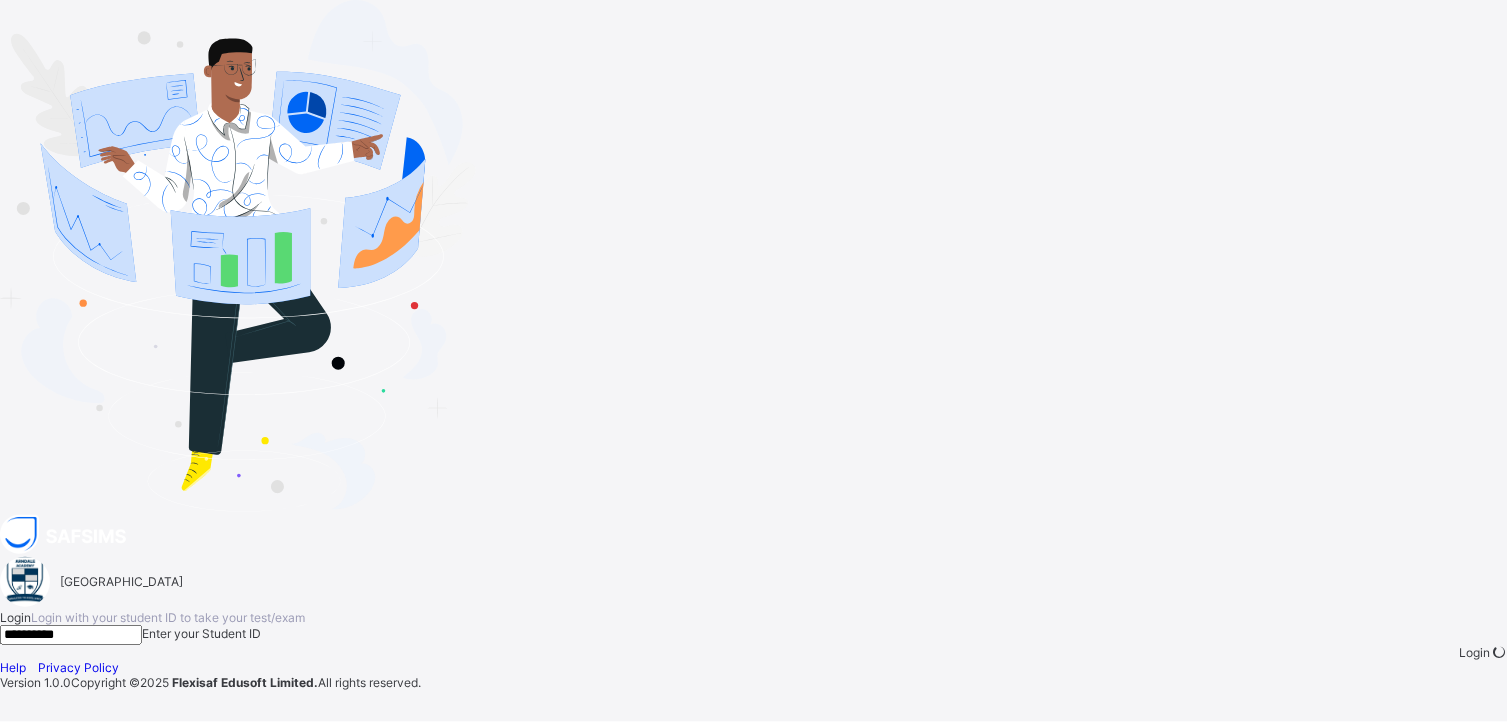 click on "Login" at bounding box center [1484, 652] 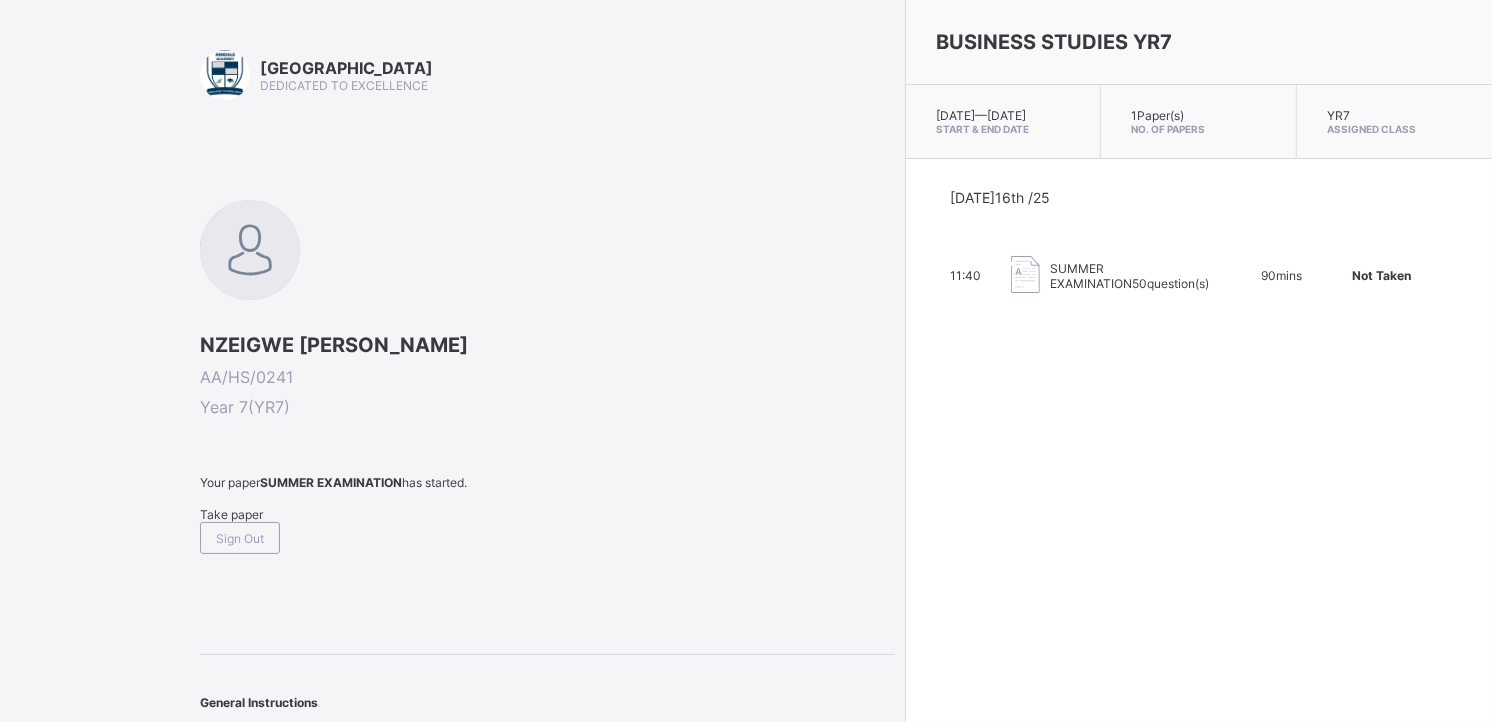 click on "Take paper" at bounding box center [231, 514] 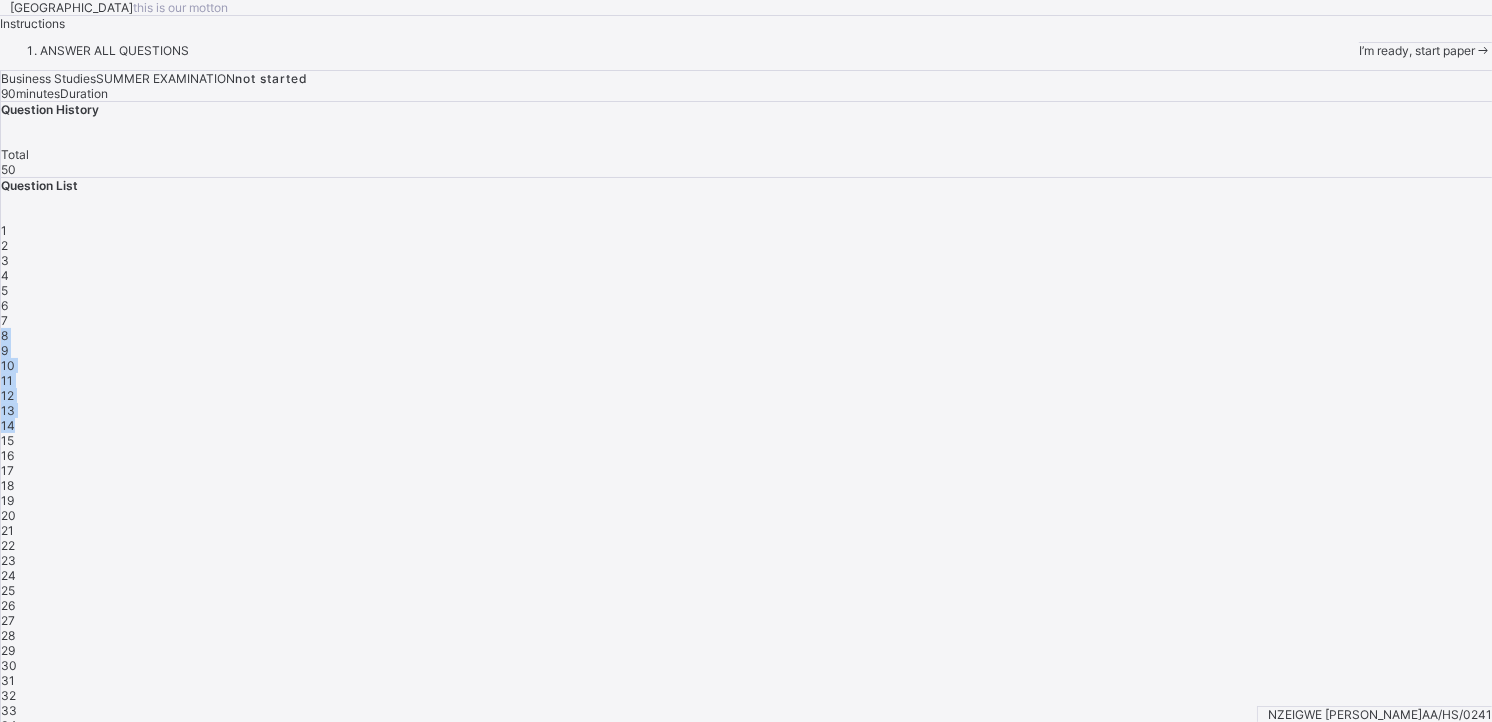 drag, startPoint x: 1490, startPoint y: 415, endPoint x: 1512, endPoint y: 493, distance: 81.0432 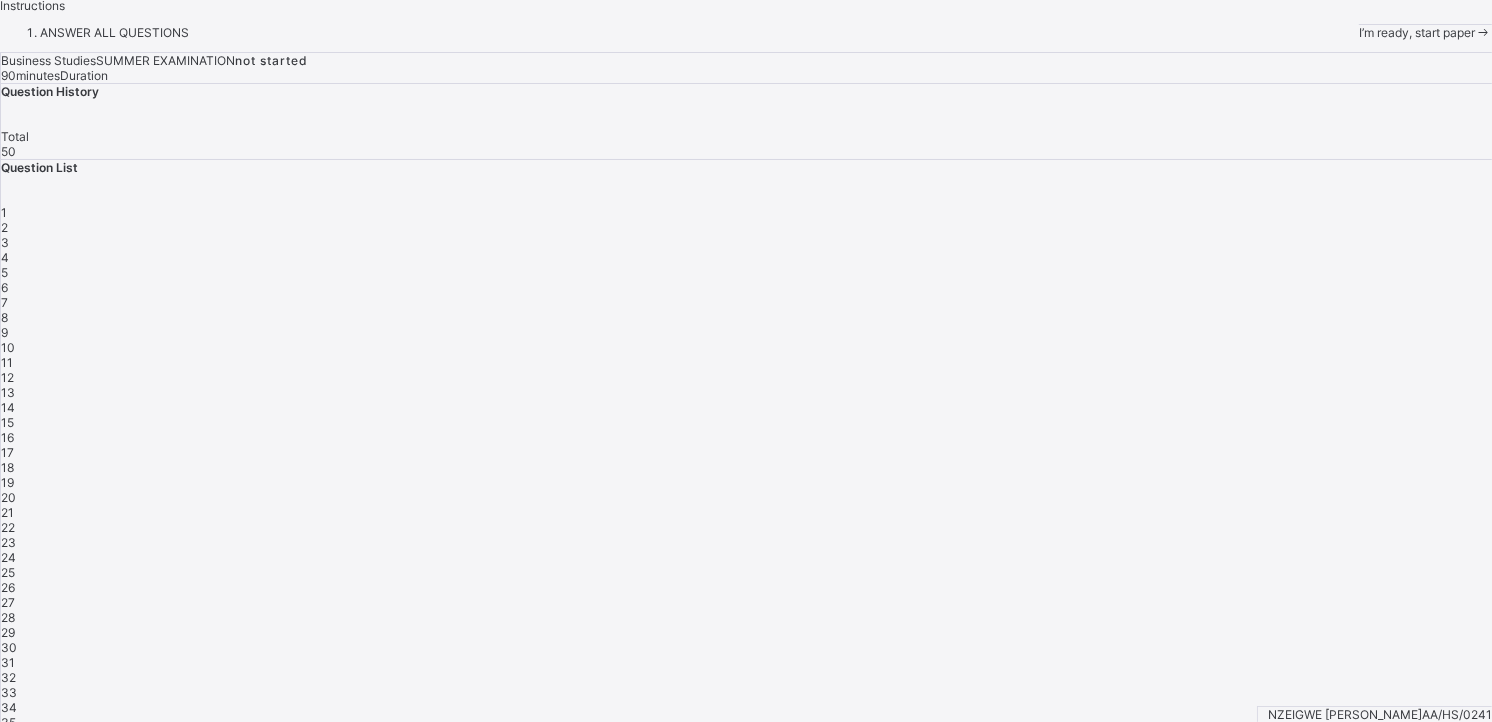click on "I’m ready, start paper" at bounding box center (1425, 32) 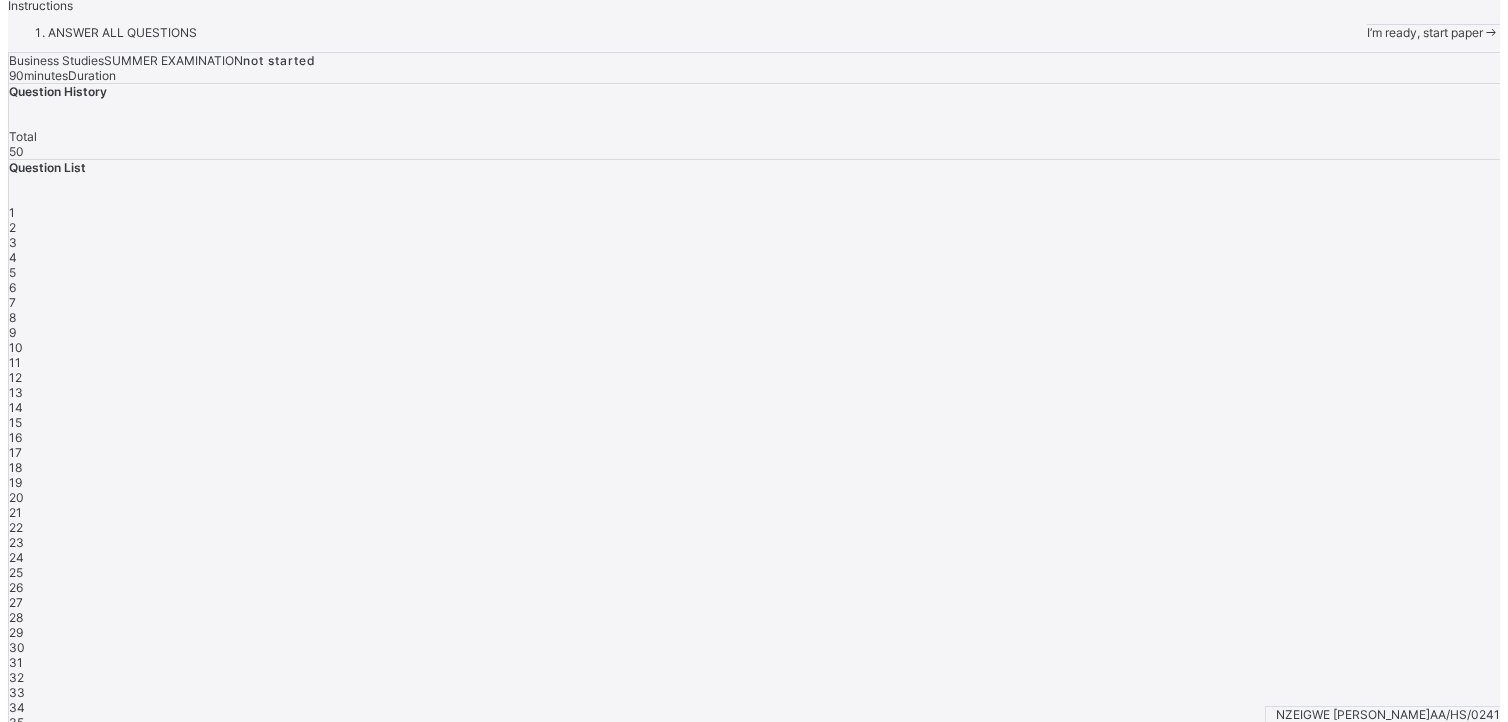 scroll, scrollTop: 0, scrollLeft: 0, axis: both 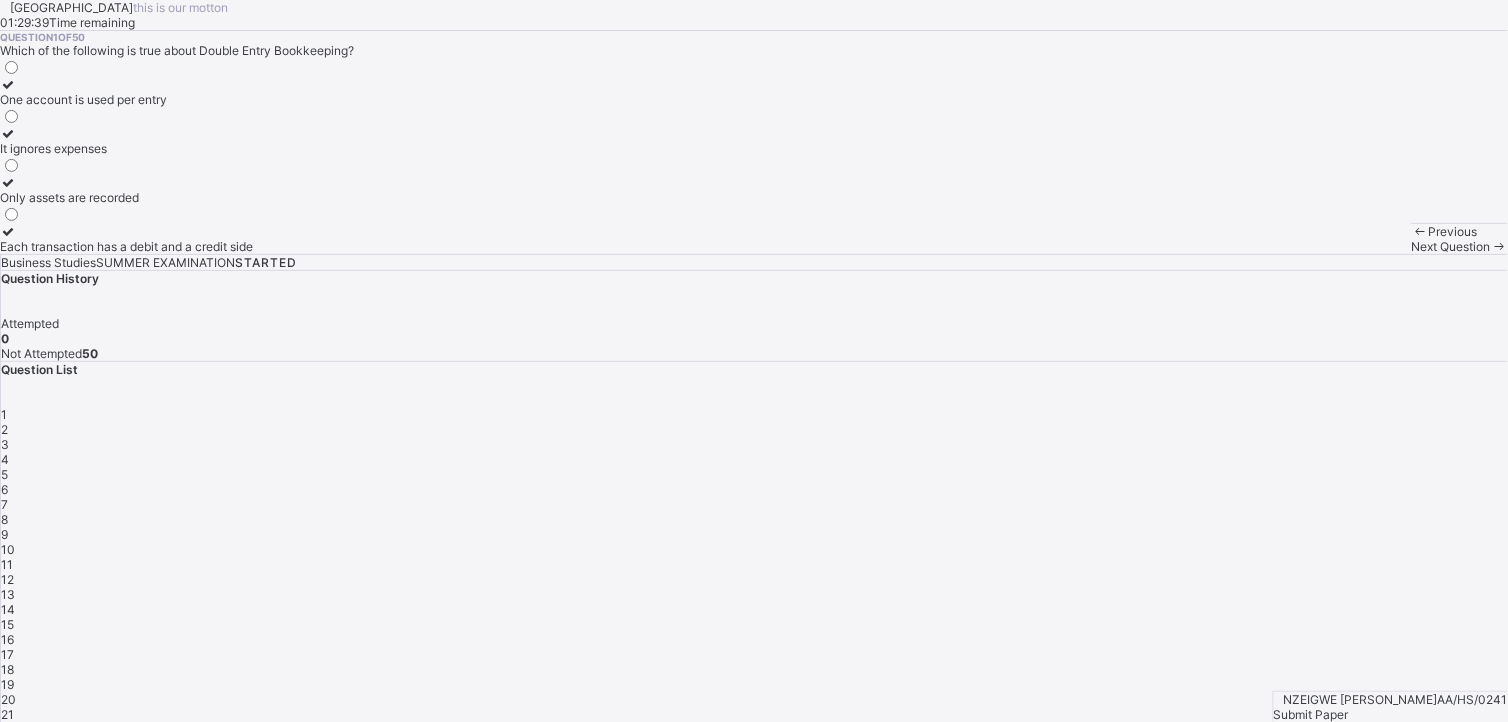 click on "One account is used per entry" at bounding box center (126, 99) 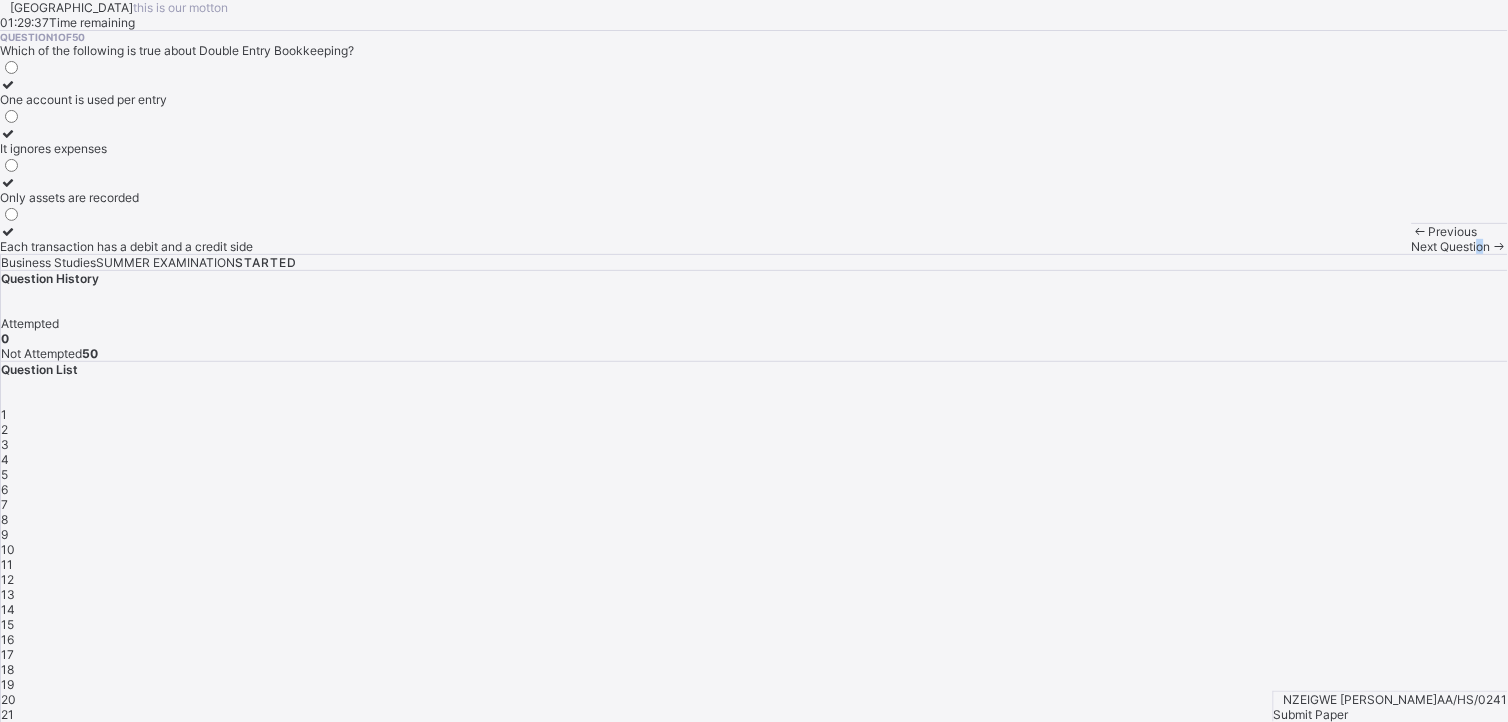click on "Next Question" at bounding box center [1451, 246] 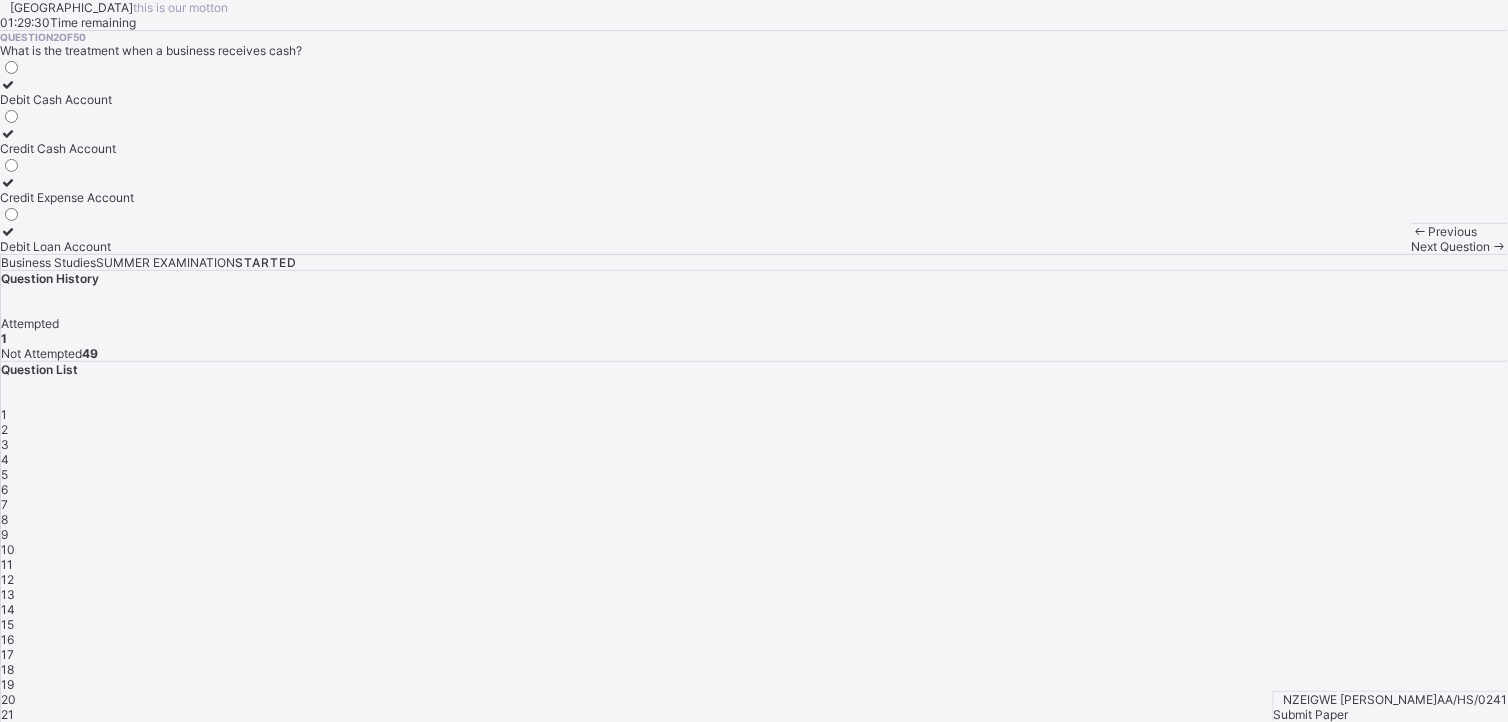 click on "Credit Cash Account" at bounding box center [67, 141] 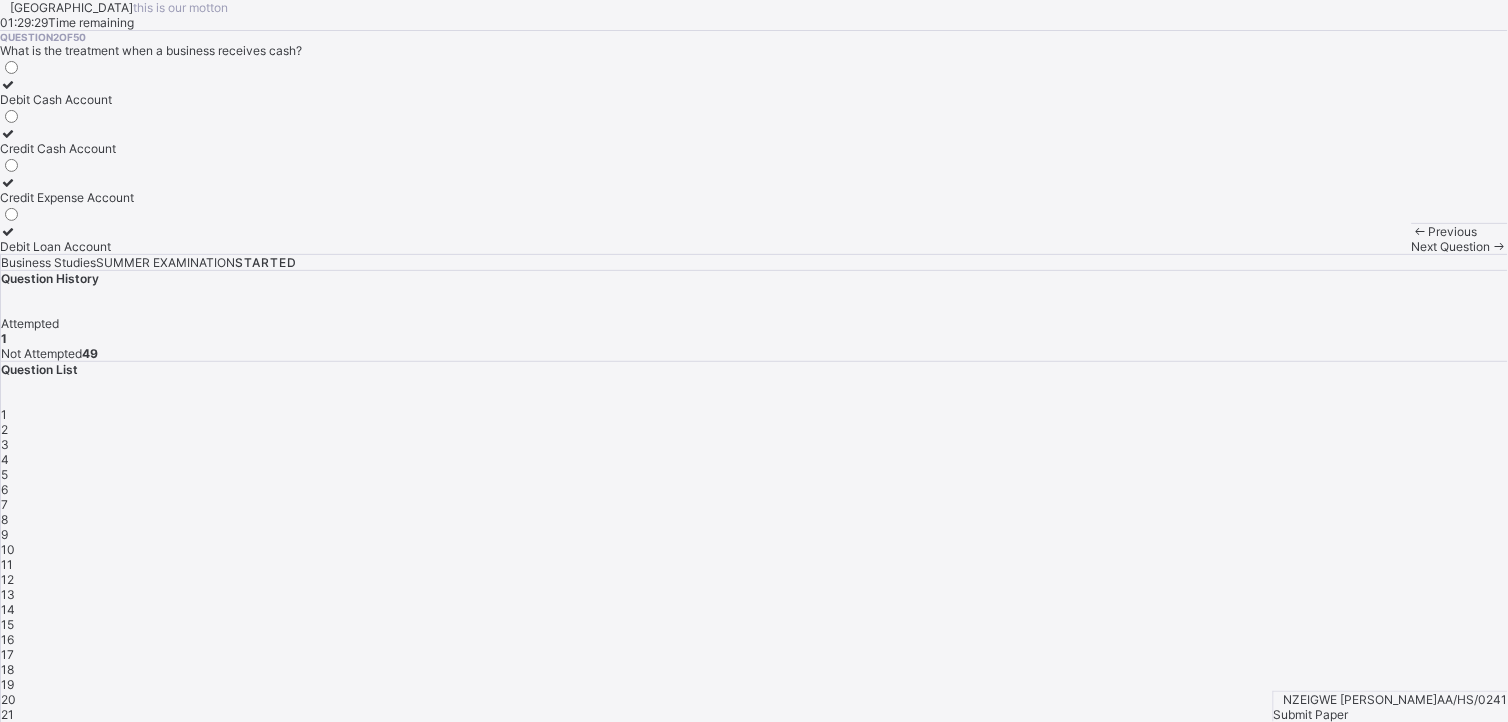 click on "Next Question" at bounding box center (1451, 246) 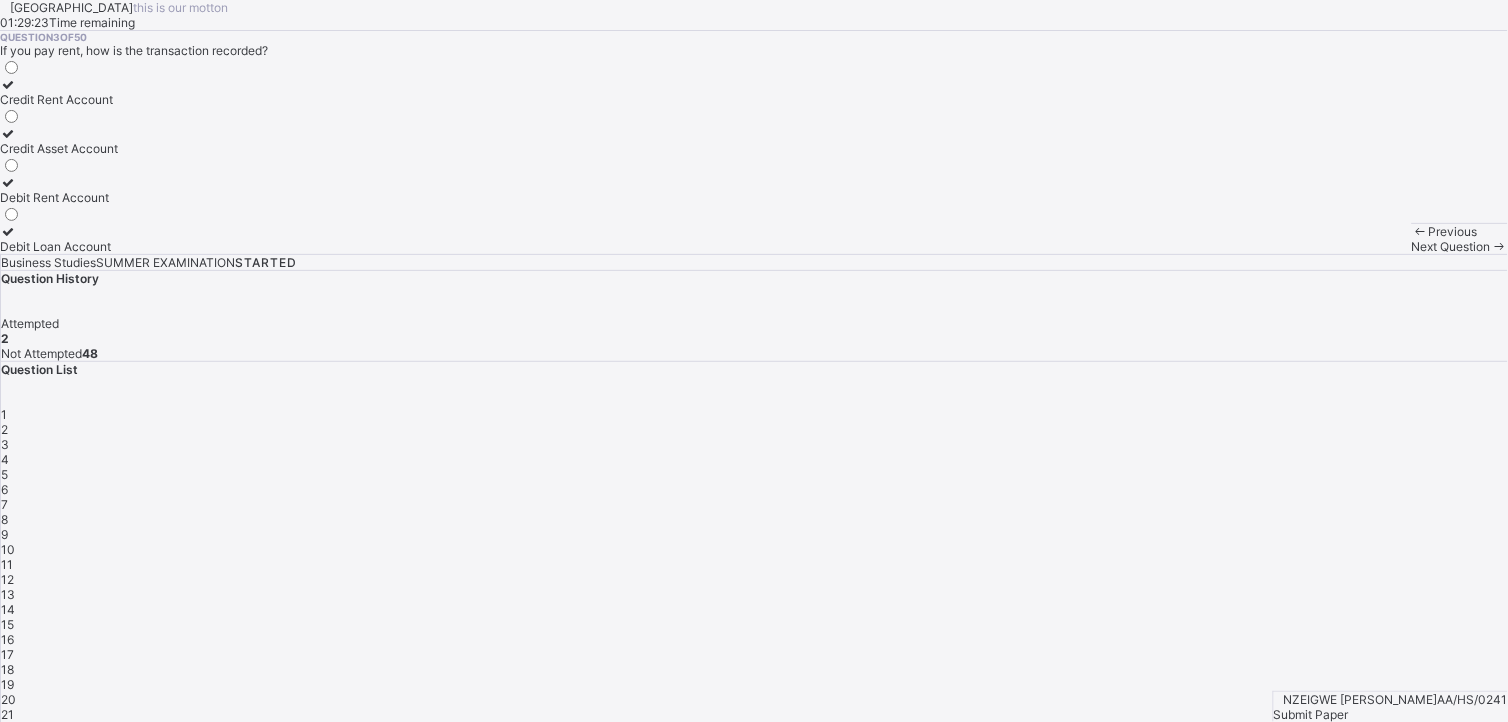 click on "Debit Rent Account" at bounding box center [59, 197] 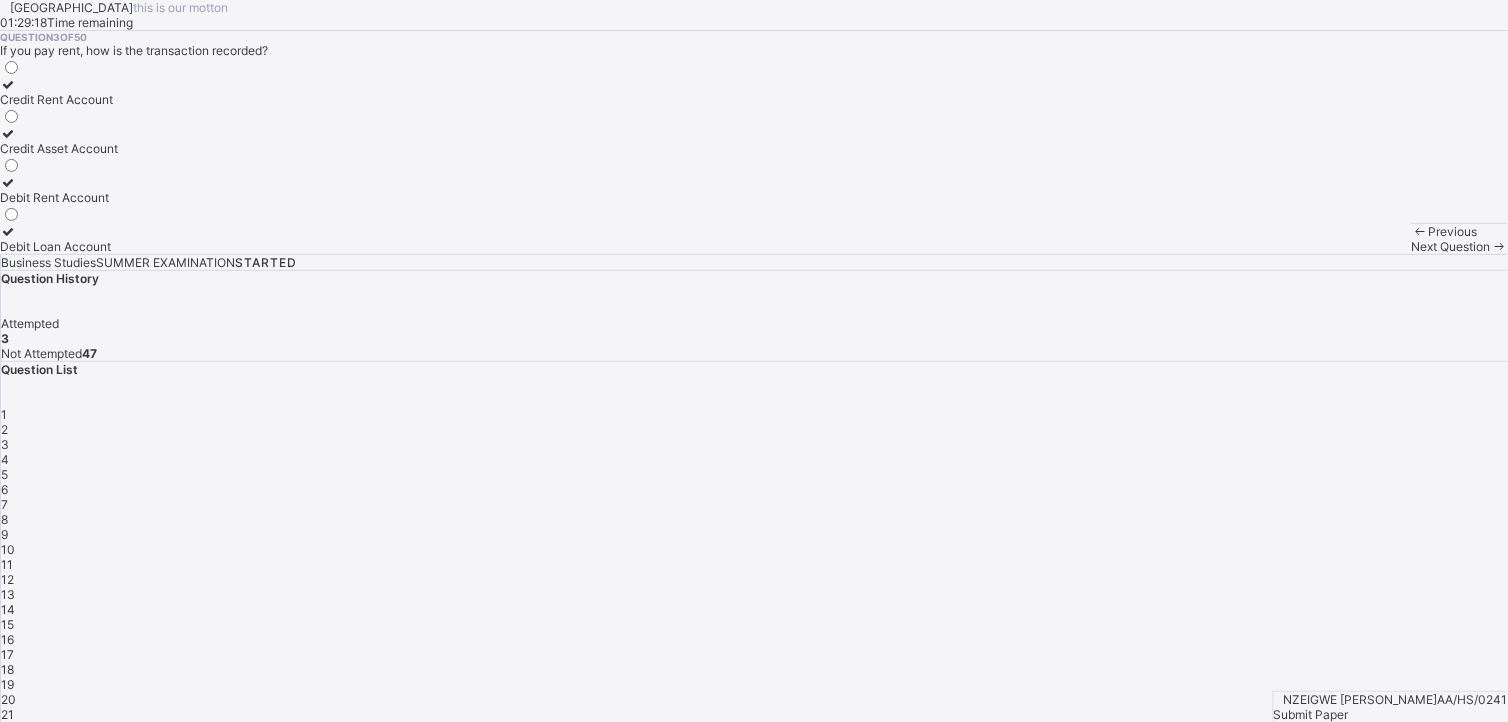 click on "Credit Rent Account" at bounding box center (59, 92) 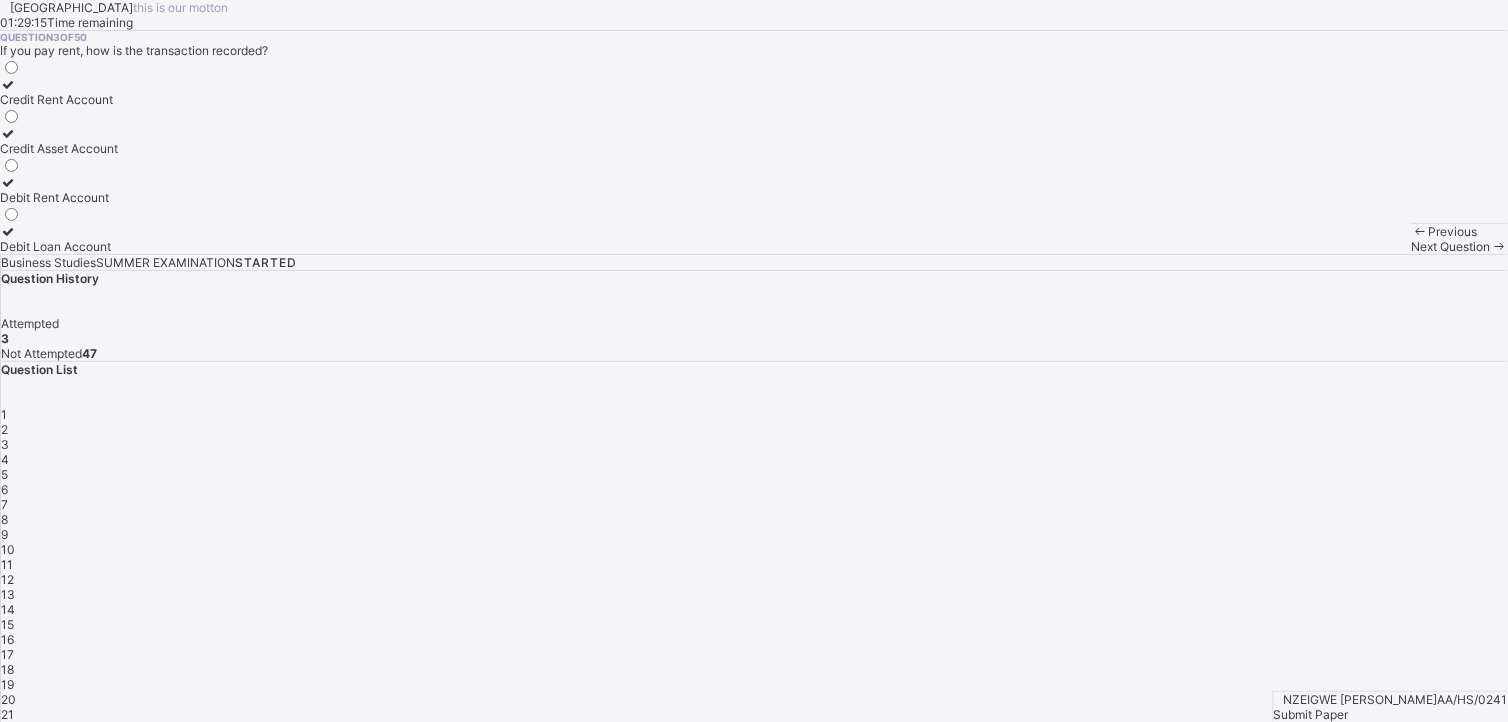 click on "Next Question" at bounding box center [1451, 246] 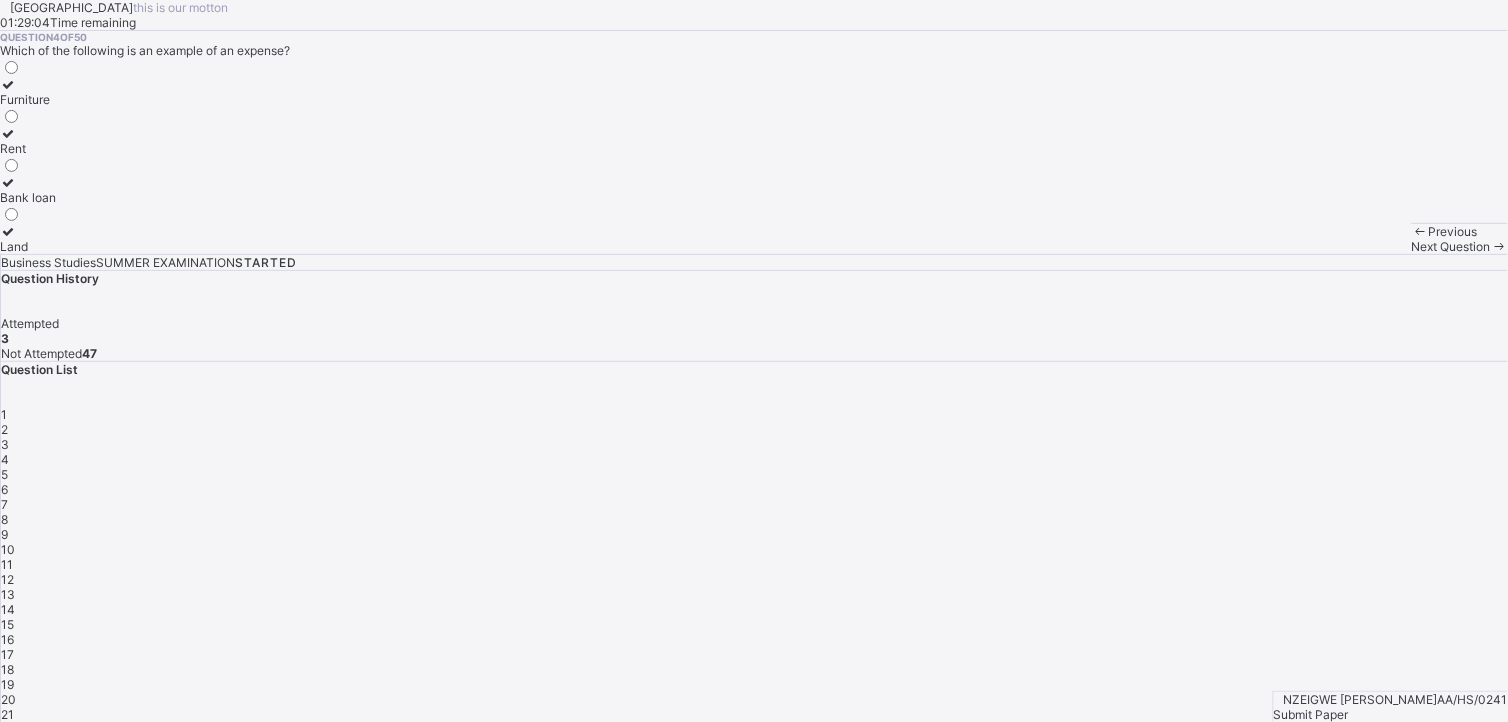 drag, startPoint x: 284, startPoint y: 407, endPoint x: 274, endPoint y: 410, distance: 10.440307 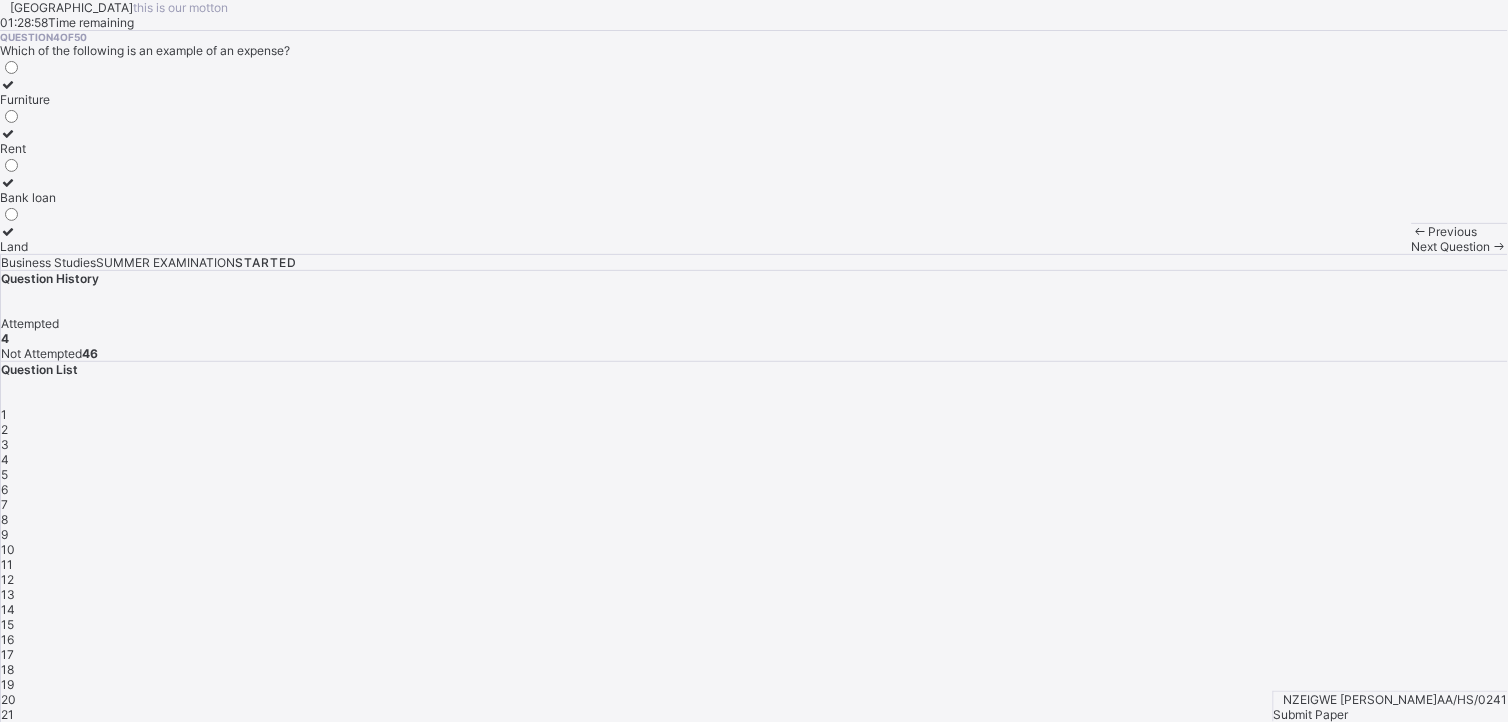 click on "Arndale Academy this is our [PERSON_NAME] 01:28:58 Time remaining Question  4  of  50 Which of the following is an example of an expense? Furniture Rent Bank loan Land Previous Next Question" at bounding box center (754, 127) 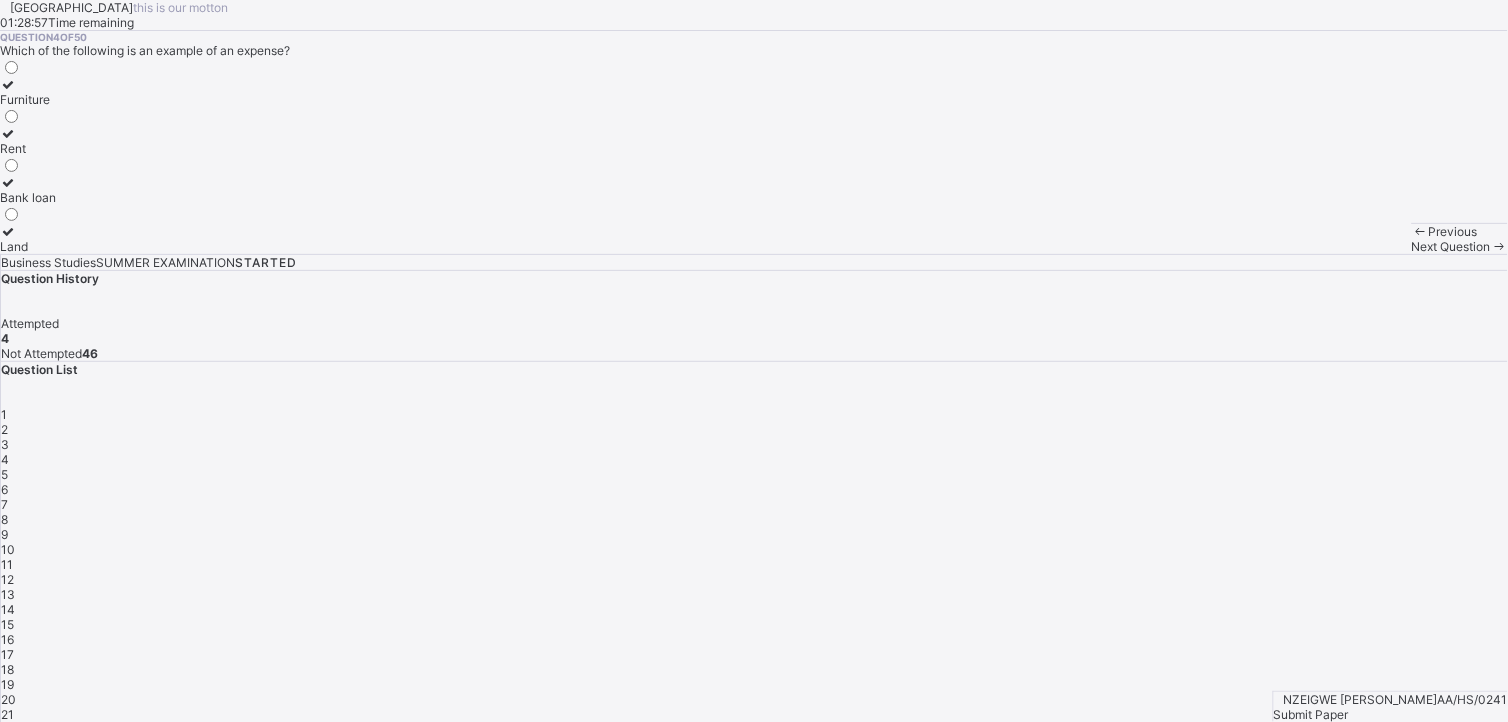 click on "Previous Next Question" at bounding box center [1460, 238] 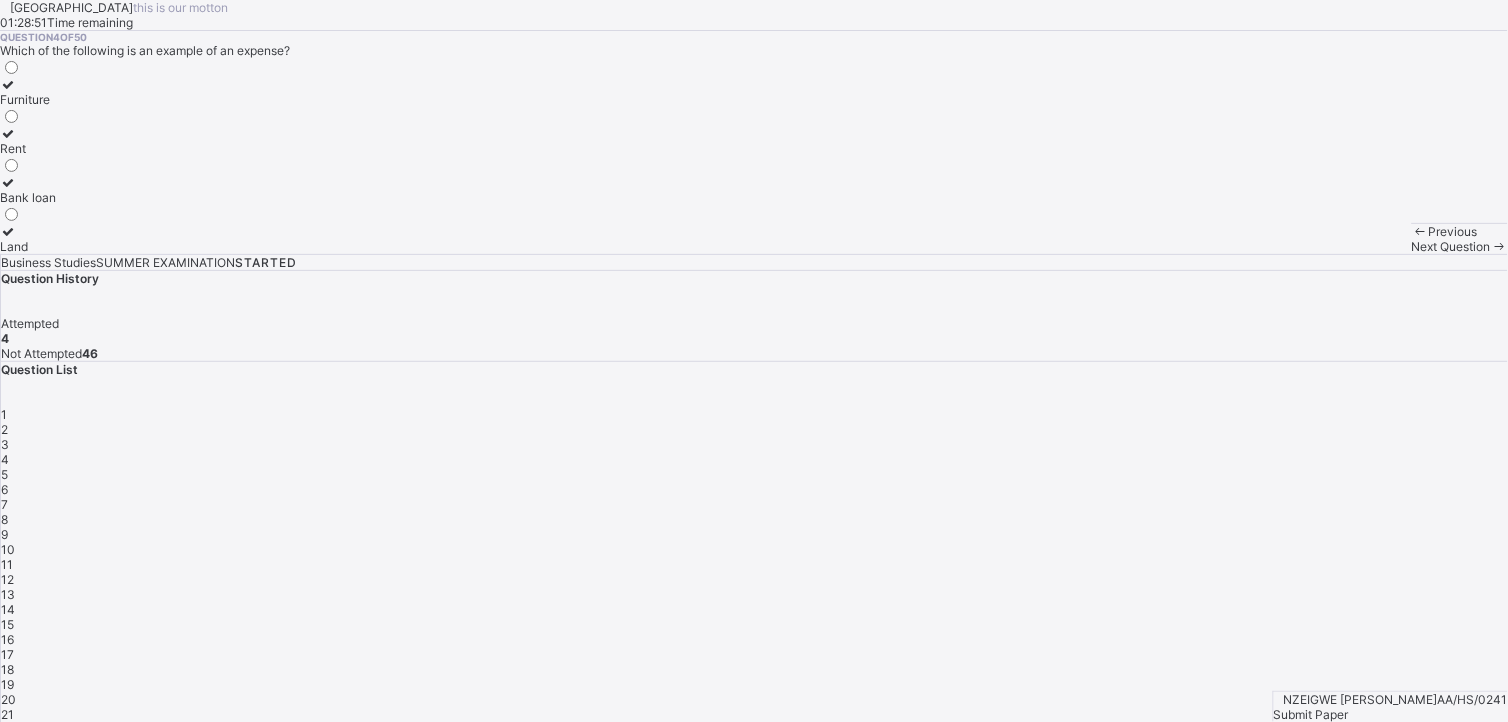 click on "Next Question" at bounding box center (1451, 246) 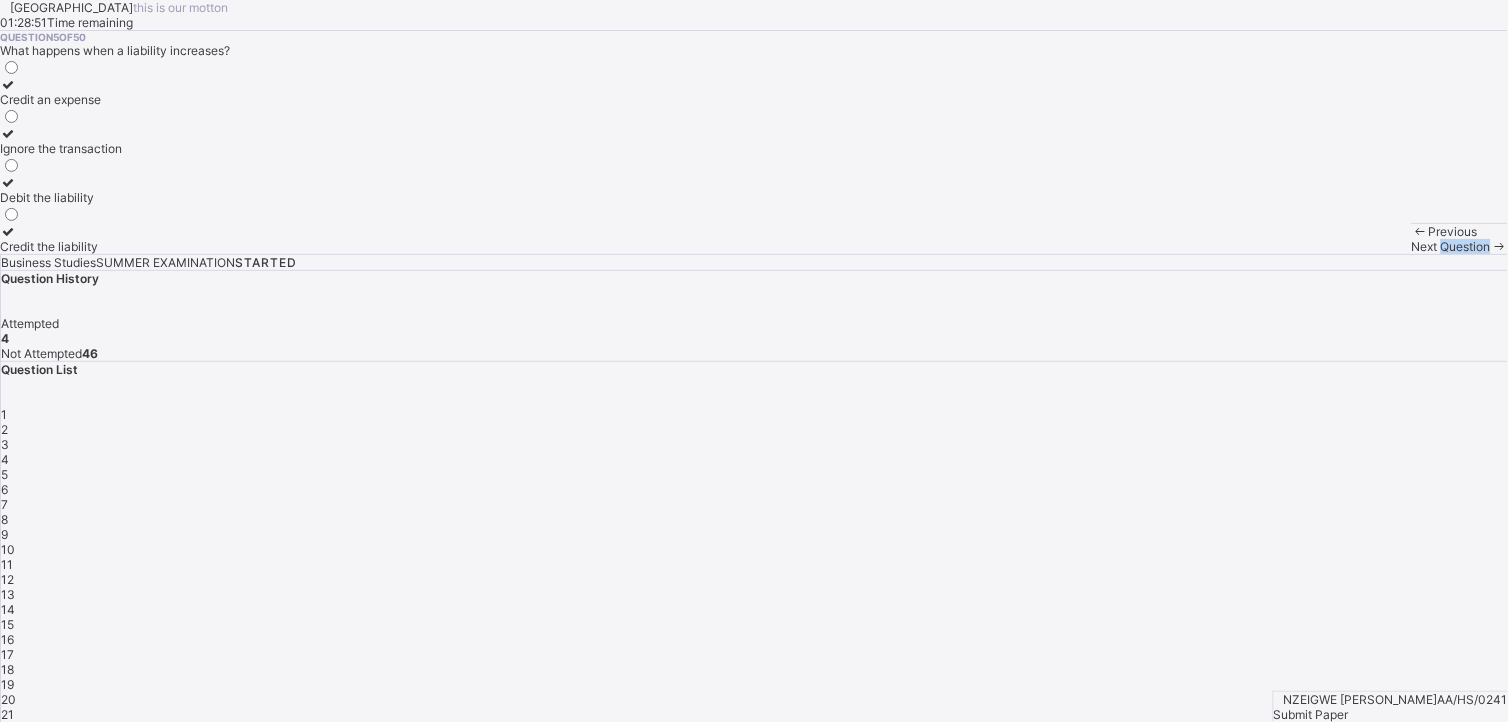 click on "Next Question" at bounding box center [1451, 246] 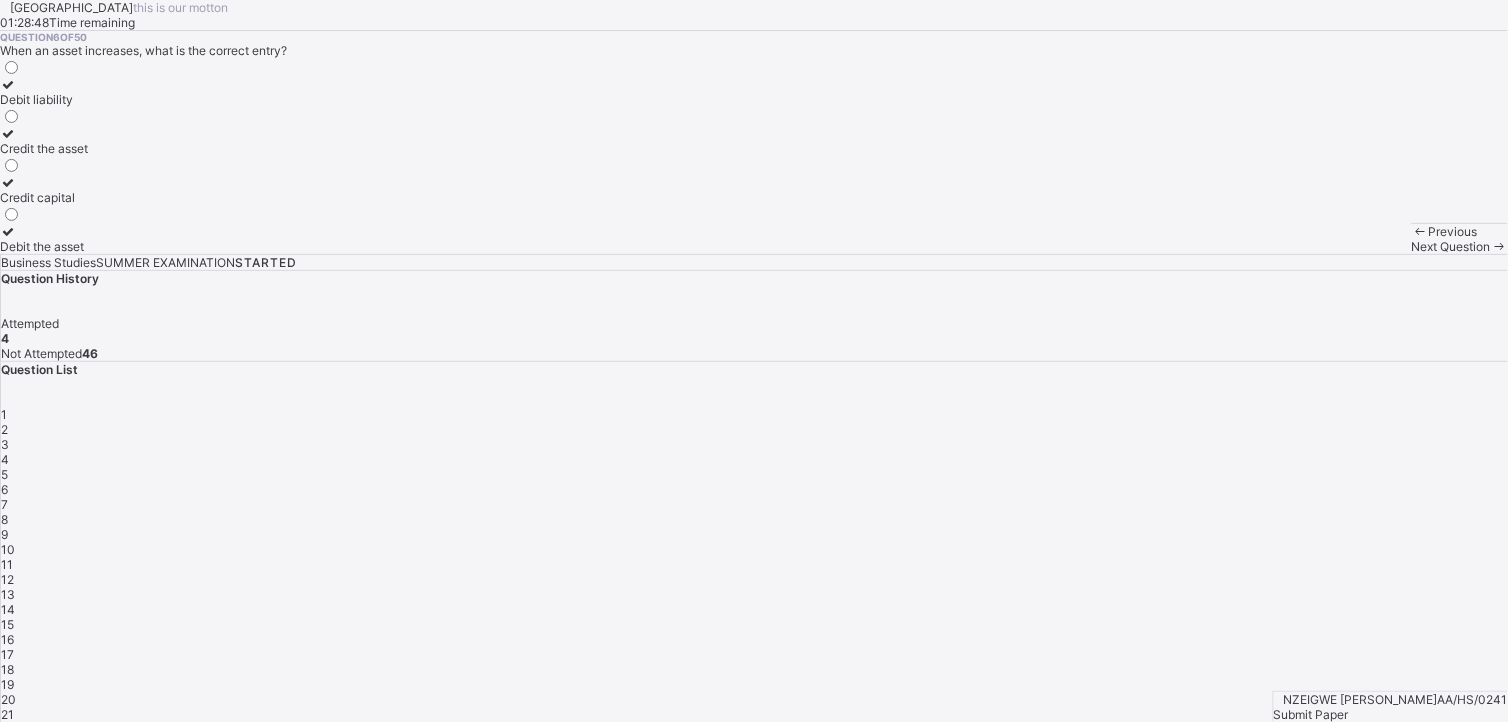 click on "5" at bounding box center (754, 474) 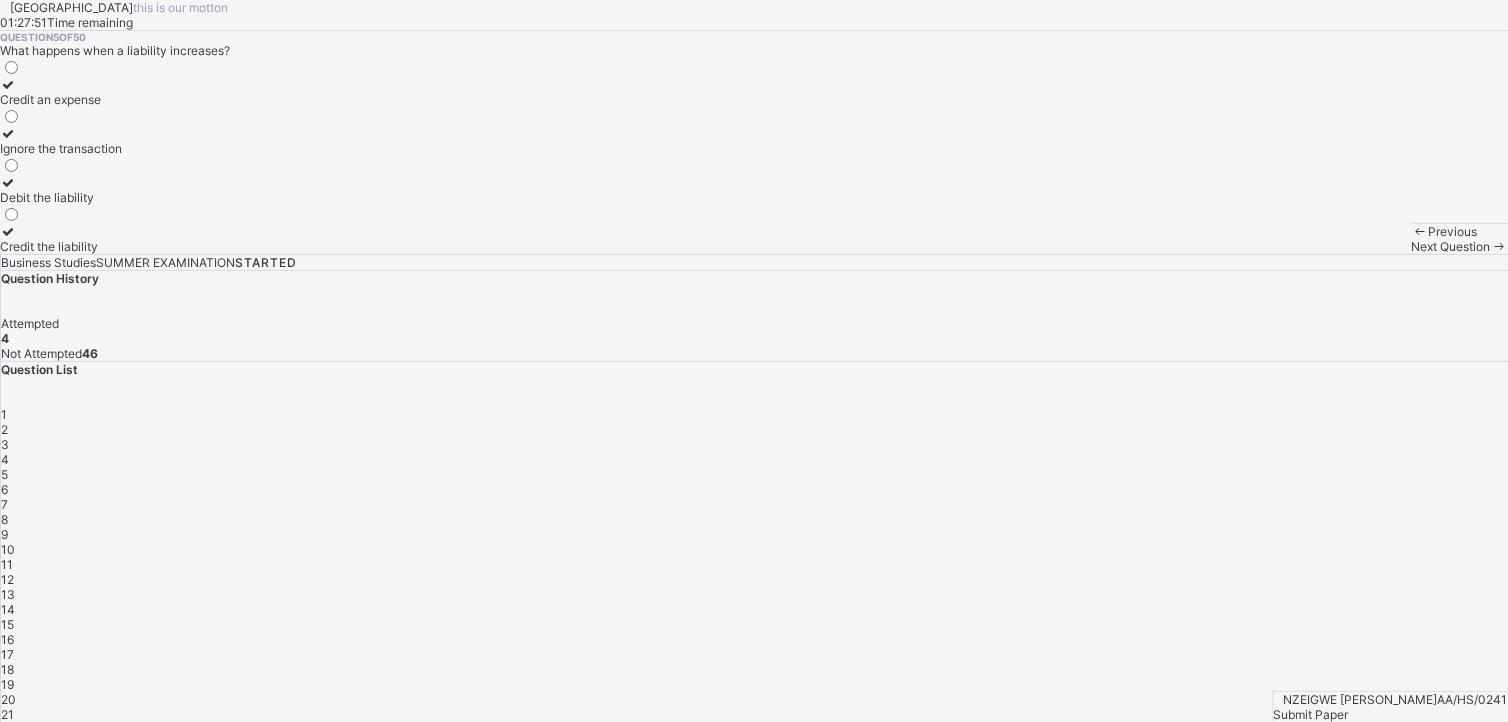 click on "Credit the liability" at bounding box center (61, 239) 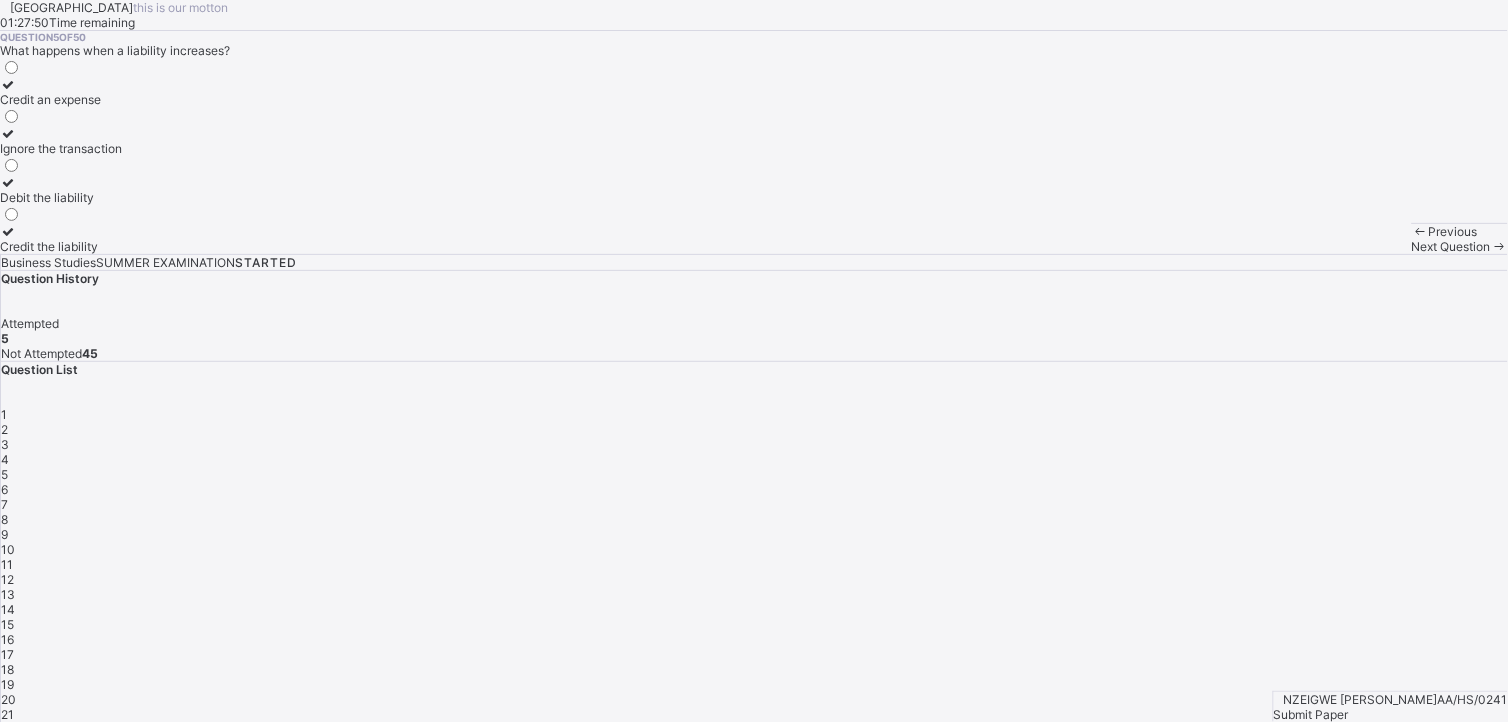 click on "Next Question" at bounding box center [1451, 246] 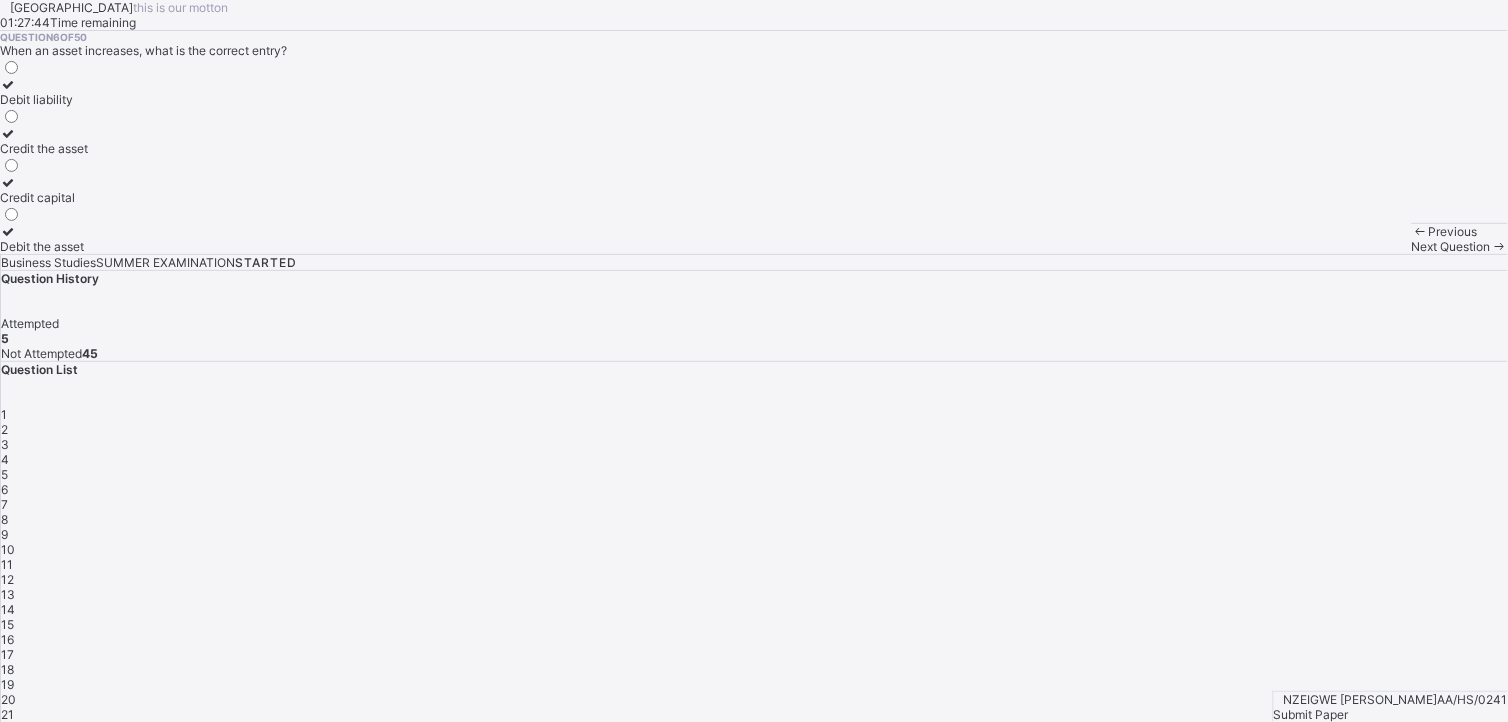 click on "Credit the asset" at bounding box center (44, 148) 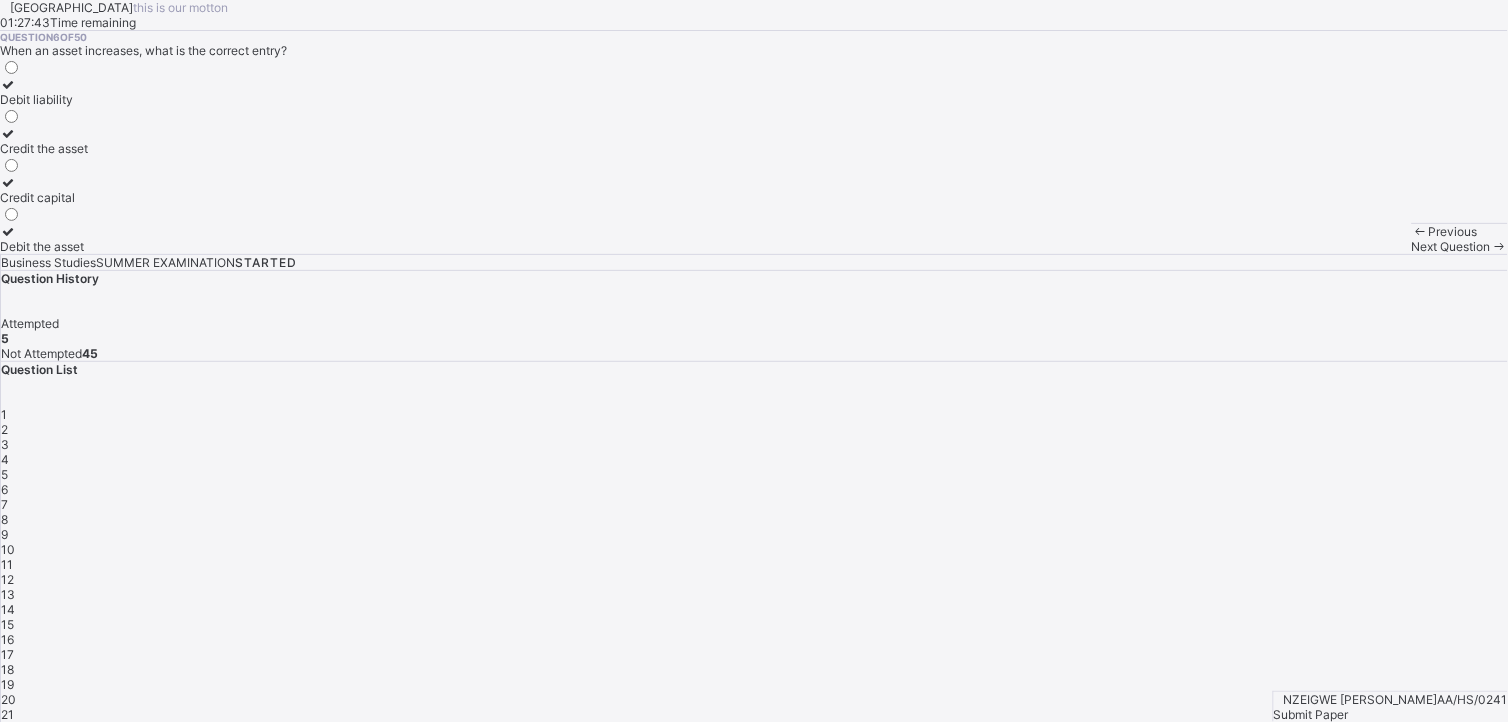 click on "Next Question" at bounding box center [1451, 246] 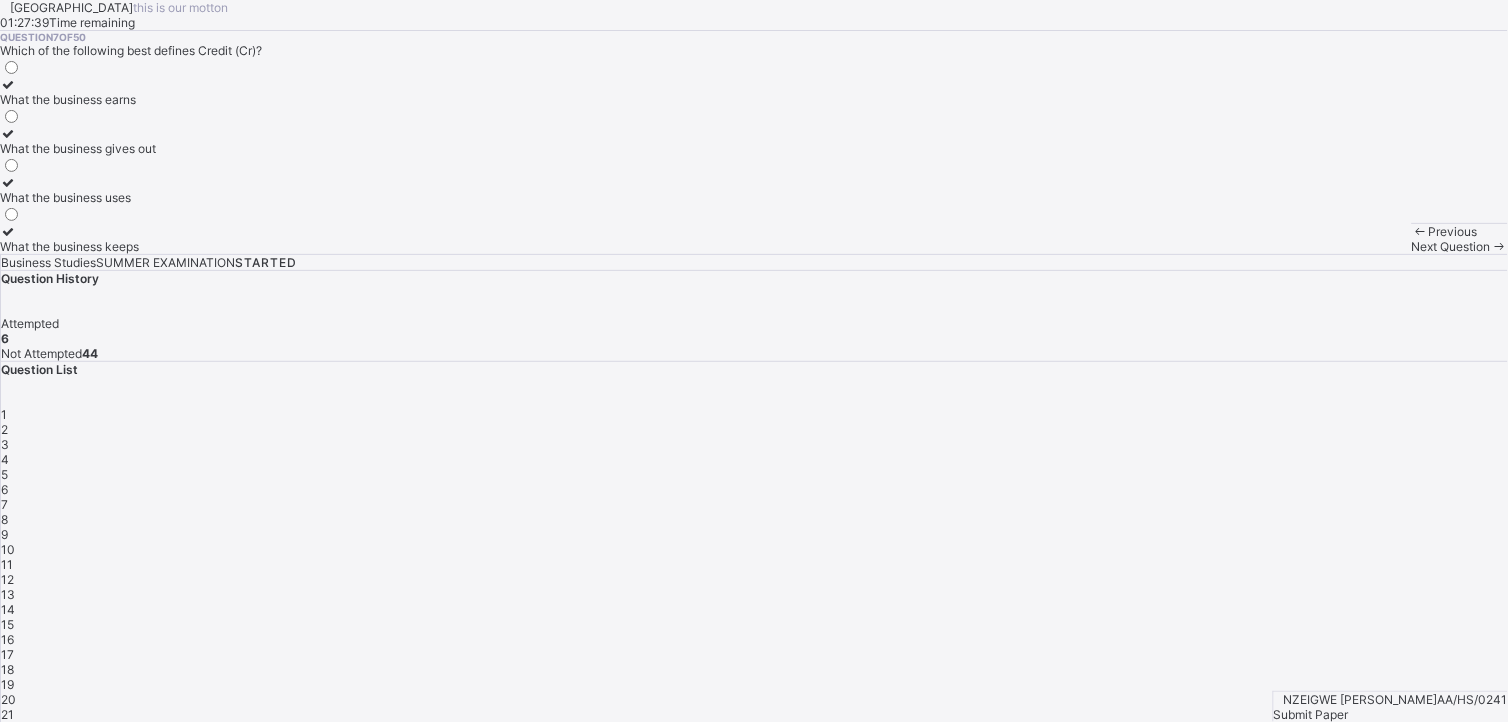 click on "What the business earns" at bounding box center [78, 92] 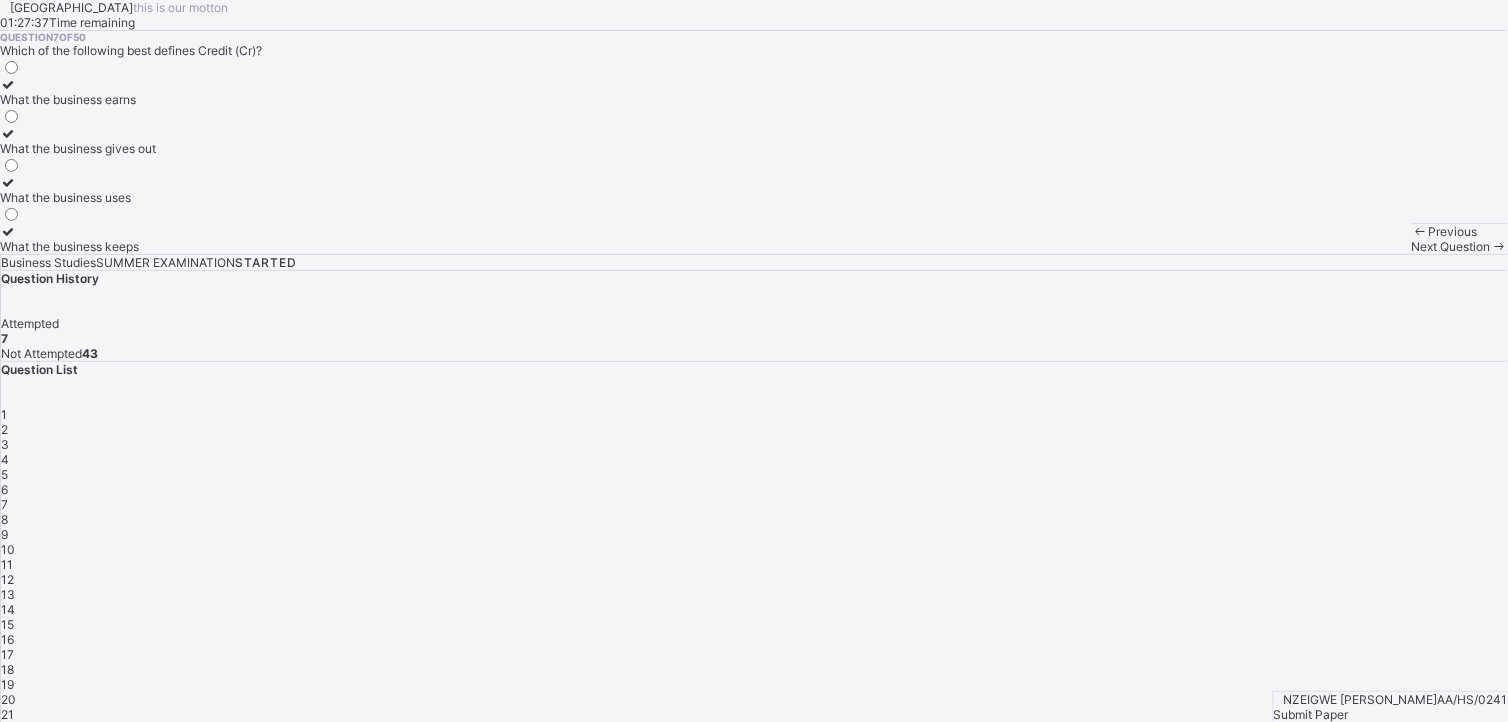 click on "Next Question" at bounding box center [1460, 246] 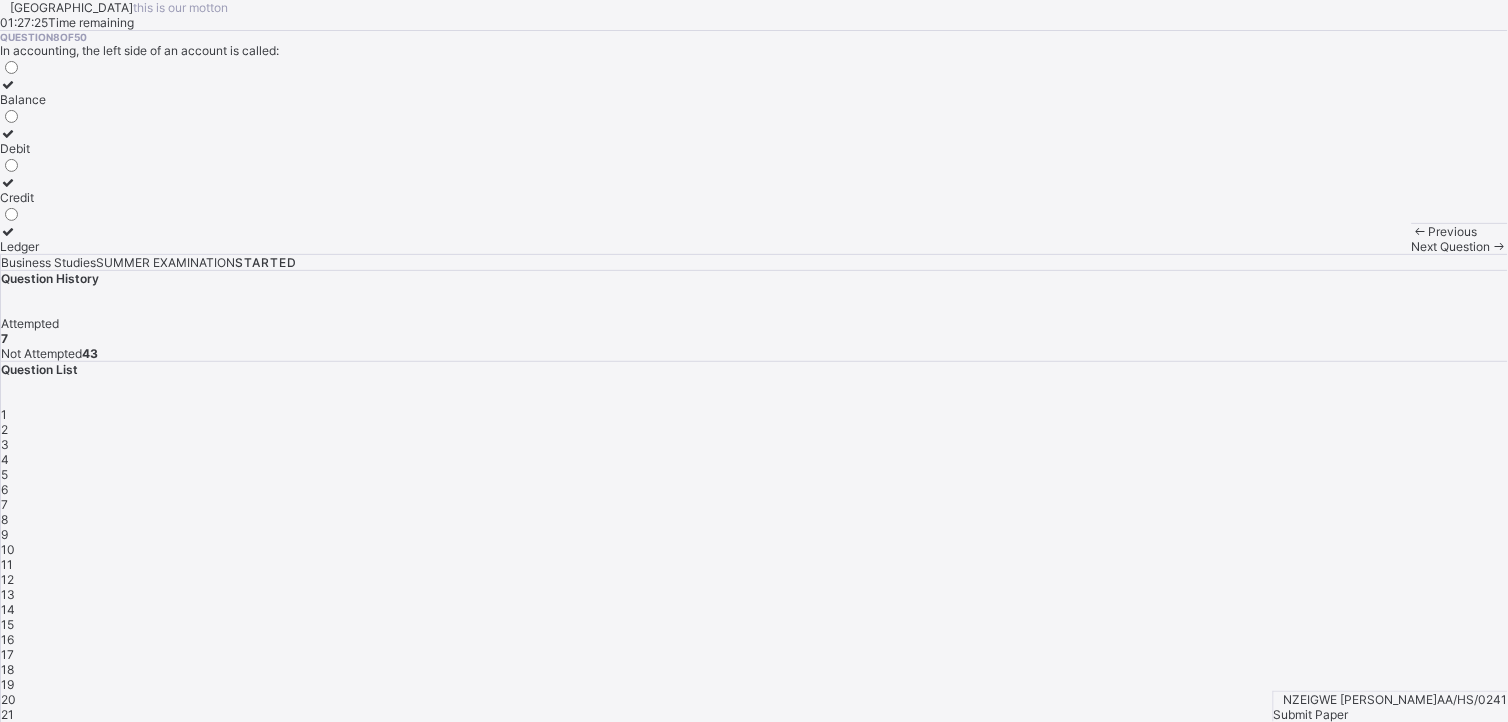 click on "Debit" at bounding box center [23, 141] 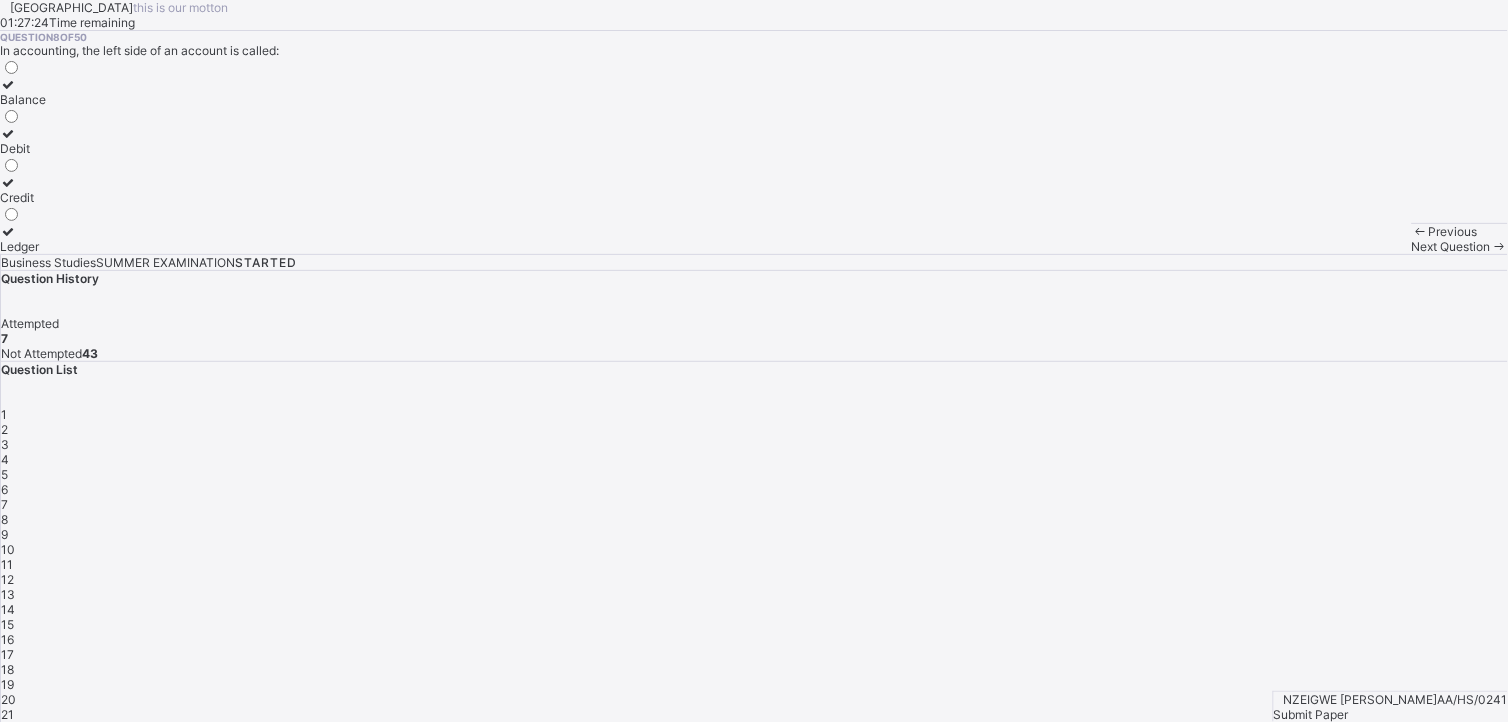 click on "Next Question" at bounding box center (1451, 246) 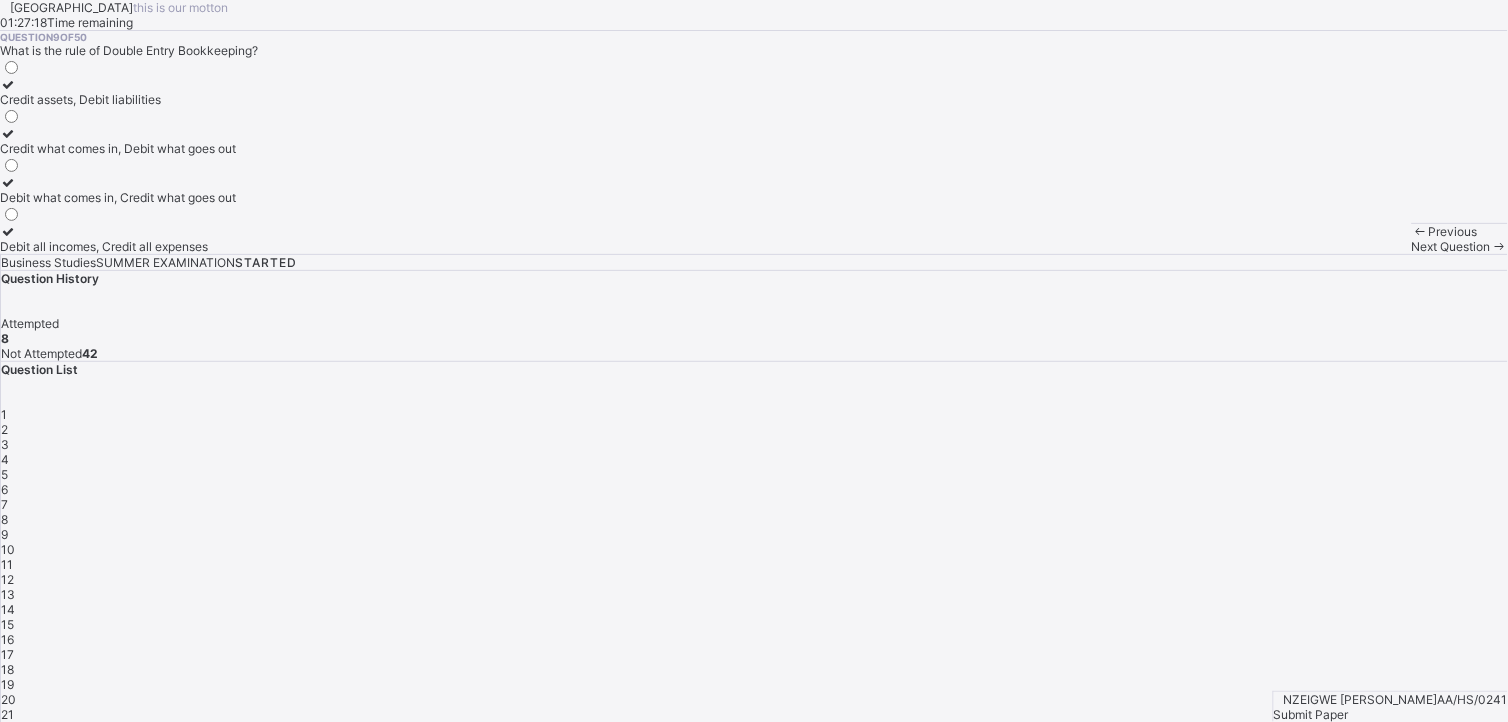click on "Credit what comes in, Debit what goes out" at bounding box center (118, 148) 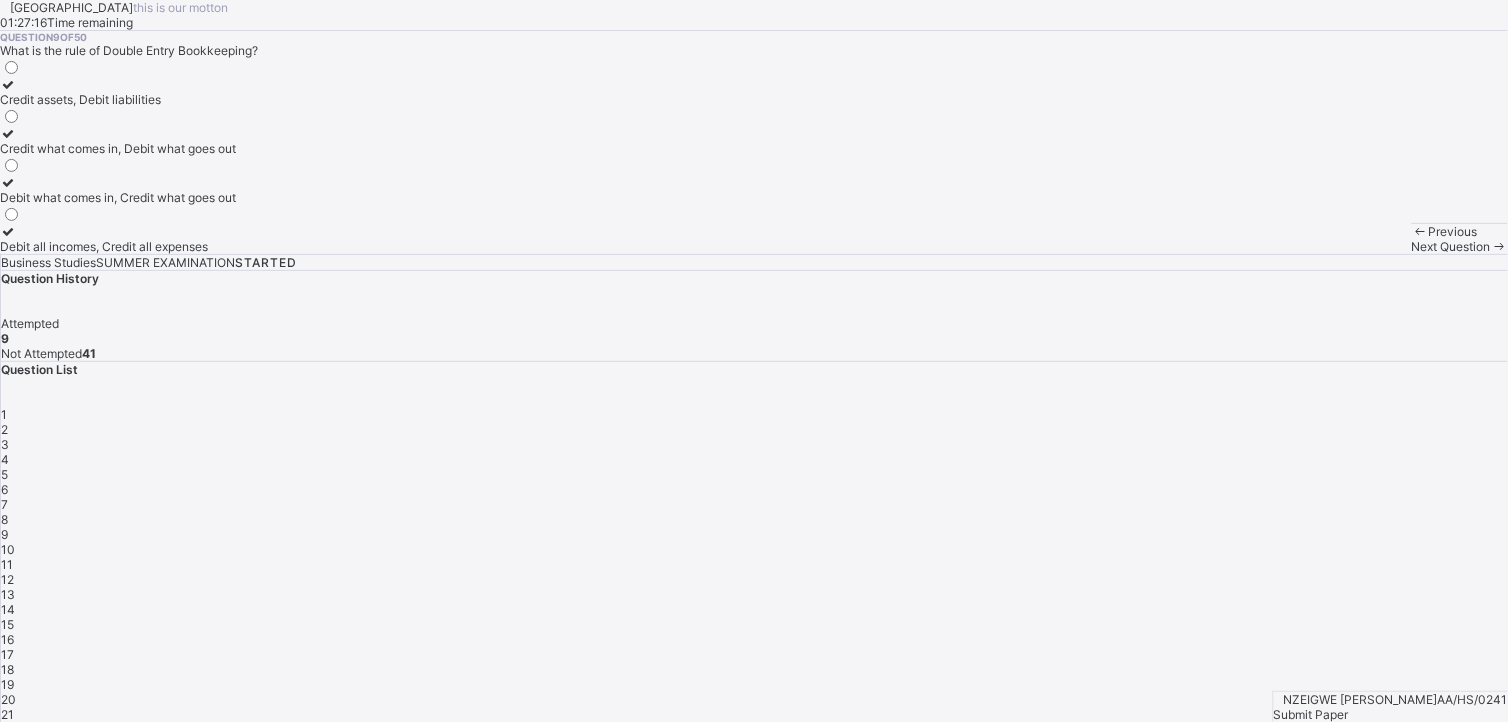 click on "Next Question" at bounding box center [1451, 246] 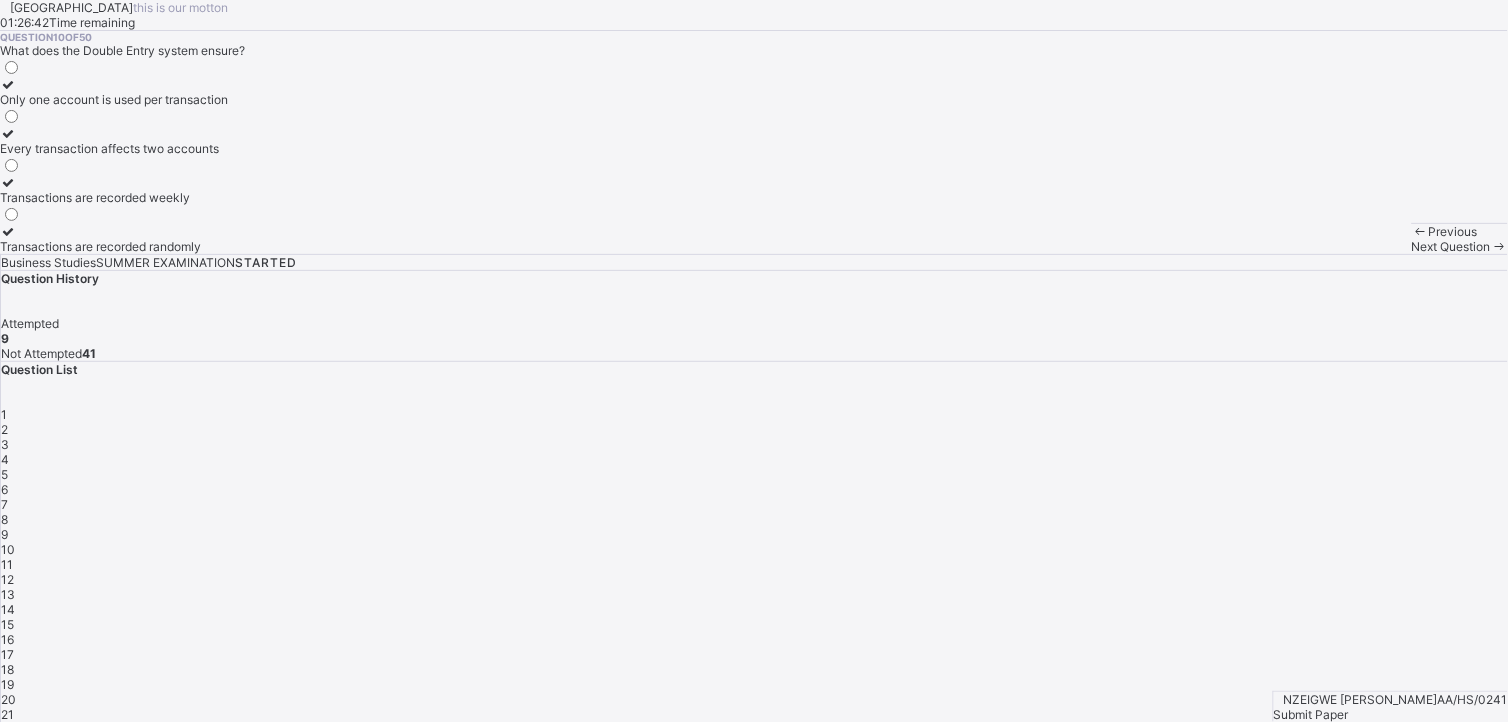 click on "Only one account is used per transaction" at bounding box center (114, 99) 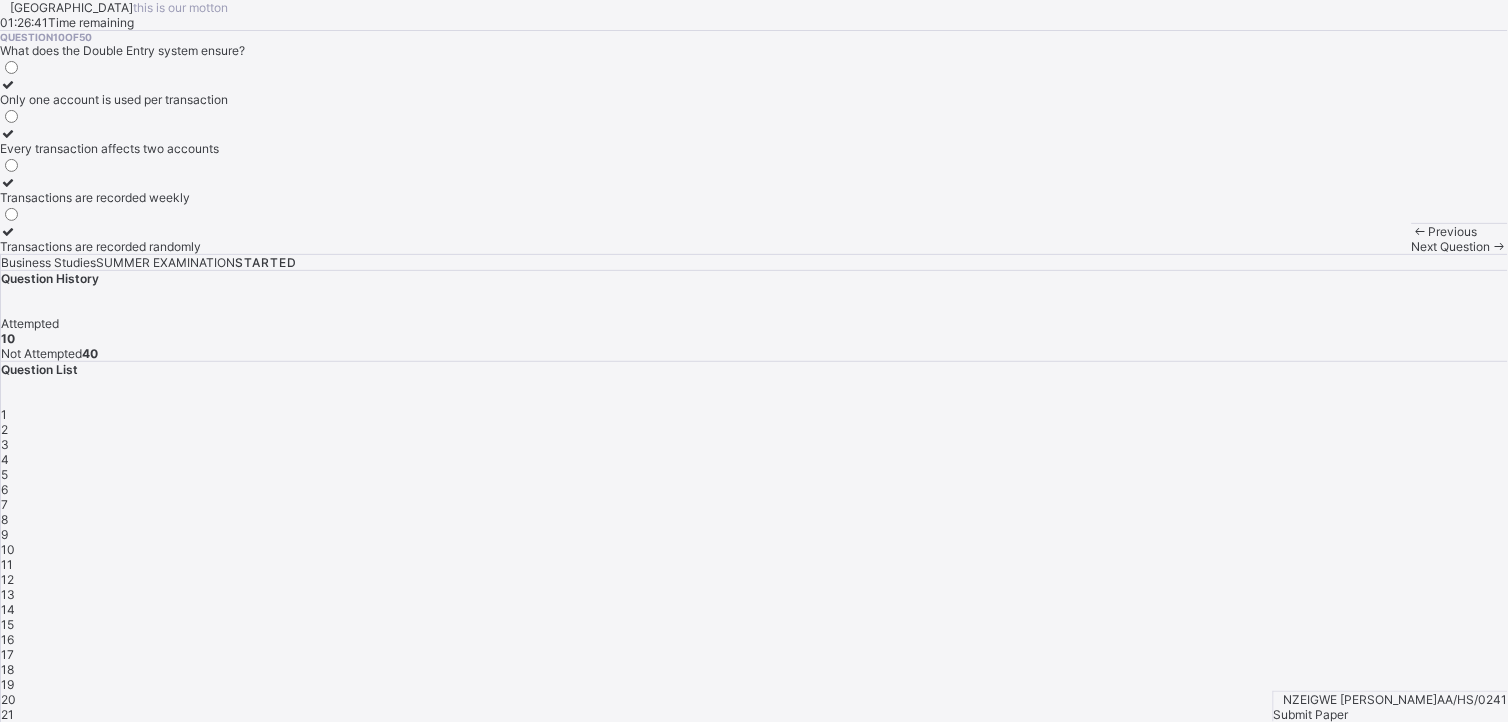 click at bounding box center (1499, 246) 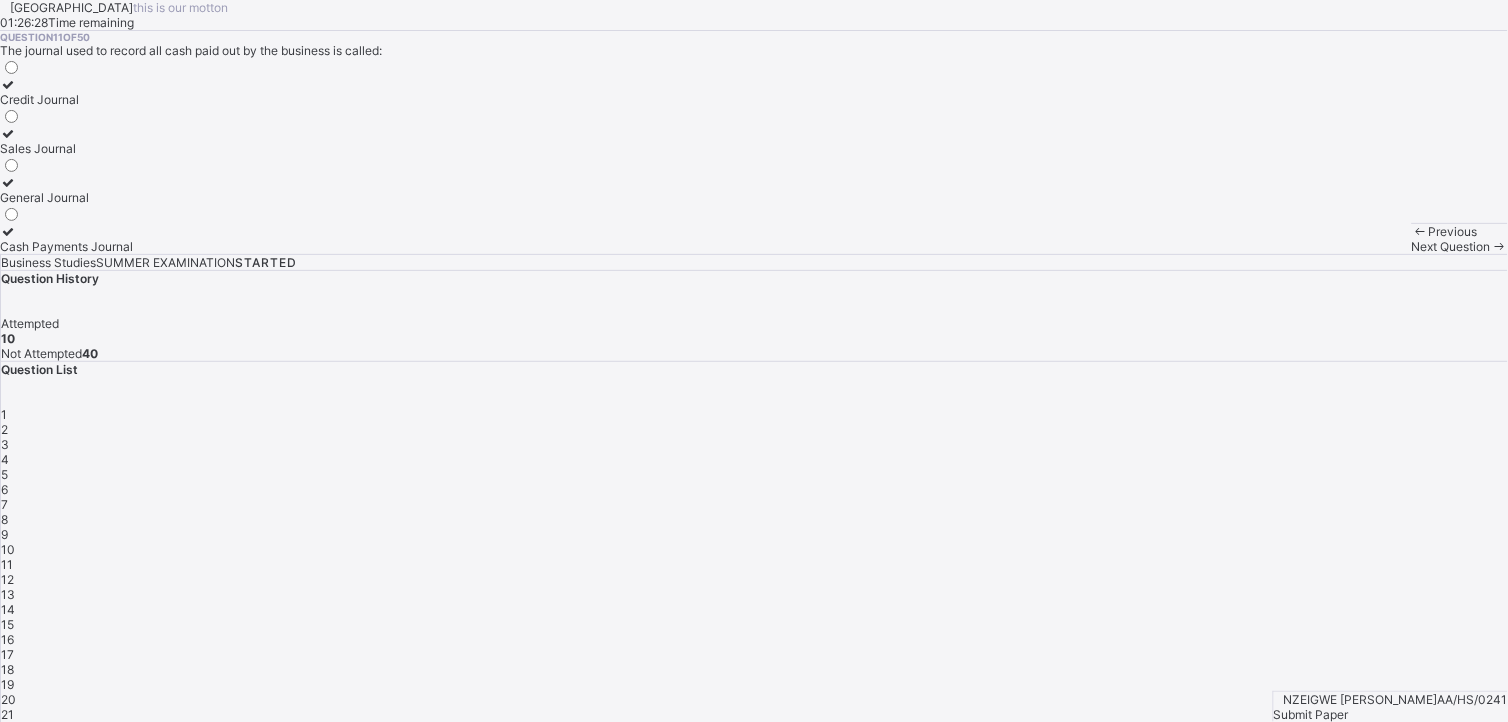 click on "Credit Journal" at bounding box center (66, 99) 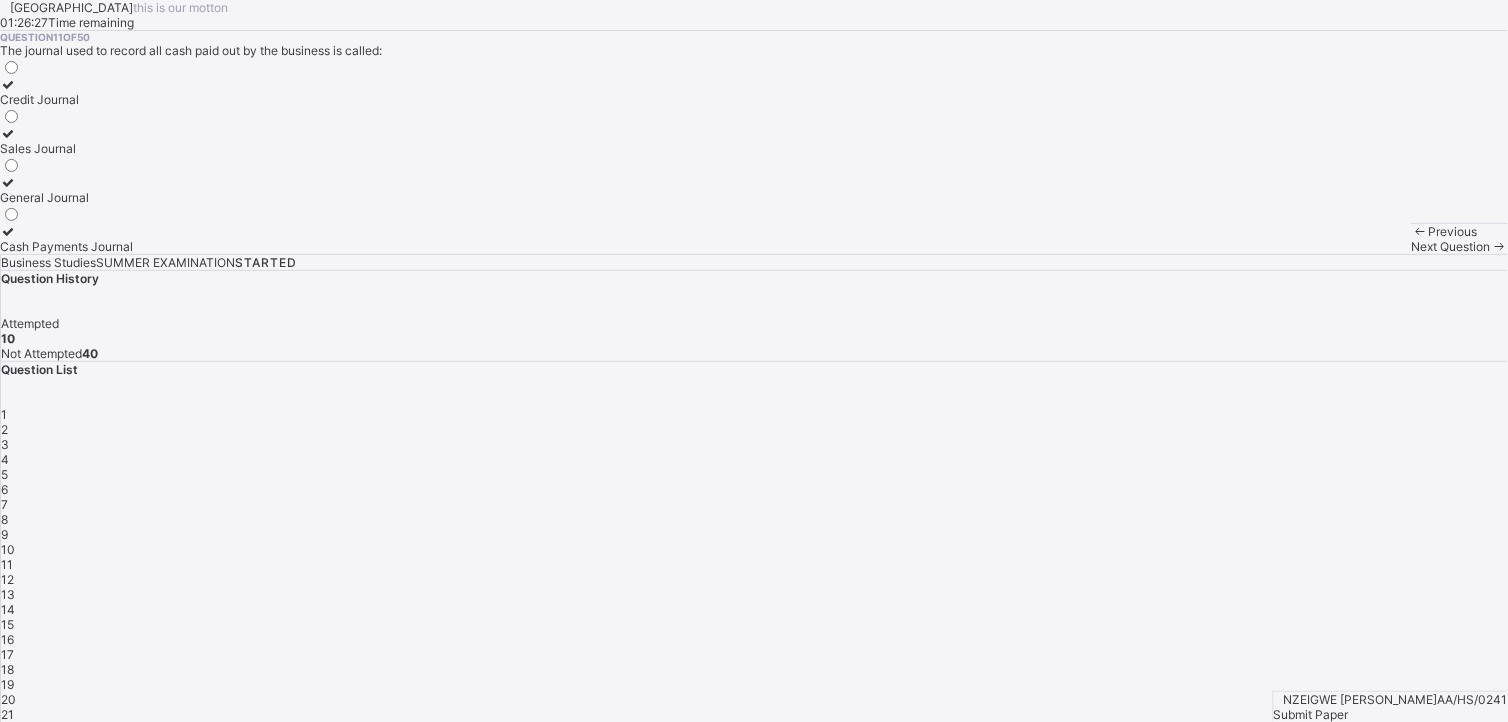 click on "Next Question" at bounding box center [1460, 246] 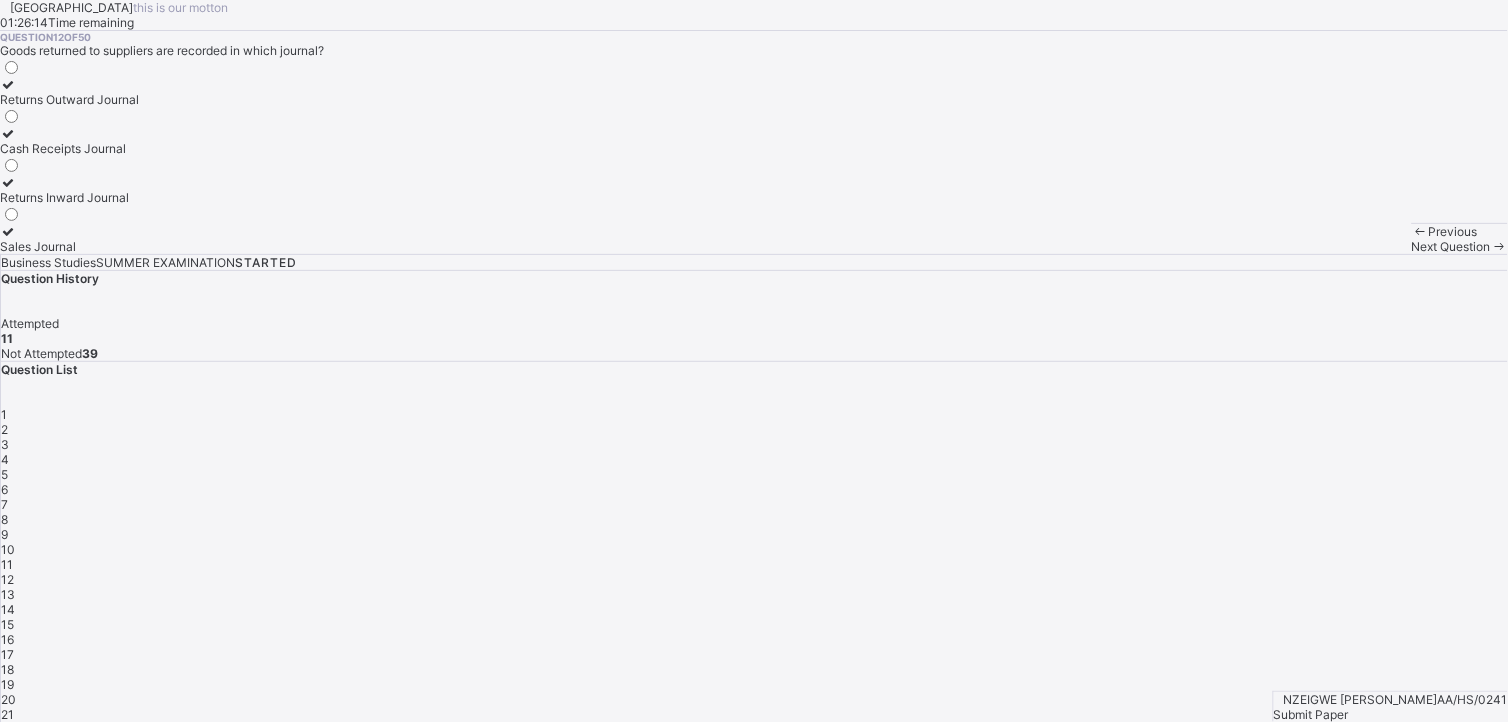 click on "Returns Outward Journal" at bounding box center (69, 92) 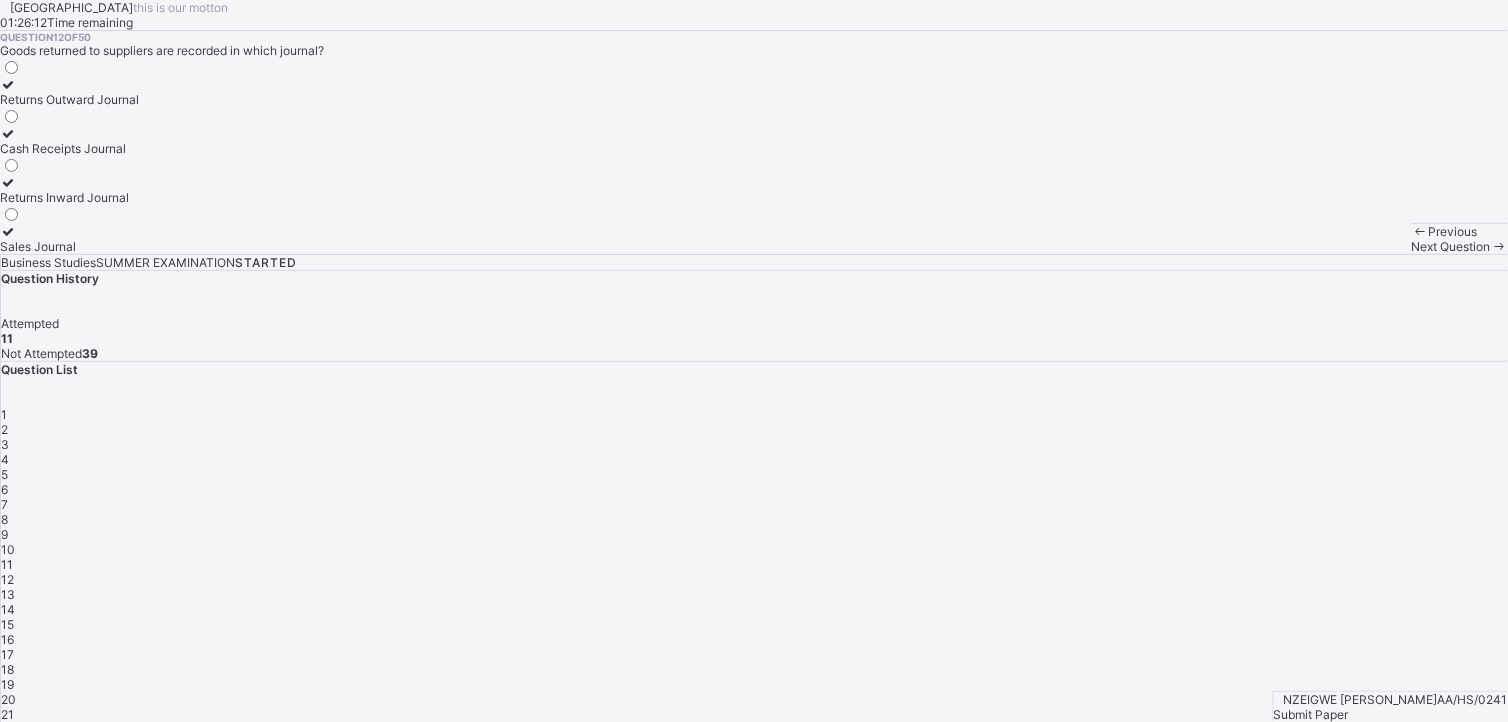 click on "Next Question" at bounding box center (1460, 246) 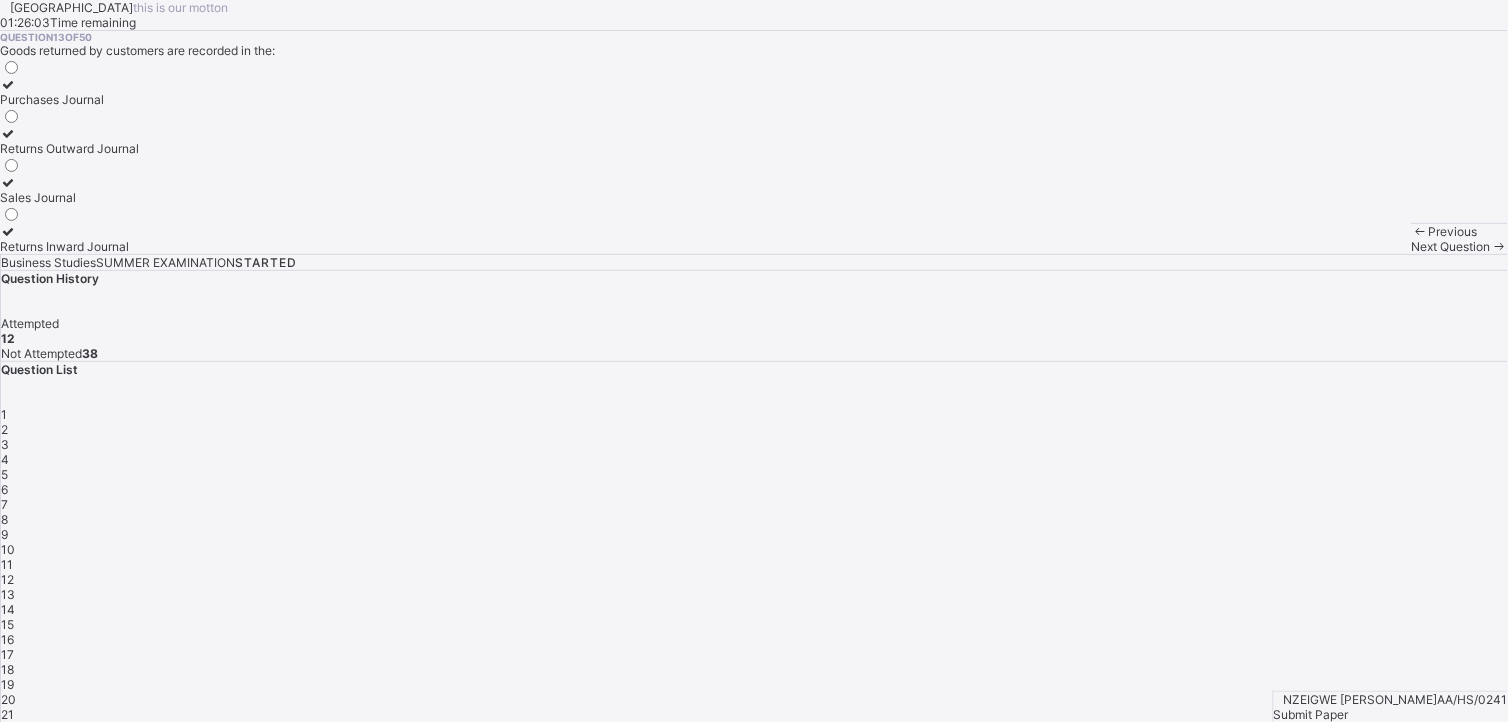 click on "Returns Inward Journal" at bounding box center (69, 239) 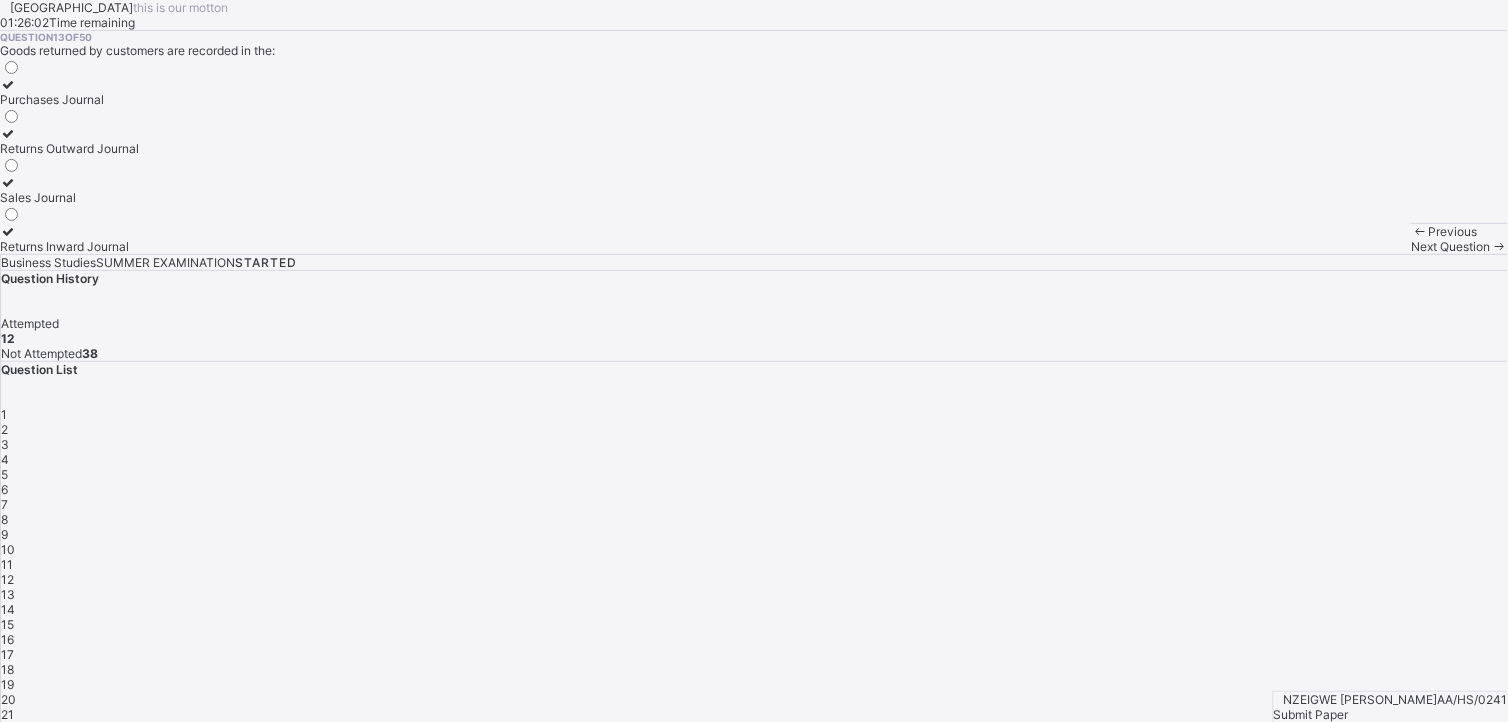 click at bounding box center [8, 231] 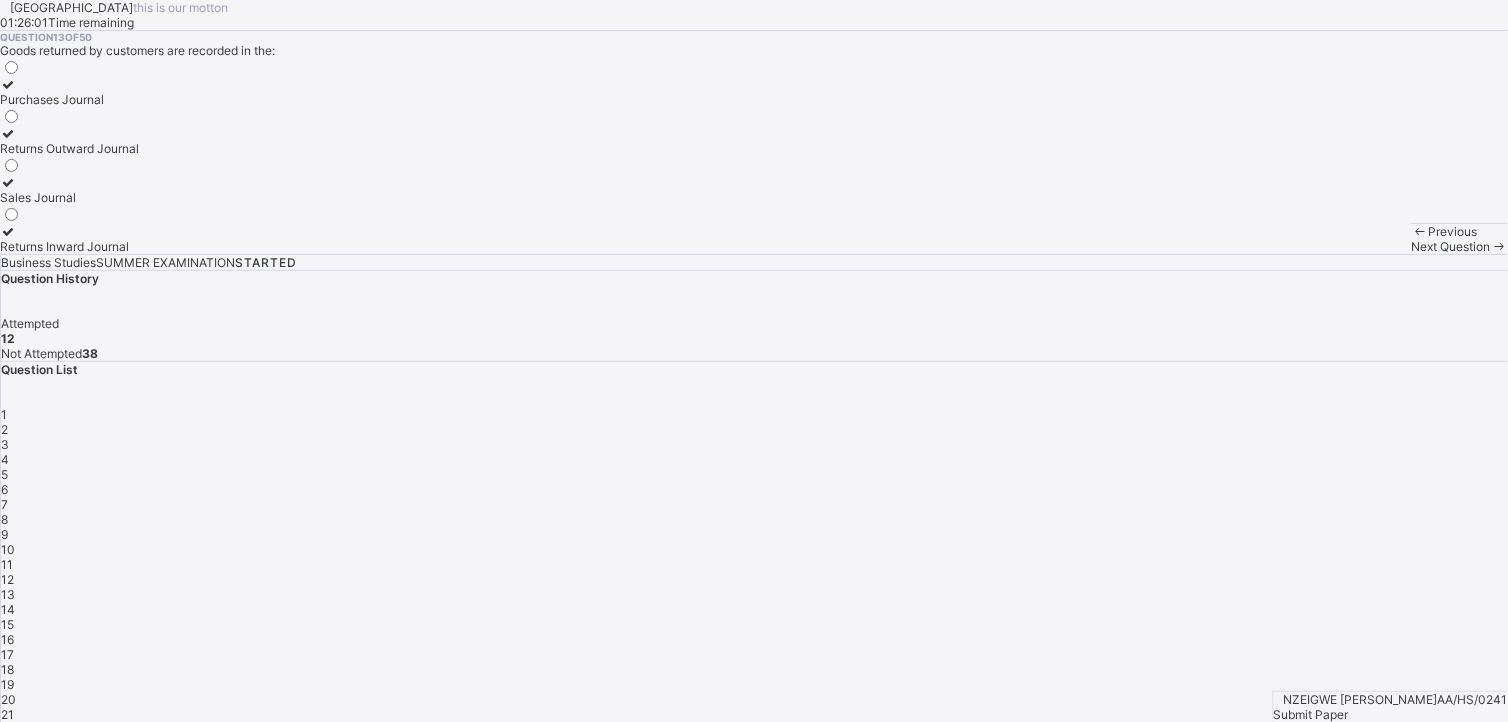click on "Next Question" at bounding box center (1451, 246) 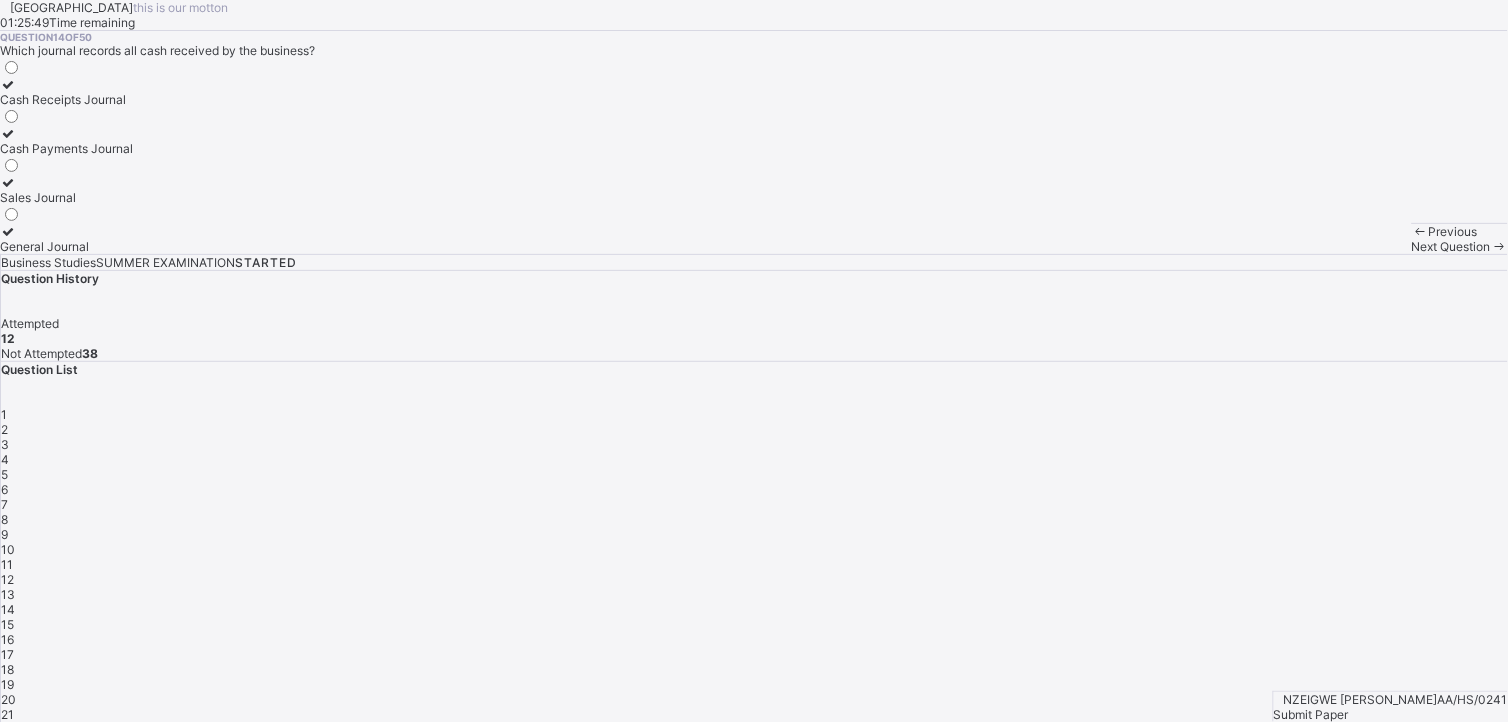 click on "Cash Payments Journal" at bounding box center (66, 148) 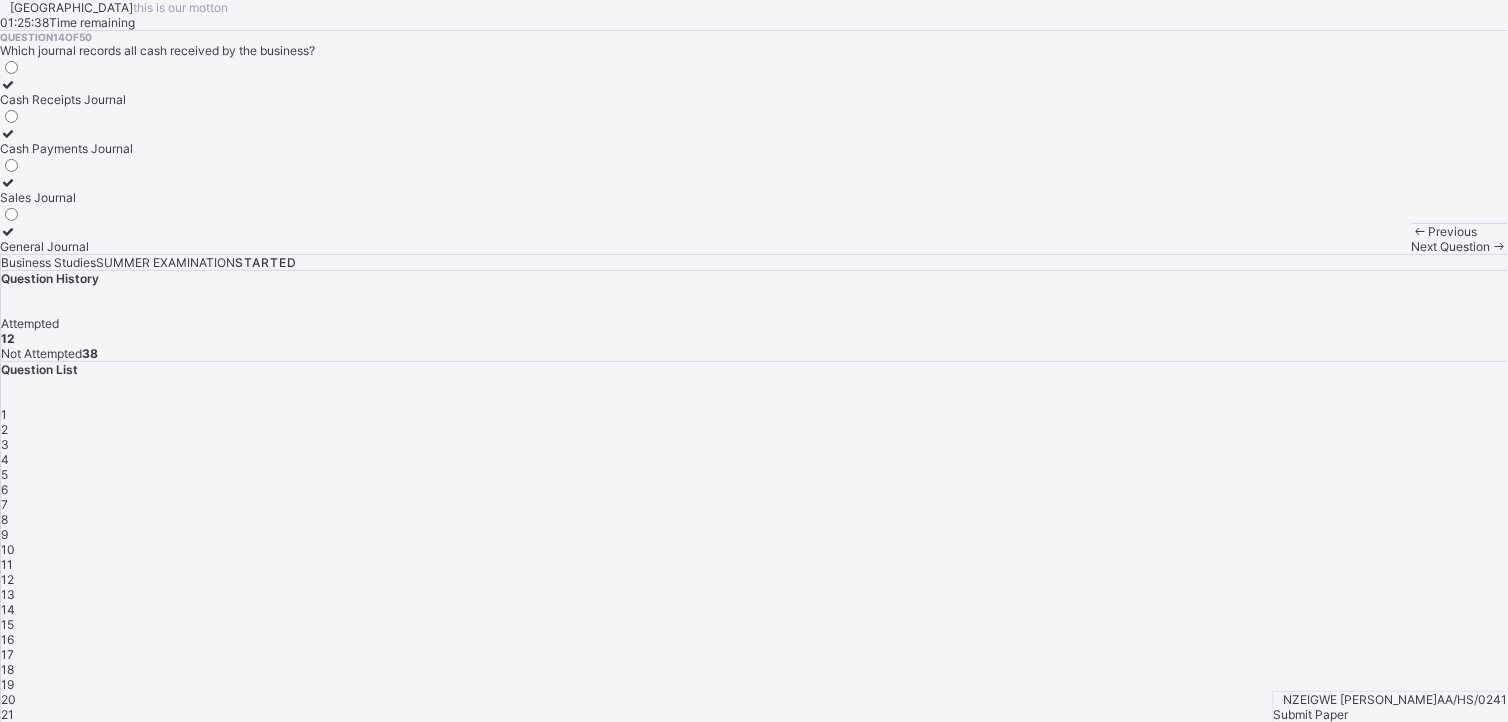 click on "Next Question" at bounding box center [1451, 246] 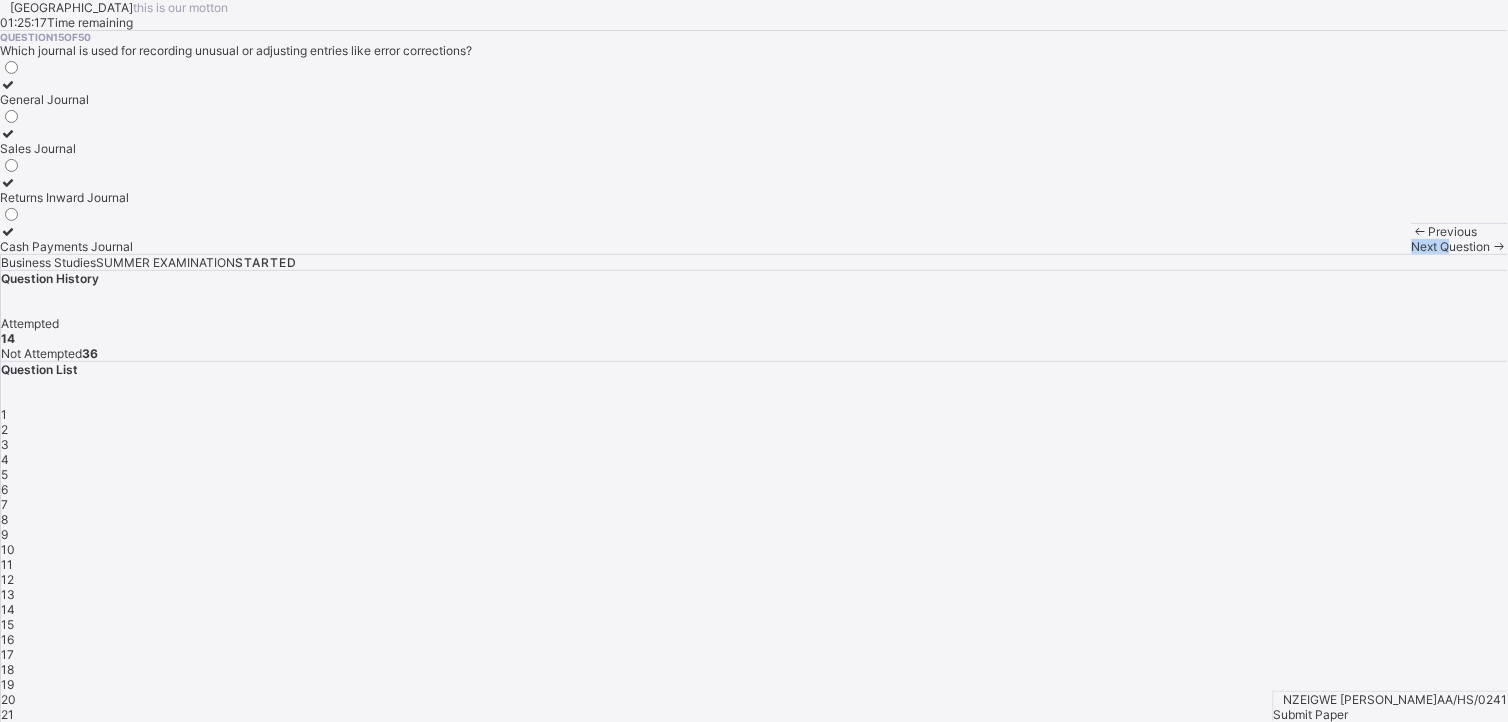 drag, startPoint x: 953, startPoint y: 685, endPoint x: 782, endPoint y: 707, distance: 172.4094 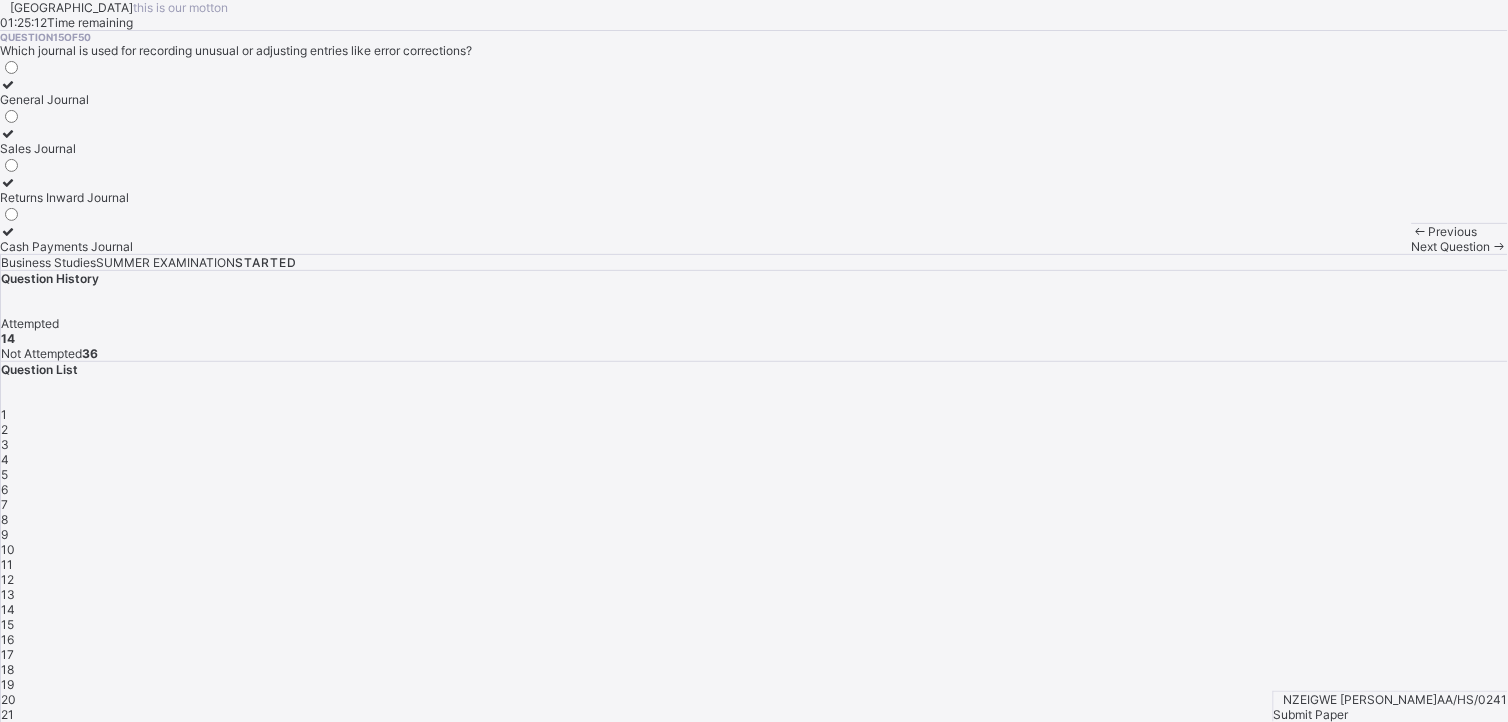 click on "Sales Journal" at bounding box center [66, 148] 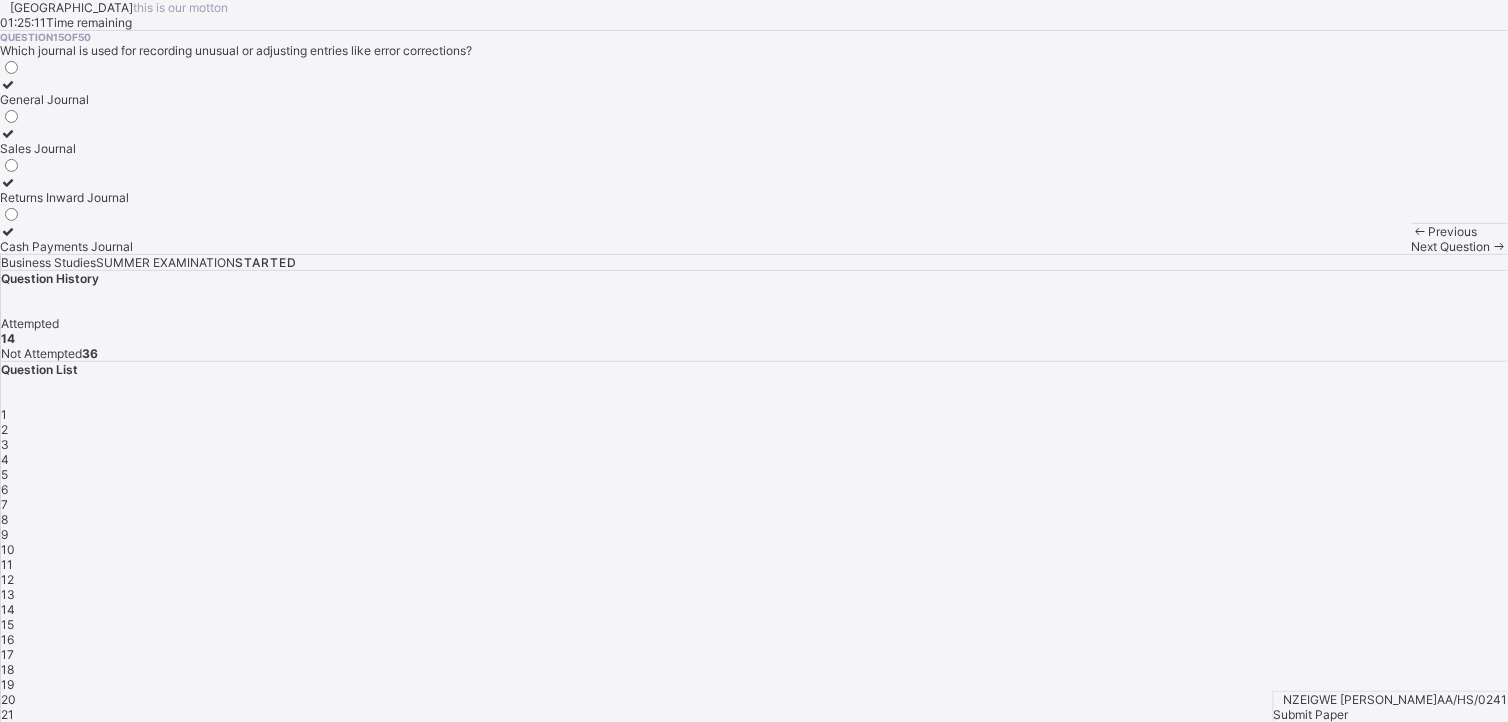 click on "Next Question" at bounding box center [1451, 246] 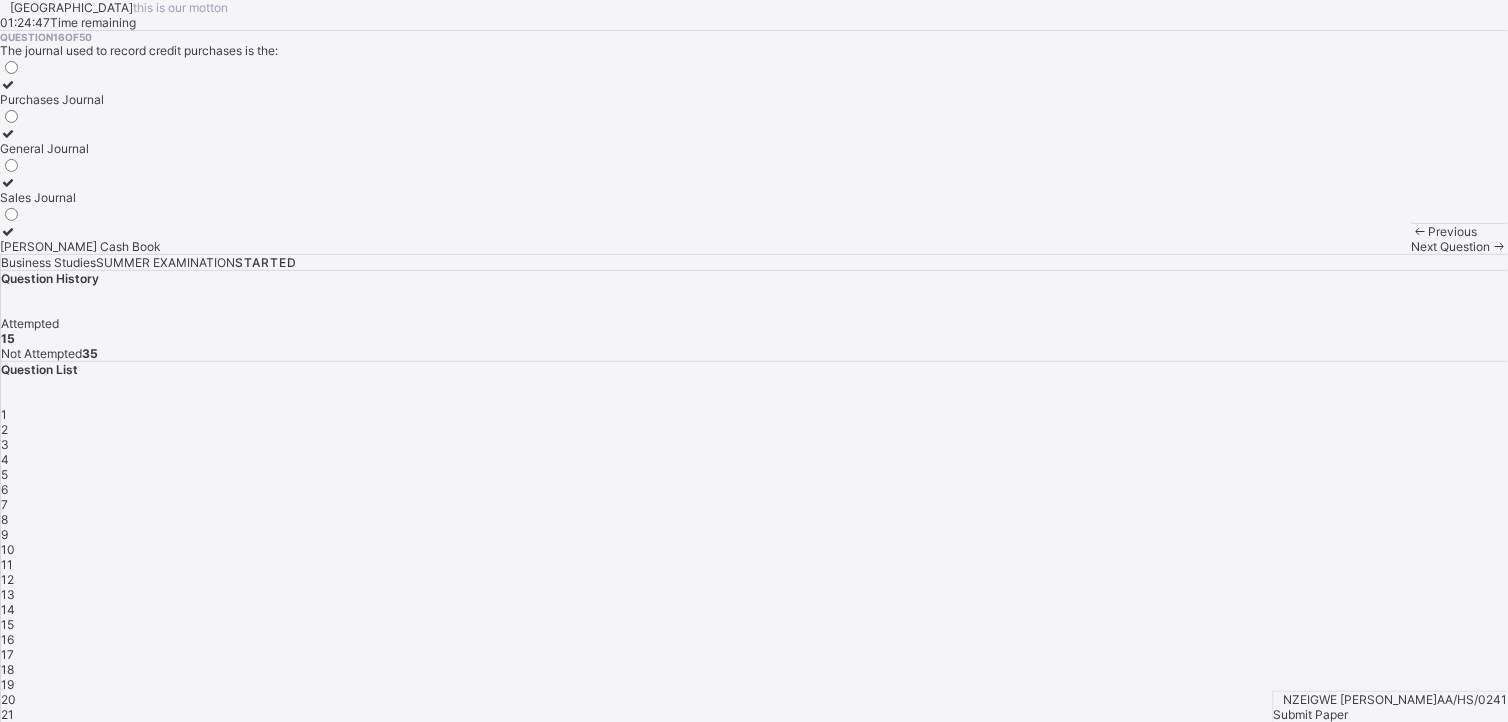 click on "Purchases Journal" at bounding box center (80, 99) 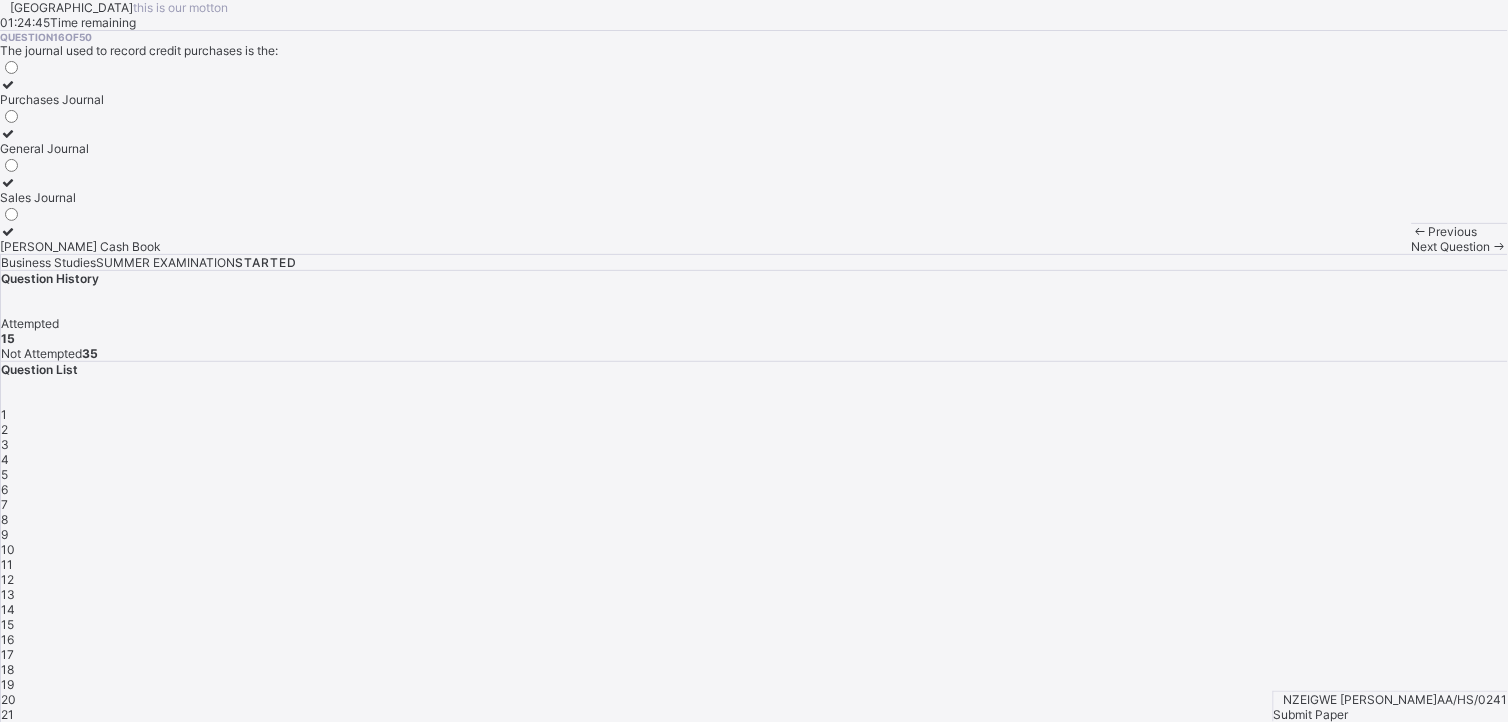 click on "Next Question" at bounding box center [1460, 246] 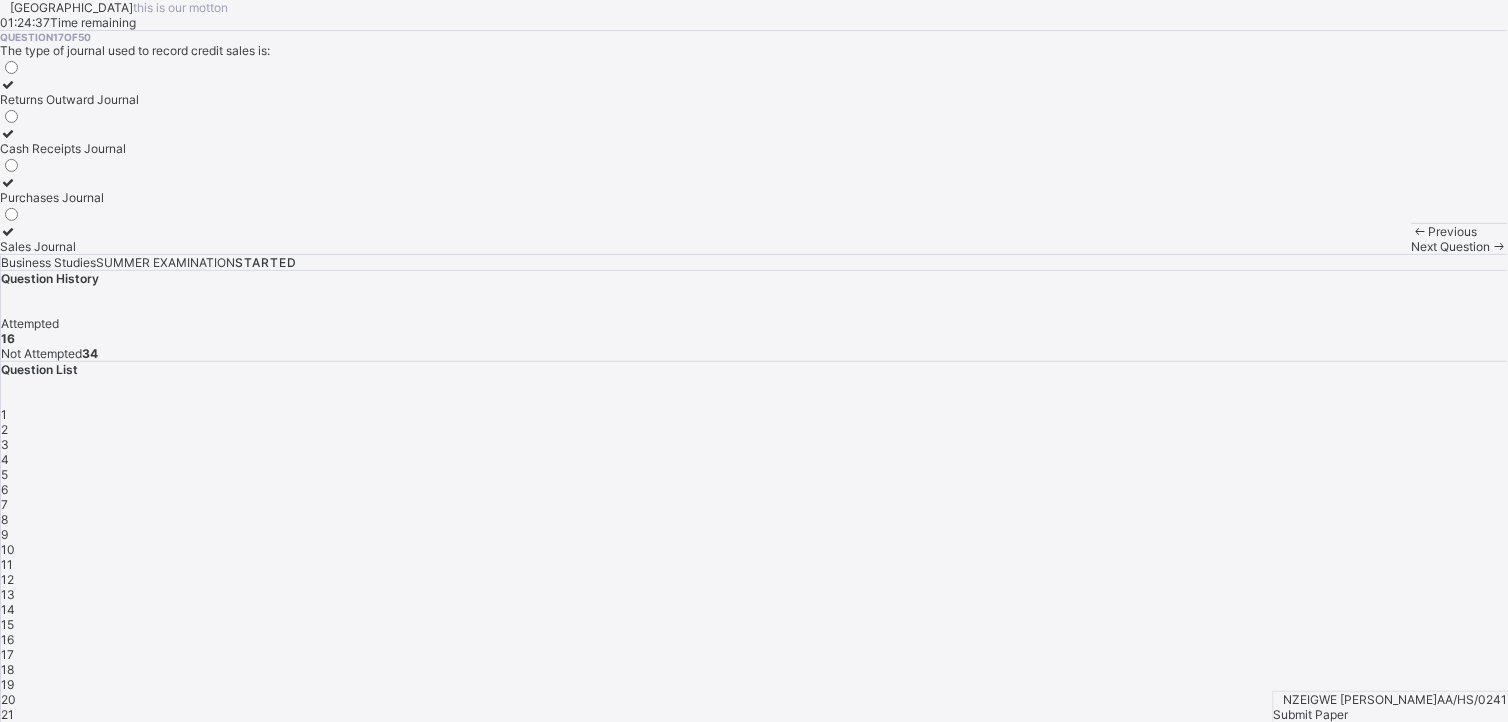 click on "Purchases Journal" at bounding box center [69, 197] 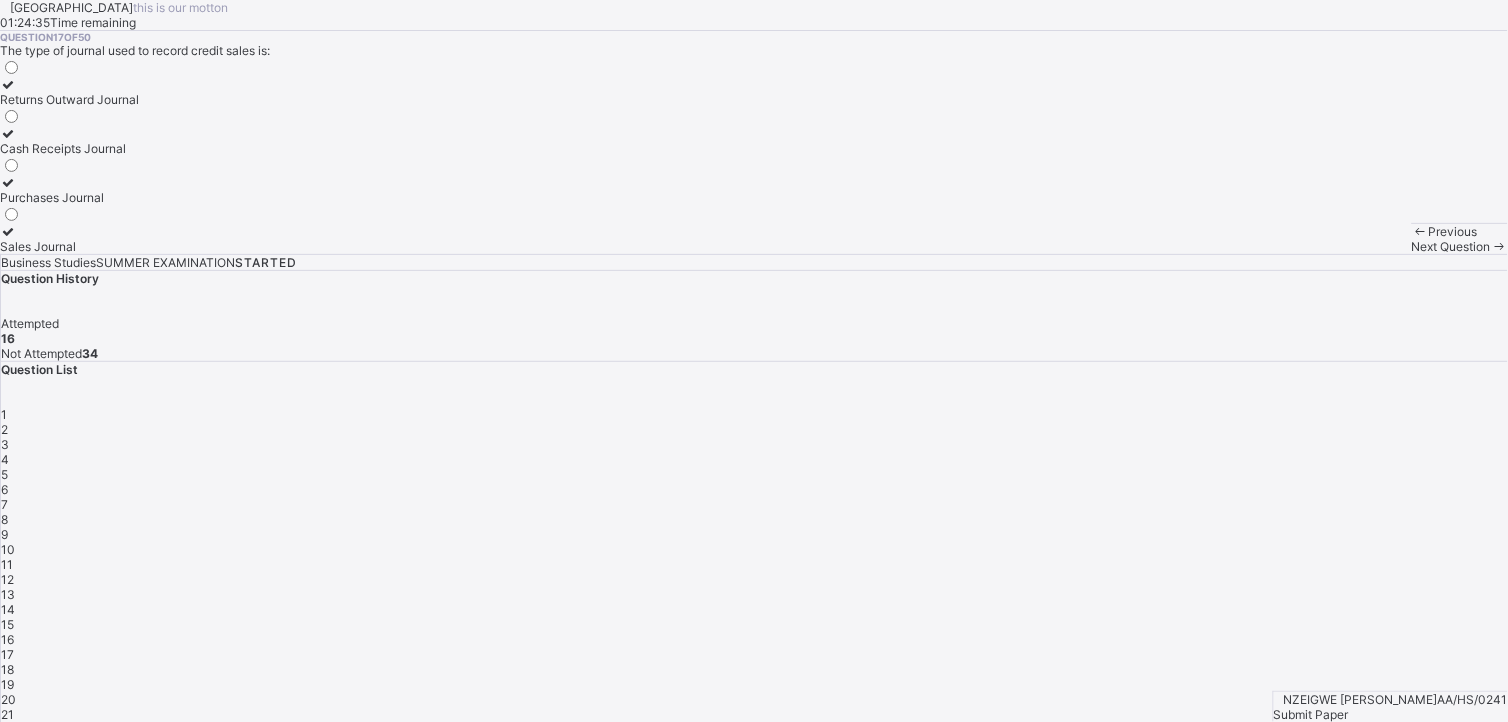 click on "Next Question" at bounding box center (1451, 246) 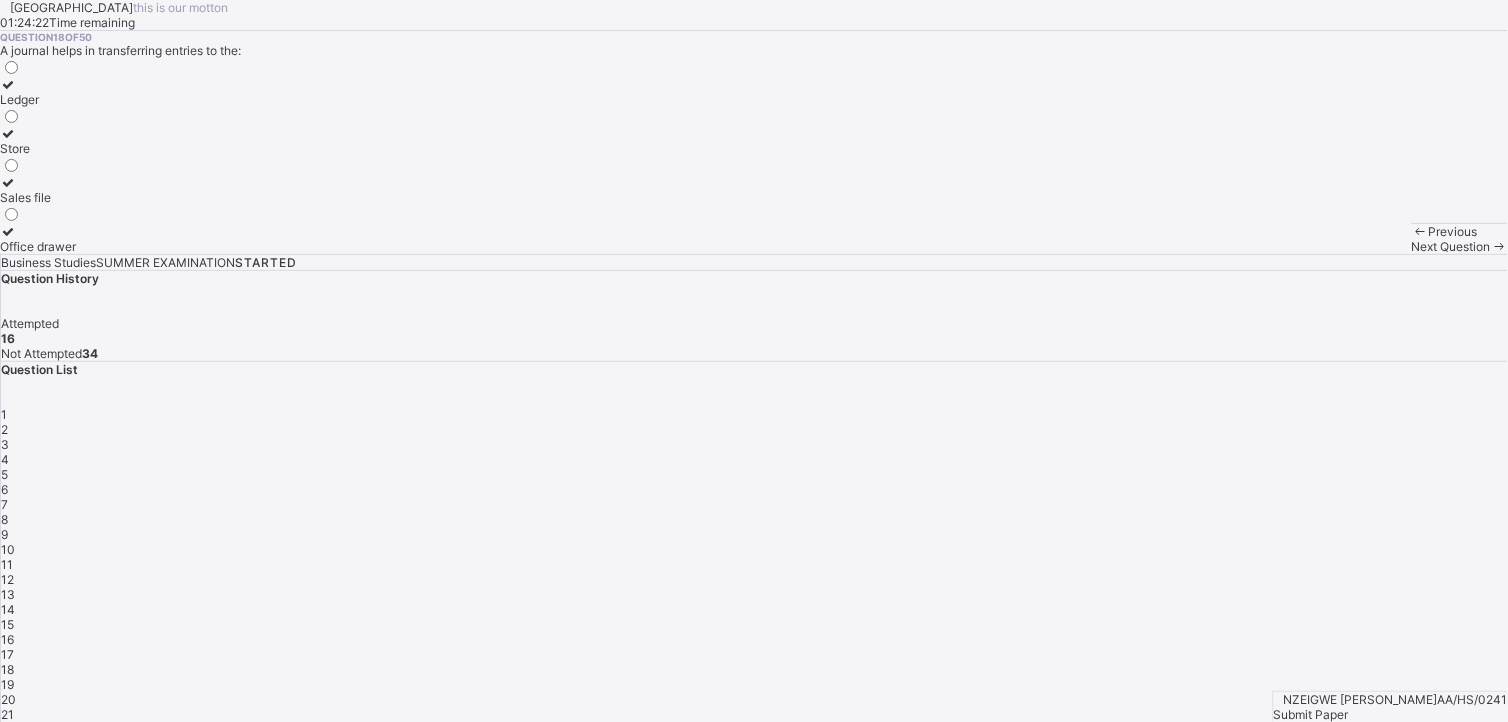 click on "Ledger" at bounding box center (38, 99) 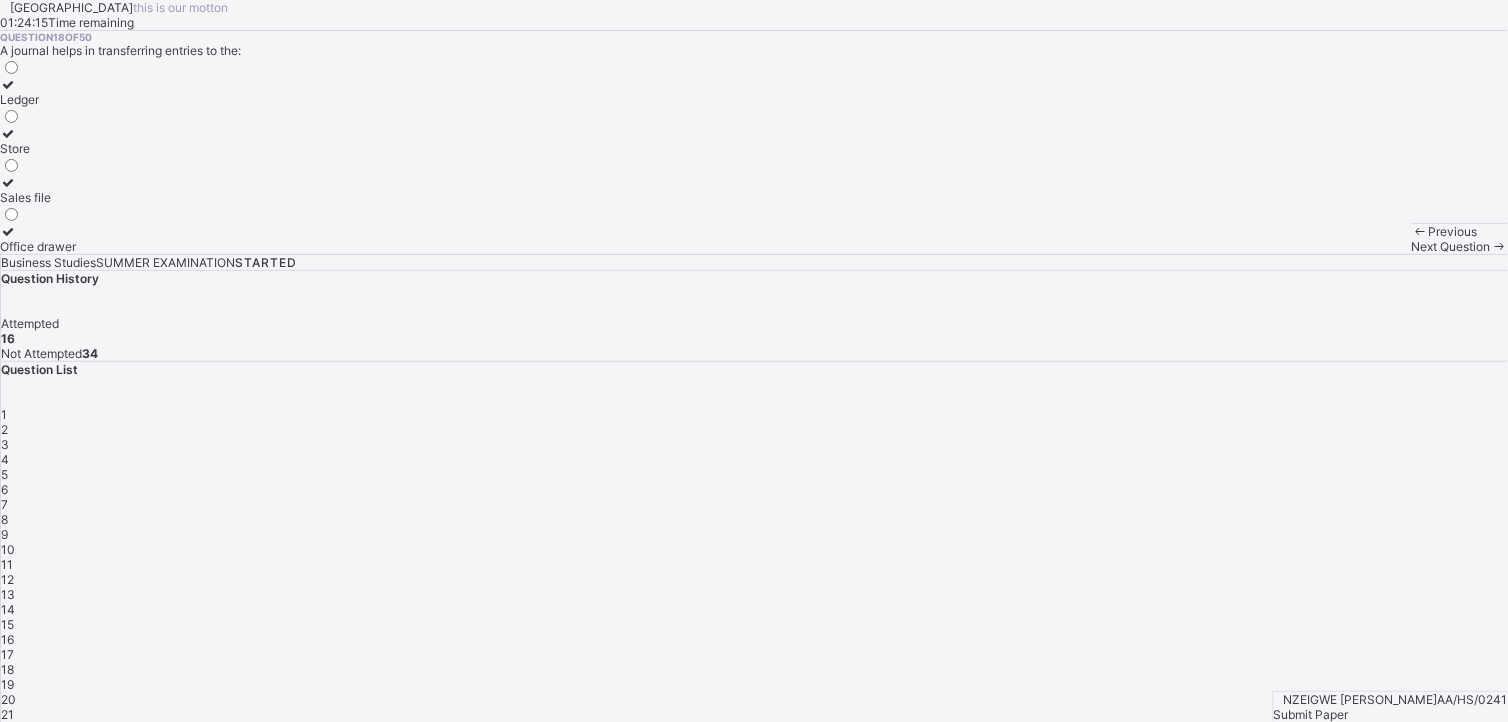 click on "Next Question" at bounding box center [1460, 246] 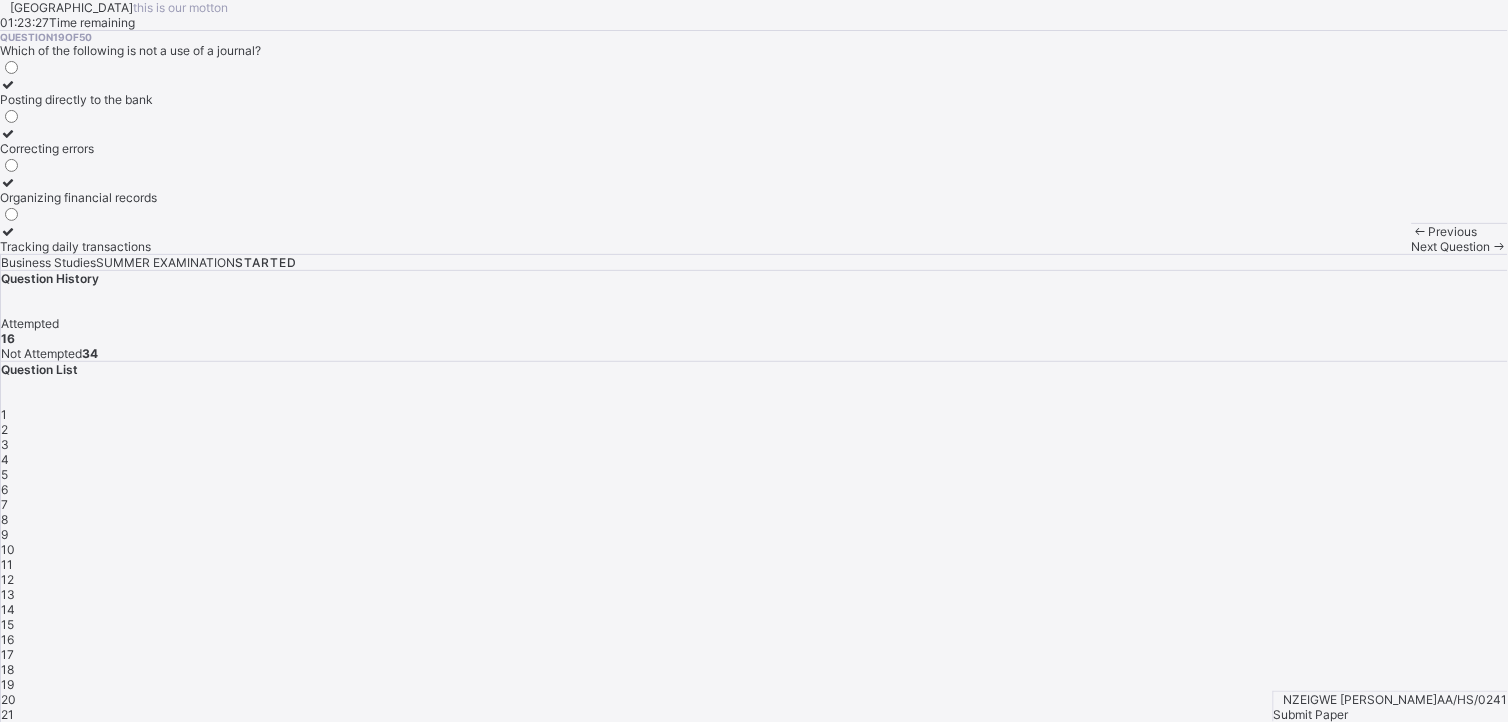click on "17" at bounding box center [754, 654] 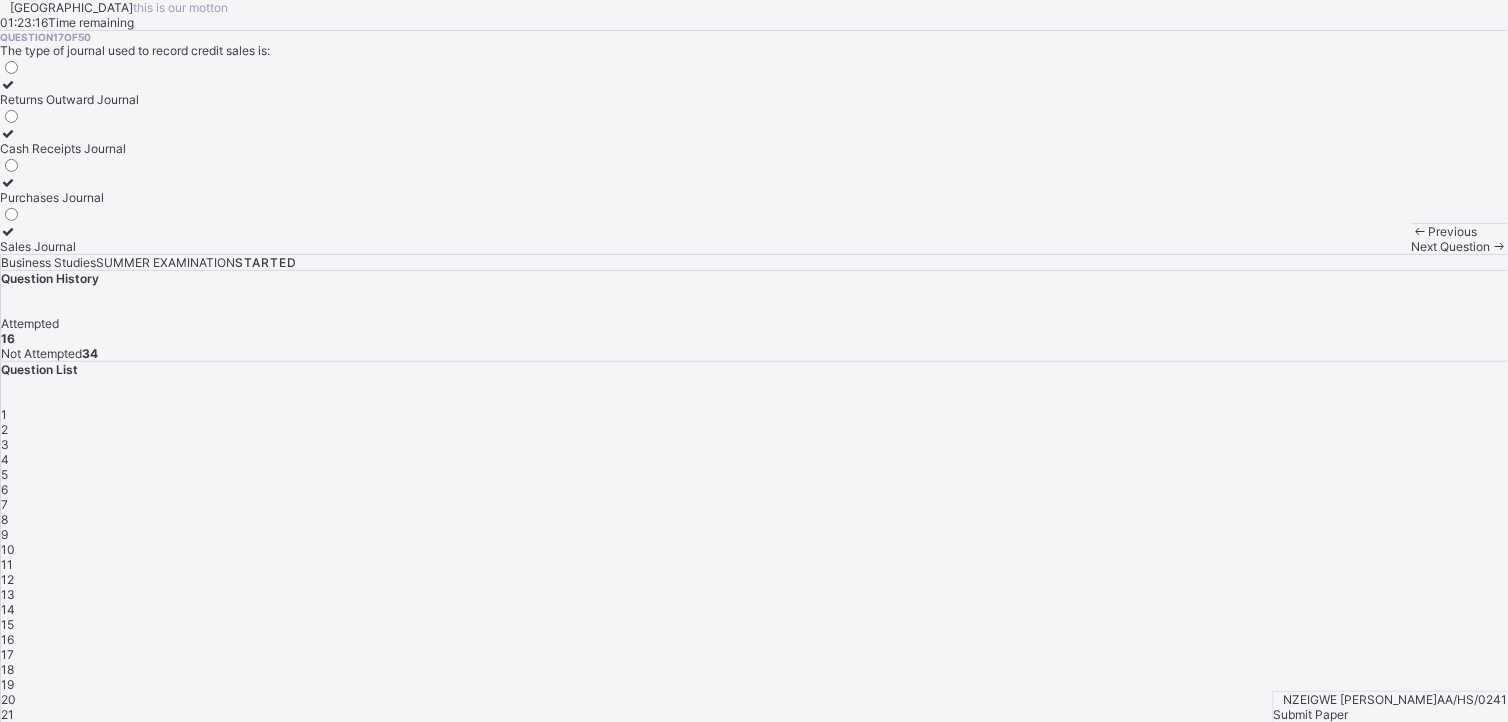 click on "Purchases Journal" at bounding box center [69, 197] 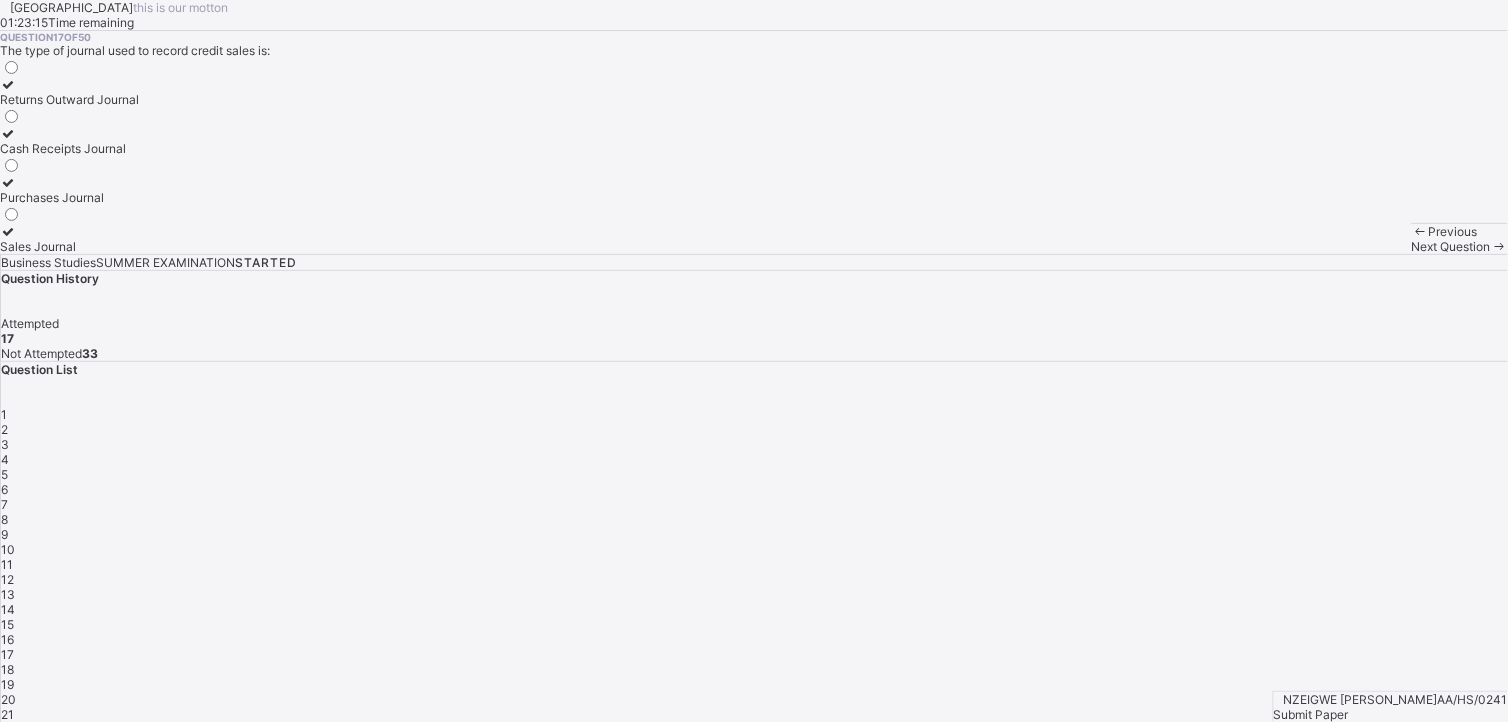 click on "18" at bounding box center [7, 669] 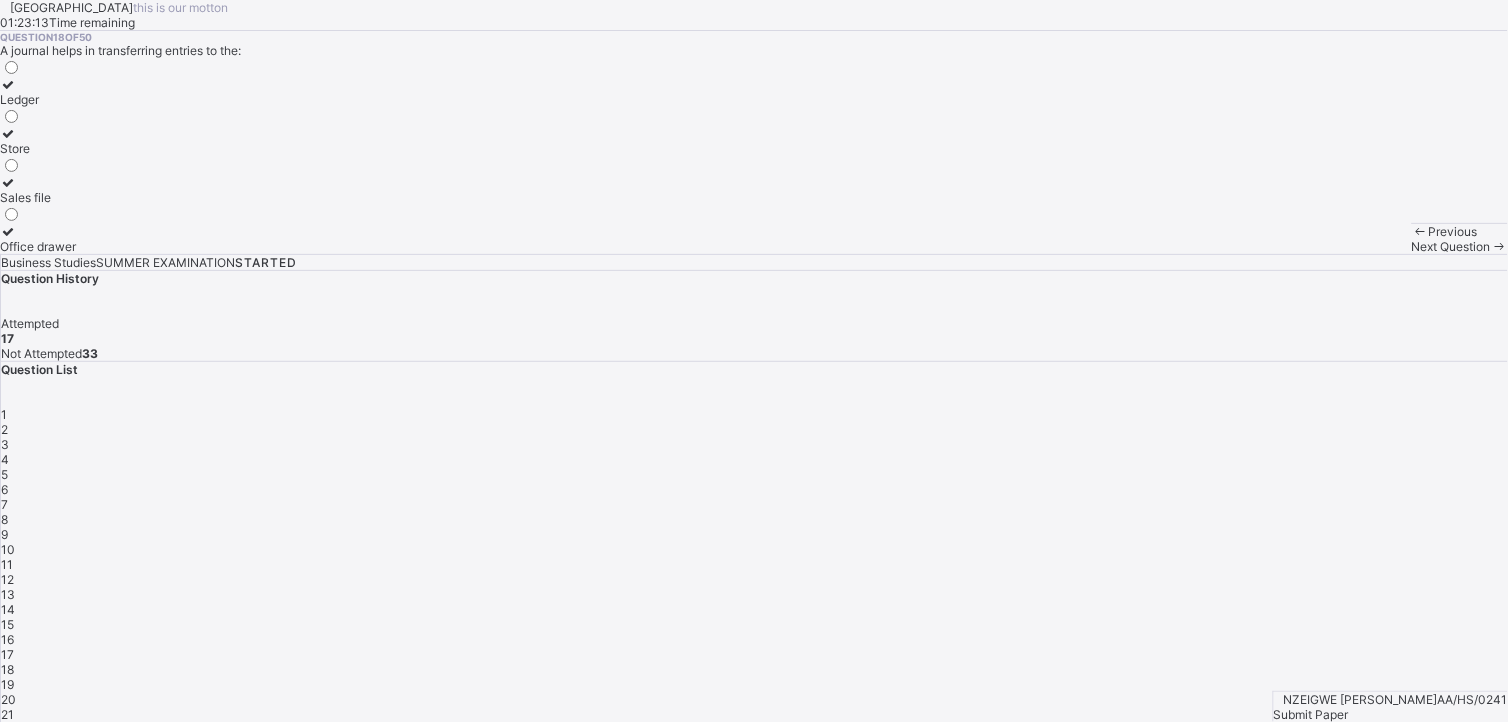 drag, startPoint x: 324, startPoint y: 282, endPoint x: 326, endPoint y: 272, distance: 10.198039 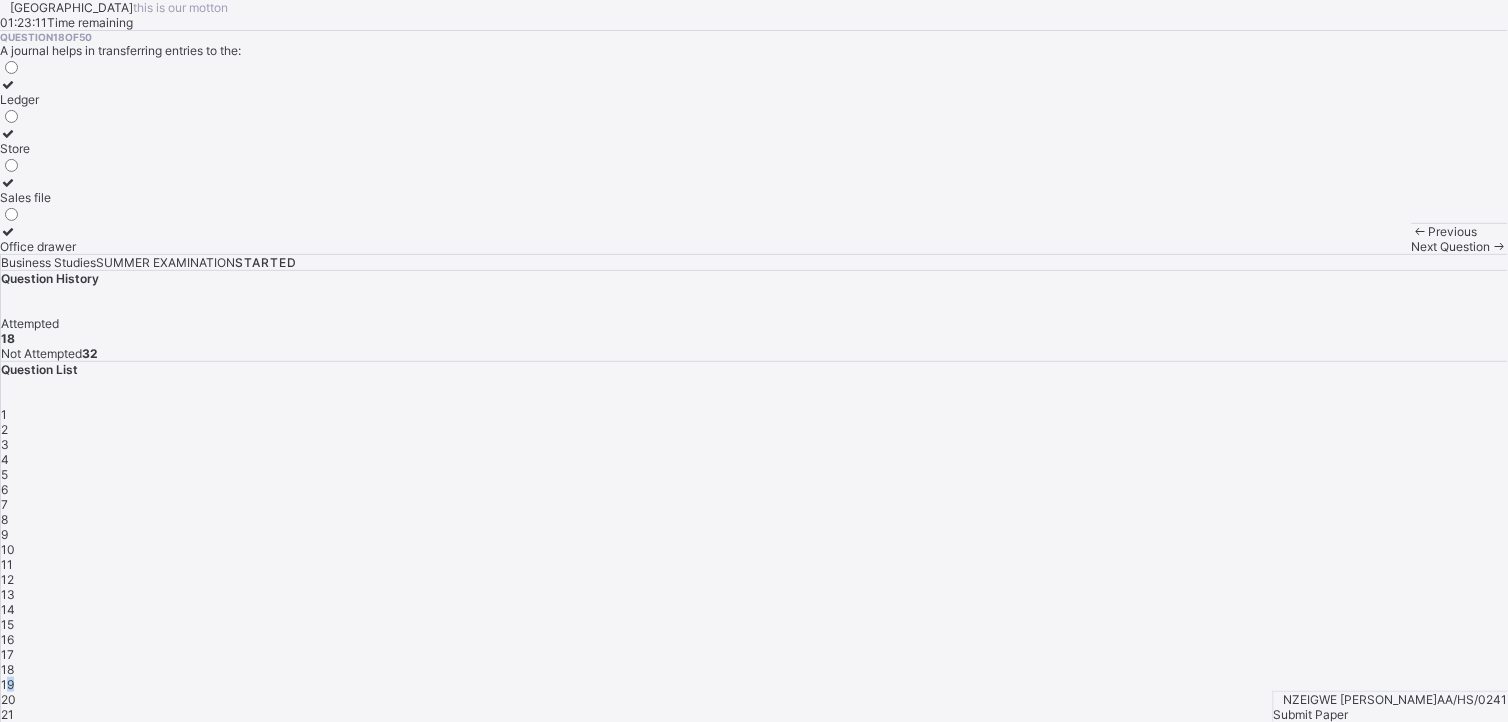 click on "19" at bounding box center (7, 684) 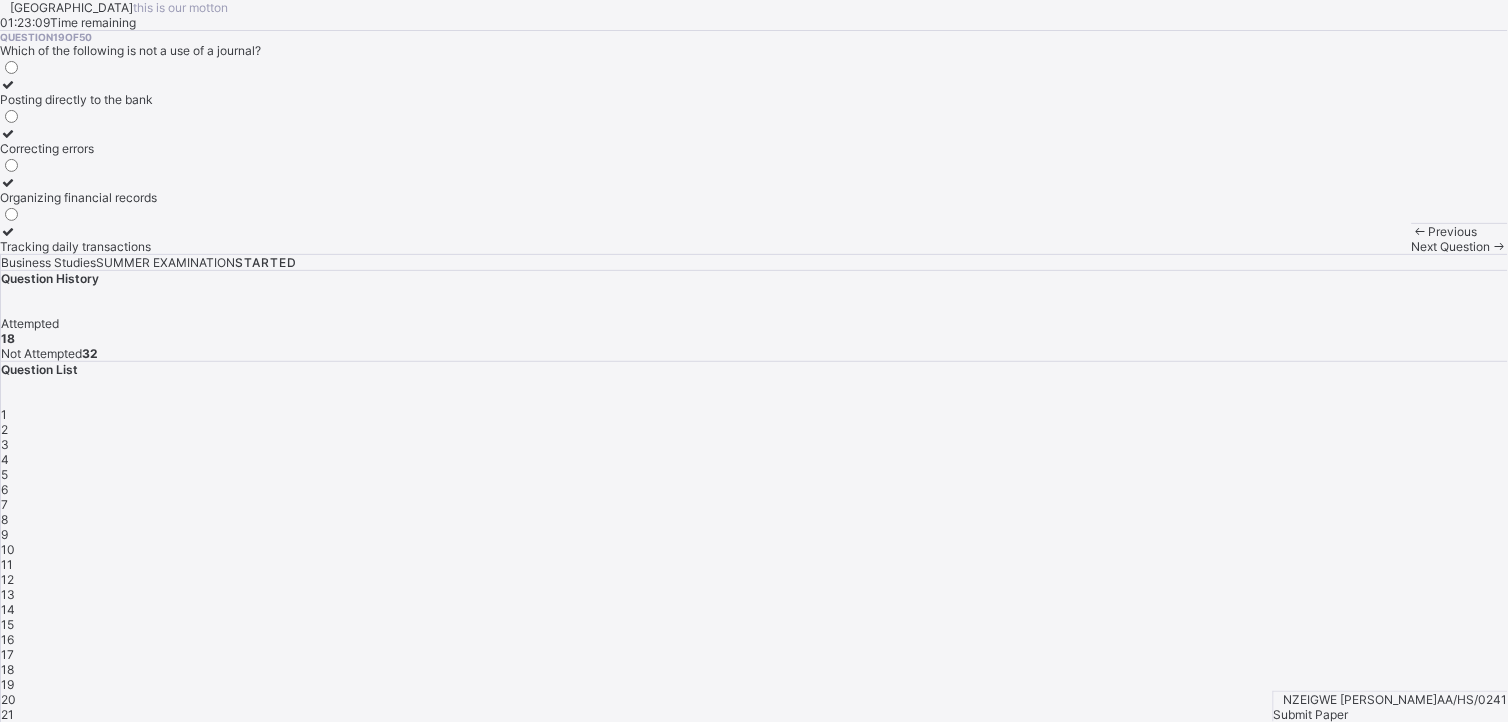 click on "Correcting errors" at bounding box center (78, 148) 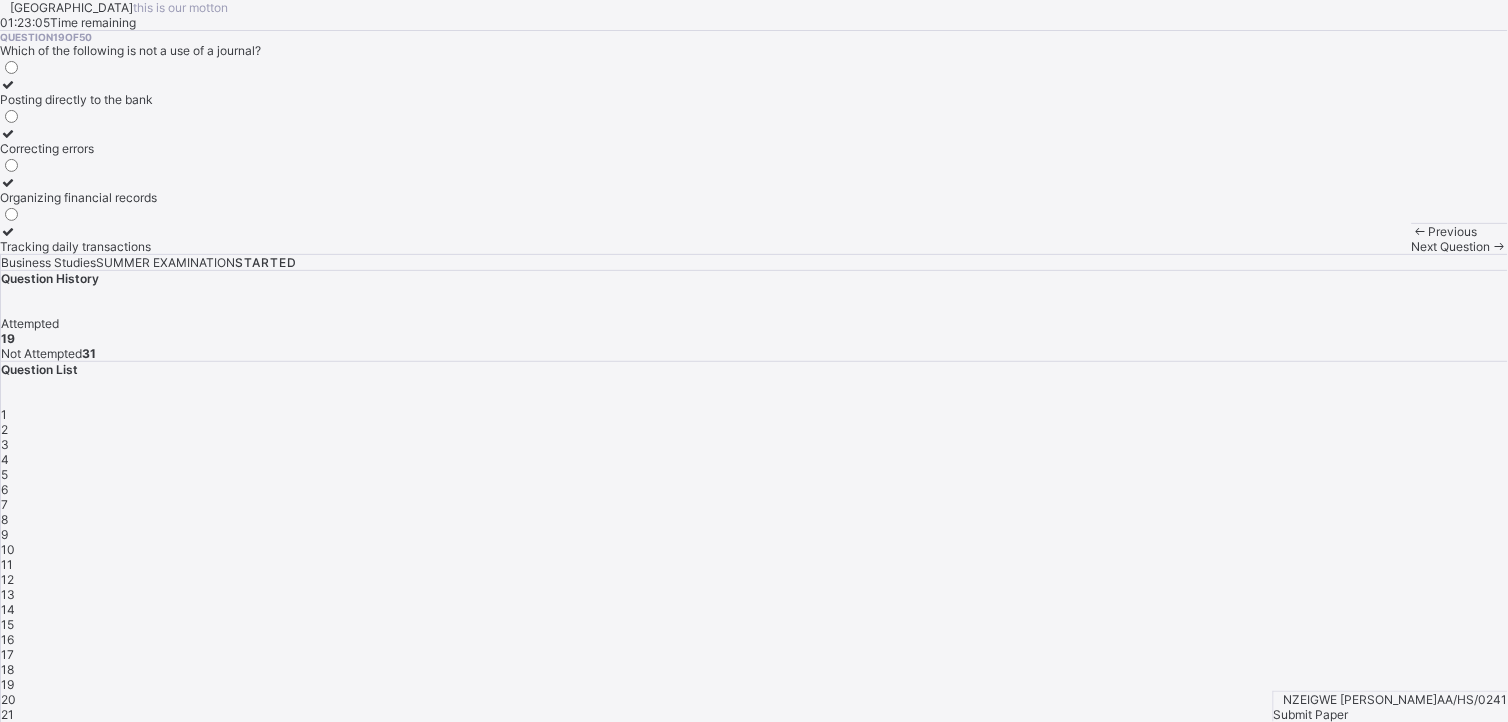 click on "Posting directly to the bank" at bounding box center [78, 99] 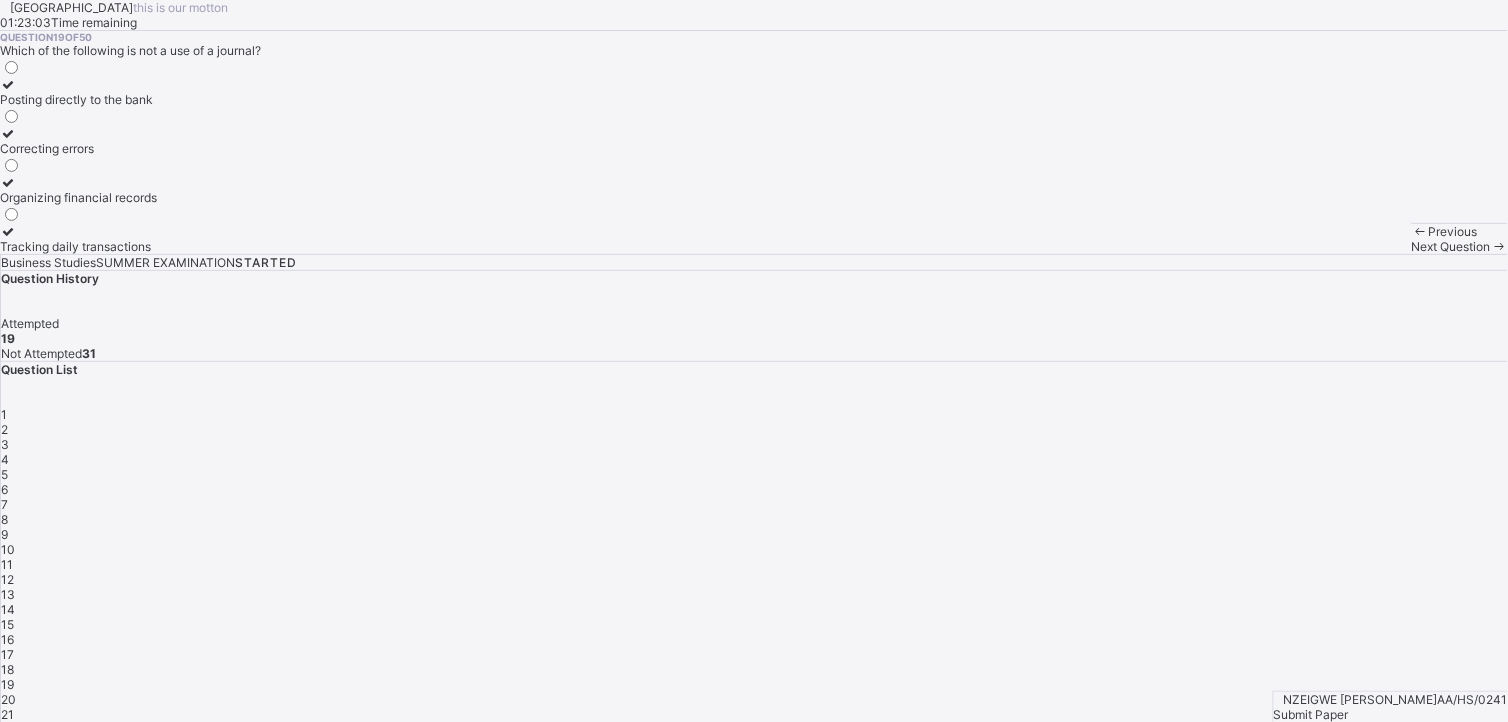 click on "20" at bounding box center [754, 699] 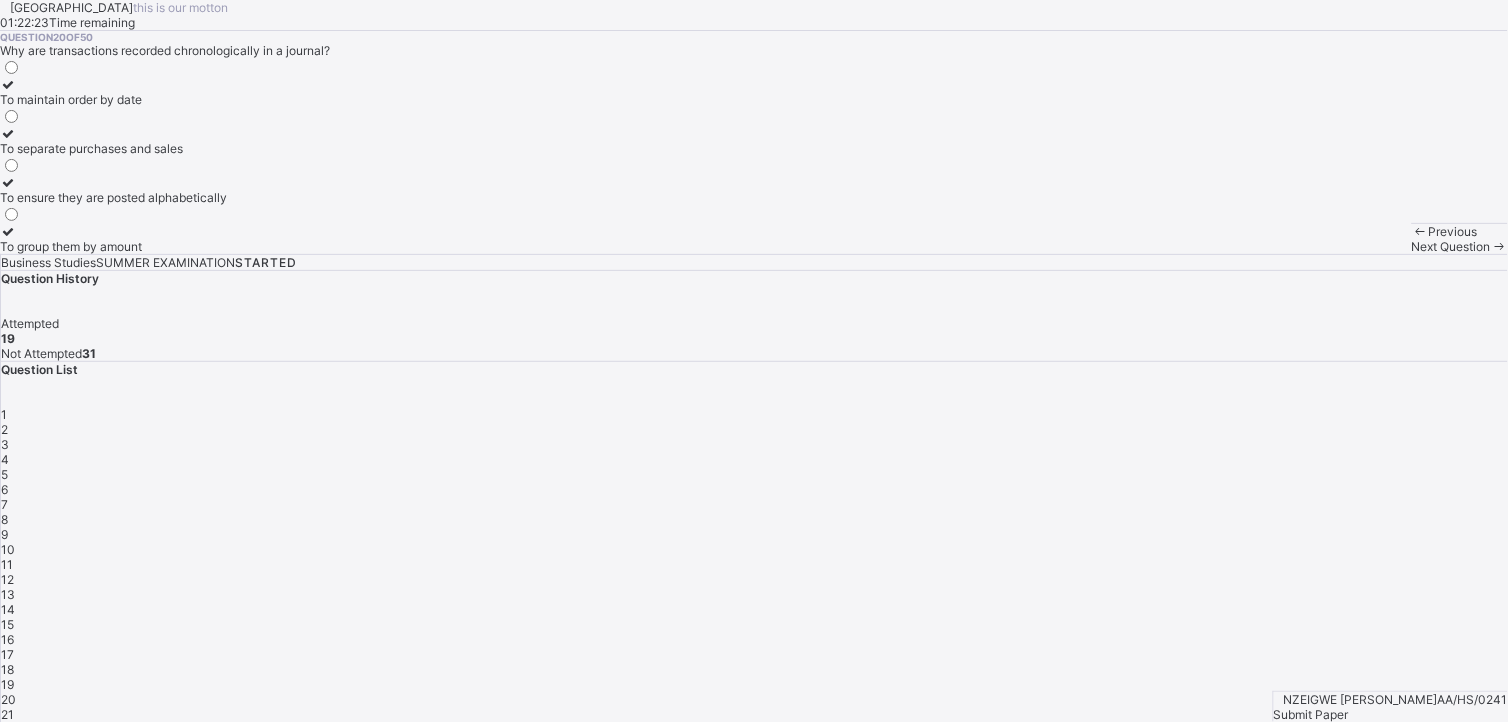 click on "To separate purchases and sales" at bounding box center (113, 148) 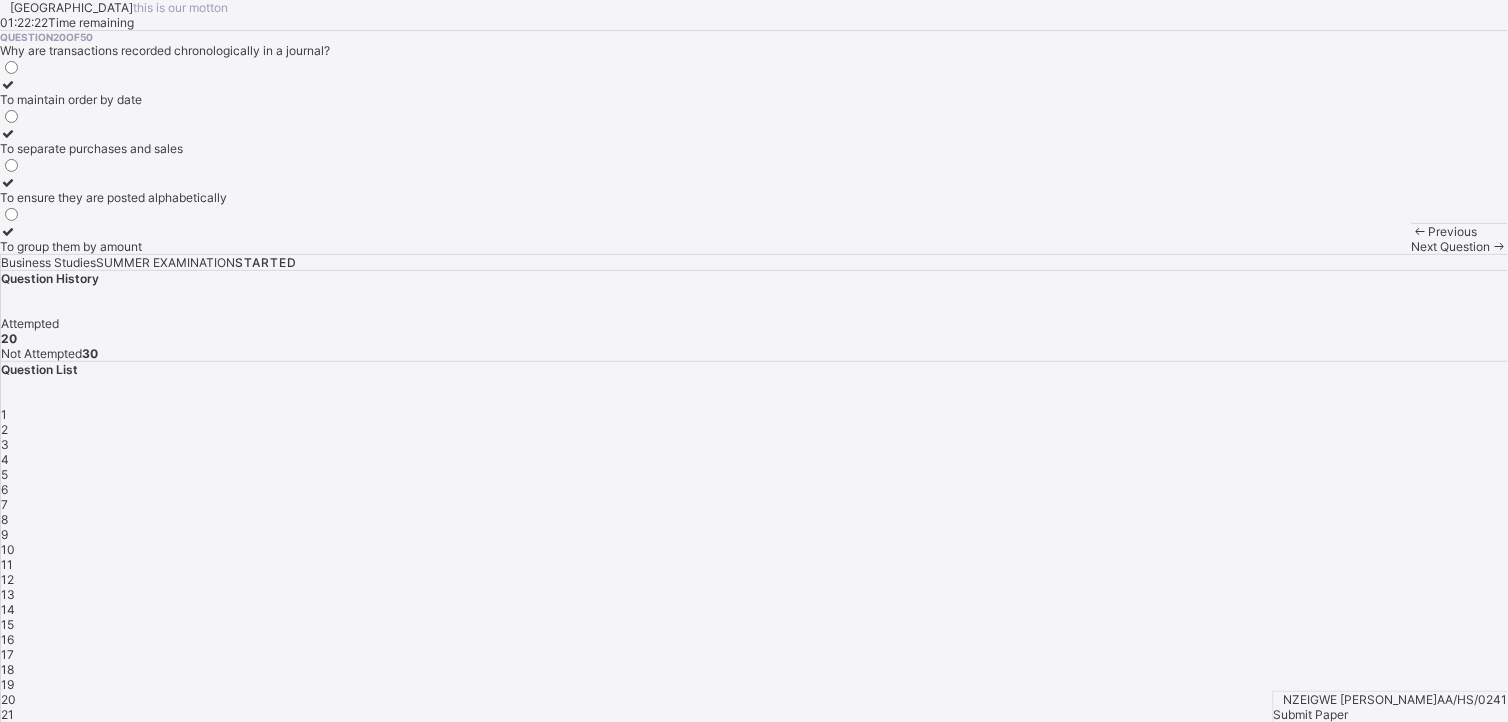 click on "Next Question" at bounding box center [1451, 246] 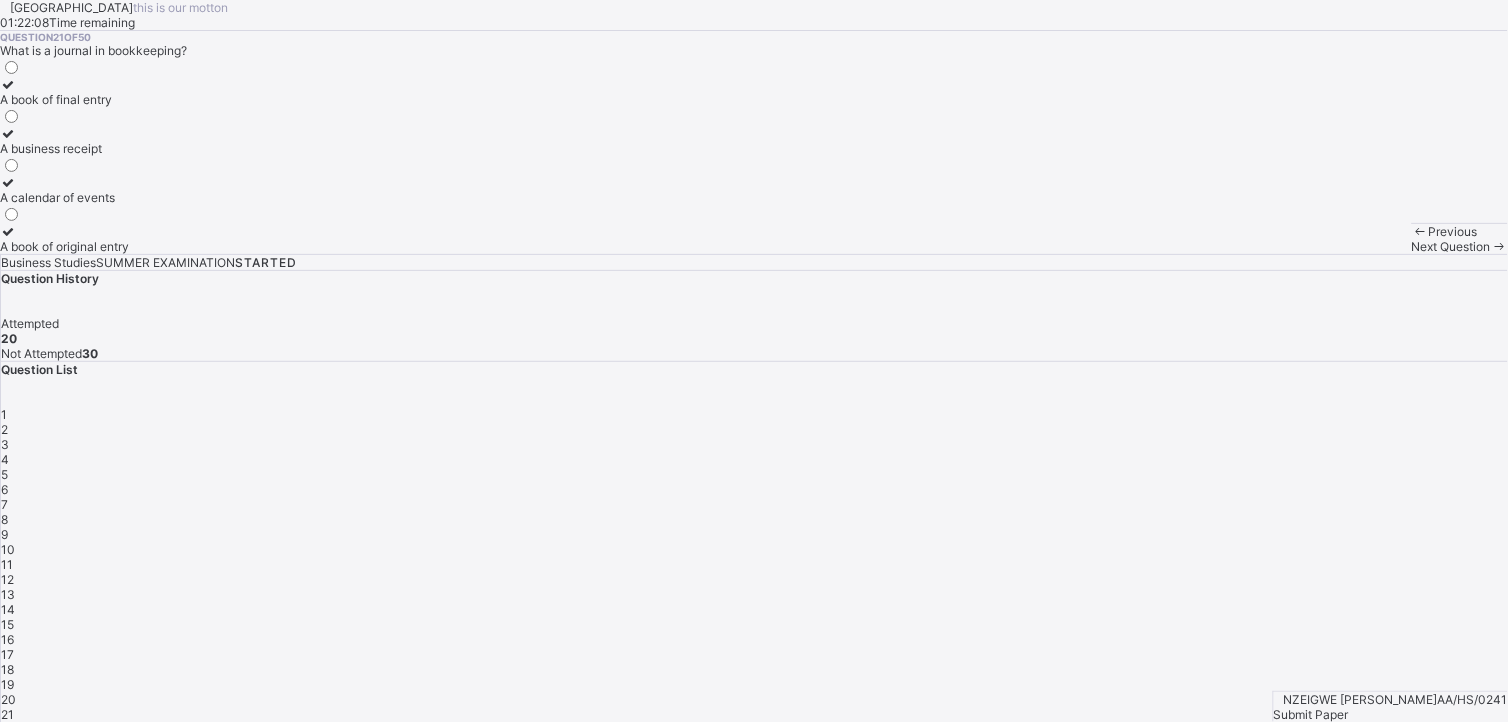 click on "A business receipt" at bounding box center (64, 141) 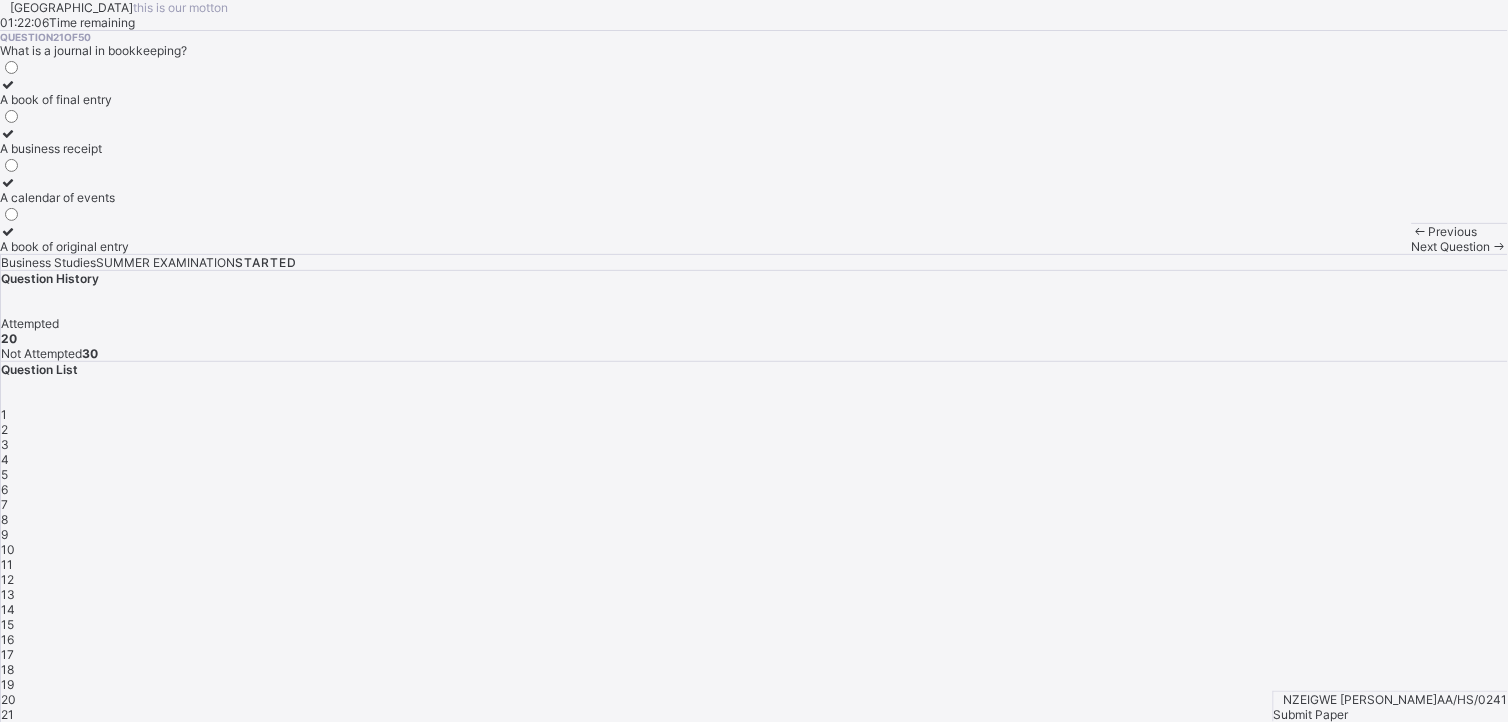 click on "Next Question" at bounding box center (1451, 246) 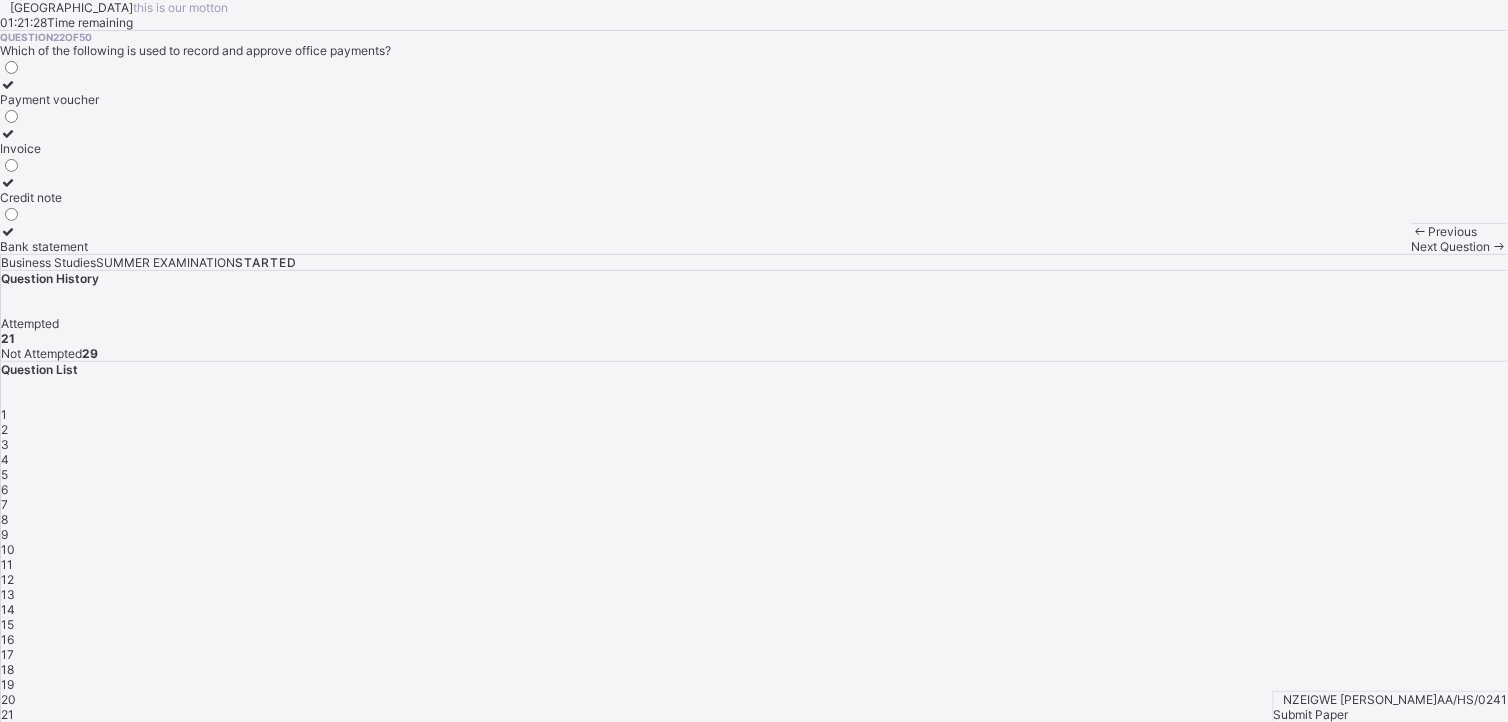click on "Invoice" at bounding box center (49, 148) 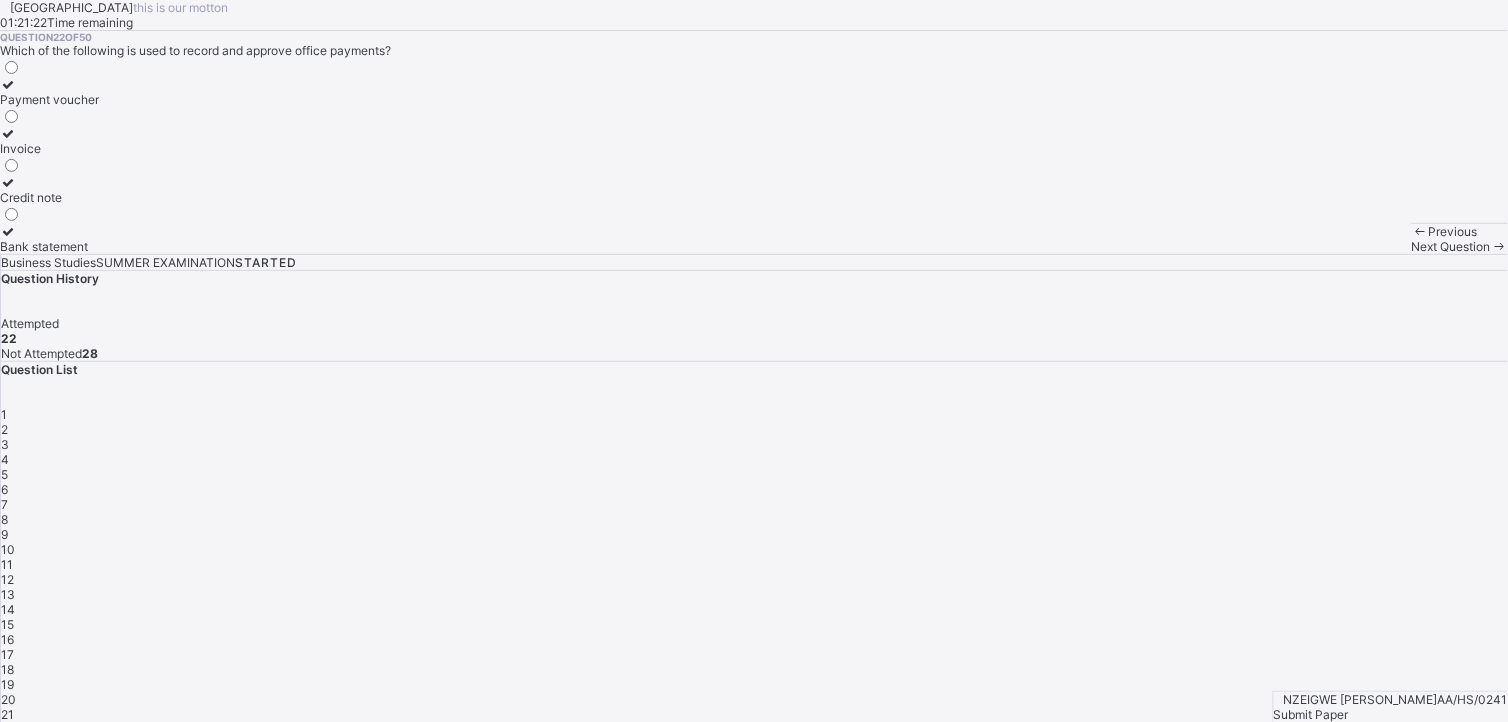 click on "Next Question" at bounding box center [1451, 246] 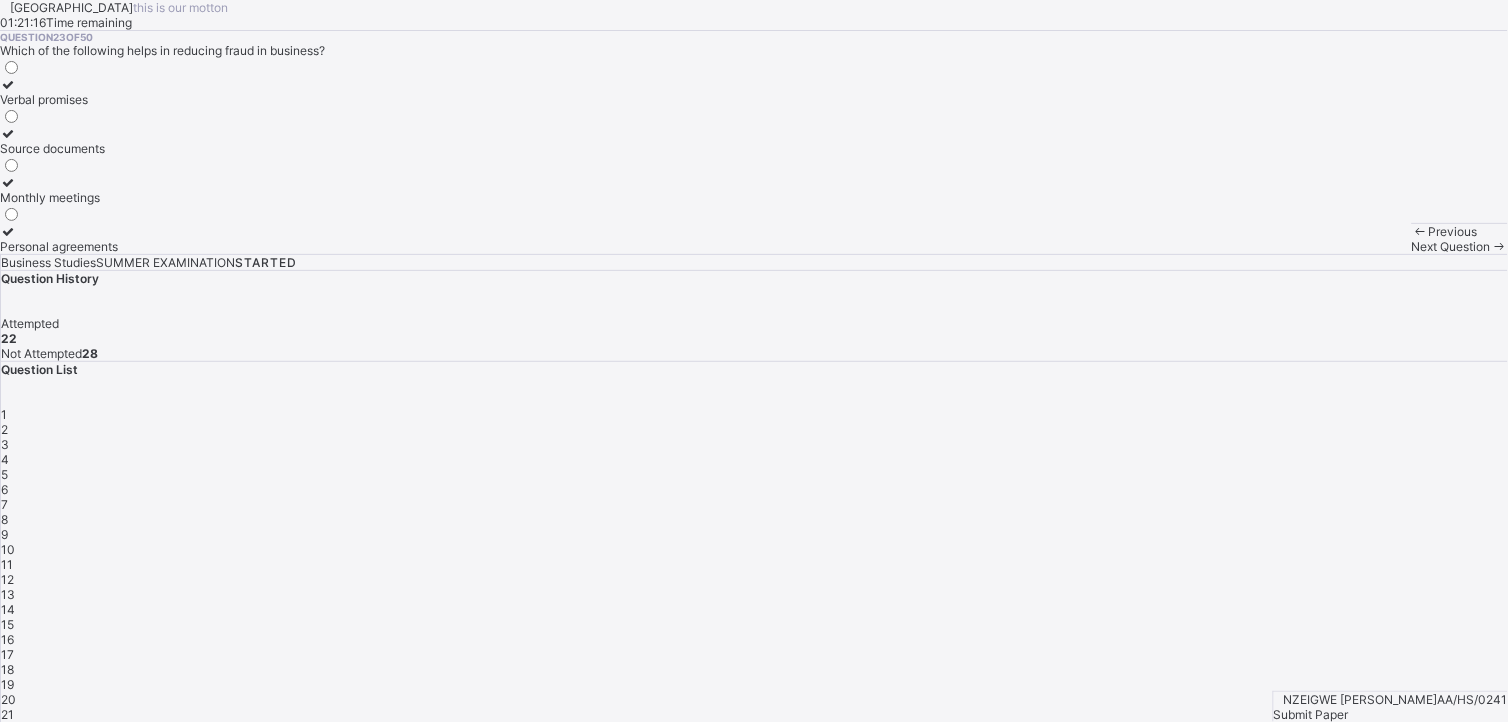 click on "Source documents" at bounding box center [59, 148] 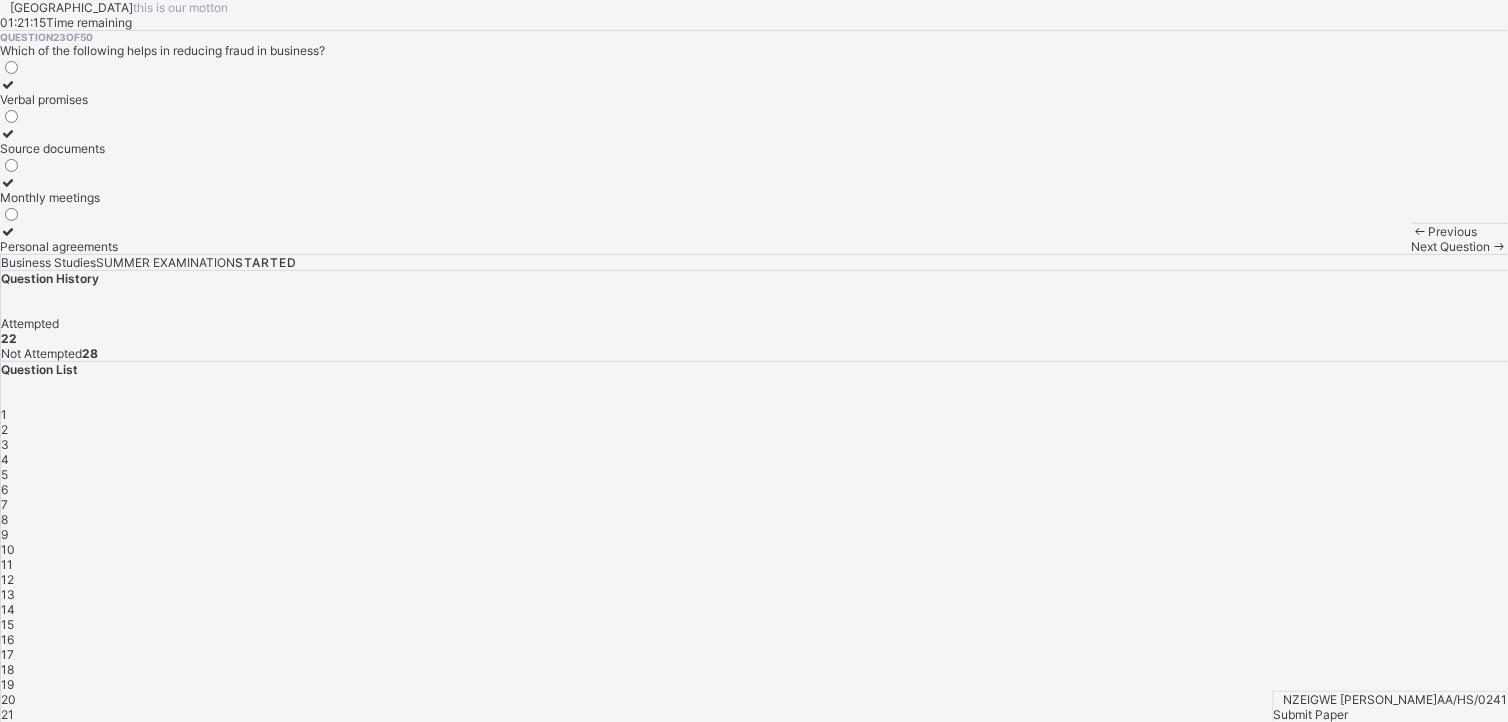 click on "Next Question" at bounding box center [1451, 246] 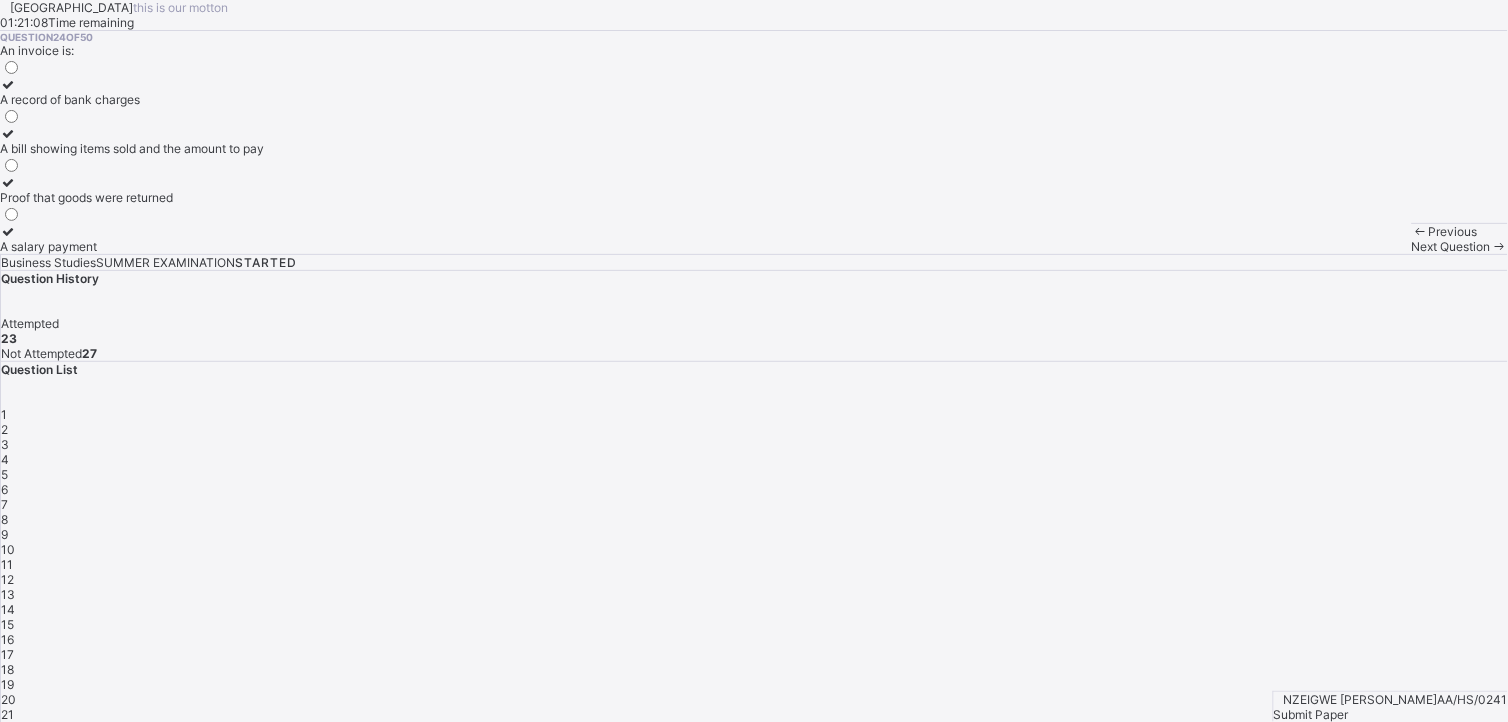 click on "A bill showing items sold and the amount to pay" at bounding box center (132, 148) 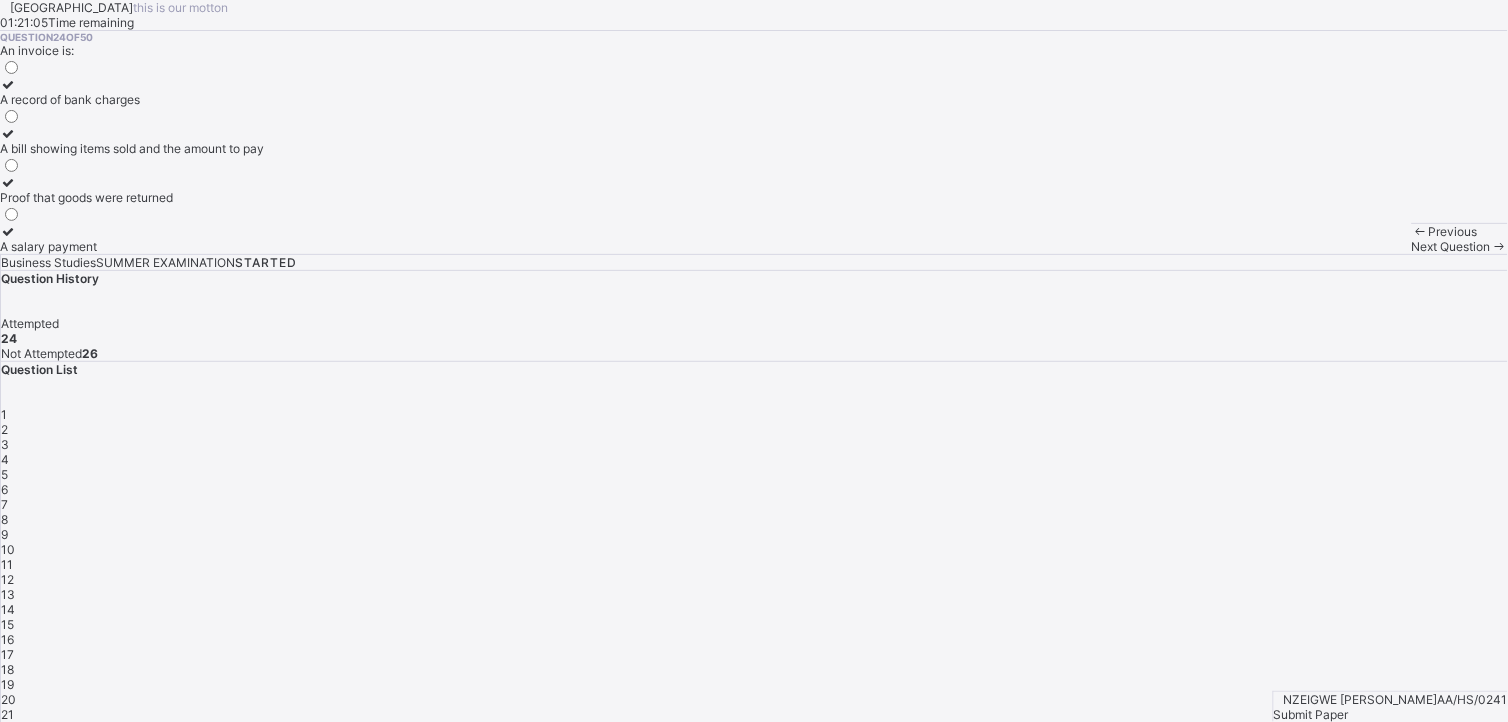 click on "Next Question" at bounding box center (1451, 246) 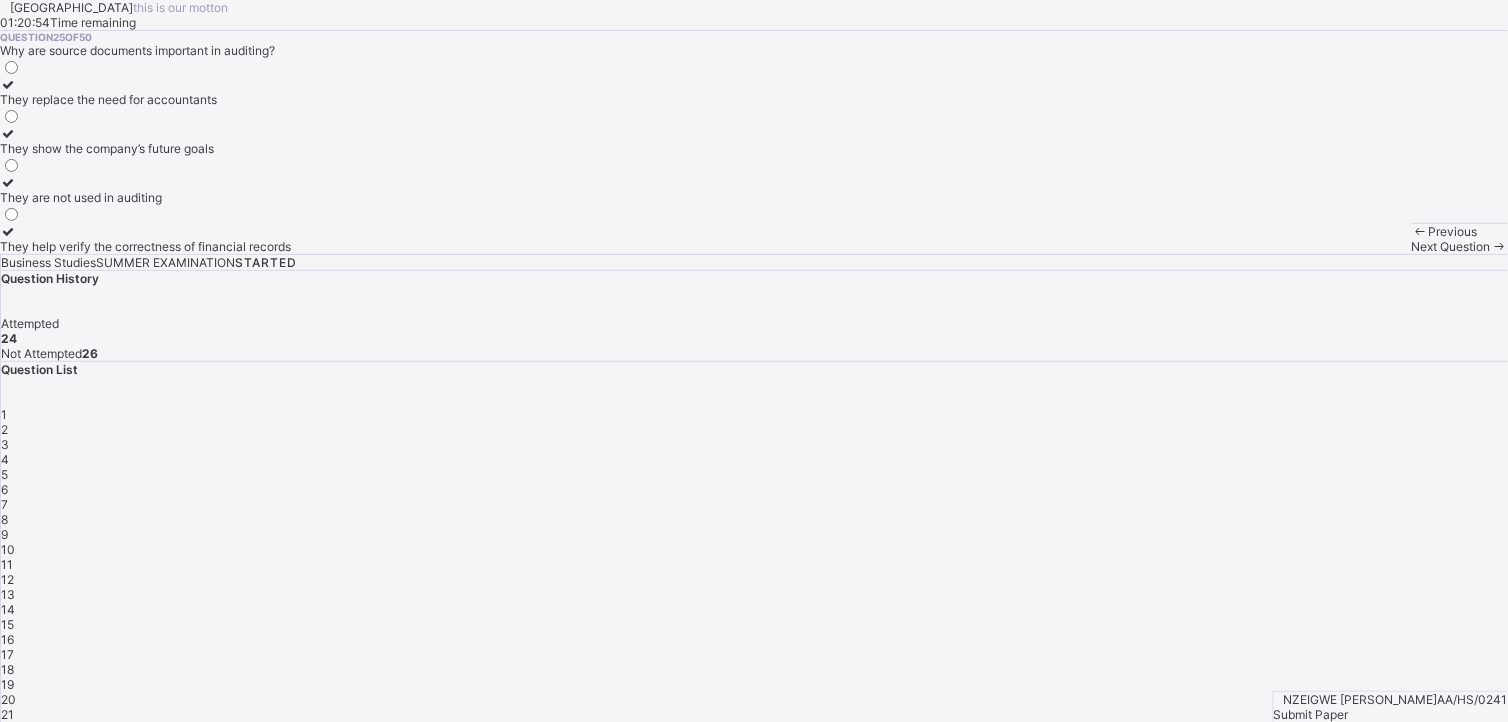click on "They help verify the correctness of financial records" at bounding box center [145, 246] 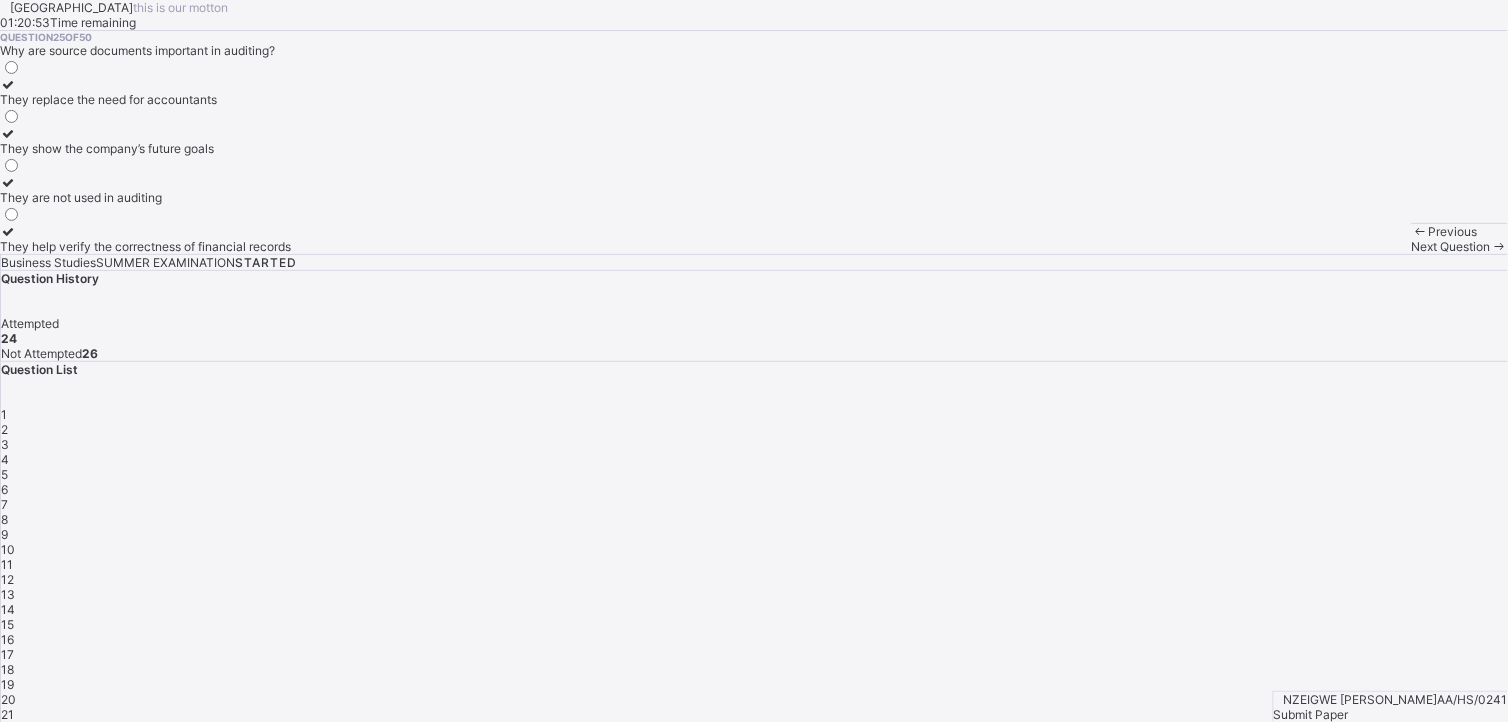 click on "Next Question" at bounding box center [1460, 246] 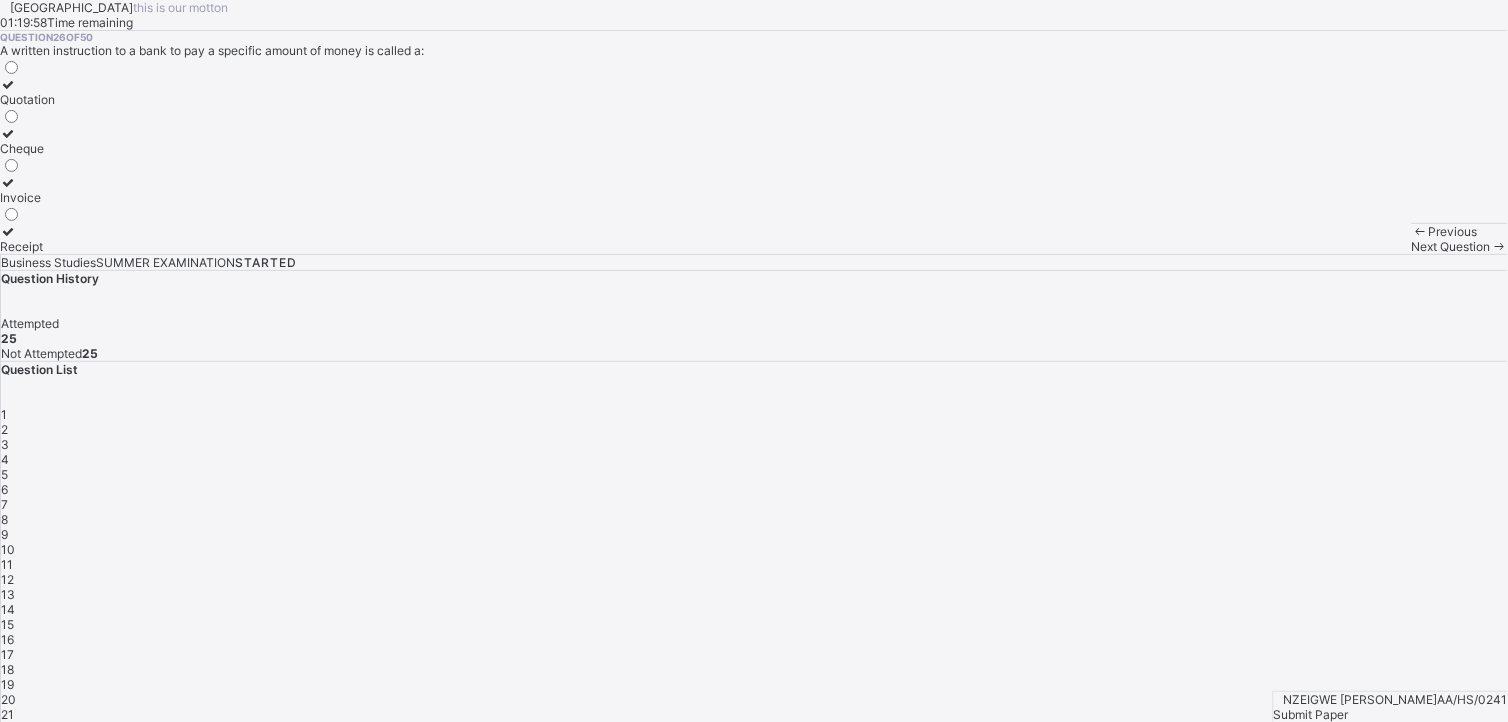click on "Cheque" at bounding box center [27, 141] 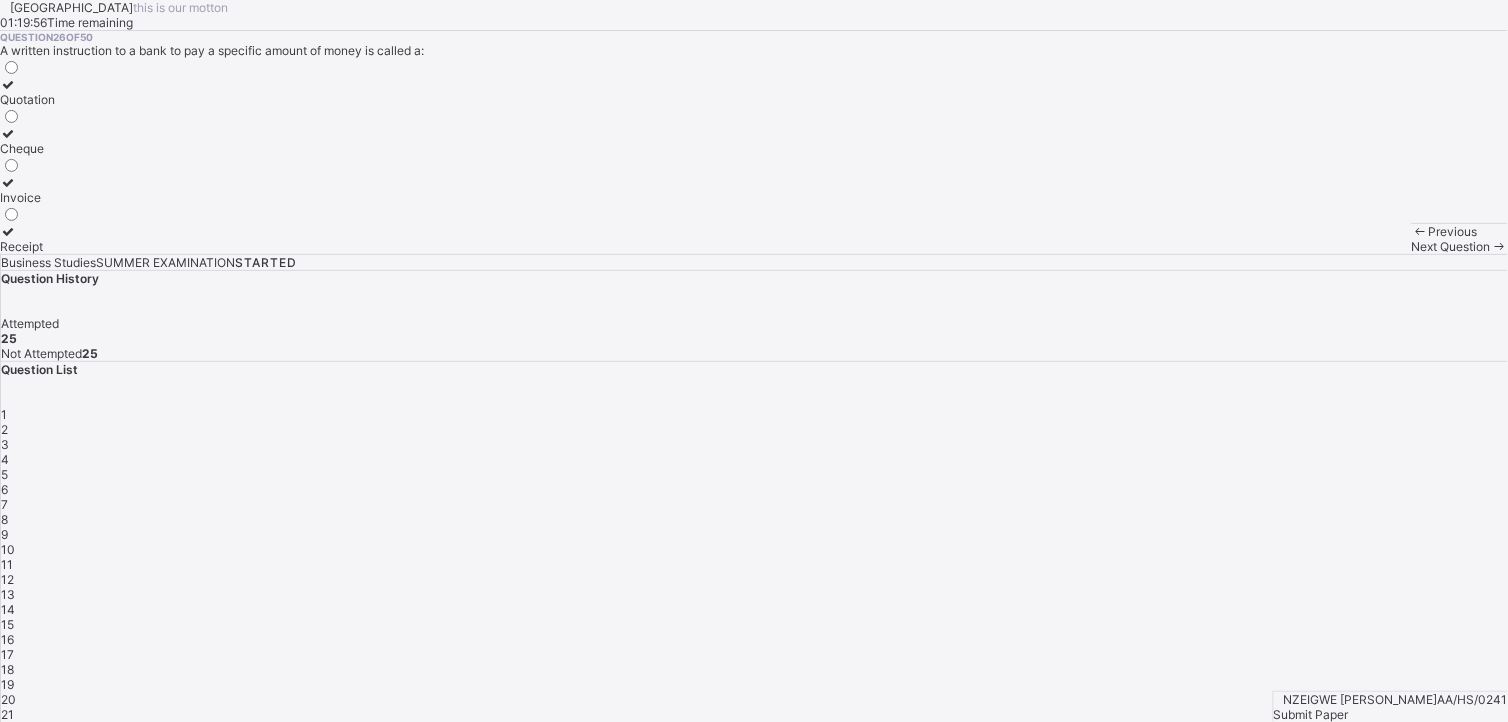 click on "Previous Next Question" at bounding box center (1460, 238) 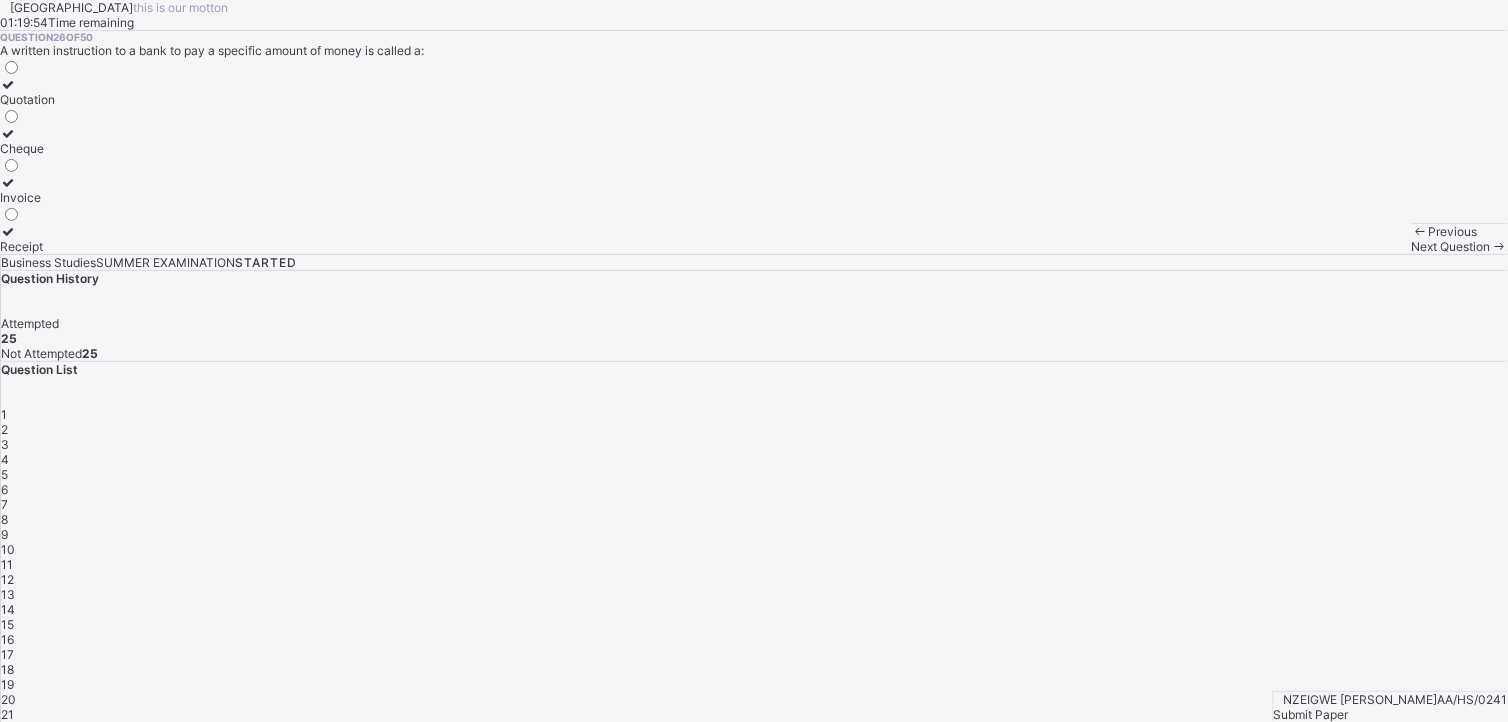 click on "Next Question" at bounding box center [1451, 246] 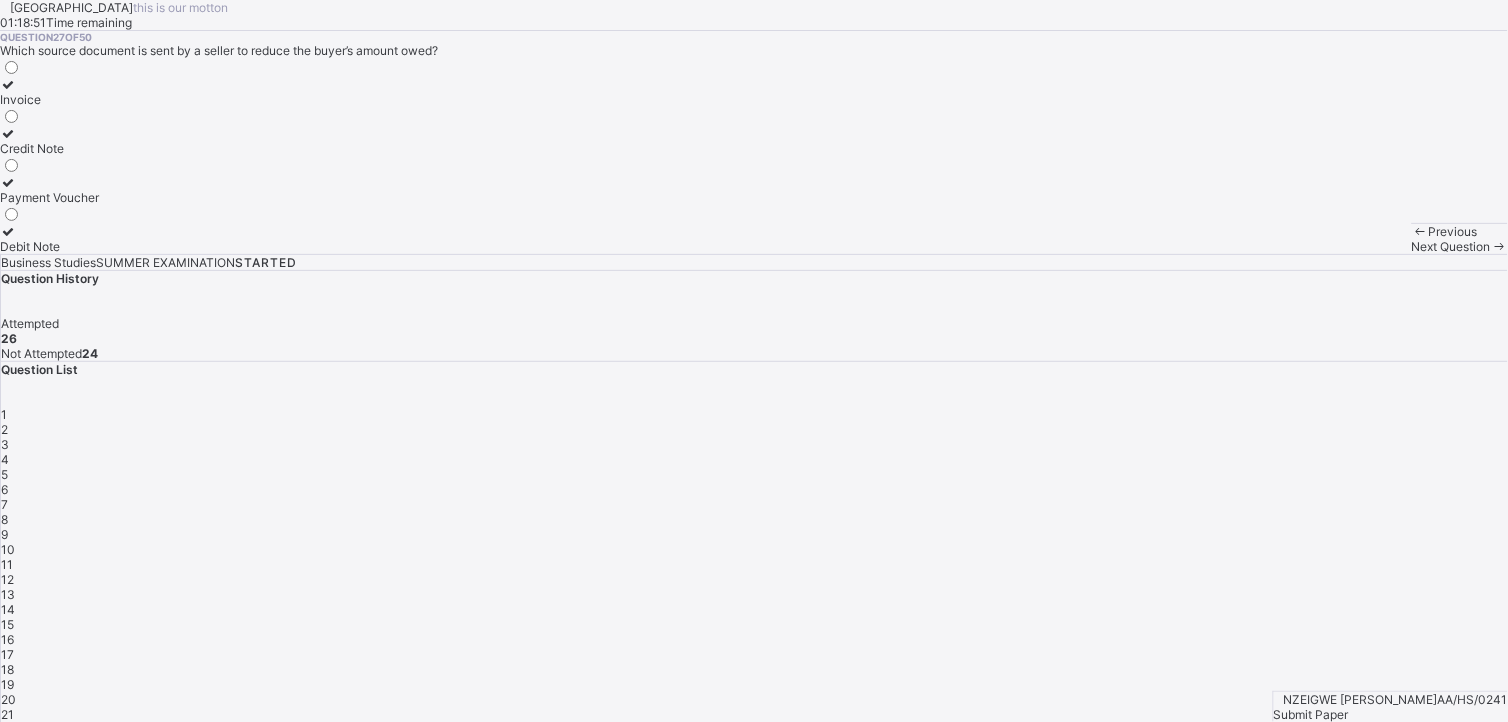 click on "Next Question" at bounding box center [1460, 246] 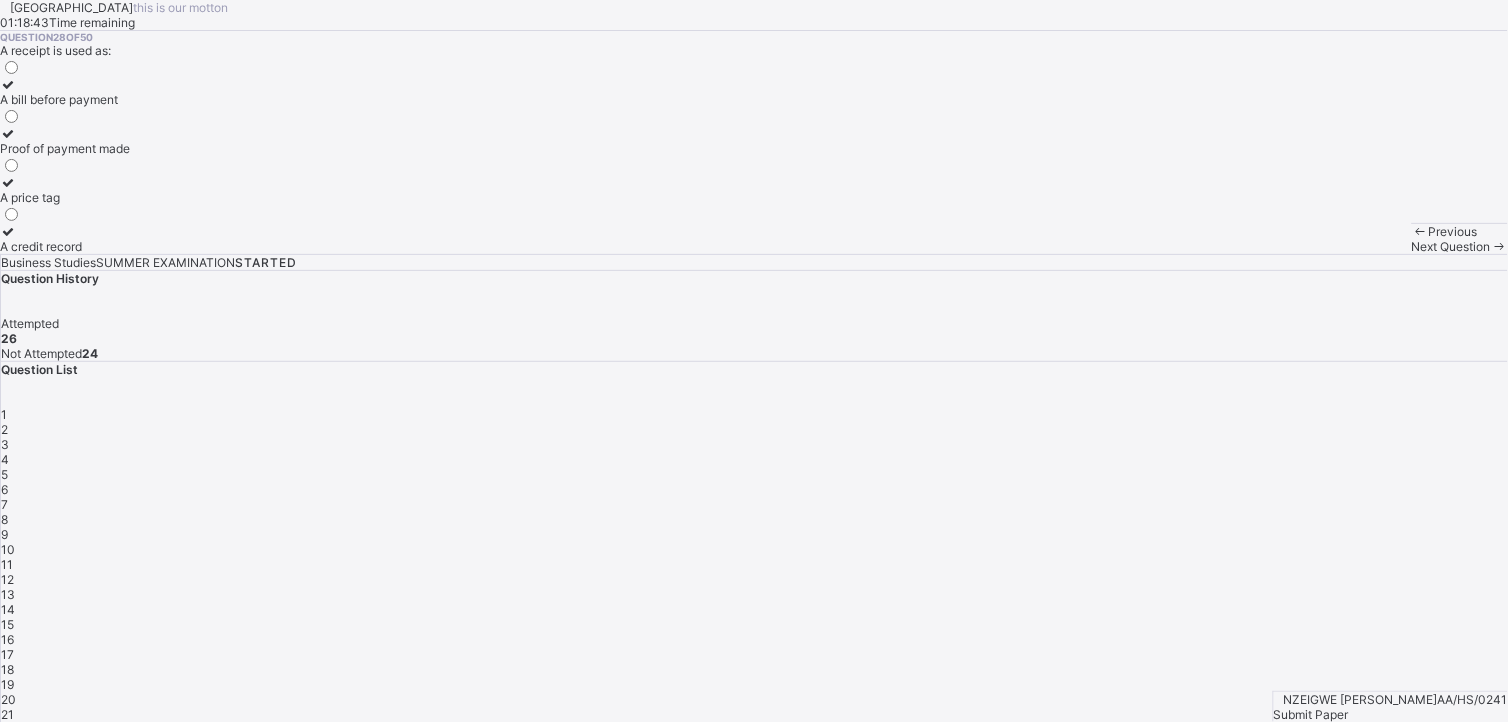 click on "A bill before payment" at bounding box center (65, 99) 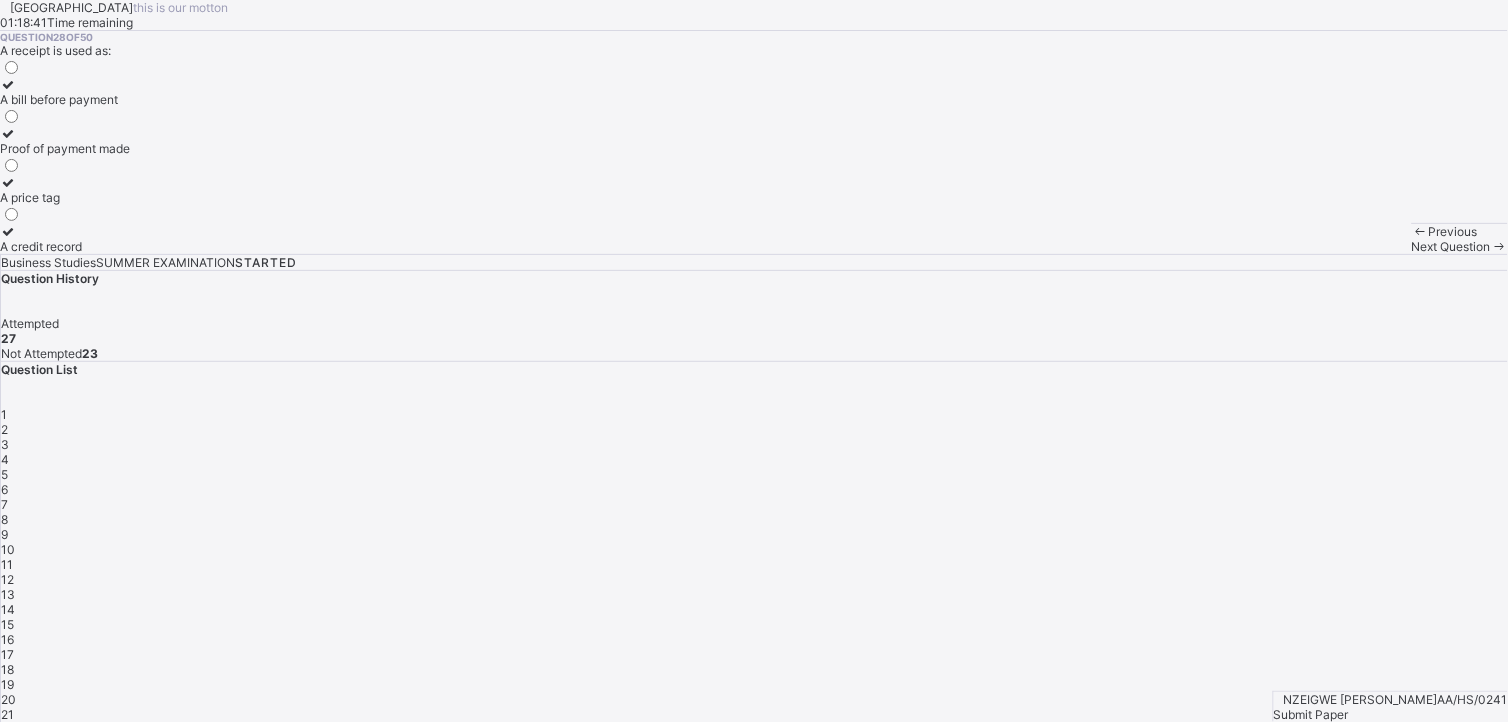 click on "A bill before payment" at bounding box center [65, 92] 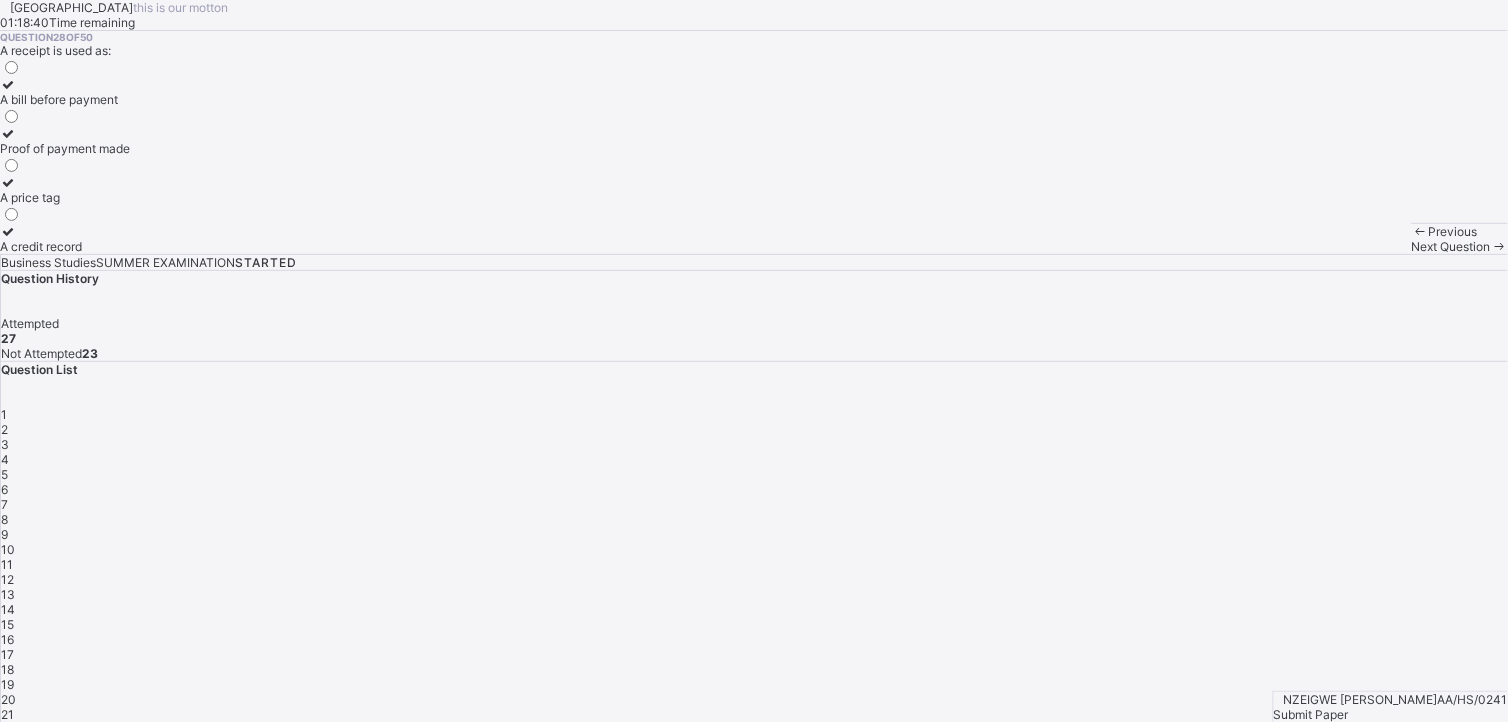 click on "Proof of payment made" at bounding box center (65, 148) 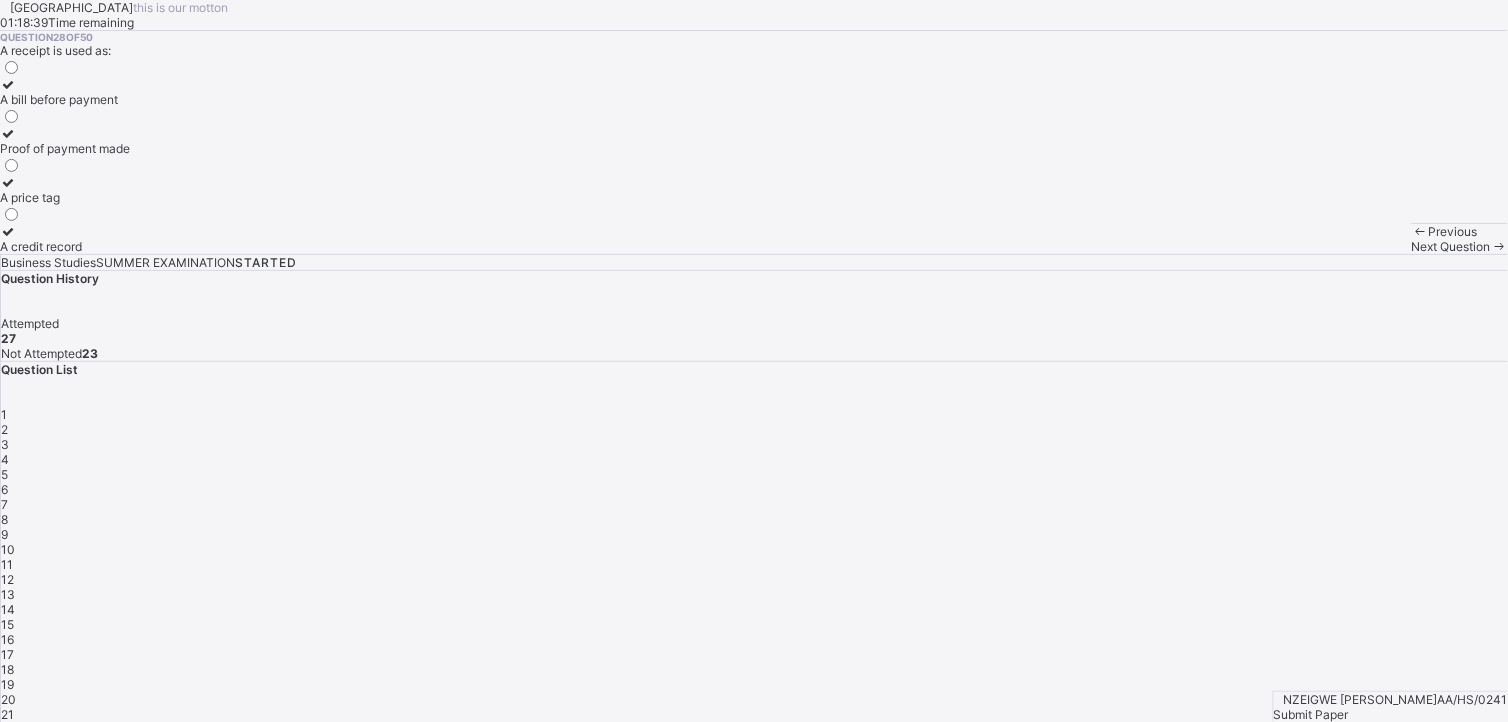click on "Next Question" at bounding box center (1451, 246) 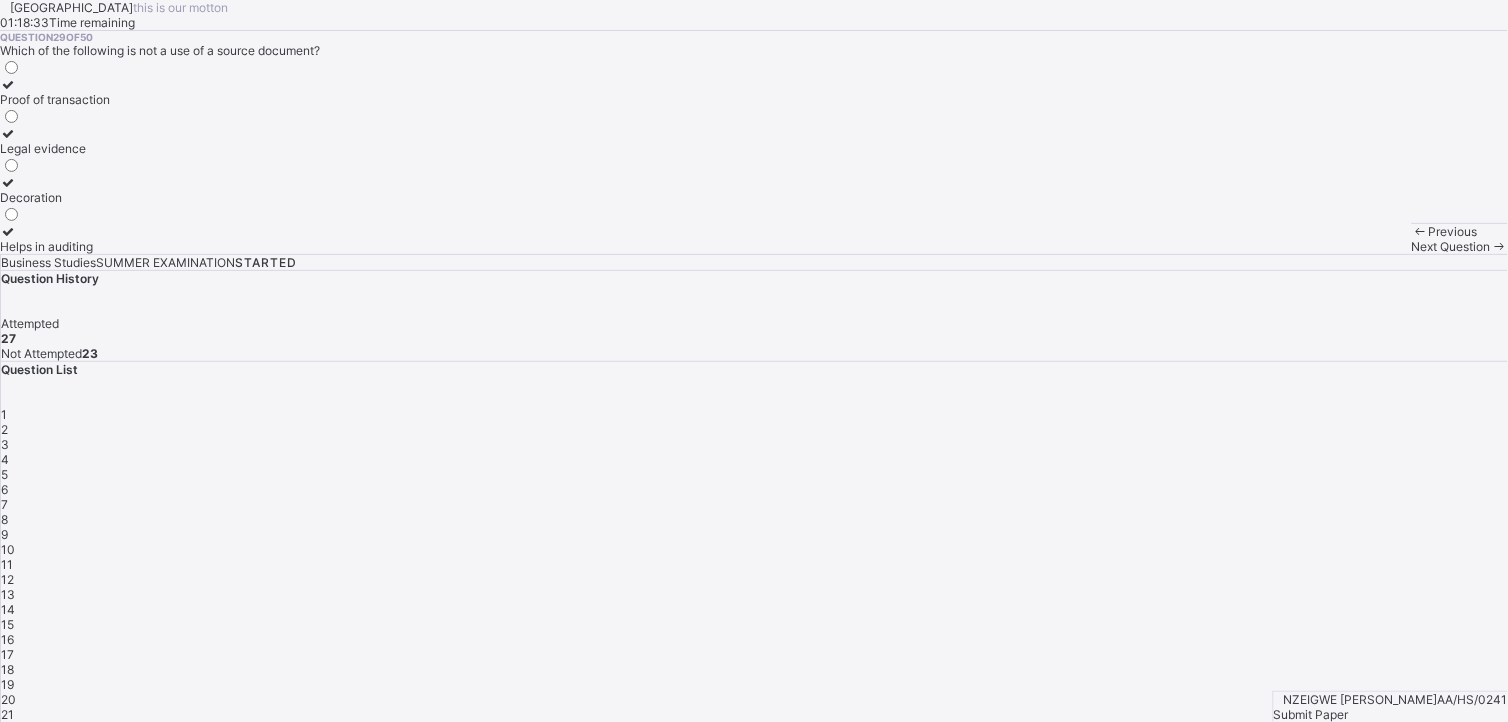 click on "Decoration" at bounding box center [55, 190] 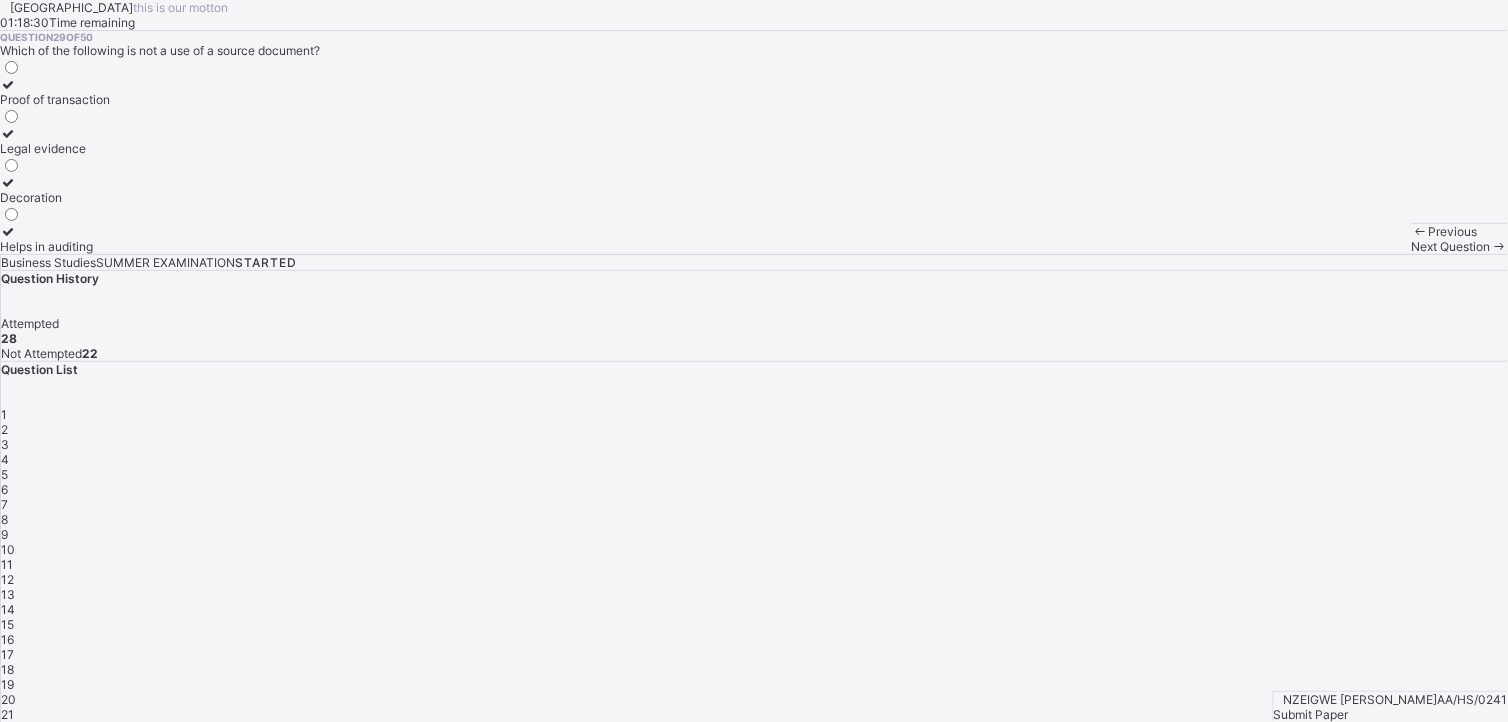 click on "Next Question" at bounding box center [1451, 246] 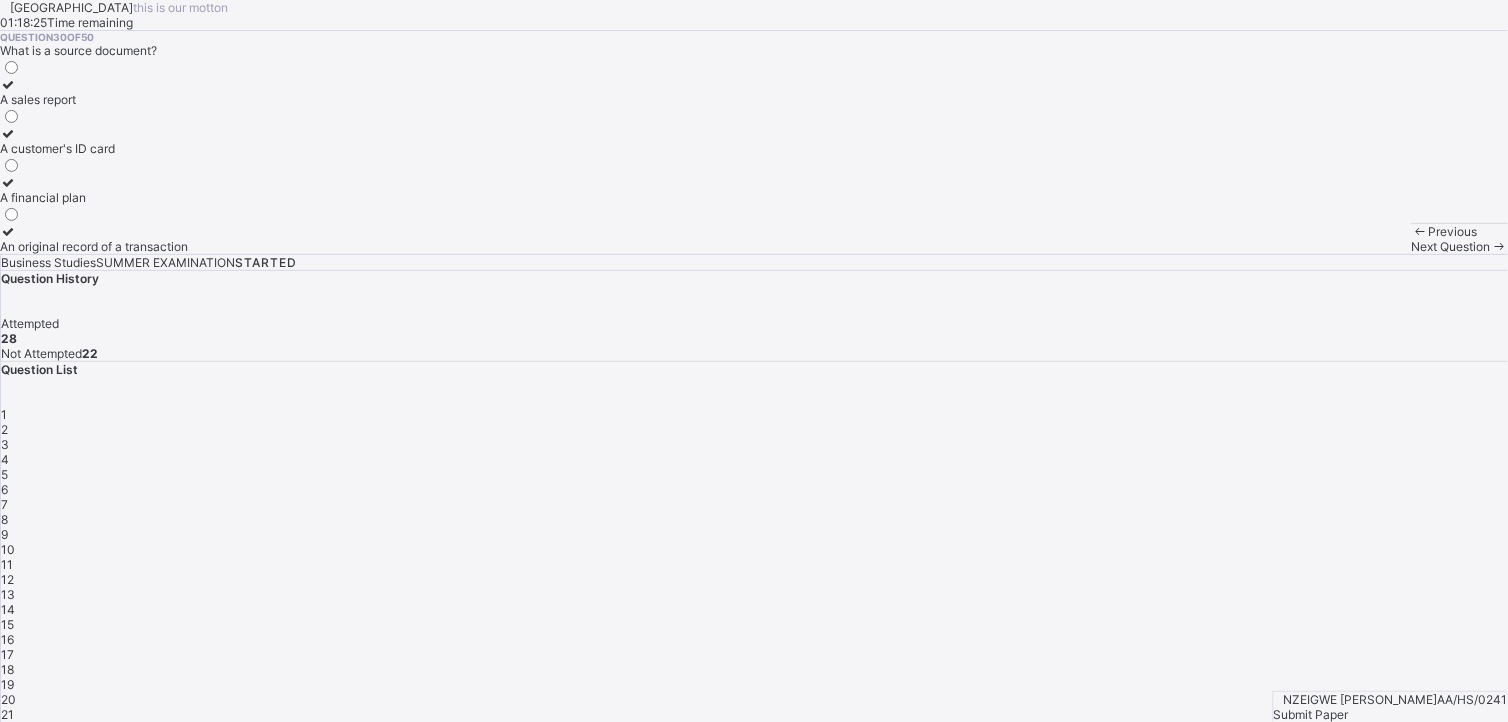 click on "An original record of a transaction" at bounding box center [94, 246] 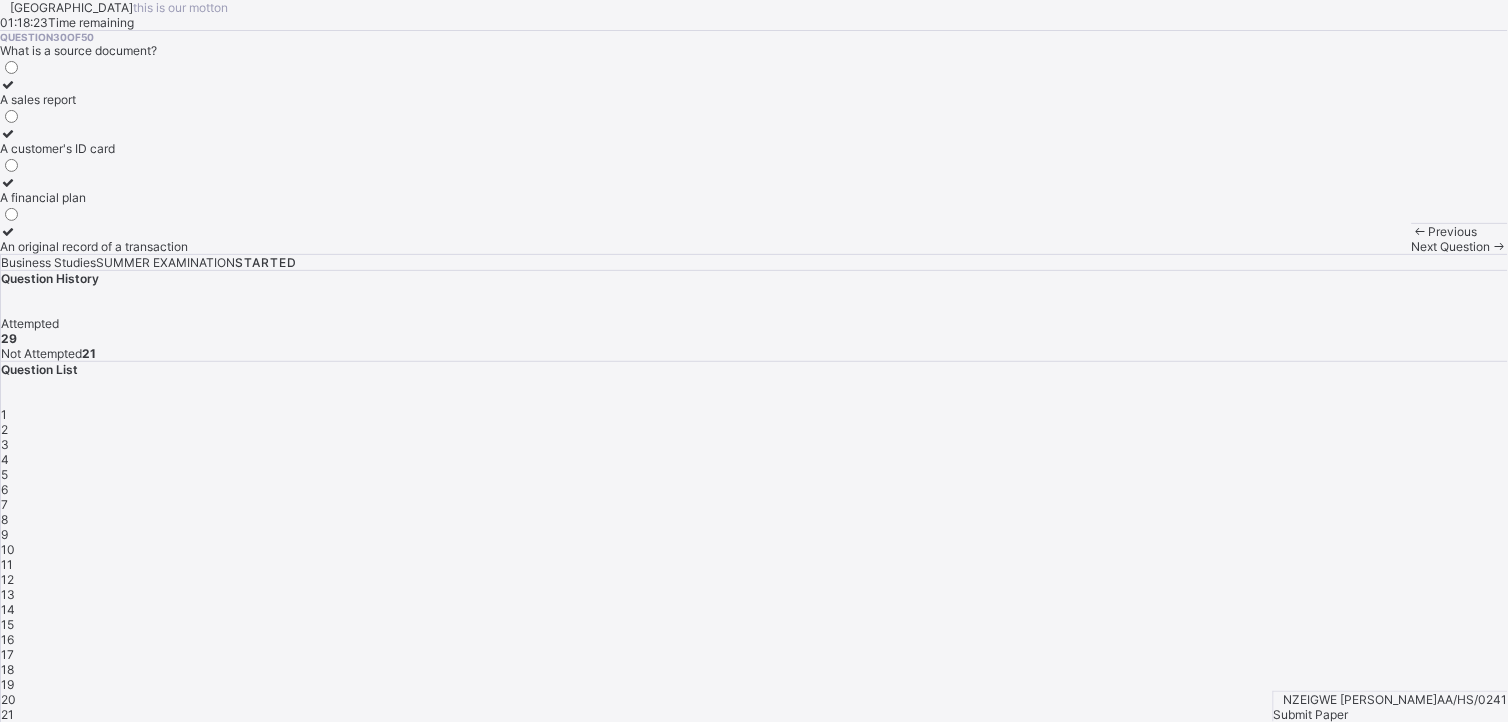 click on "Next Question" at bounding box center [1460, 246] 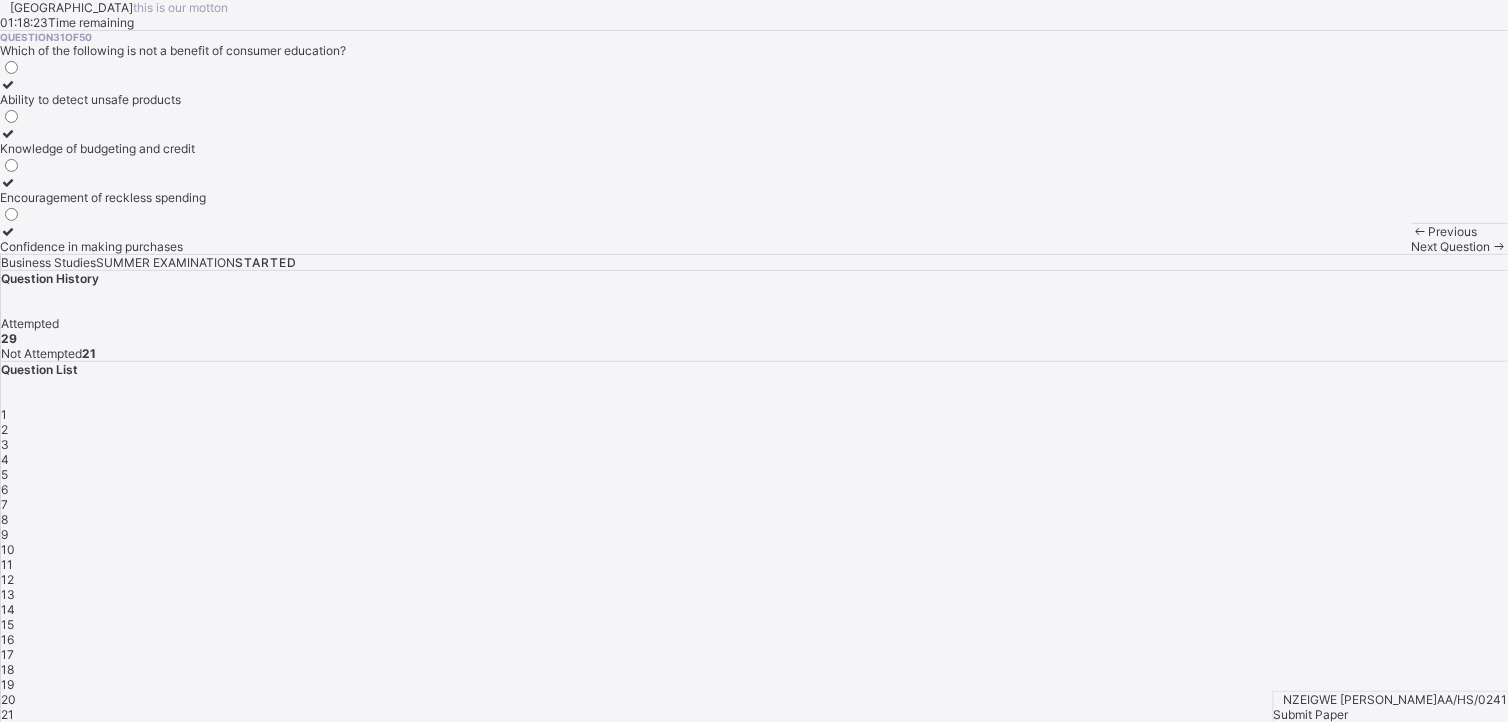 click on "Next Question" at bounding box center (1460, 246) 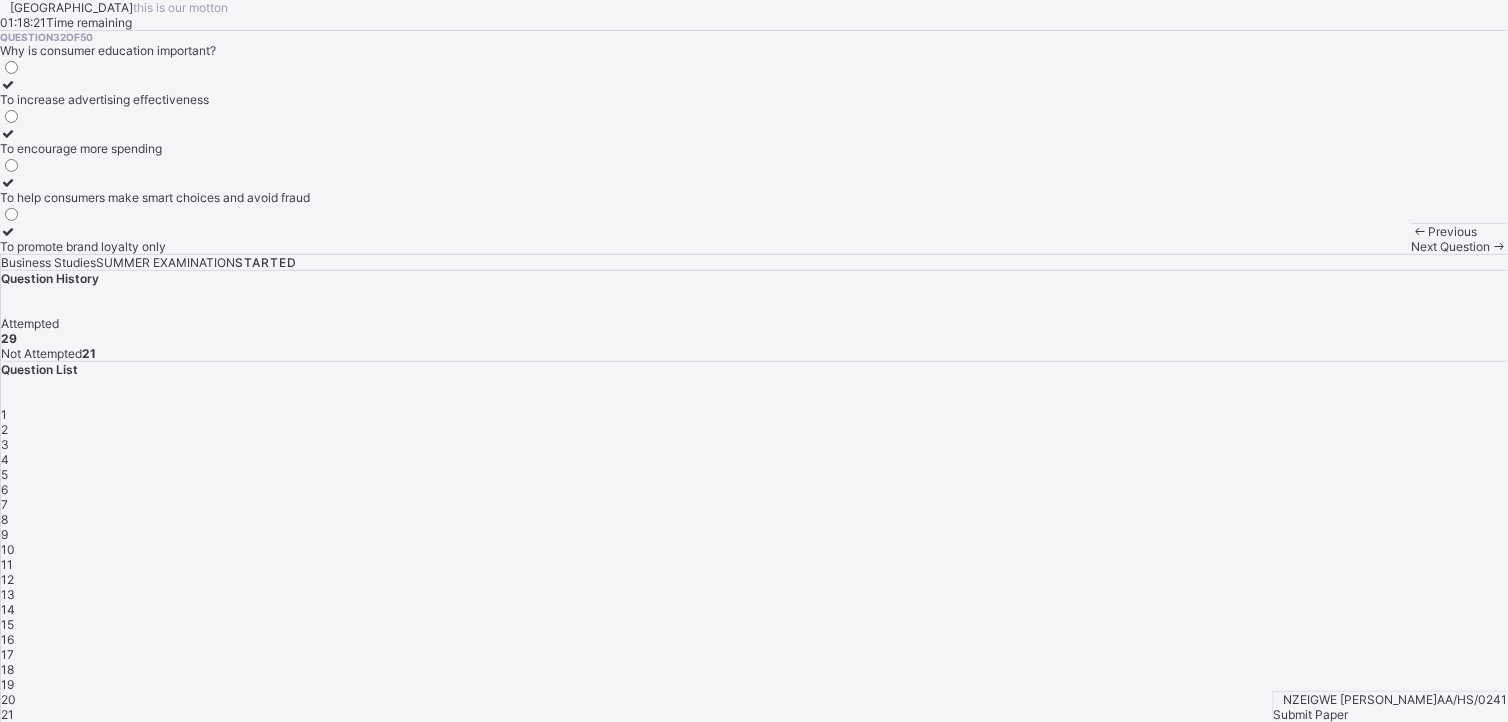 click on "Previous" at bounding box center (1453, 231) 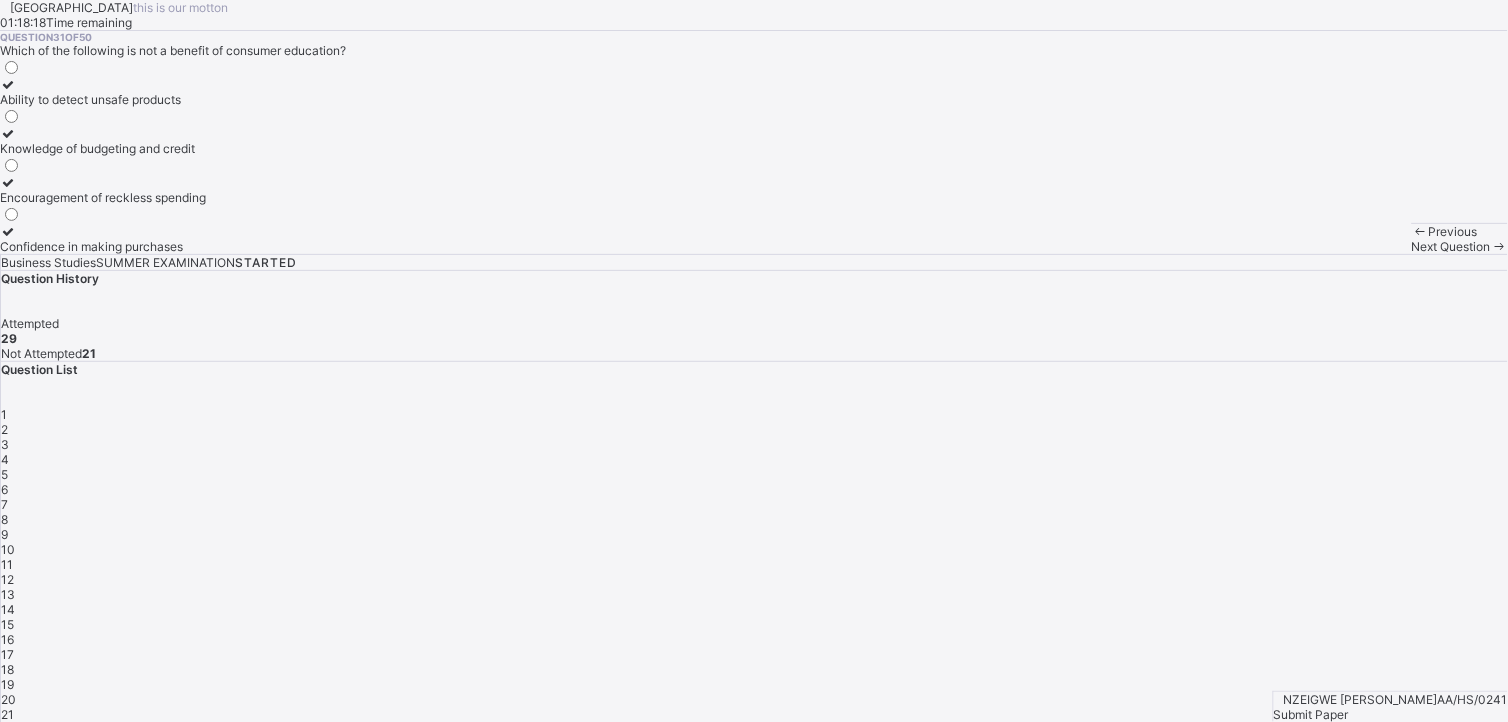 click on "27" at bounding box center [8, 804] 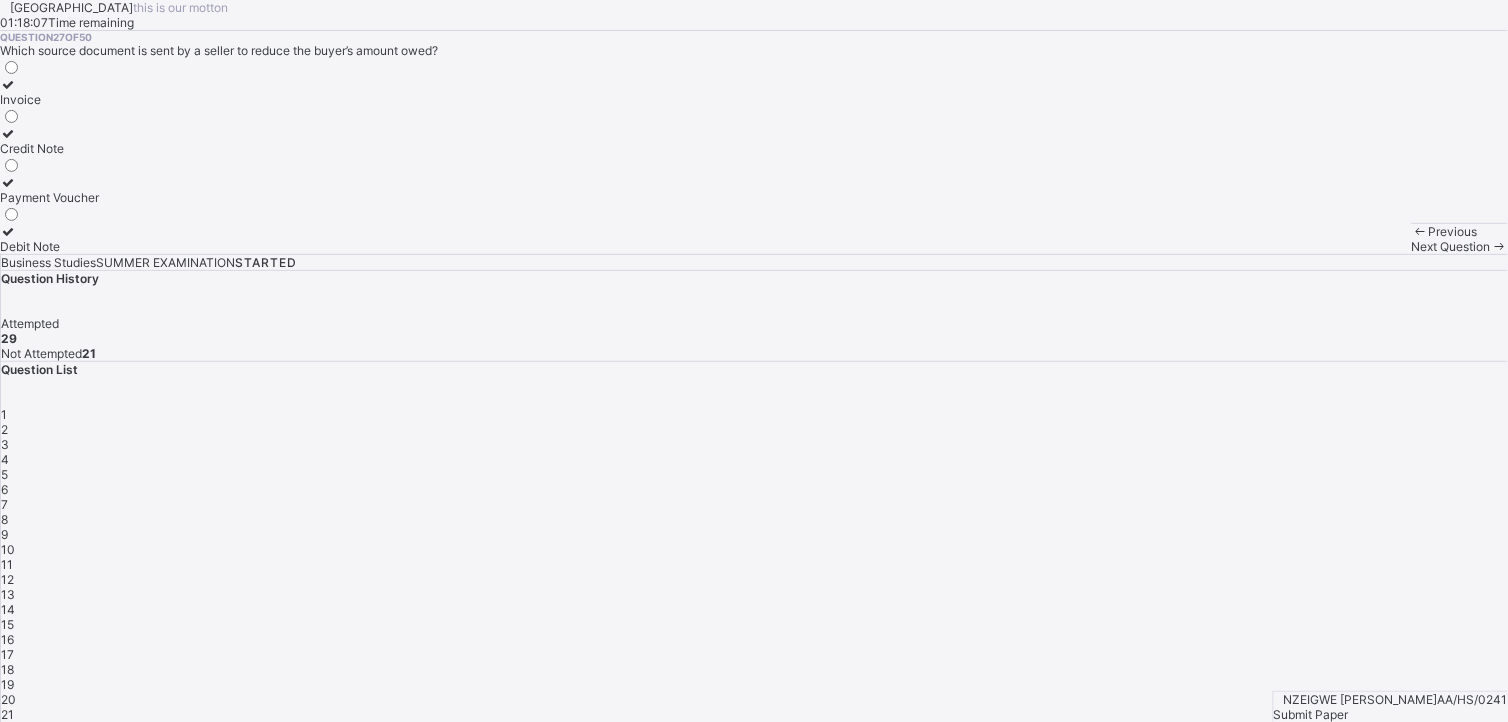 click on "Debit Note" at bounding box center [49, 246] 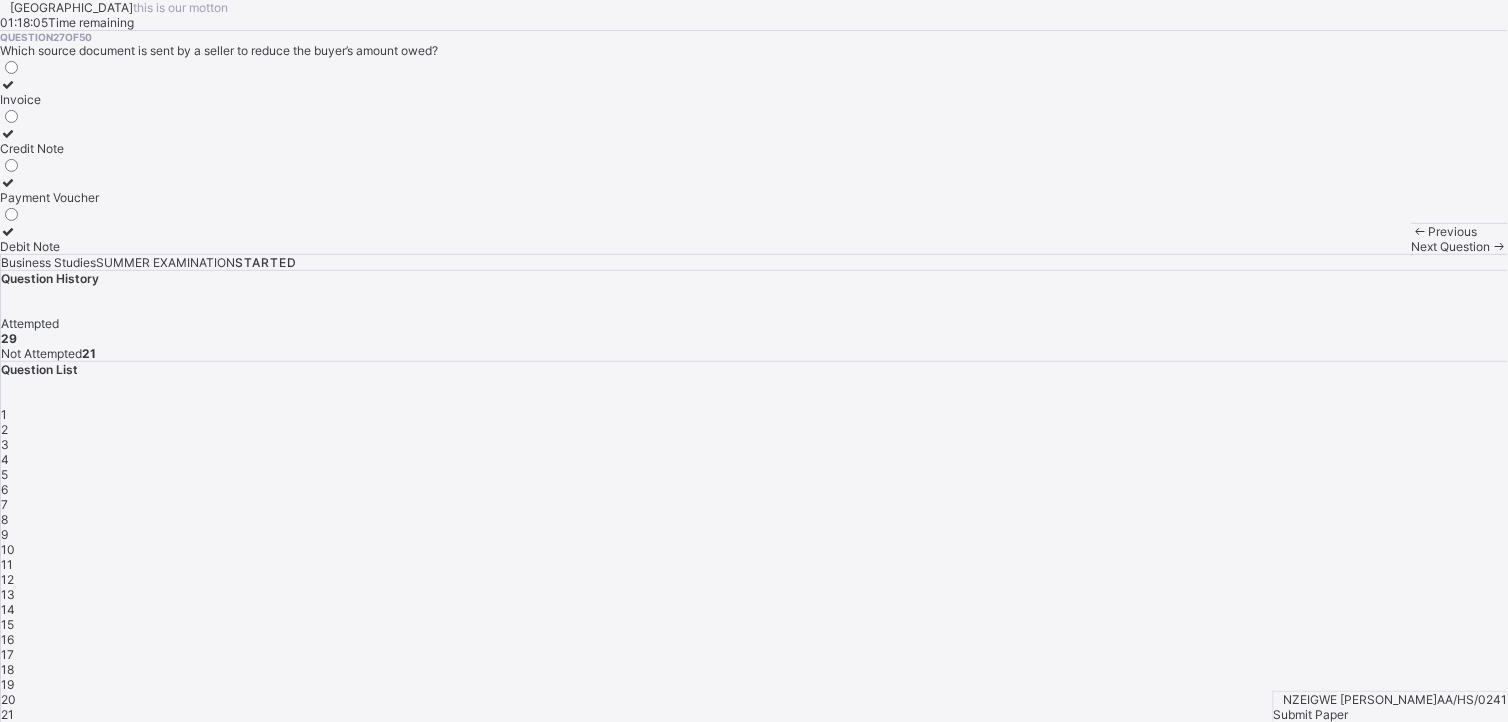 click on "Next Question" at bounding box center (1451, 246) 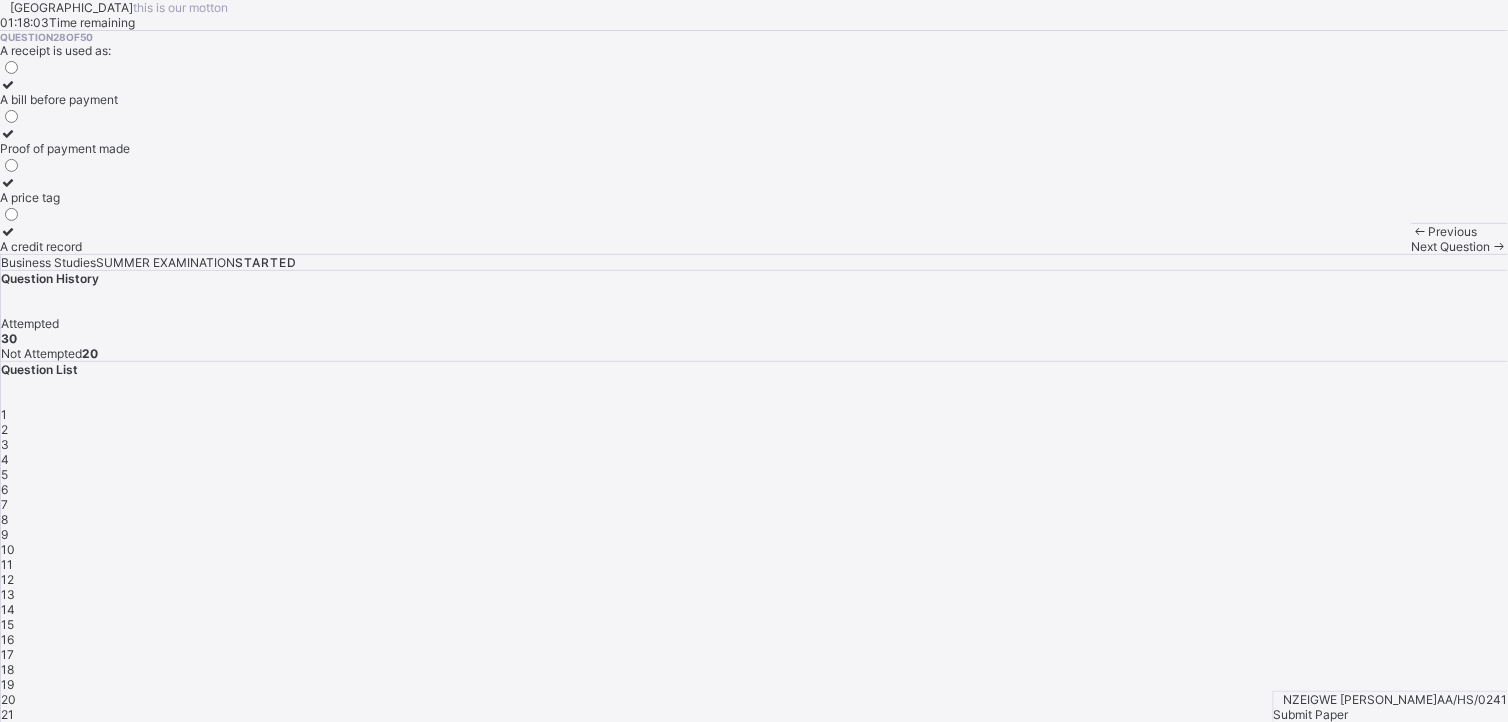 click on "Next Question" at bounding box center [1451, 246] 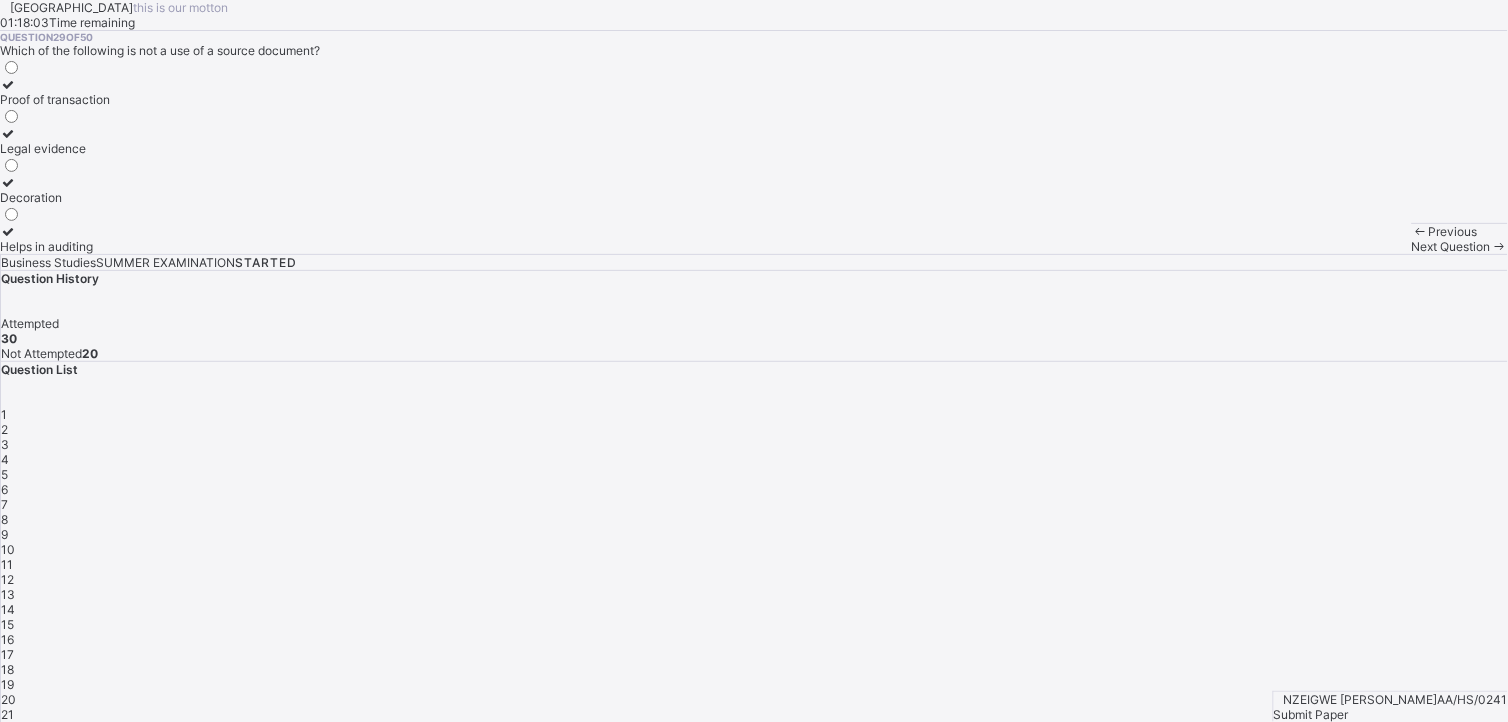 click on "Next Question" at bounding box center [1451, 246] 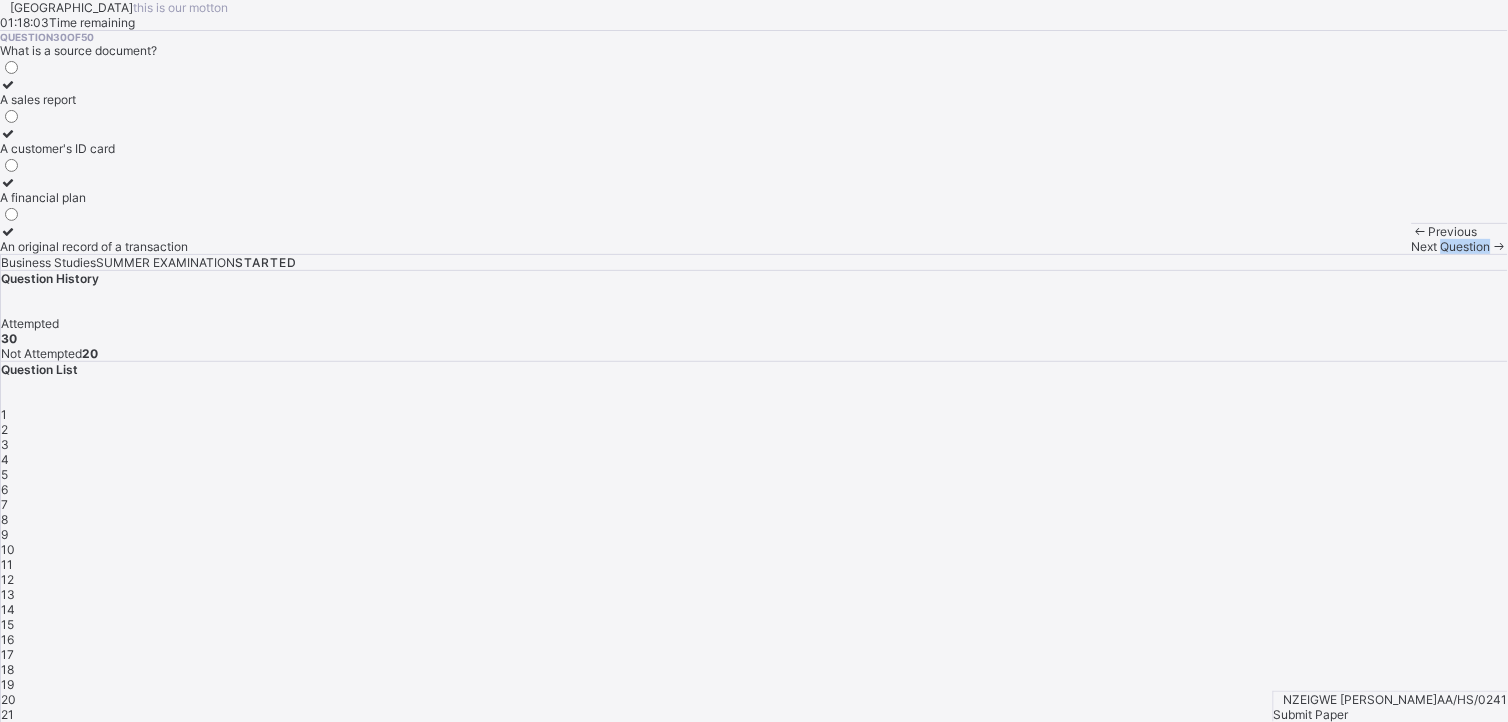 click on "Next Question" at bounding box center [1451, 246] 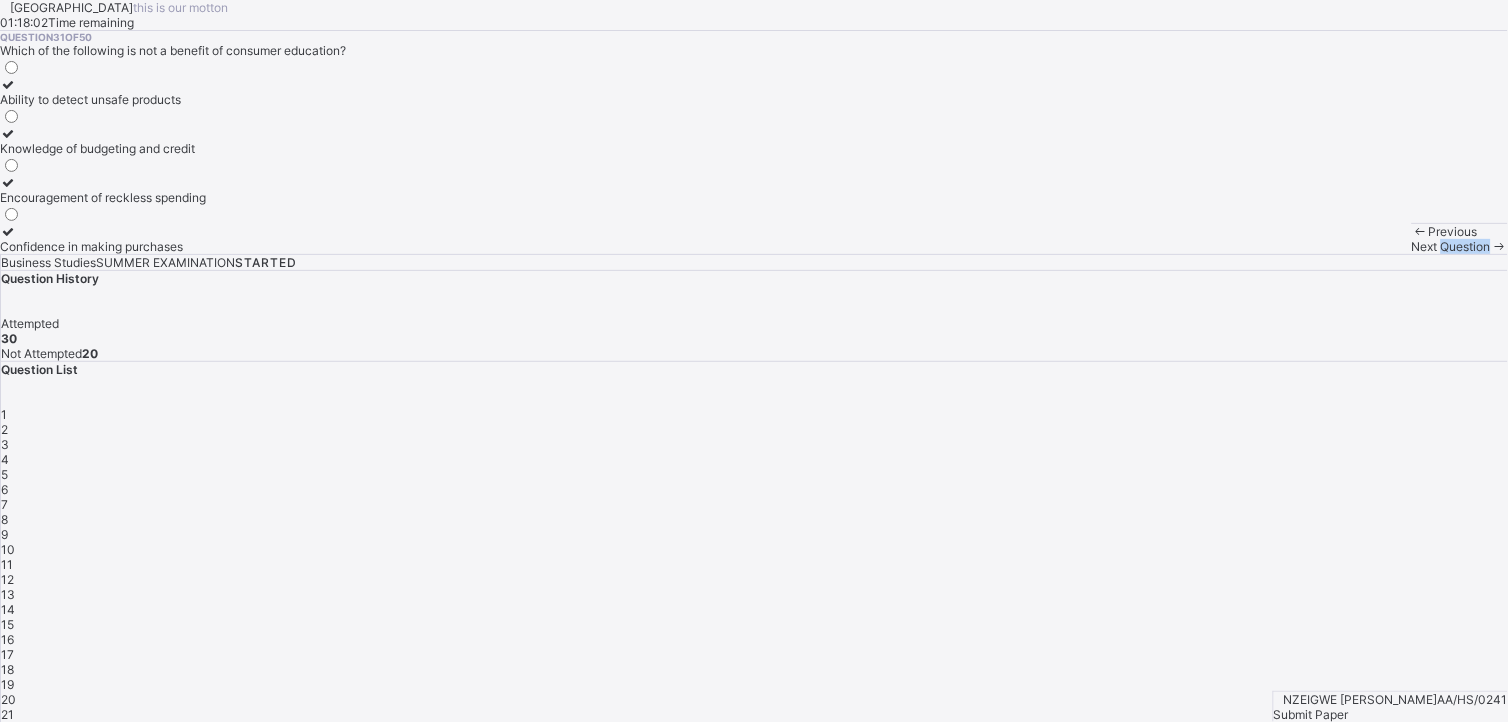 click on "Next Question" at bounding box center [1451, 246] 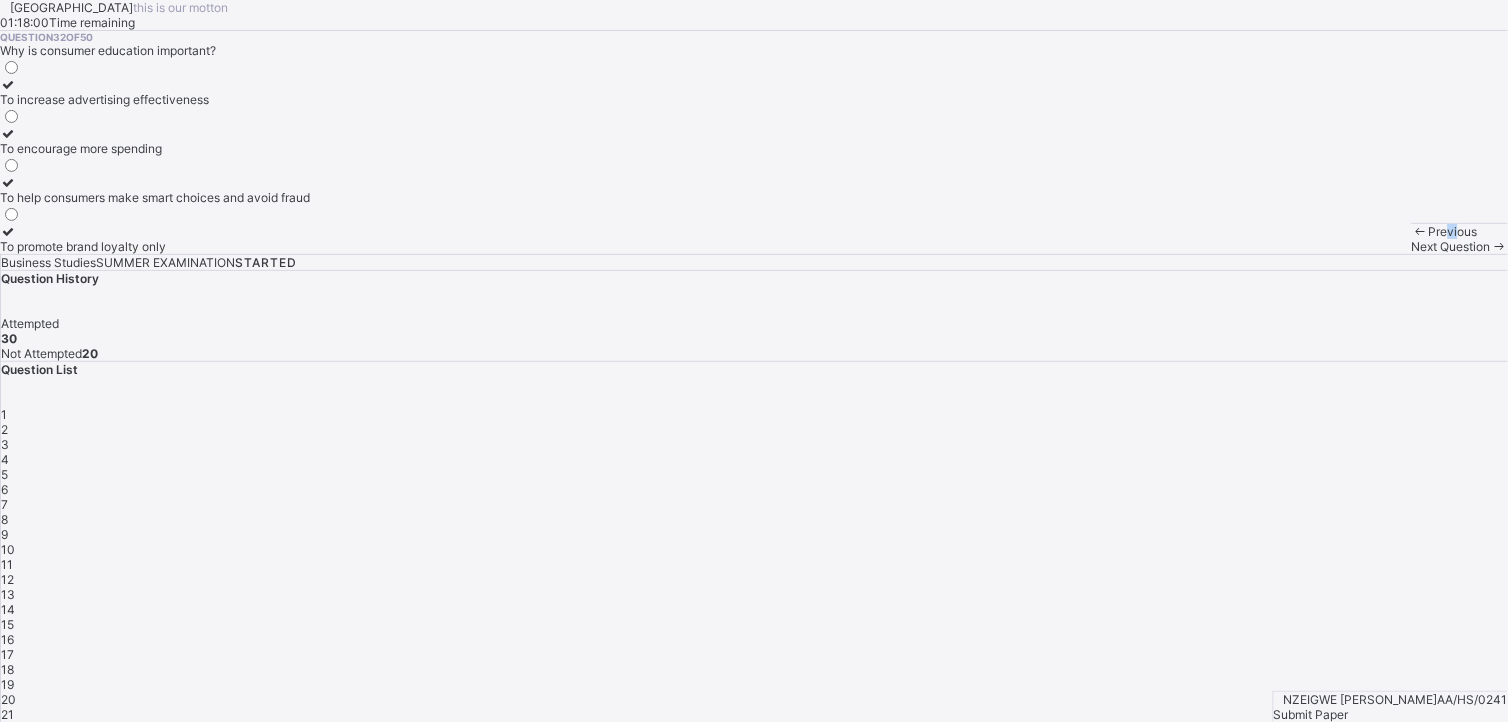 click on "Previous" at bounding box center [1460, 231] 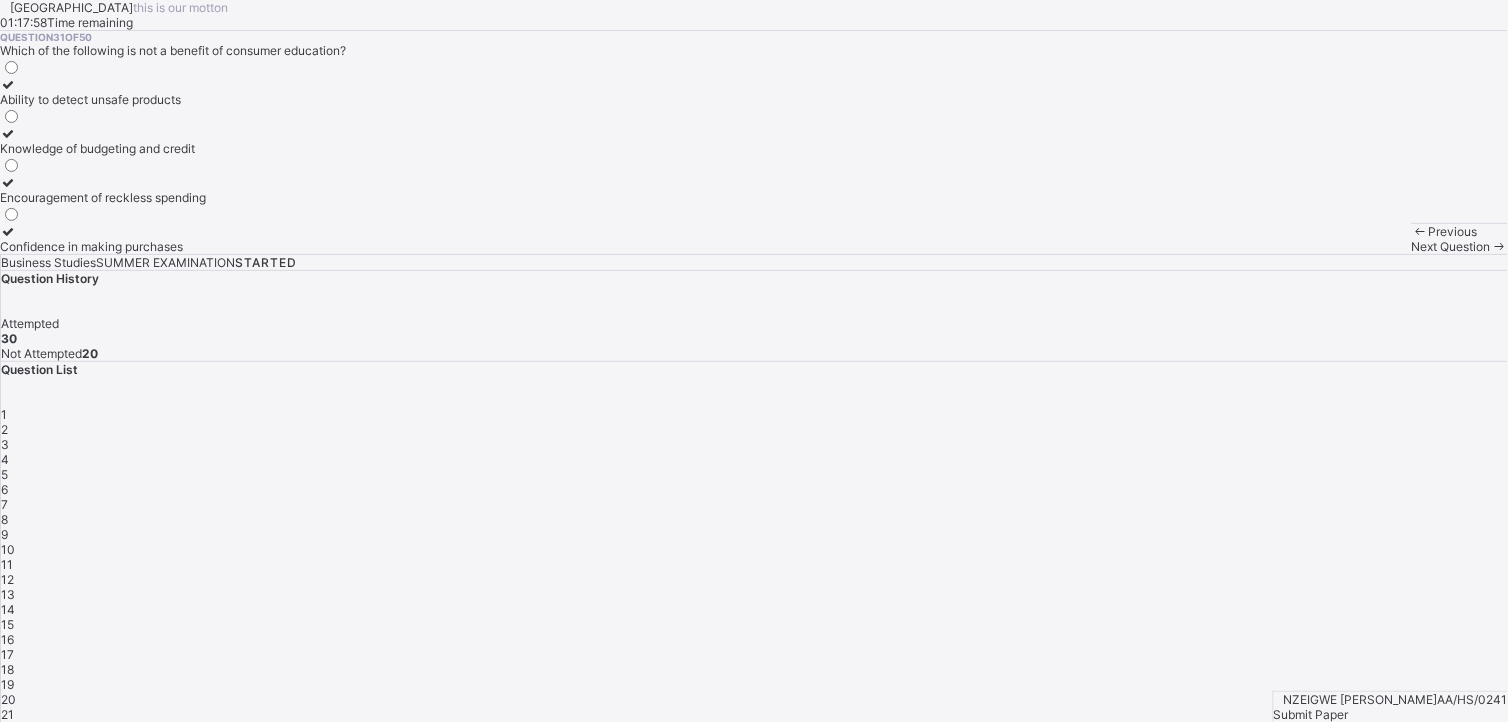 click on "Question  31  of  50 Which of the following is not a benefit of consumer education? Ability to detect unsafe products Knowledge of budgeting and credit Encouragement of reckless spending Confidence in making purchases" at bounding box center [754, 142] 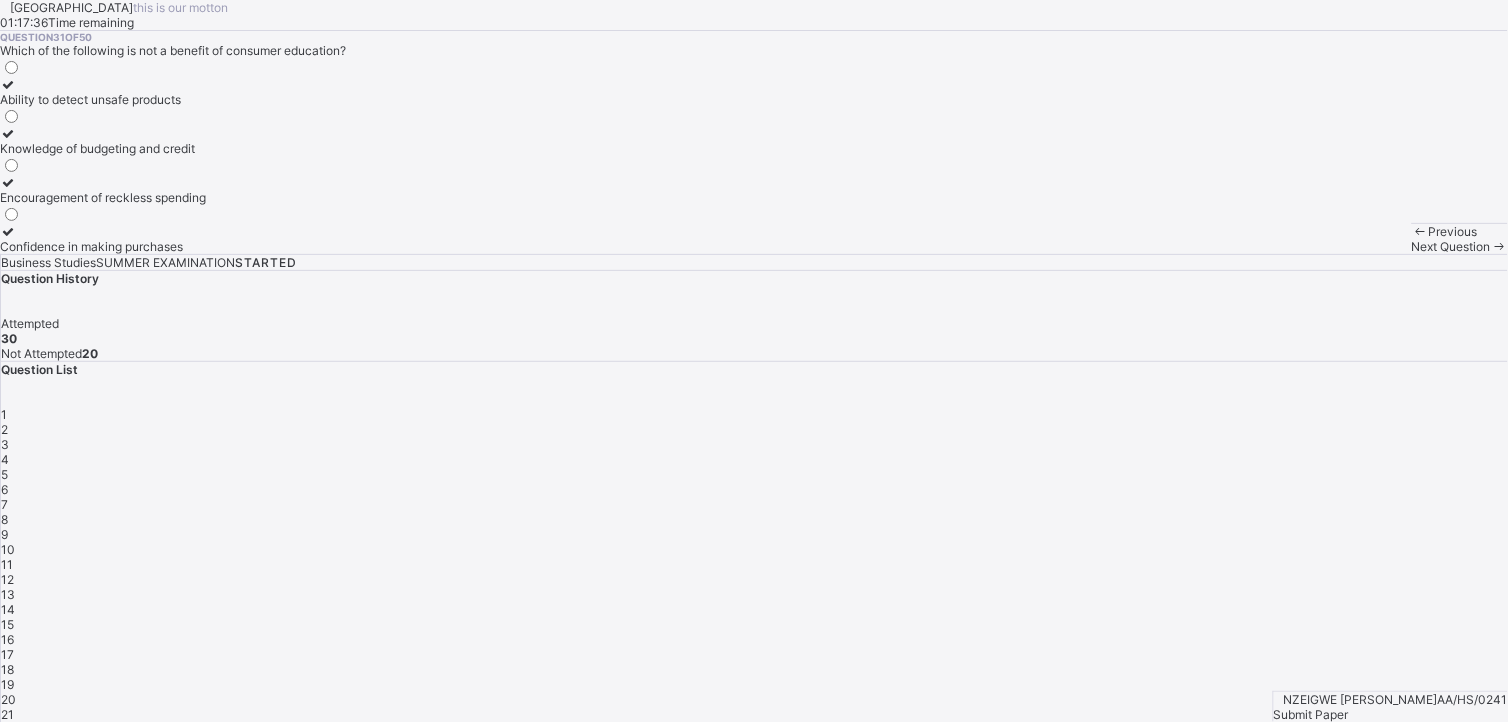 click on "Encouragement of reckless spending" at bounding box center [103, 190] 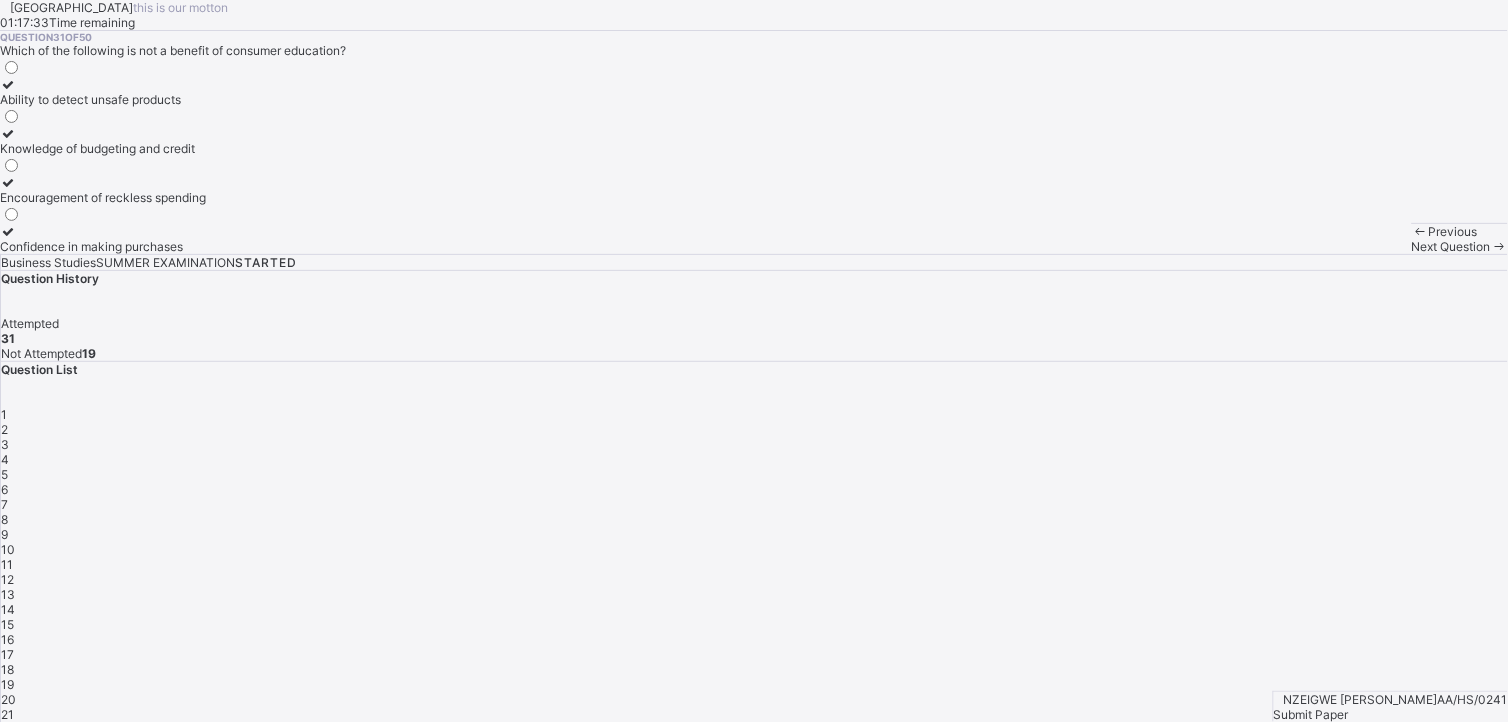 click on "Next Question" at bounding box center [1451, 246] 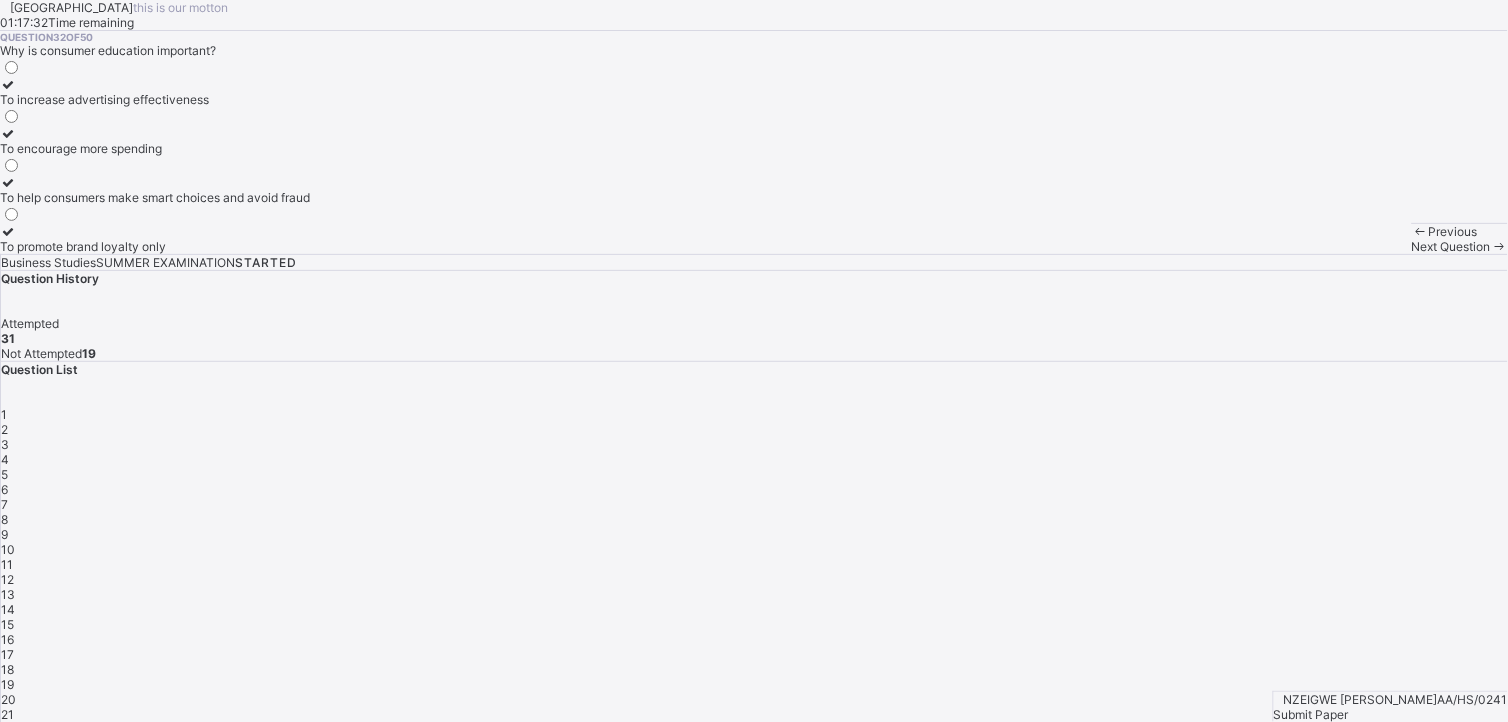 click on "Next Question" at bounding box center [1451, 246] 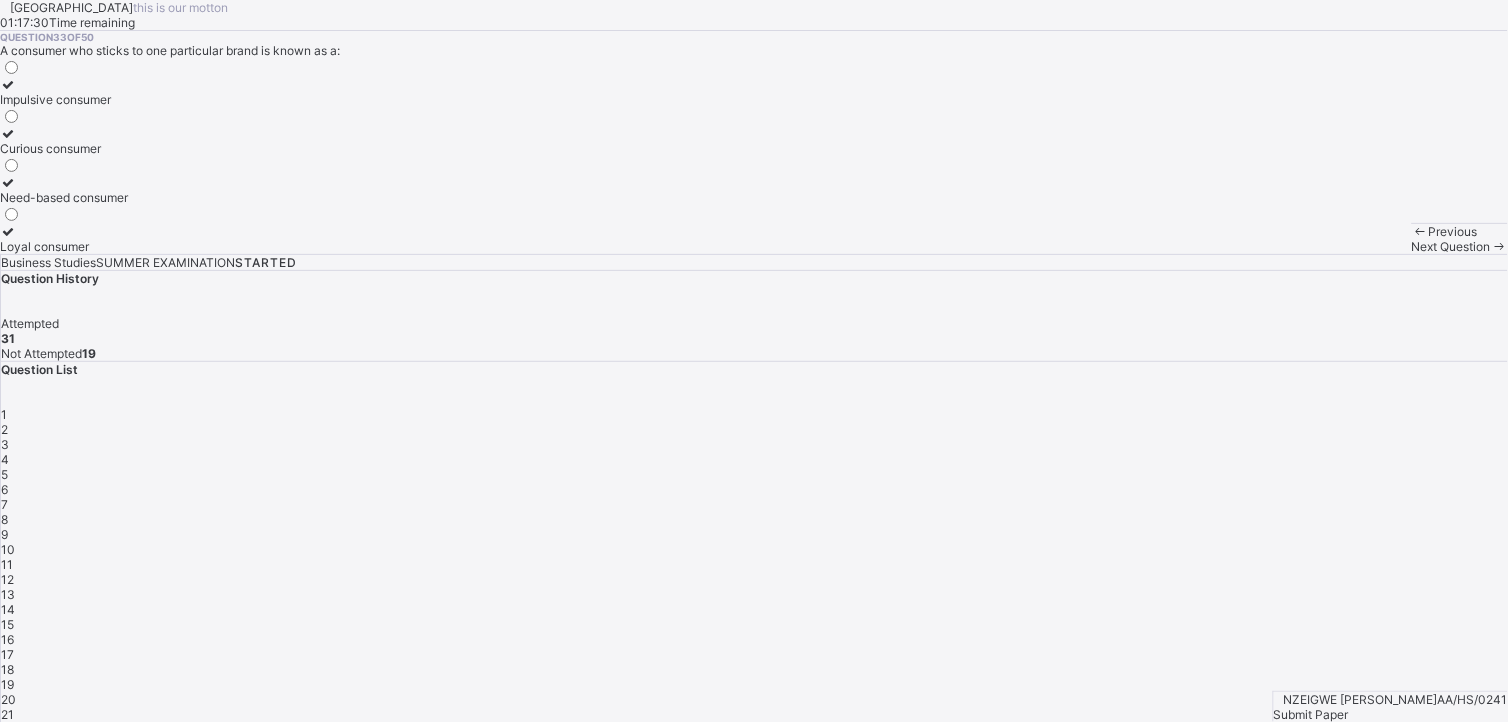 click at bounding box center [1420, 231] 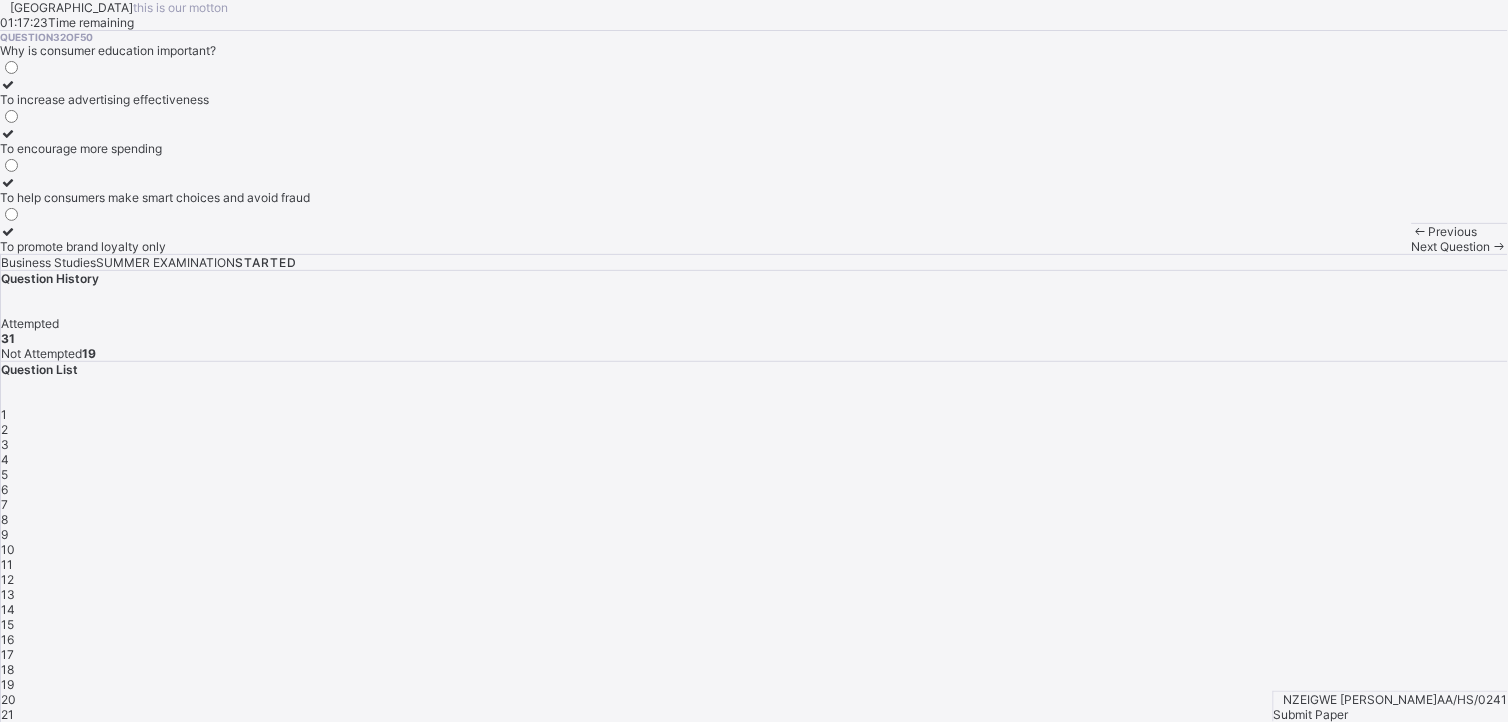 click on "To help consumers make smart choices and avoid fraud" at bounding box center [155, 190] 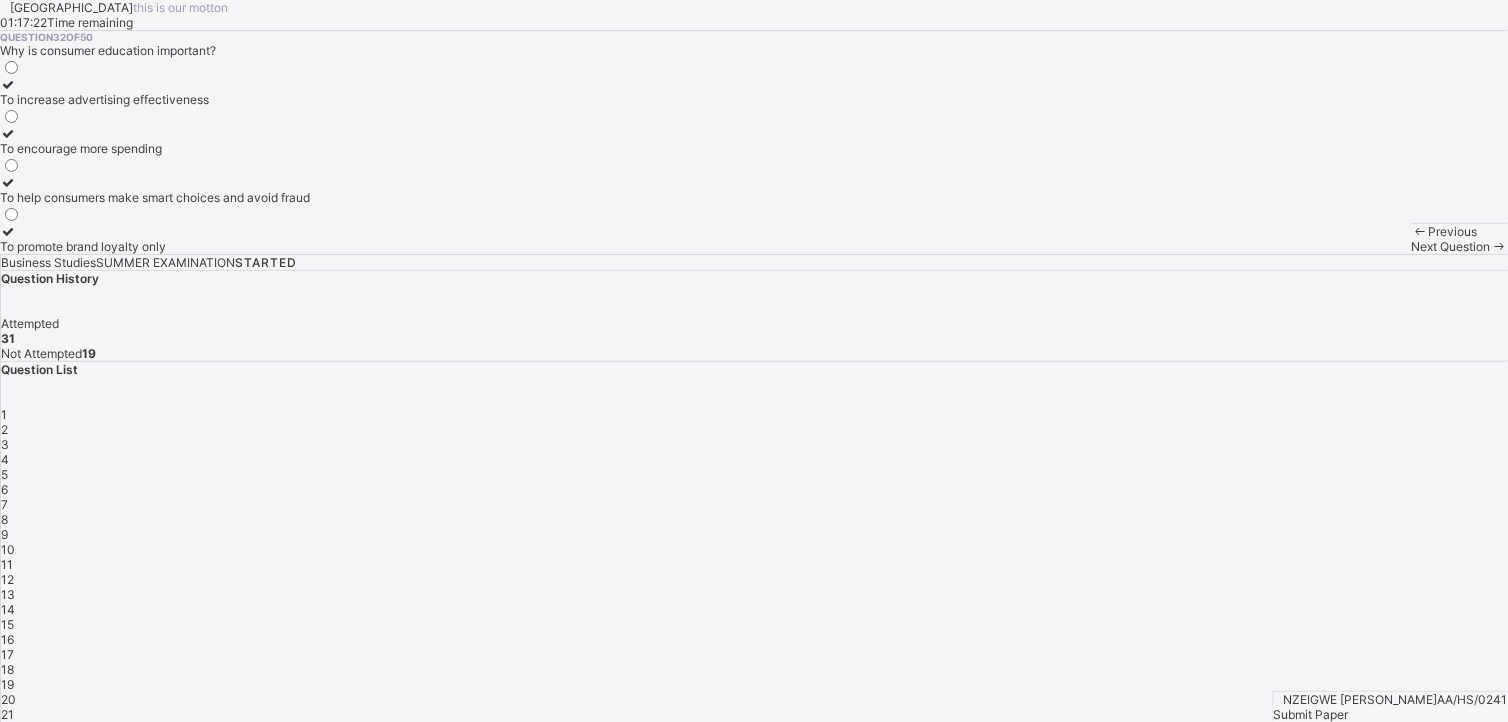 click on "Next Question" at bounding box center [1451, 246] 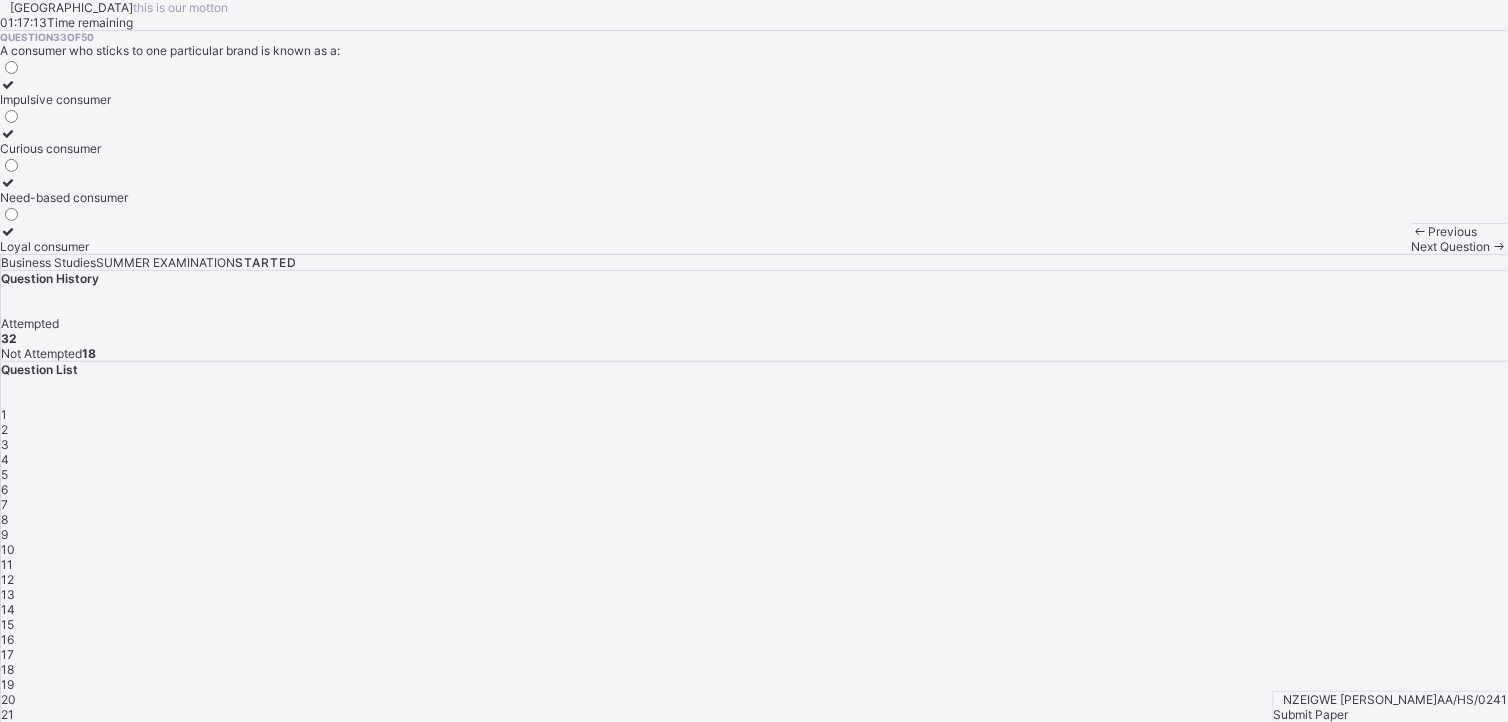 click on "Loyal consumer" at bounding box center [64, 239] 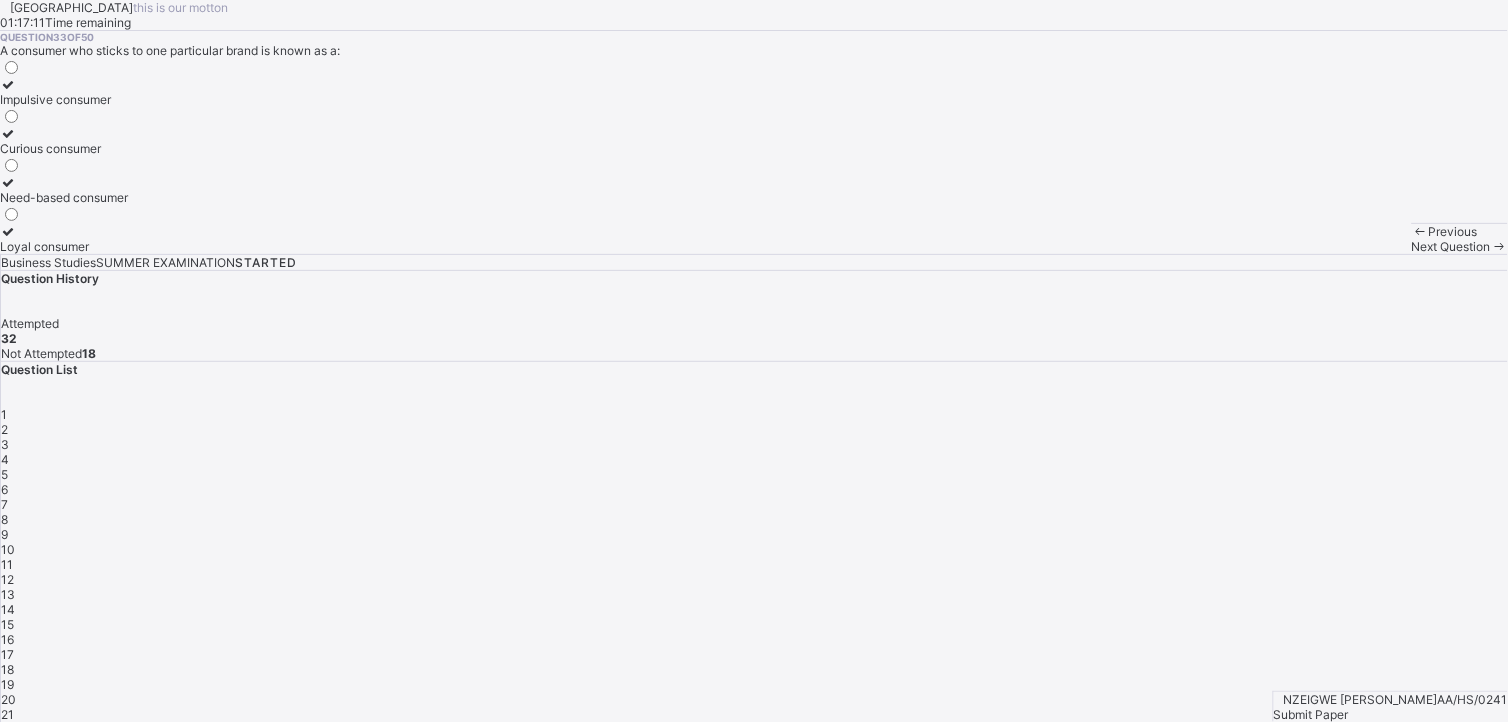 click on "Next Question" at bounding box center (1460, 246) 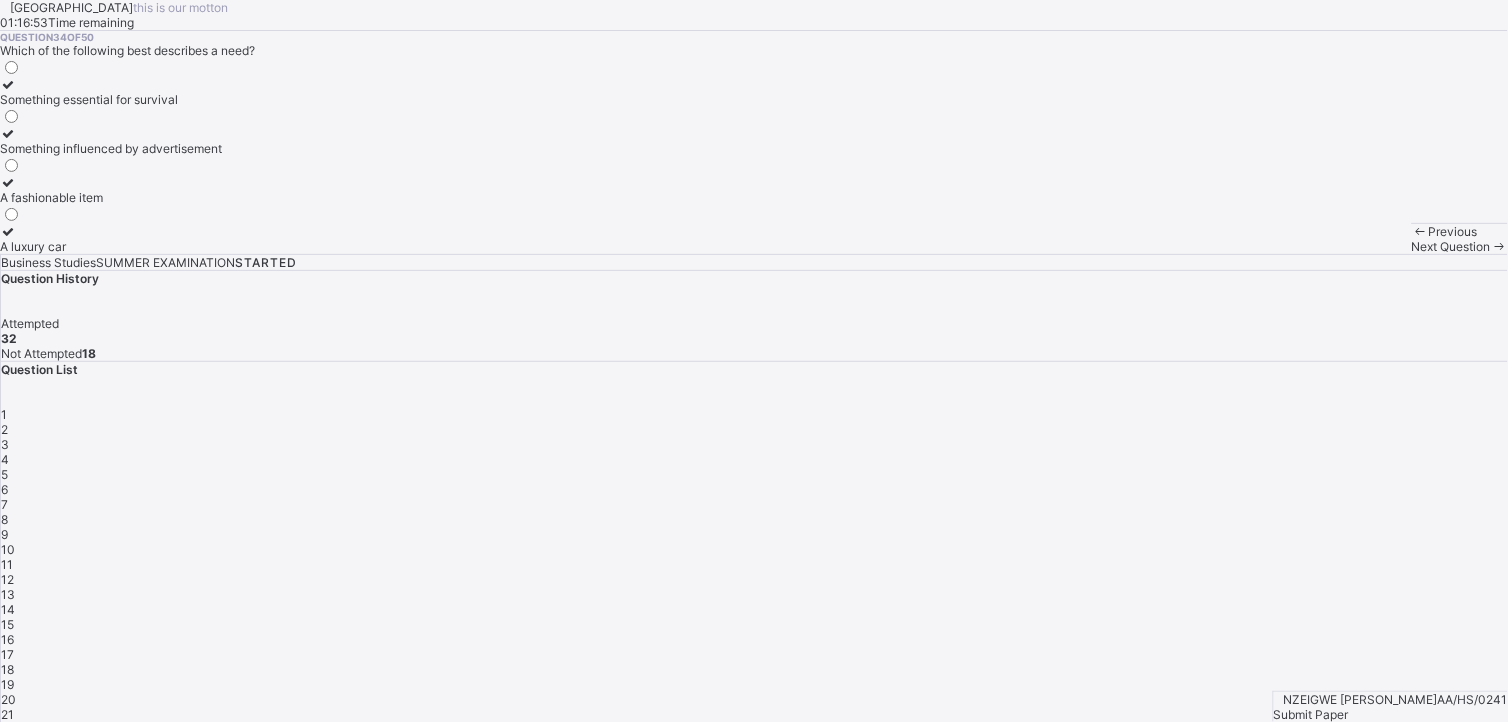 click on "1 2 3 4 5 6 7 8 9 10 11 12 13 14 15 16 17 18 19 20 21 22 23 24 25 26 27 28 29 30 31 32 33 34 35 36 37 38 39 40 41 42 43 44 45 46 47 48 49 50" at bounding box center (754, 782) 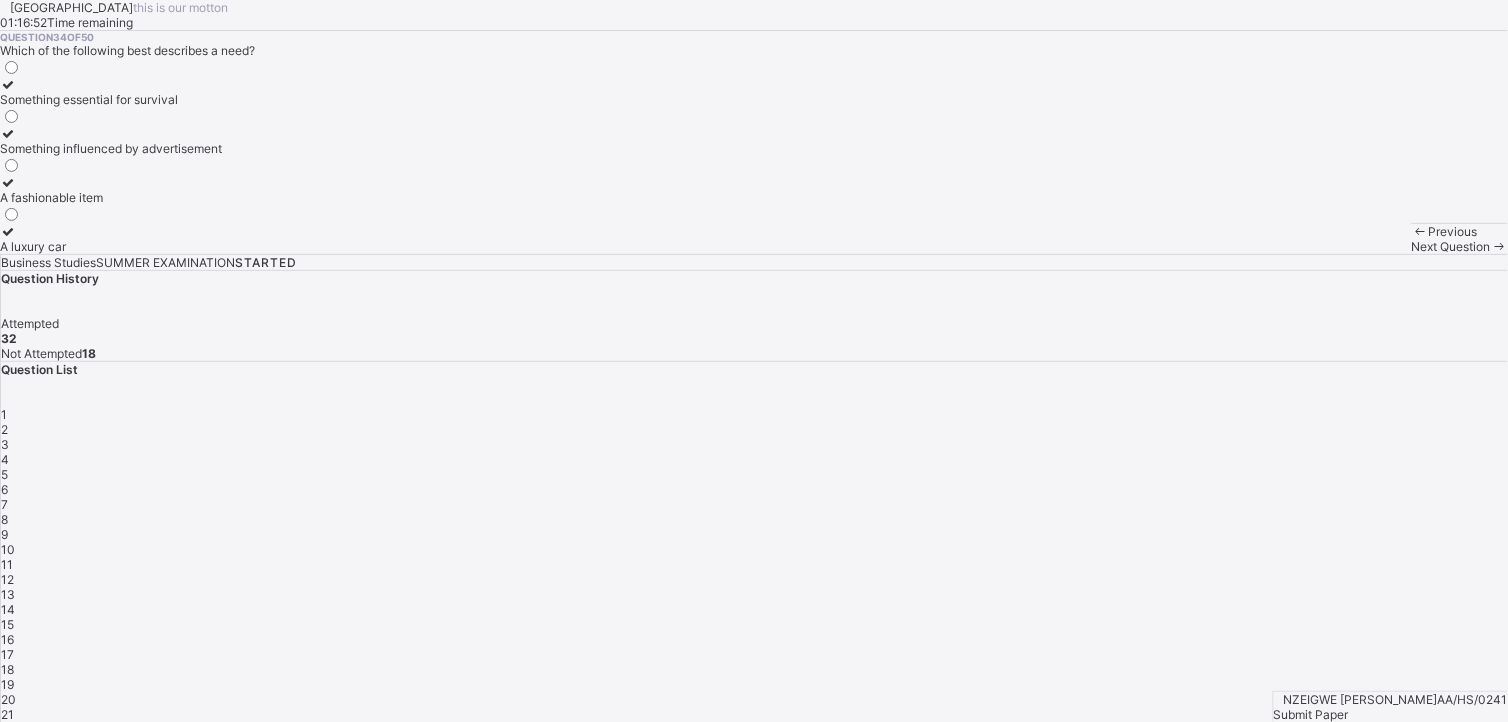 click on "33" at bounding box center [9, 894] 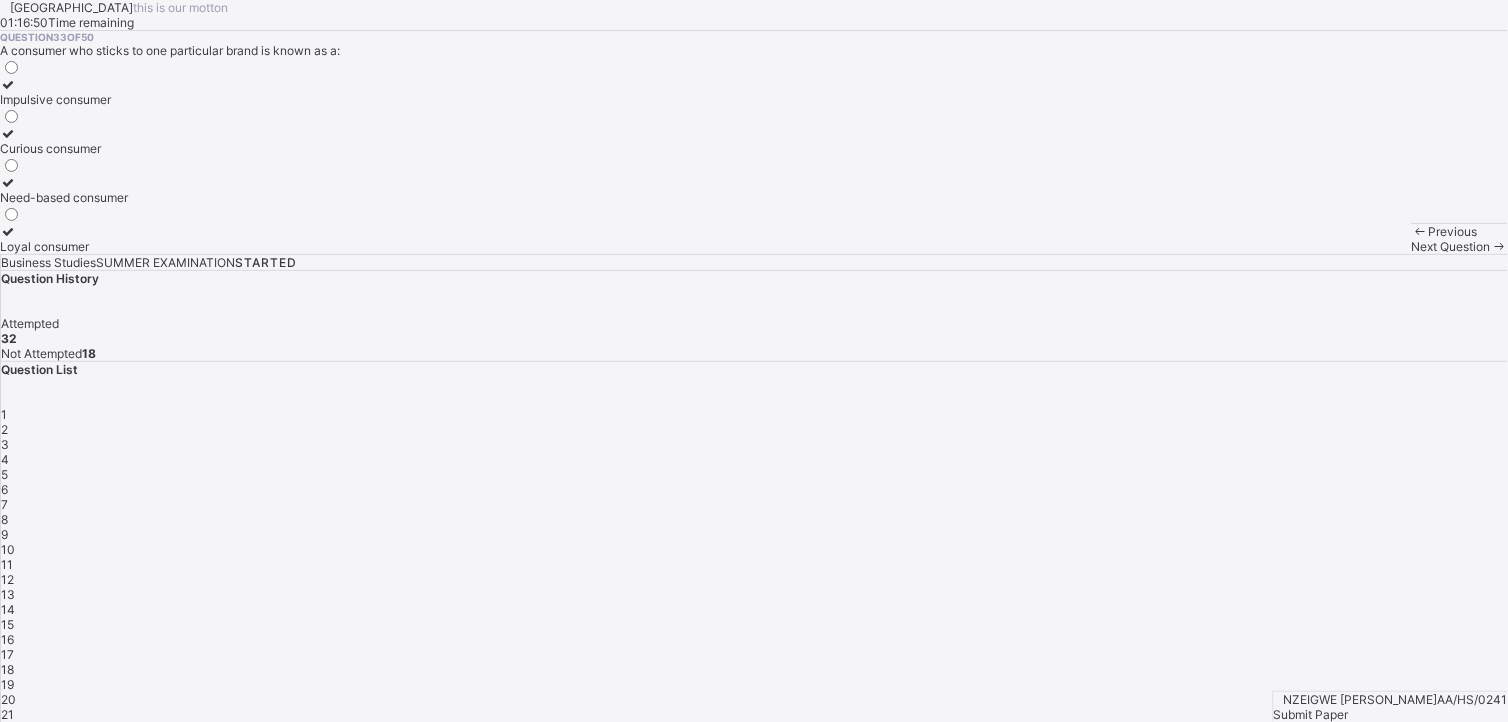 click on "Loyal consumer" at bounding box center (64, 246) 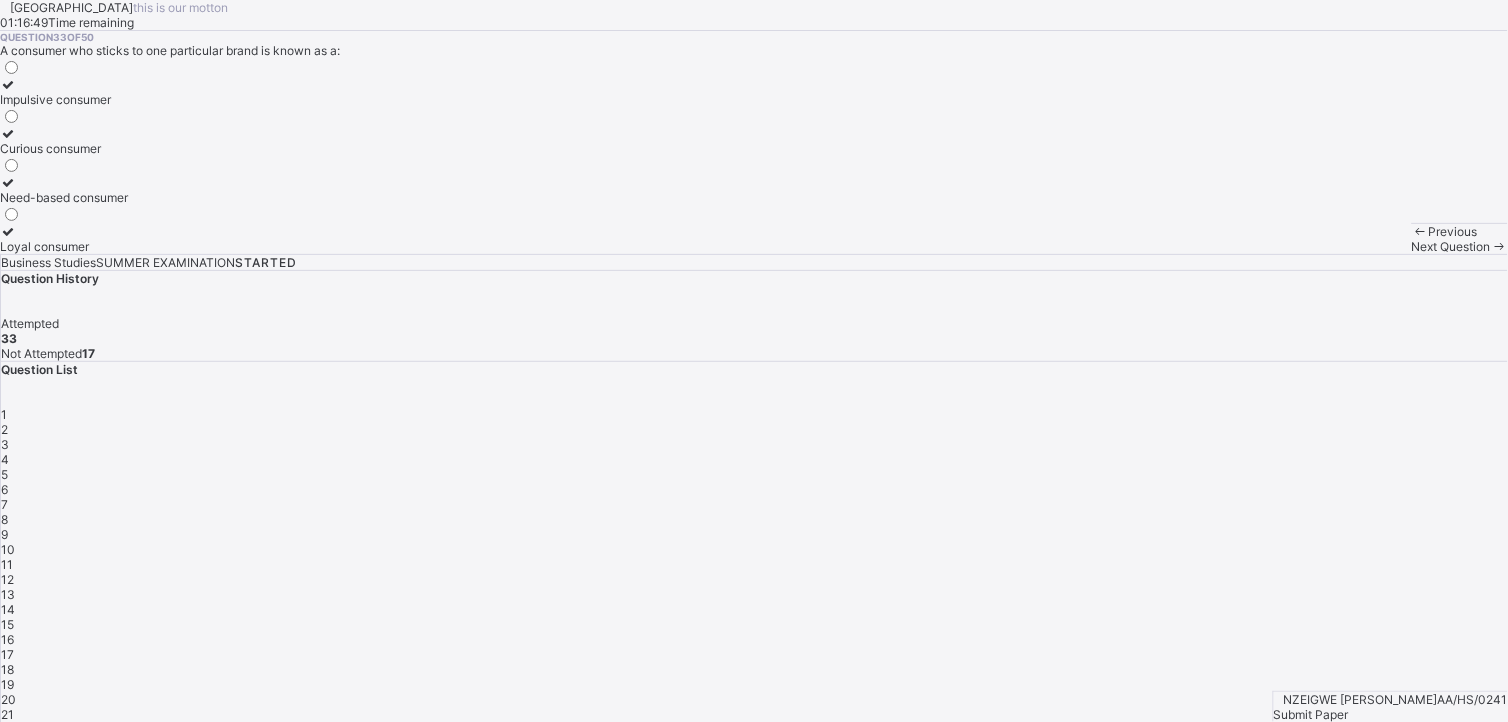 click on "34" at bounding box center (754, 909) 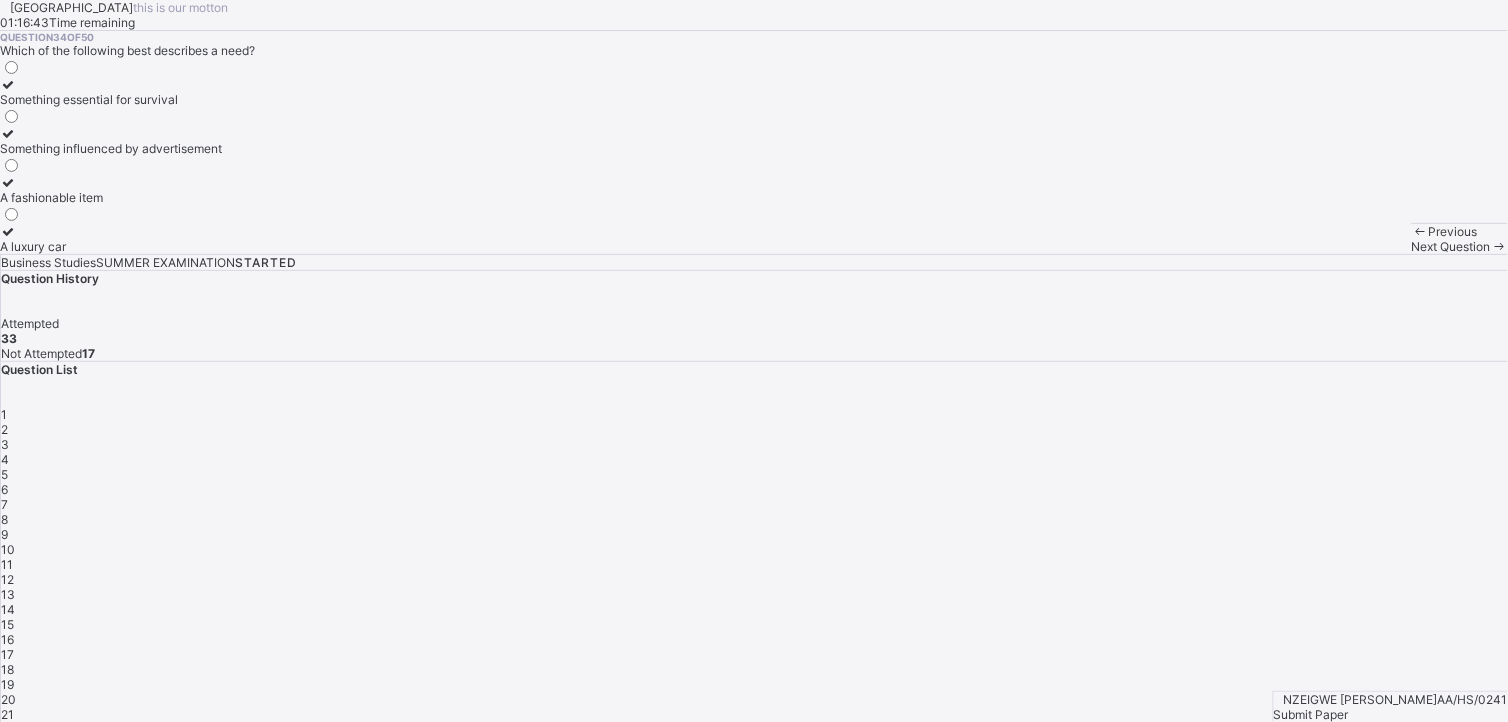 click on "Something essential for survival" at bounding box center (111, 99) 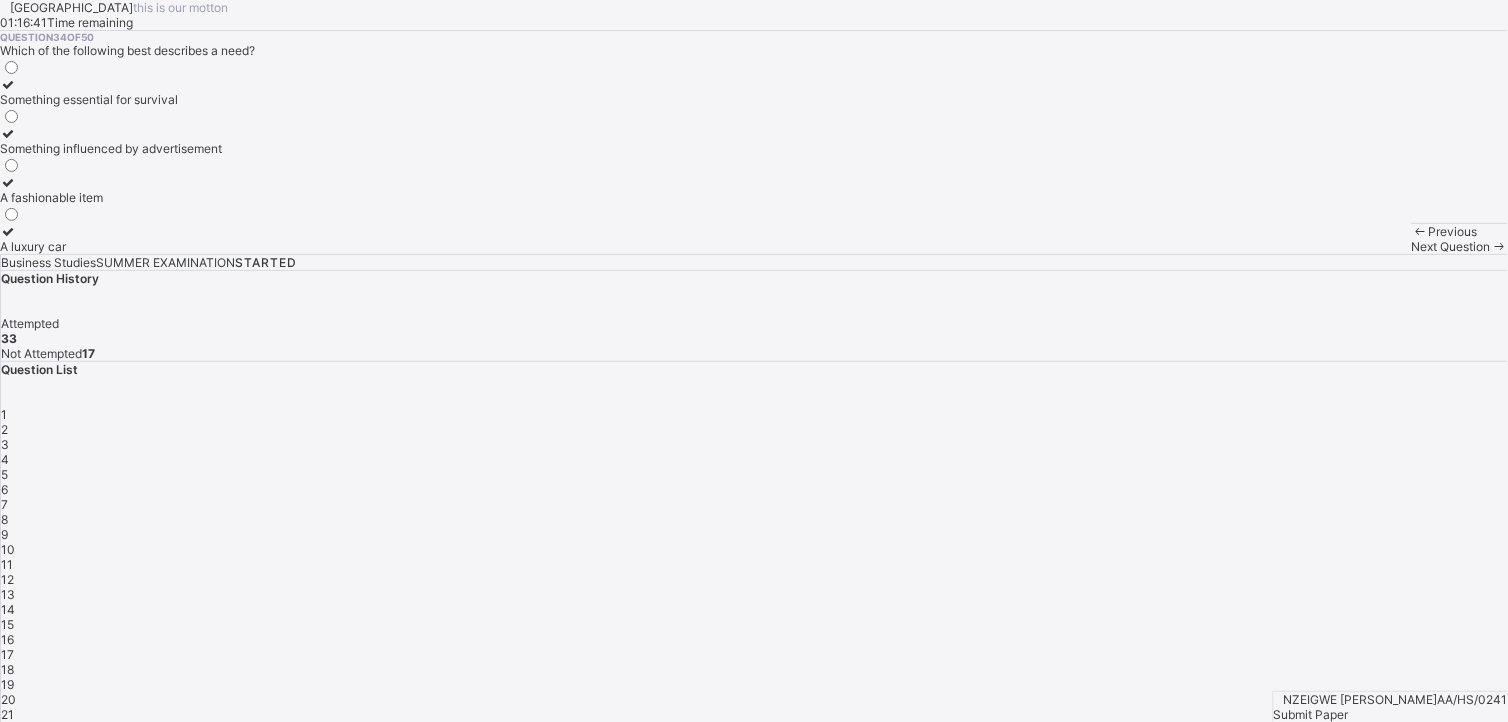 click on "Next Question" at bounding box center [1460, 246] 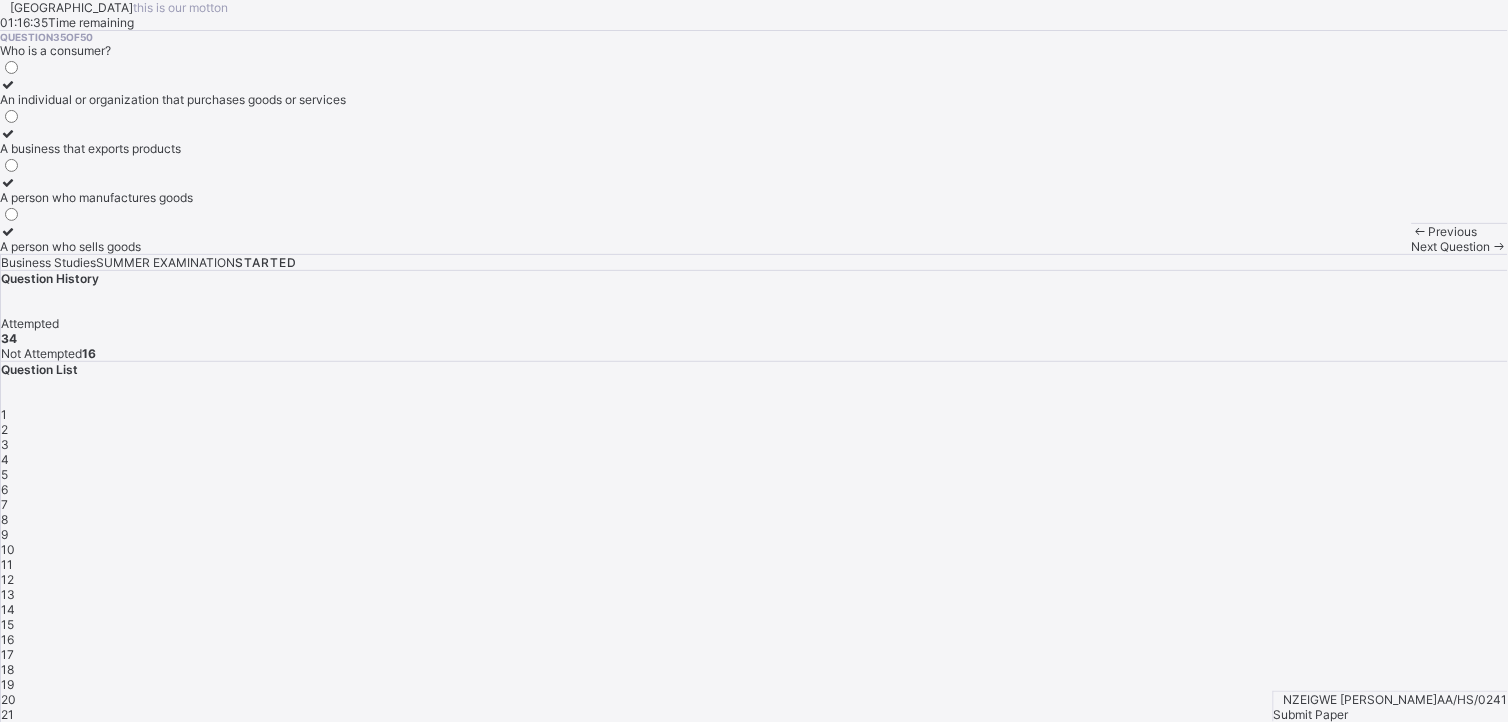click on "An individual or organization that purchases goods or services" at bounding box center [173, 99] 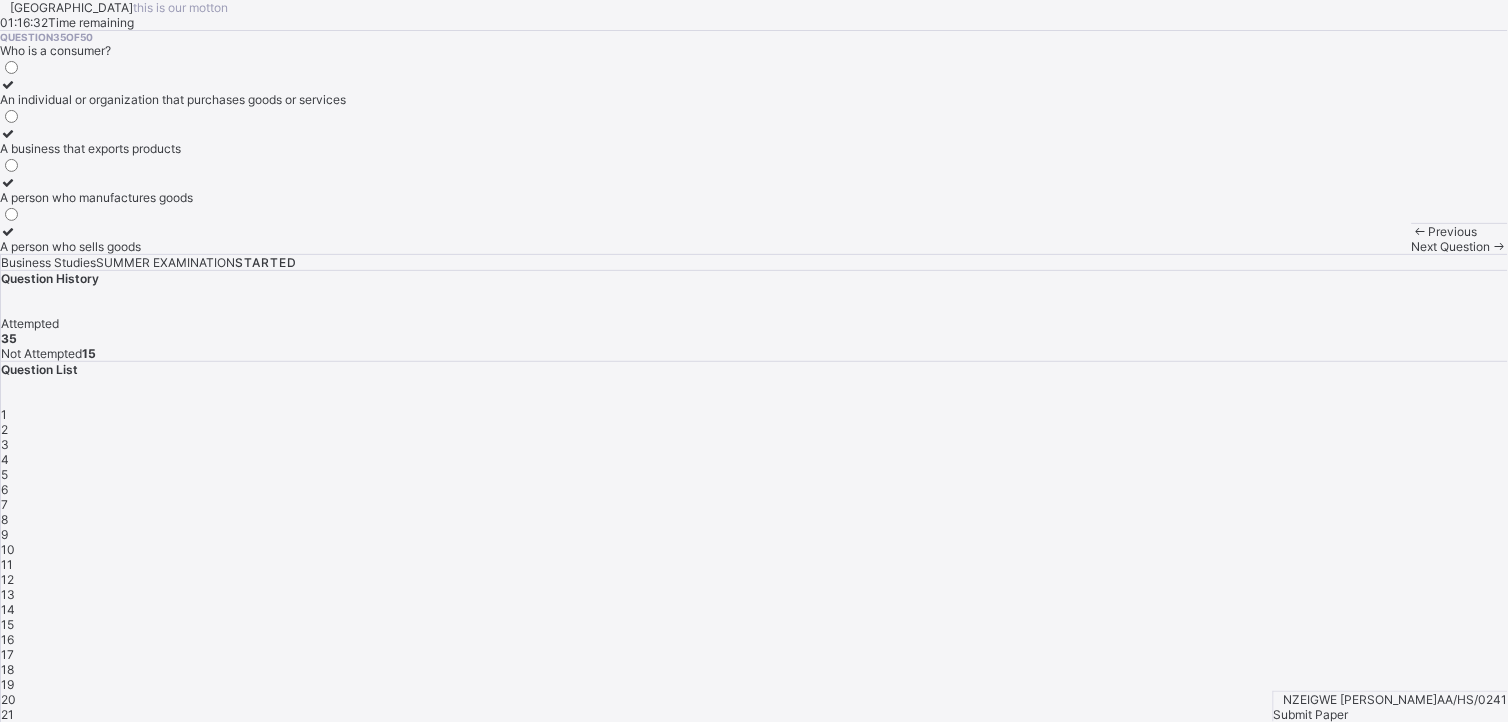 click on "Previous Next Question" at bounding box center [1460, 238] 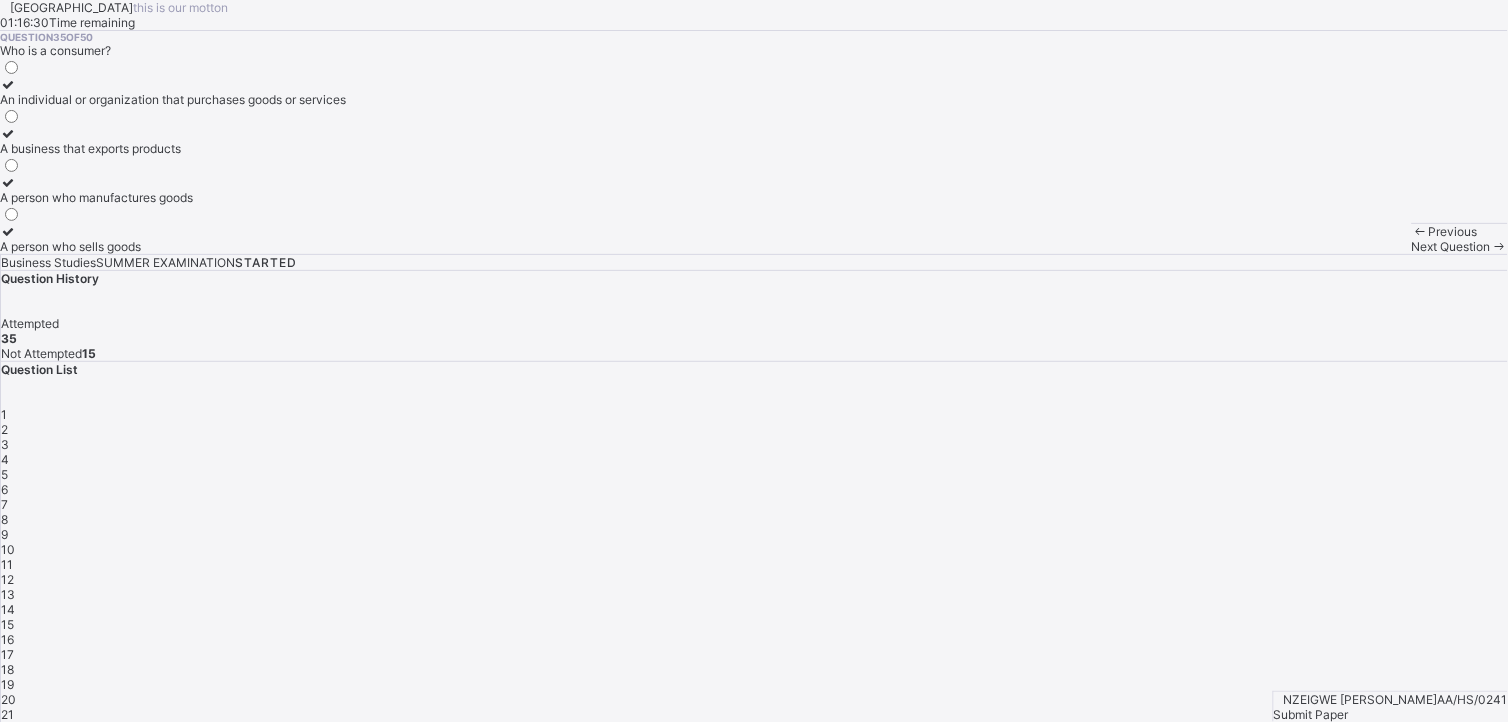 click on "Next Question" at bounding box center [1451, 246] 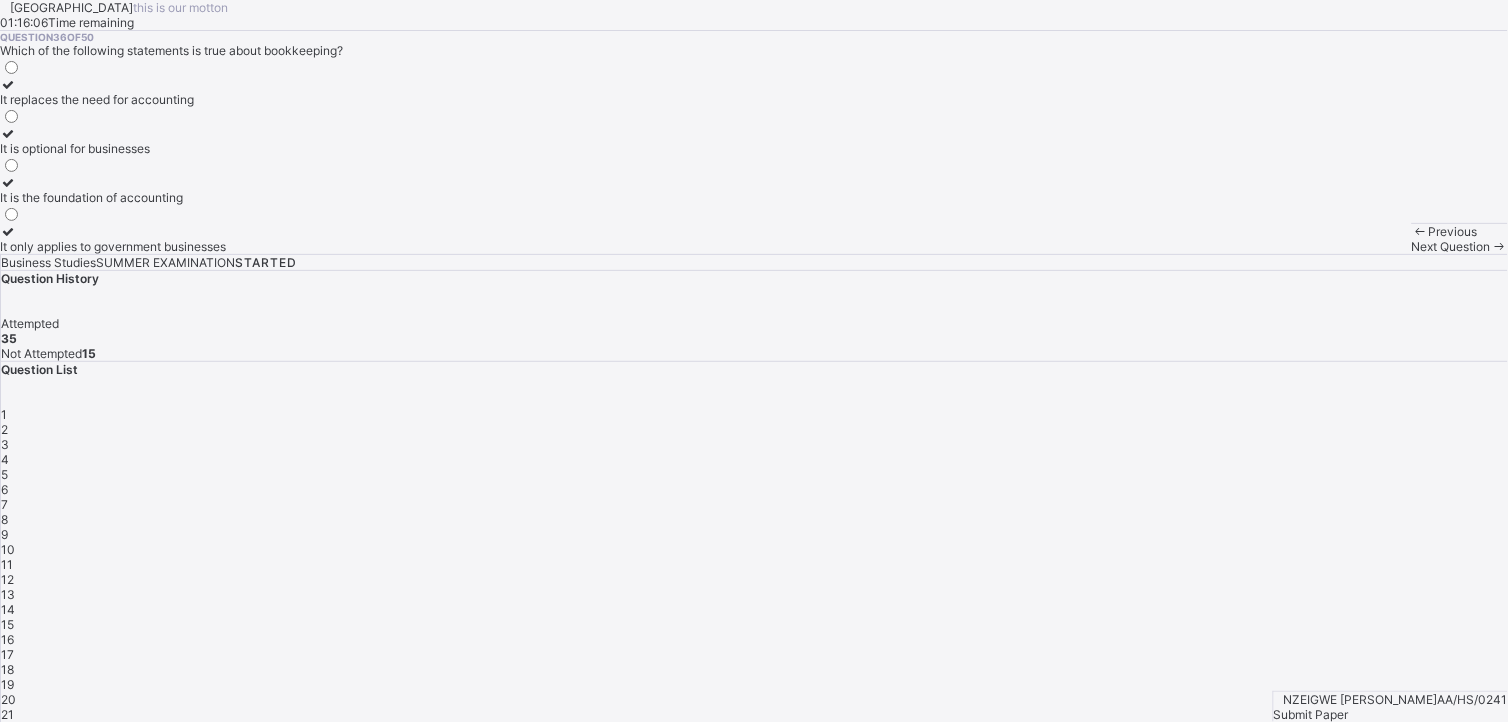 click on "It is the foundation of accounting" at bounding box center (113, 190) 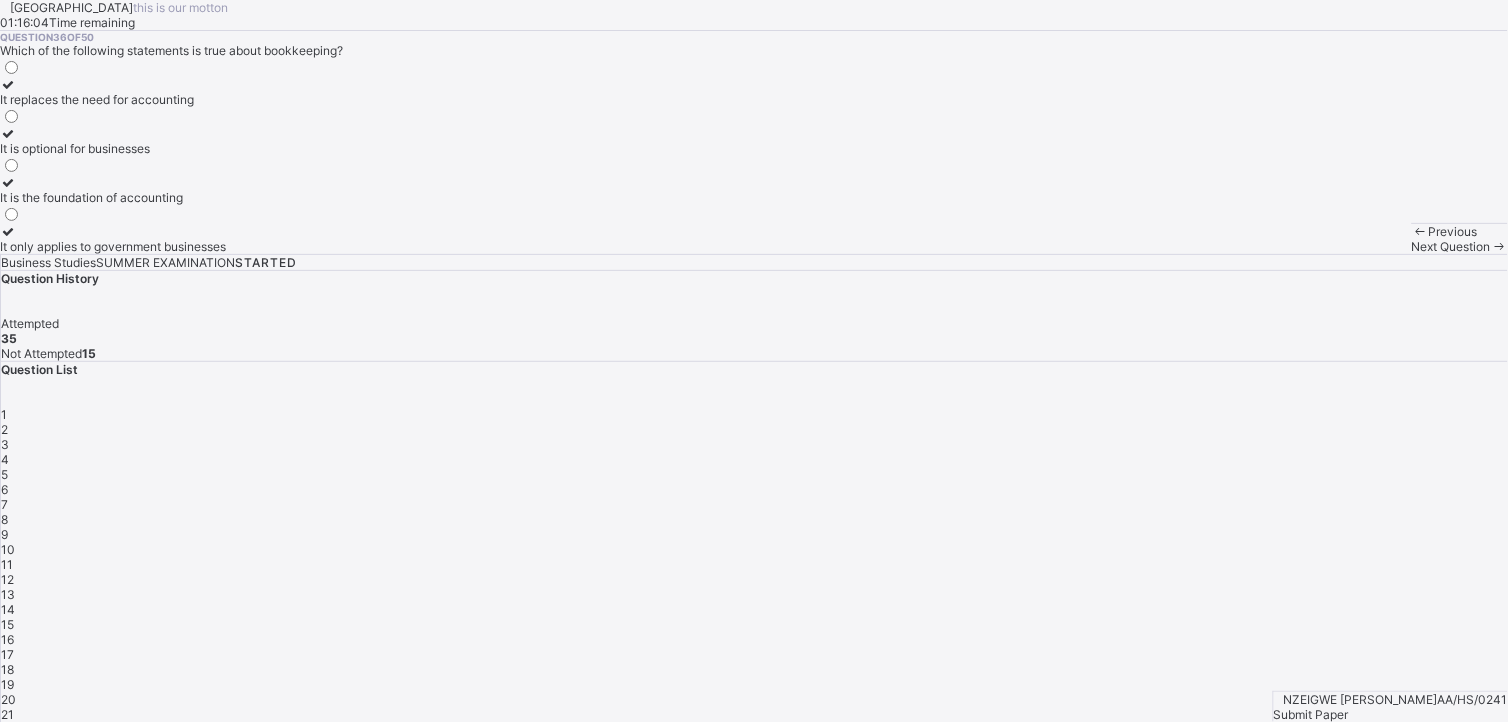 click on "Next Question" at bounding box center (1451, 246) 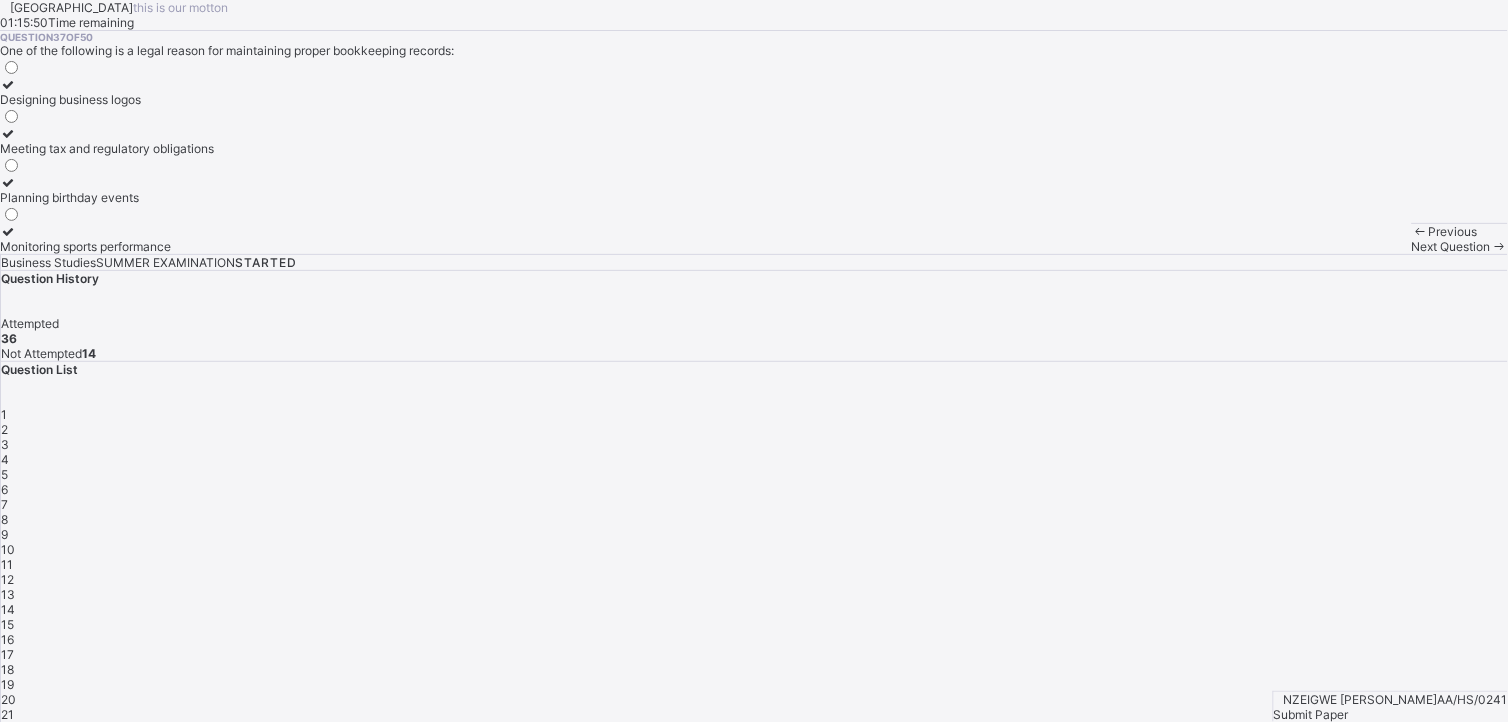 click on "Meeting tax and regulatory obligations" at bounding box center (107, 148) 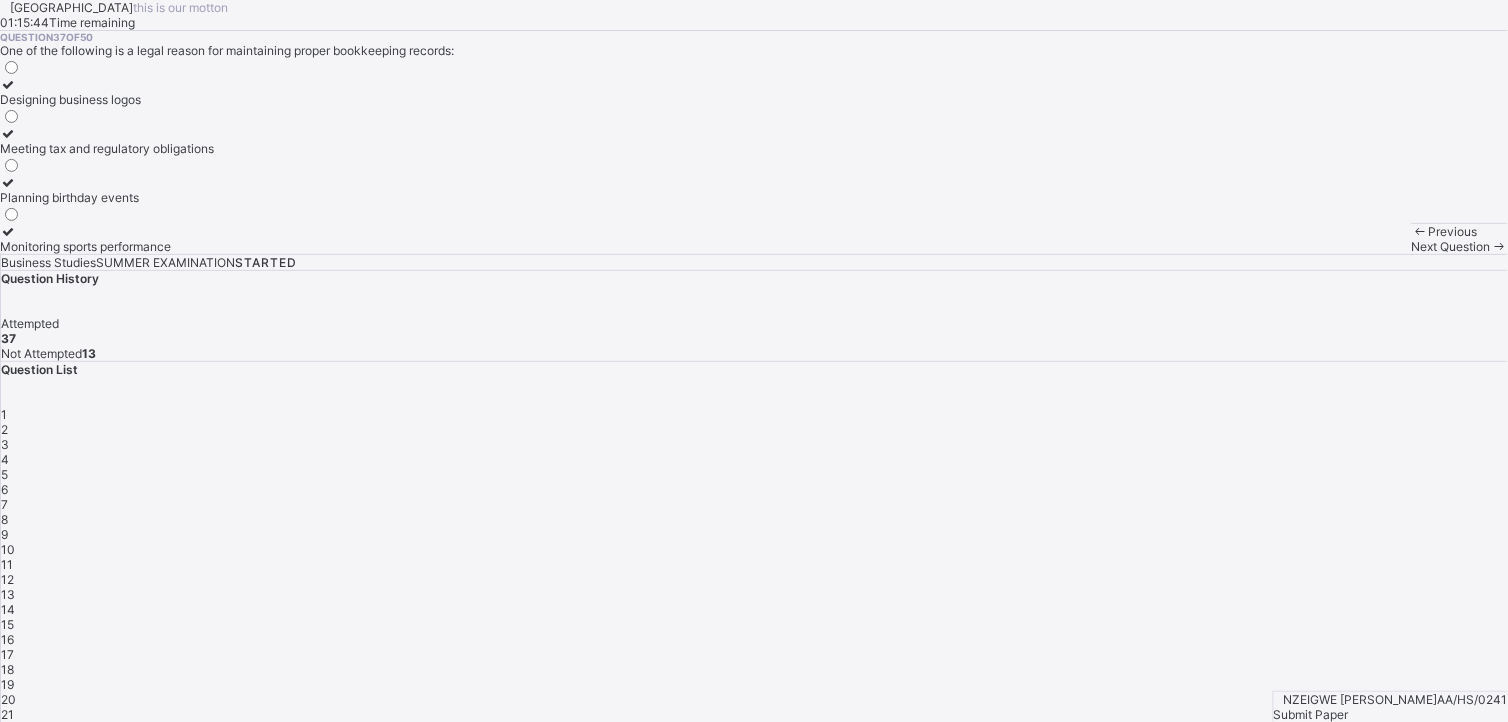 click at bounding box center [1499, 246] 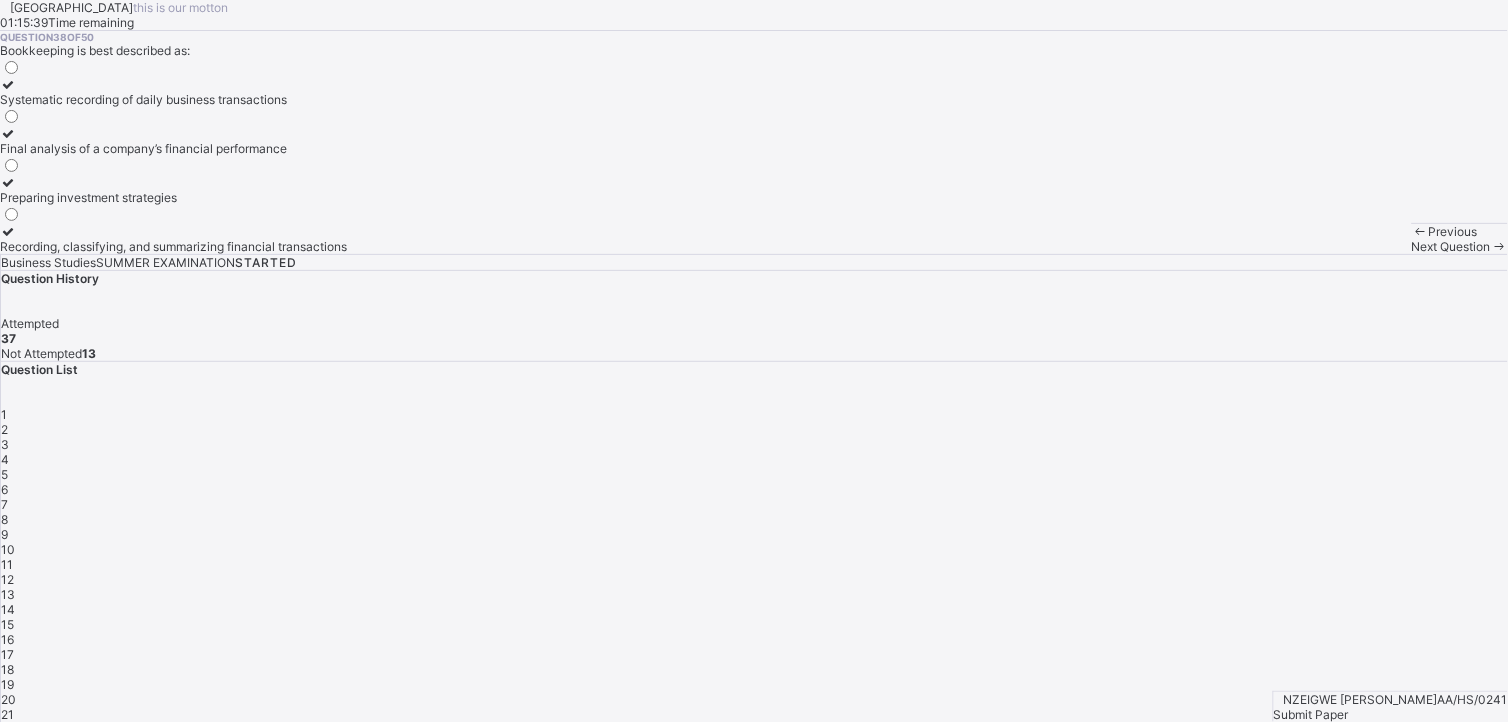 click on "Systematic recording of daily business transactions" at bounding box center (173, 92) 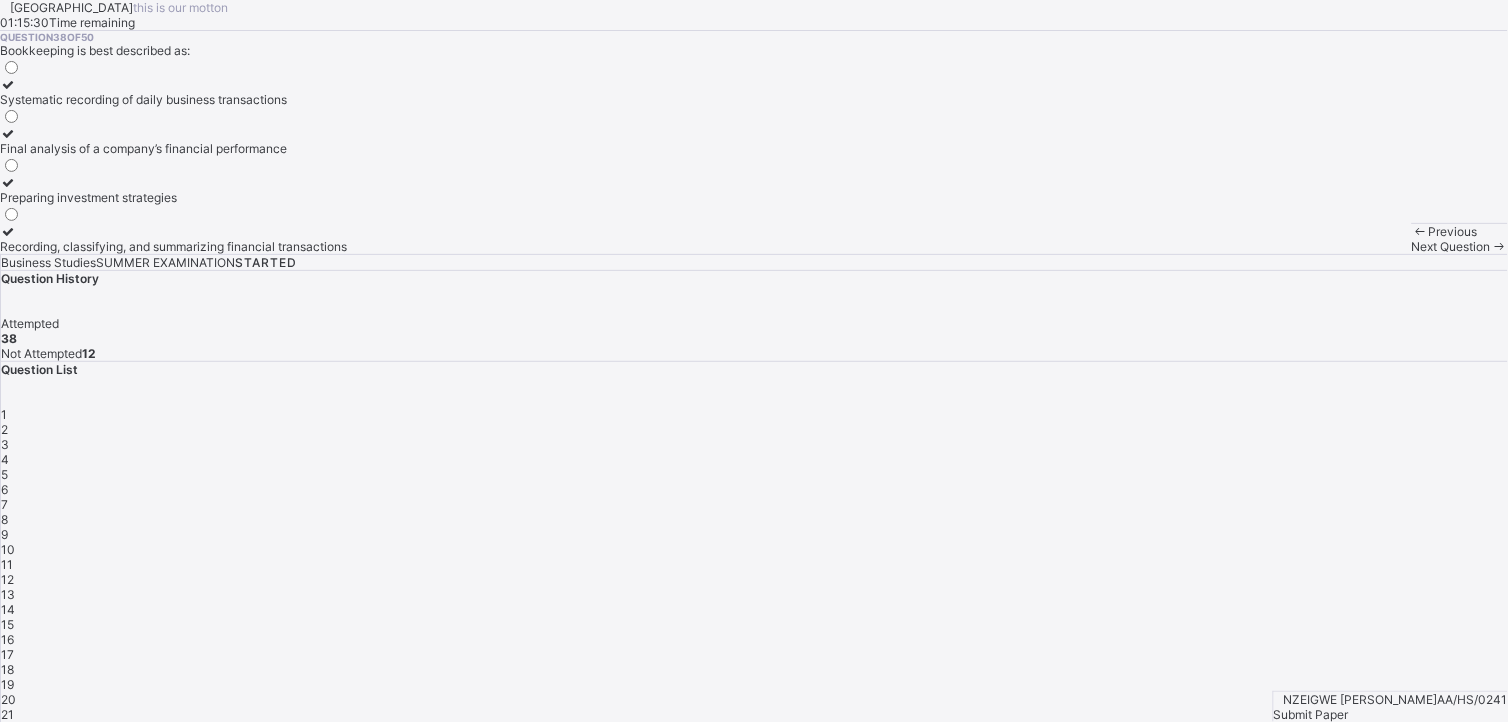 click on "Recording, classifying, and summarizing financial transactions" at bounding box center (173, 246) 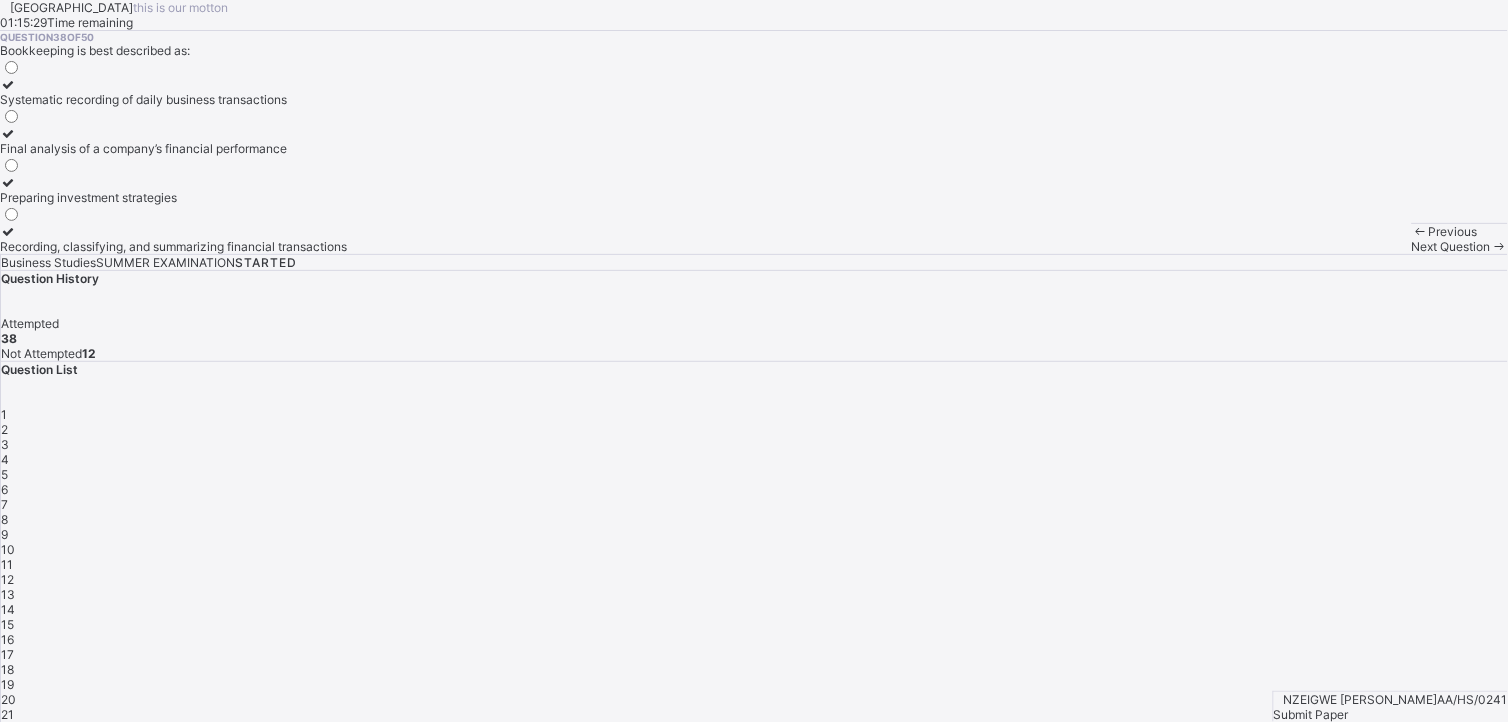 click on "Next Question" at bounding box center [1451, 246] 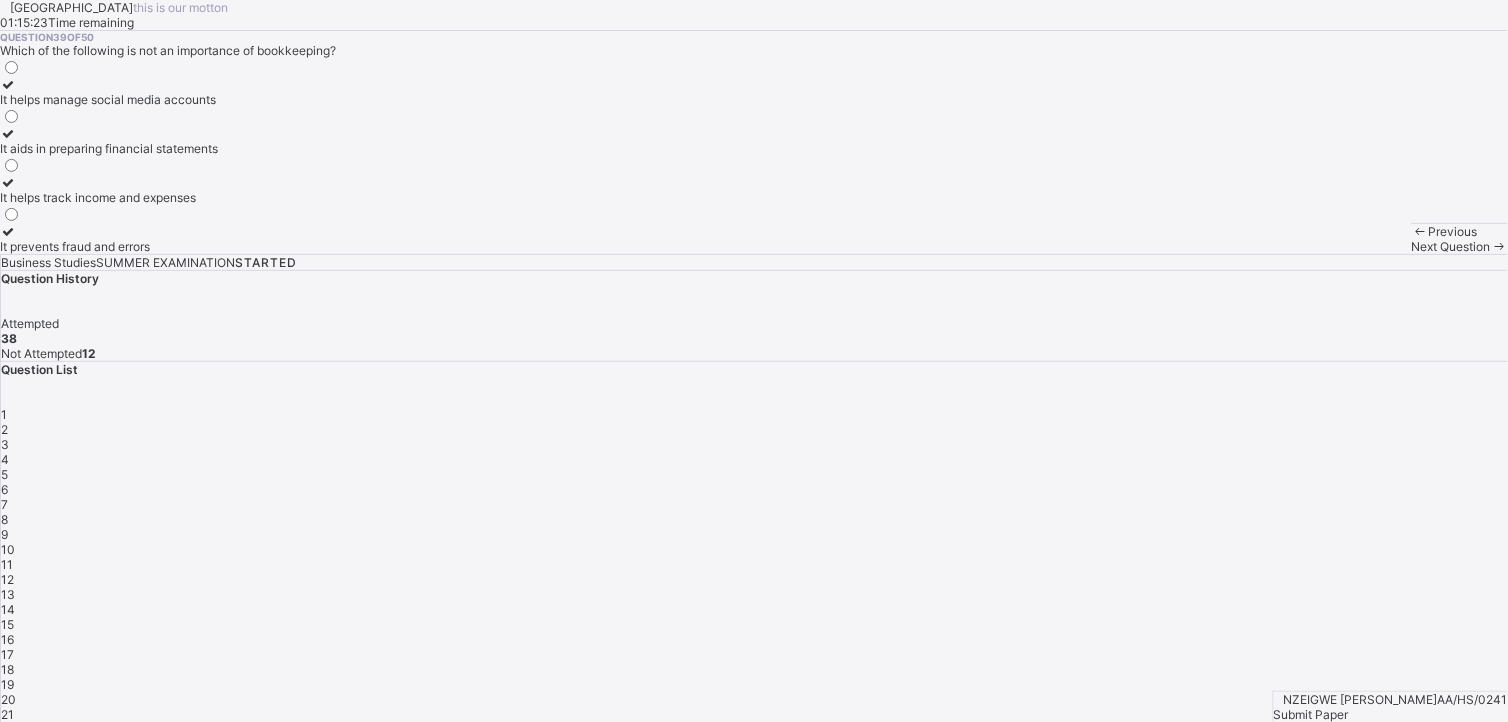 click on "It helps manage social media accounts" at bounding box center (109, 99) 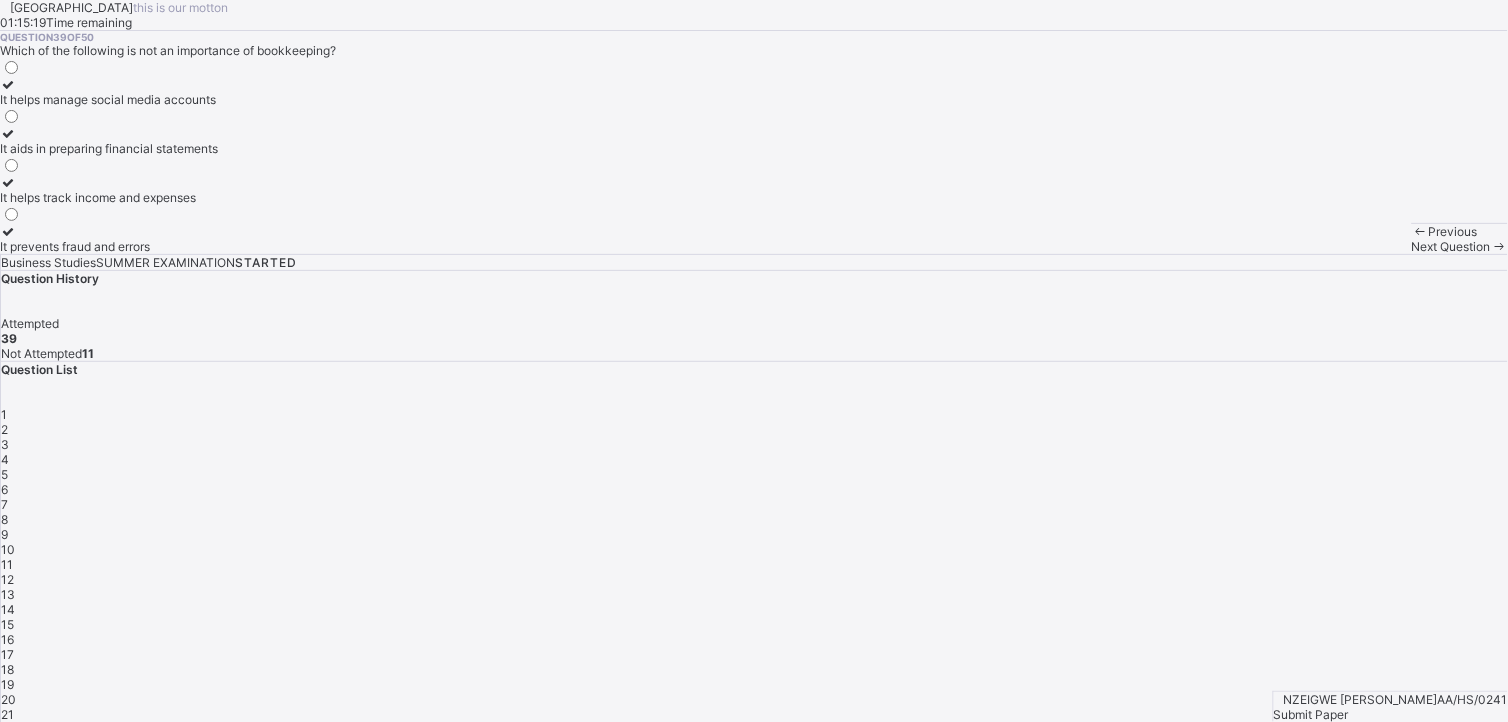 click at bounding box center (1499, 246) 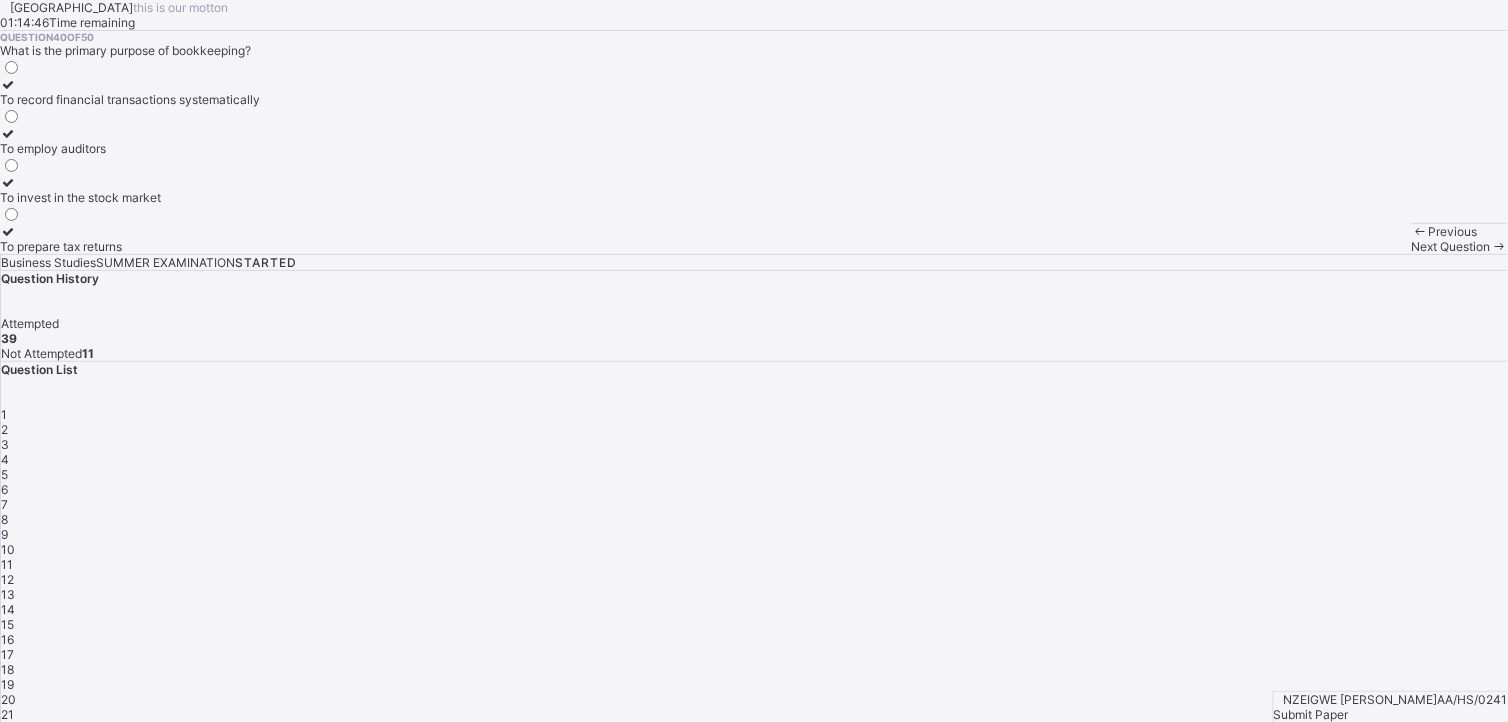click on "To record financial transactions systematically" at bounding box center (130, 99) 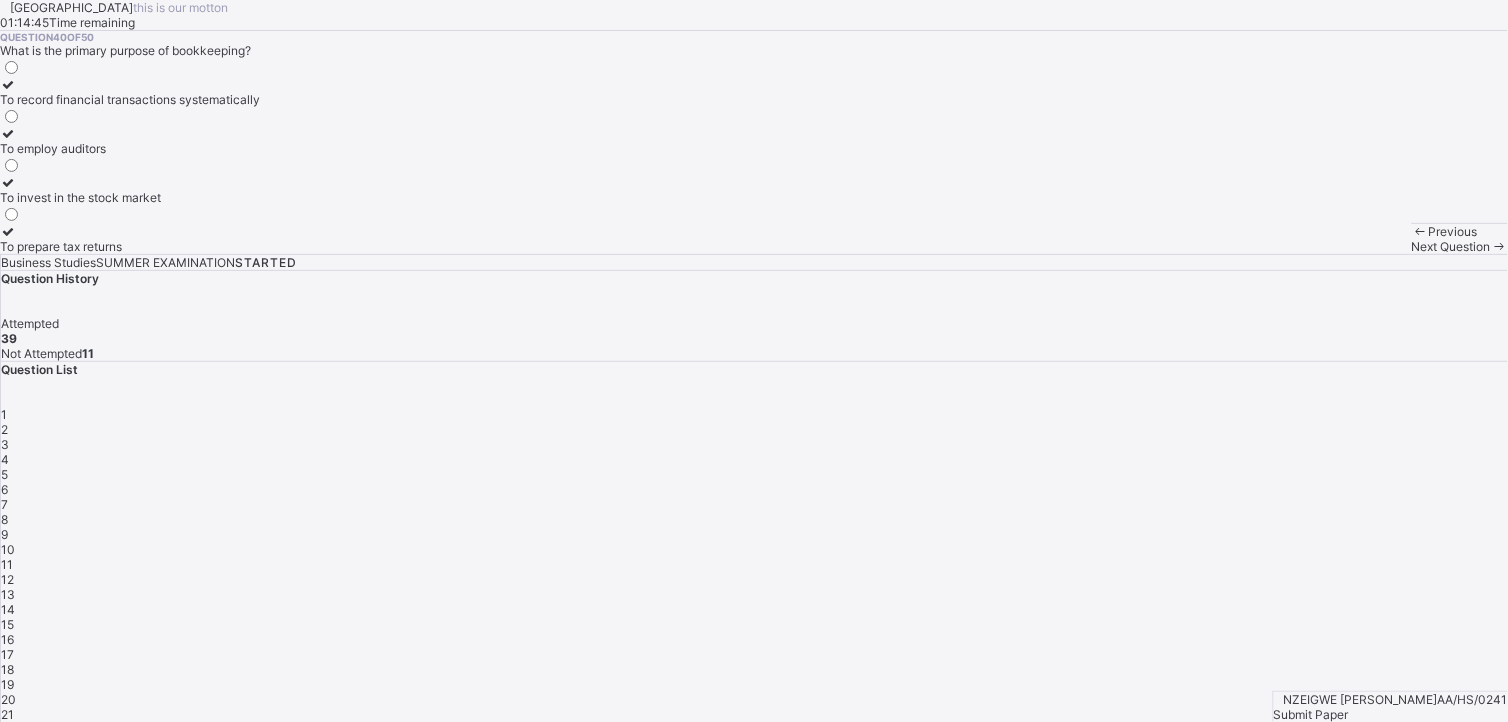 click on "Previous Next Question" at bounding box center [1460, 238] 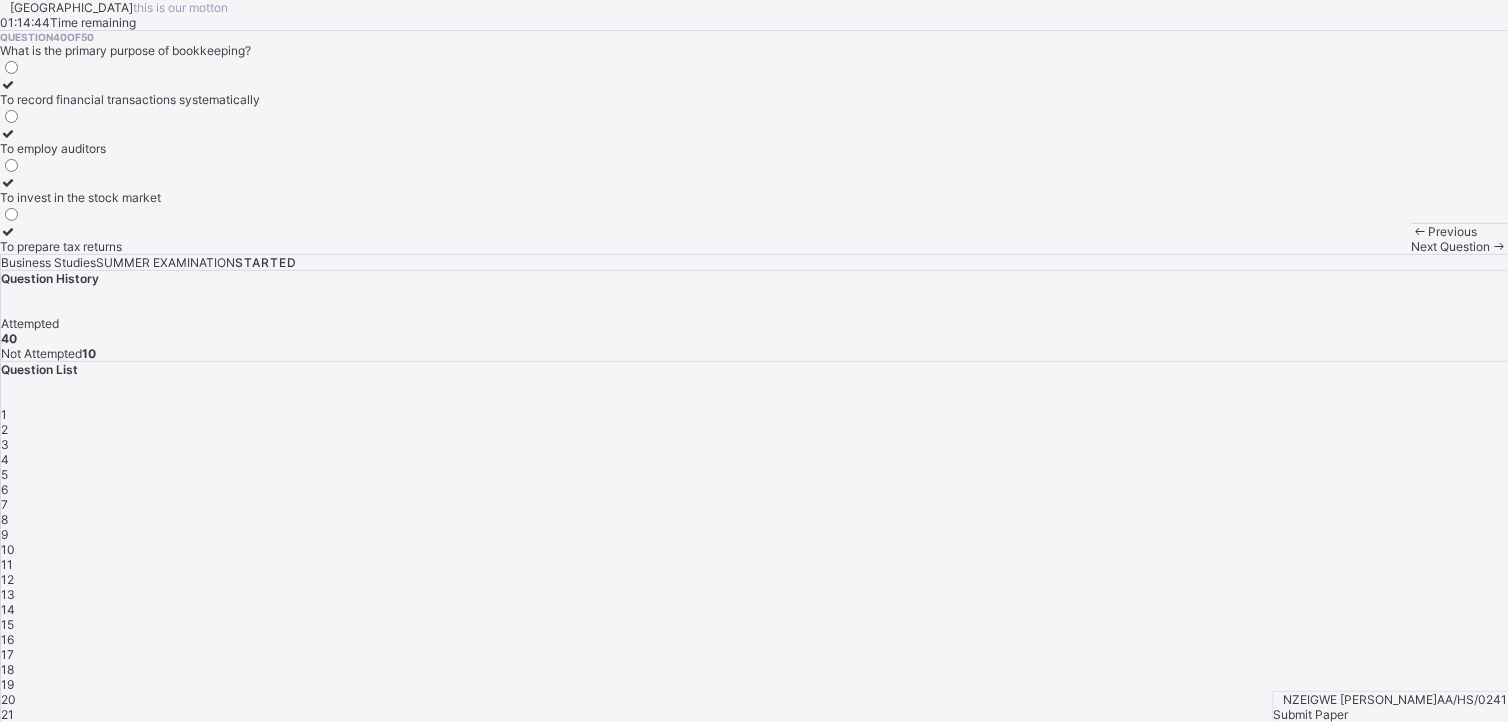 click on "Next Question" at bounding box center [1451, 246] 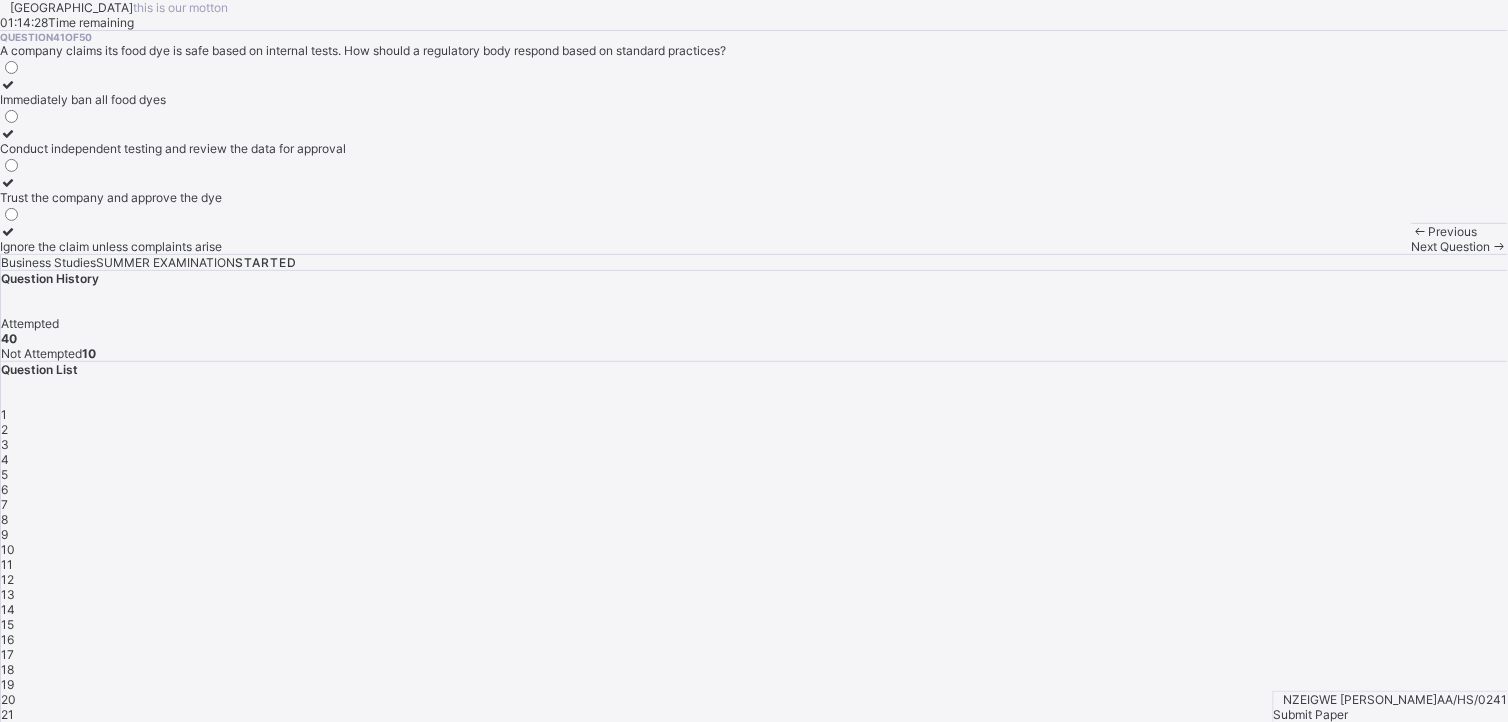 click on "Conduct independent testing and review the data for approval" at bounding box center [173, 148] 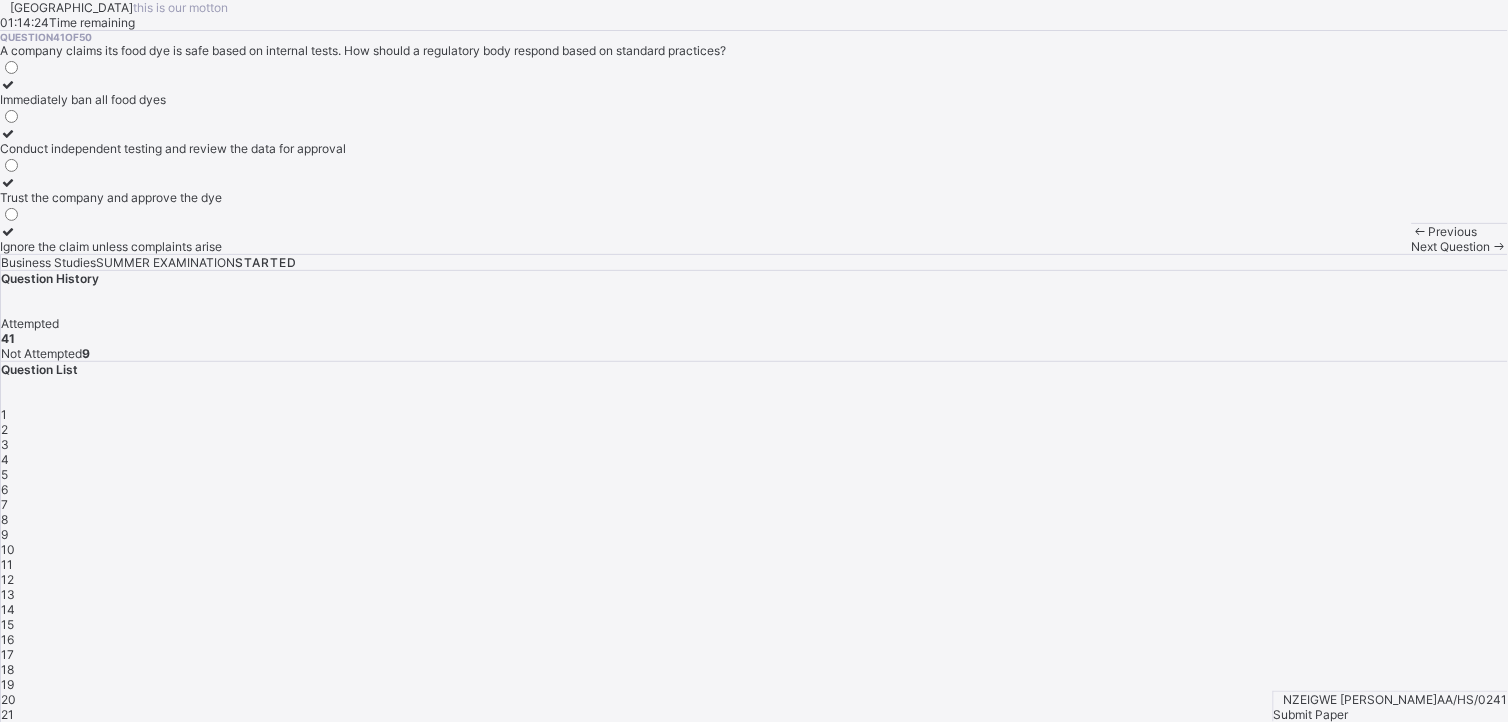 click on "Next Question" at bounding box center (1460, 246) 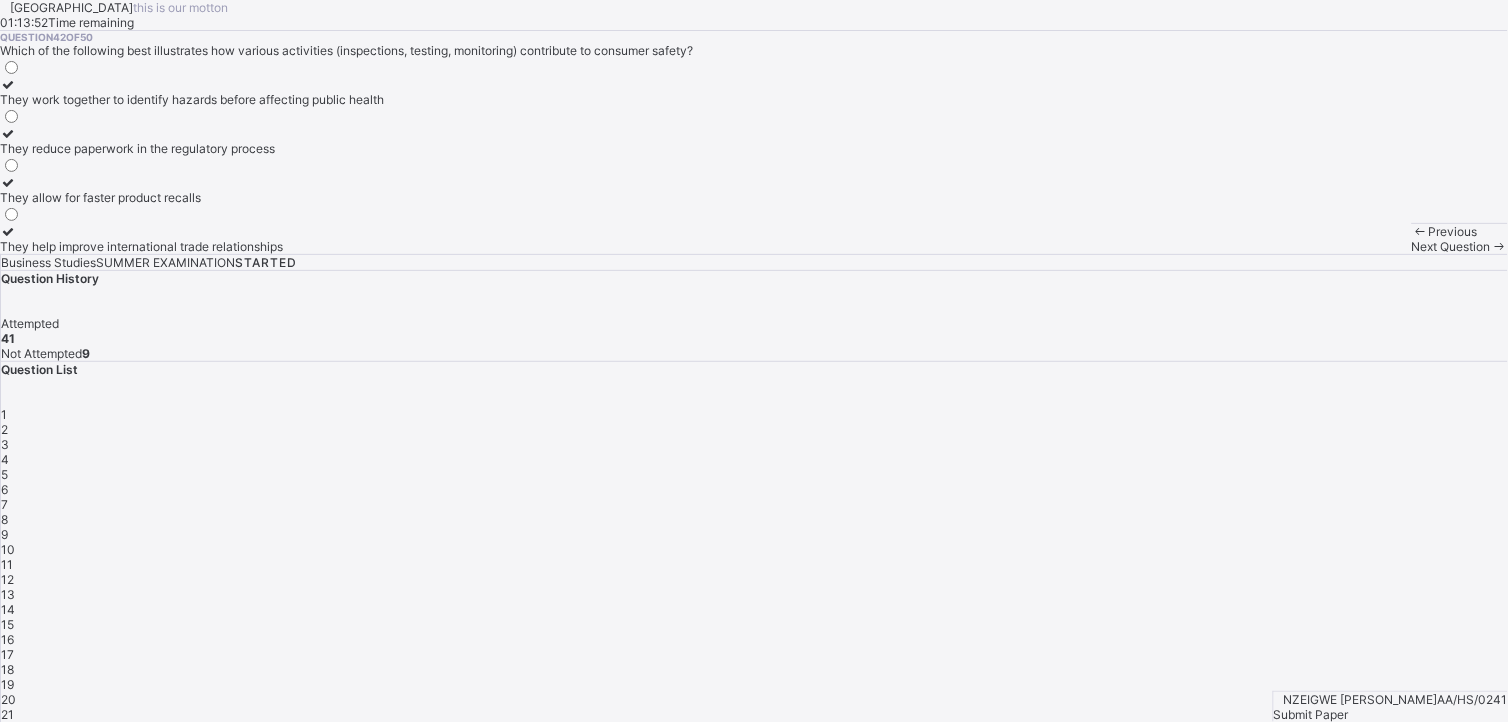 click on "They work together to identify hazards before affecting public health" at bounding box center (192, 99) 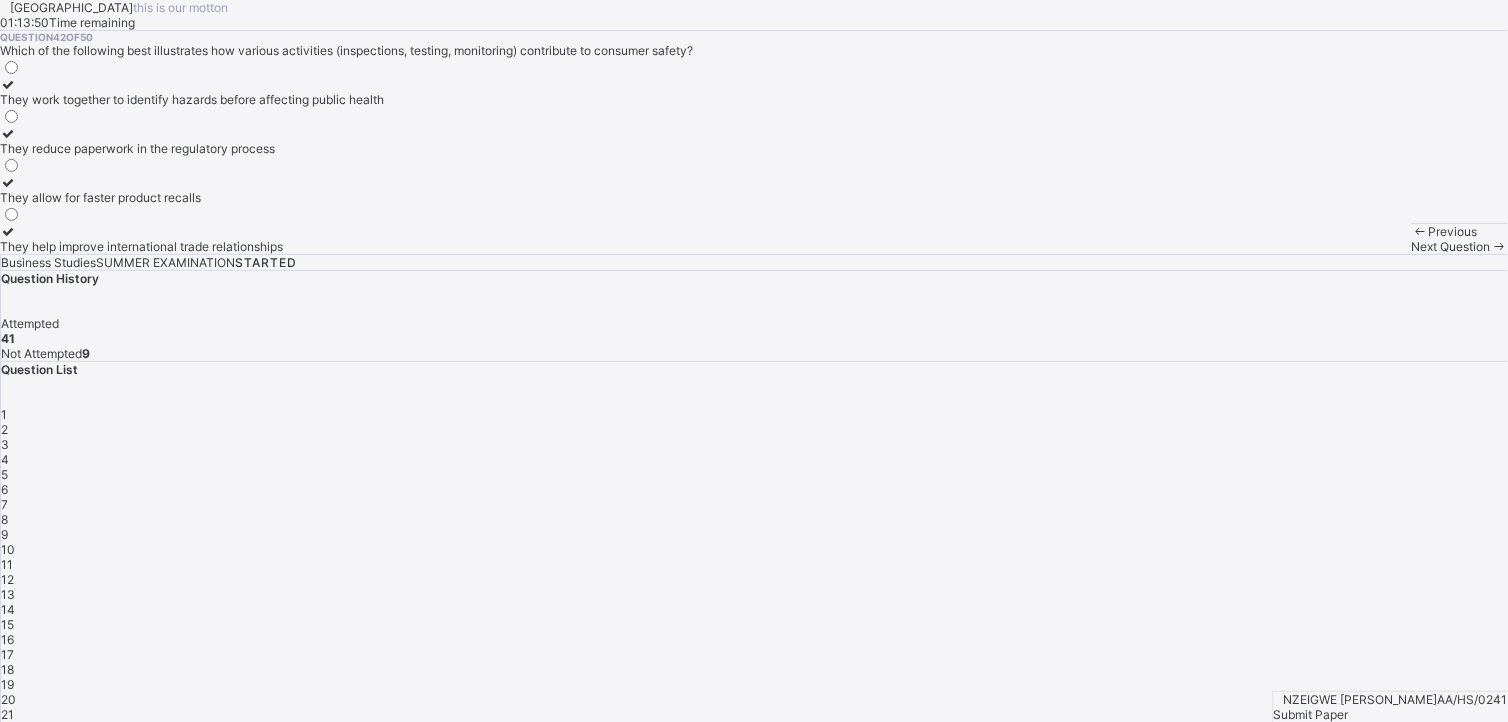 click at bounding box center (1499, 246) 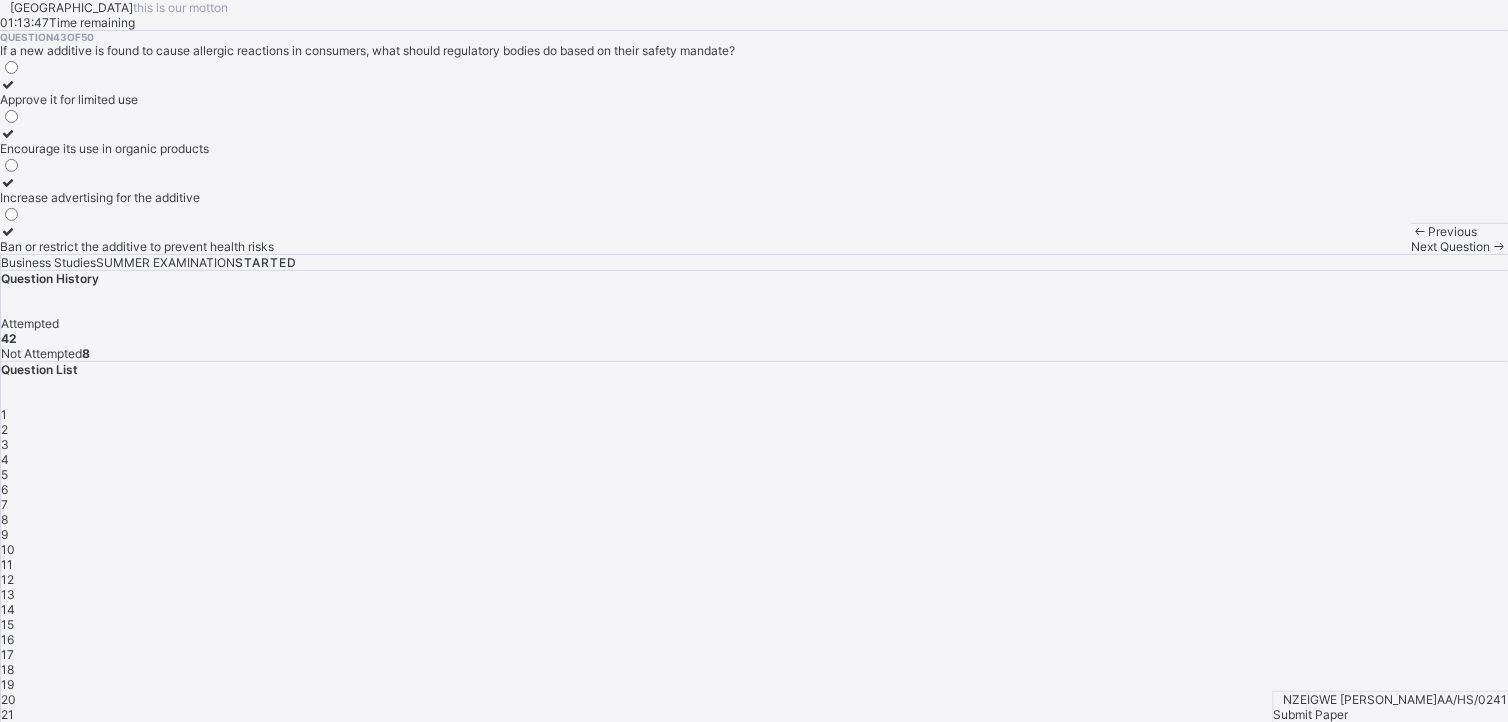 click on "Ban or restrict the additive to prevent health risks" at bounding box center [137, 246] 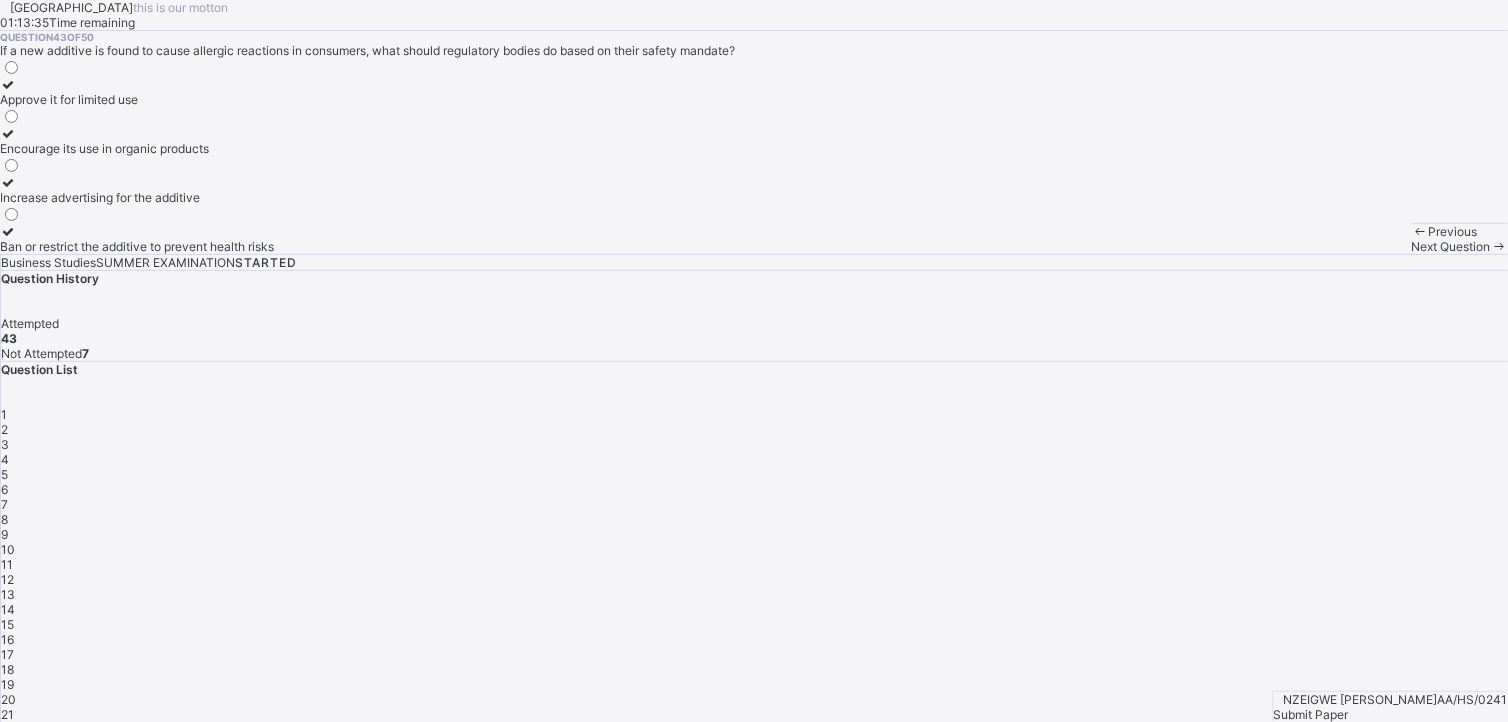 click on "Next Question" at bounding box center (1460, 246) 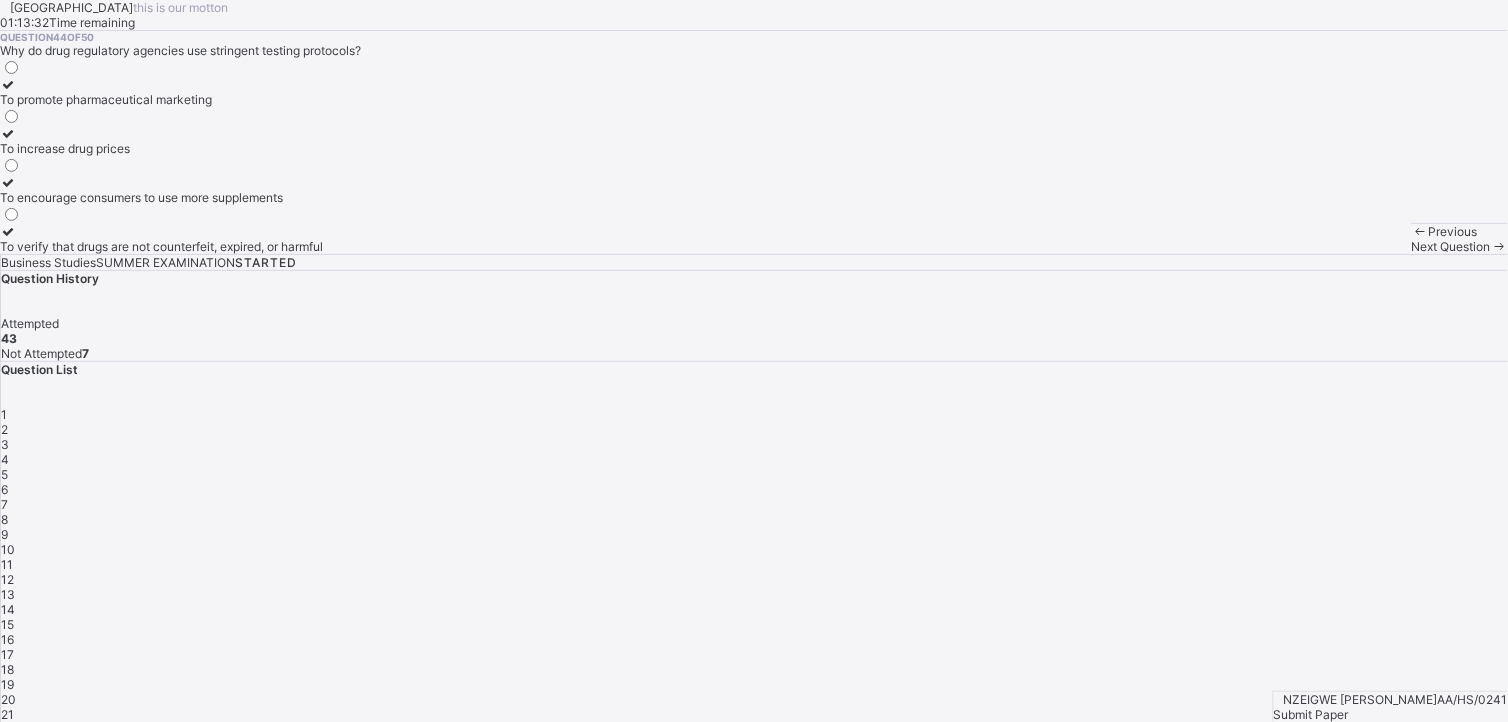 click on "Previous Next Question" at bounding box center (1460, 238) 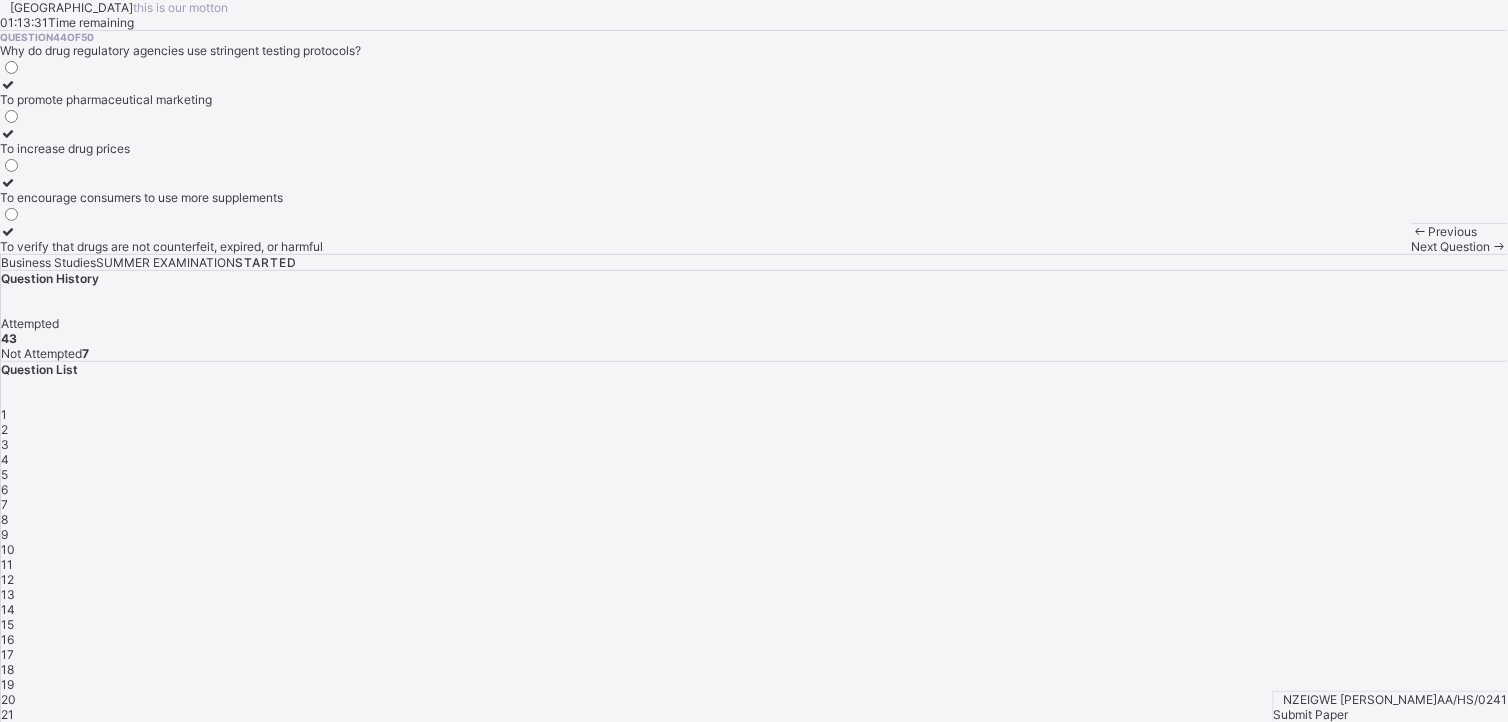 click on "Previous" at bounding box center (1453, 231) 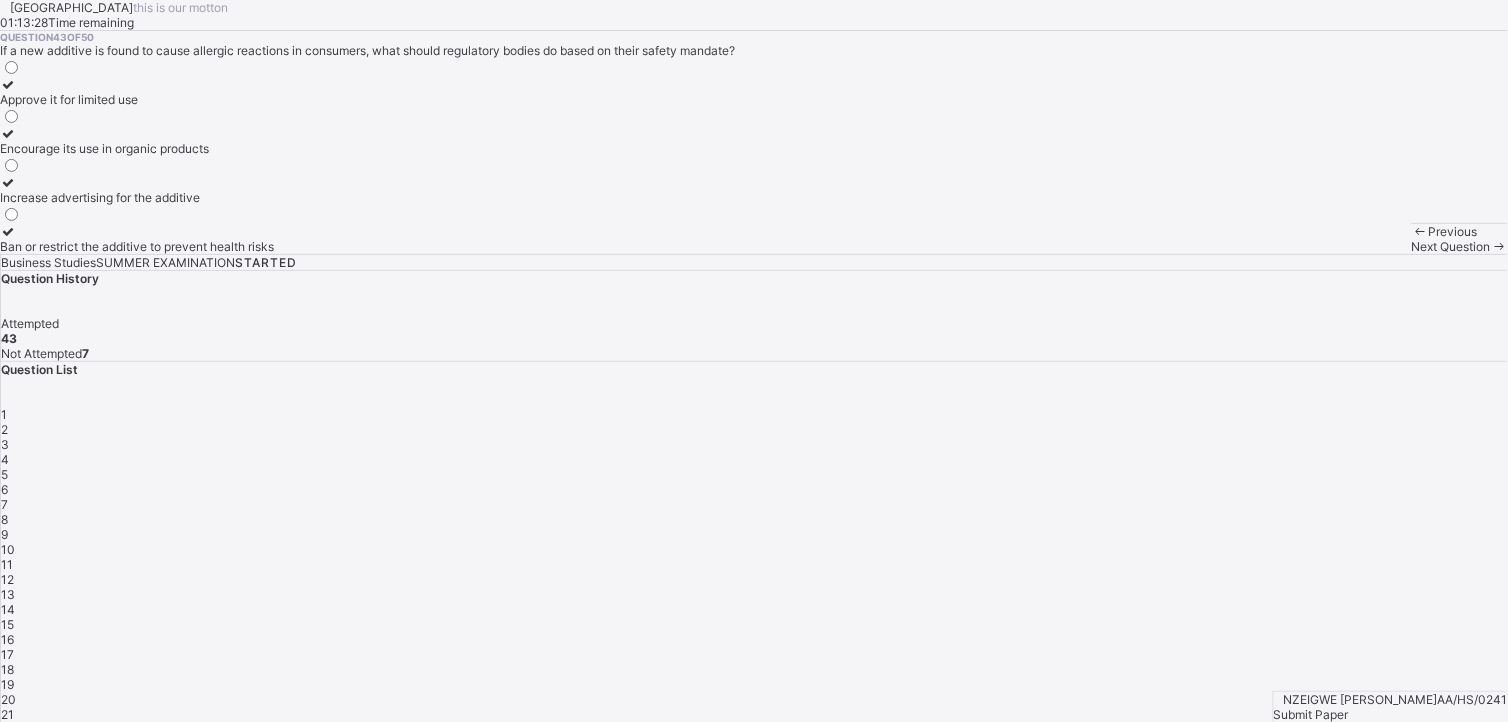 click on "Encourage its use in organic products" at bounding box center (137, 148) 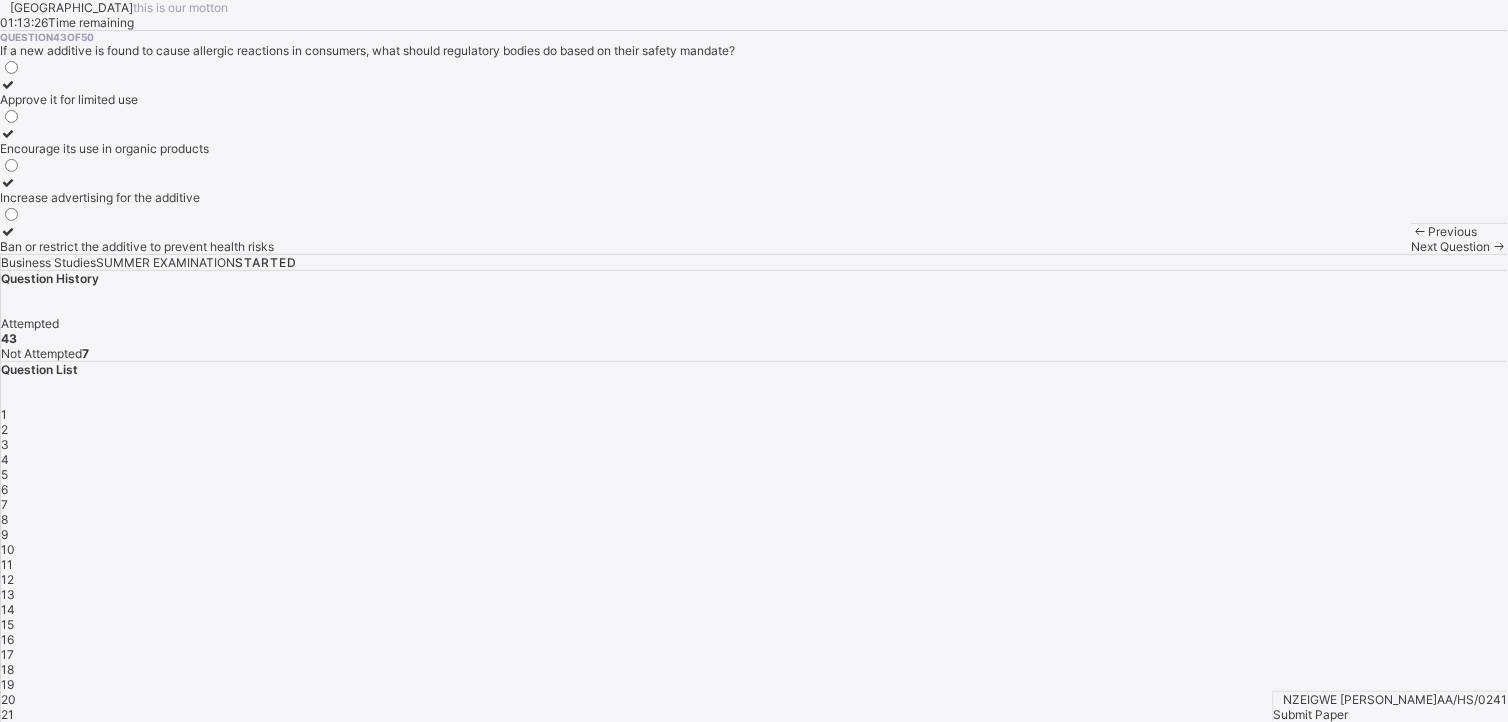click on "Next Question" at bounding box center (1451, 246) 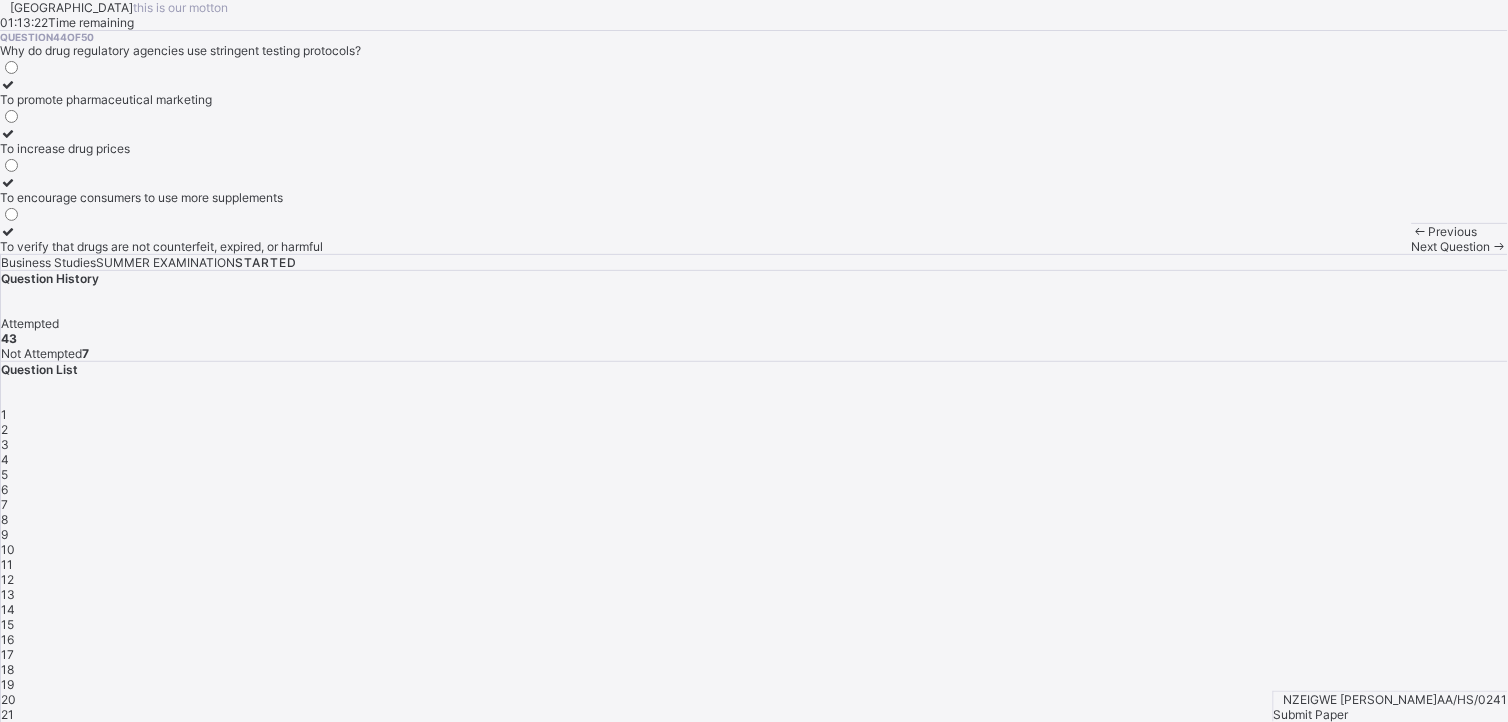 click on "To verify that drugs are not counterfeit, expired, or harmful" at bounding box center (161, 246) 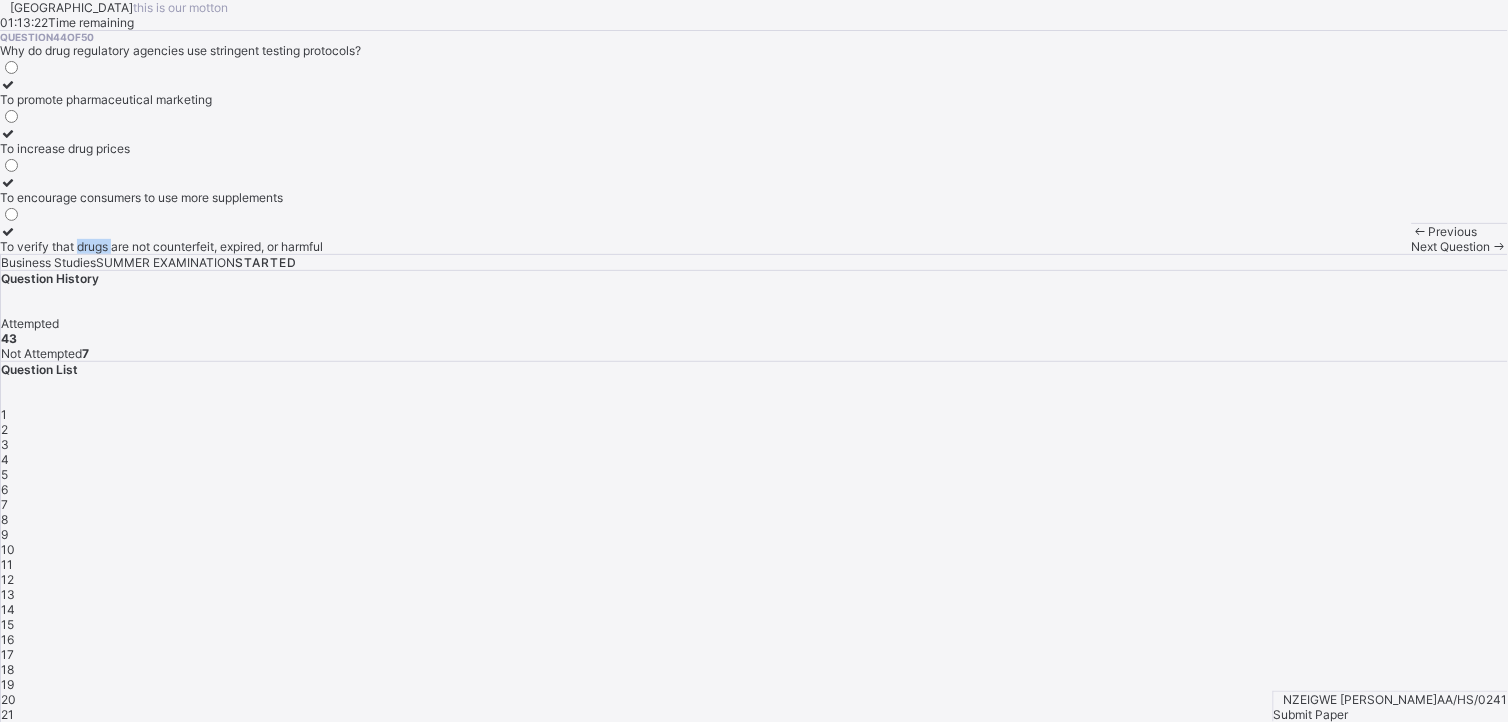 drag, startPoint x: 234, startPoint y: 502, endPoint x: 754, endPoint y: 598, distance: 528.7873 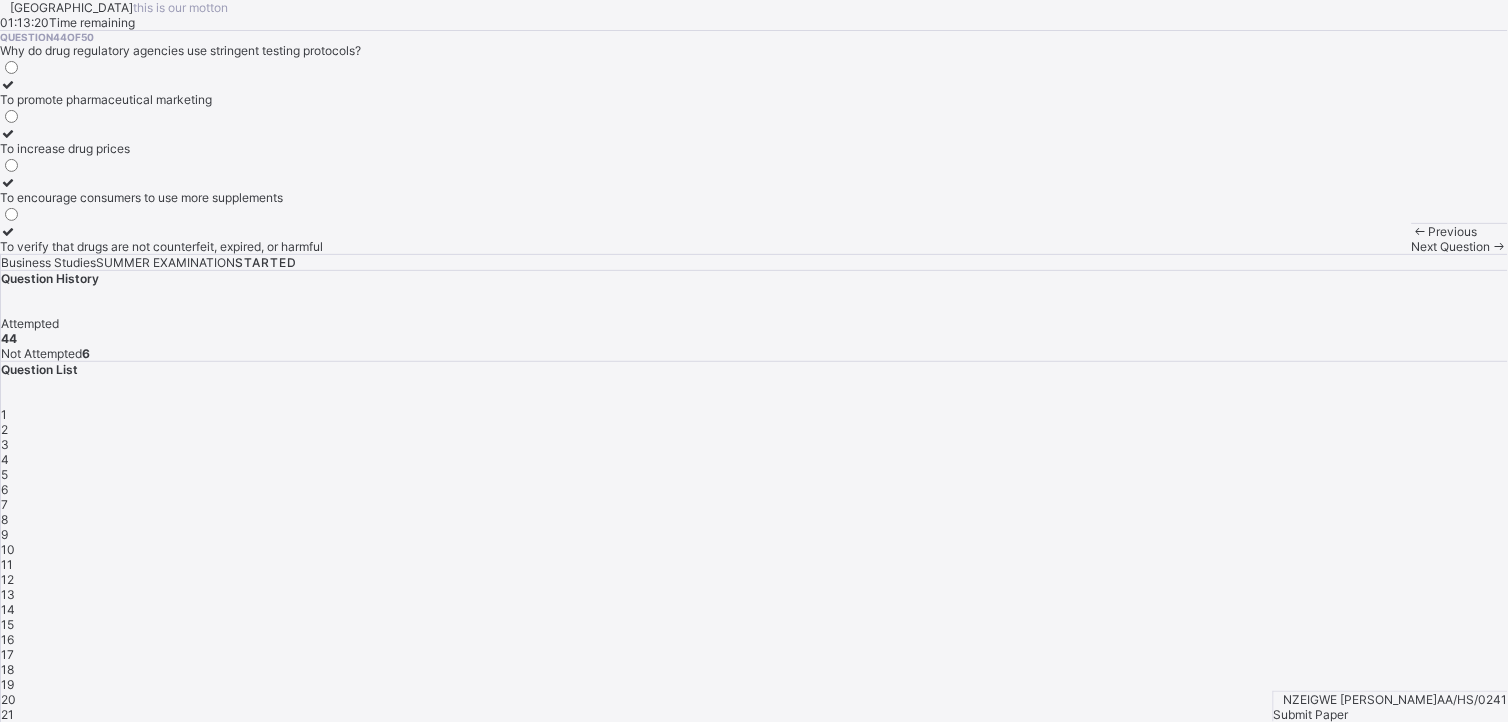drag, startPoint x: 754, startPoint y: 598, endPoint x: 920, endPoint y: 657, distance: 176.17322 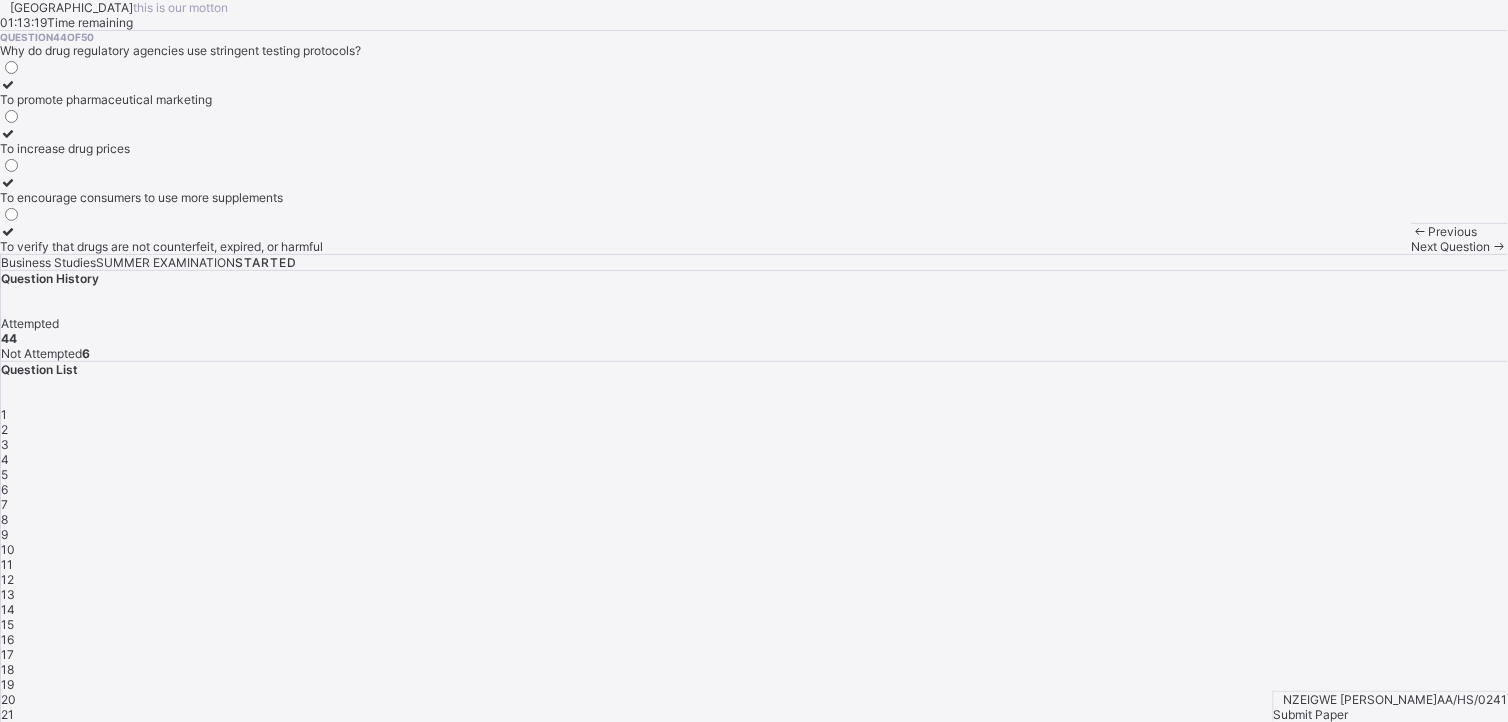 click on "Next Question" at bounding box center (1451, 246) 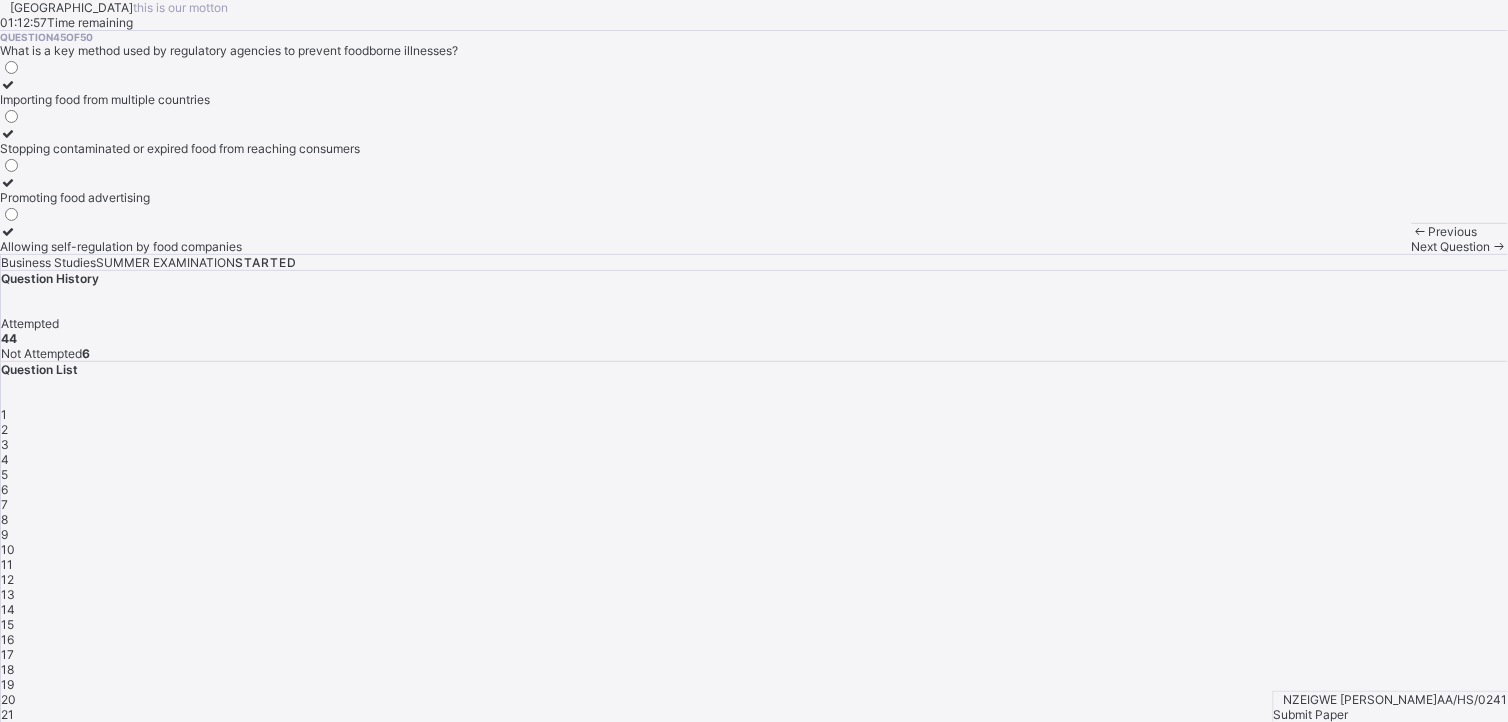 click on "Stopping contaminated or expired food from reaching consumers" at bounding box center (180, 148) 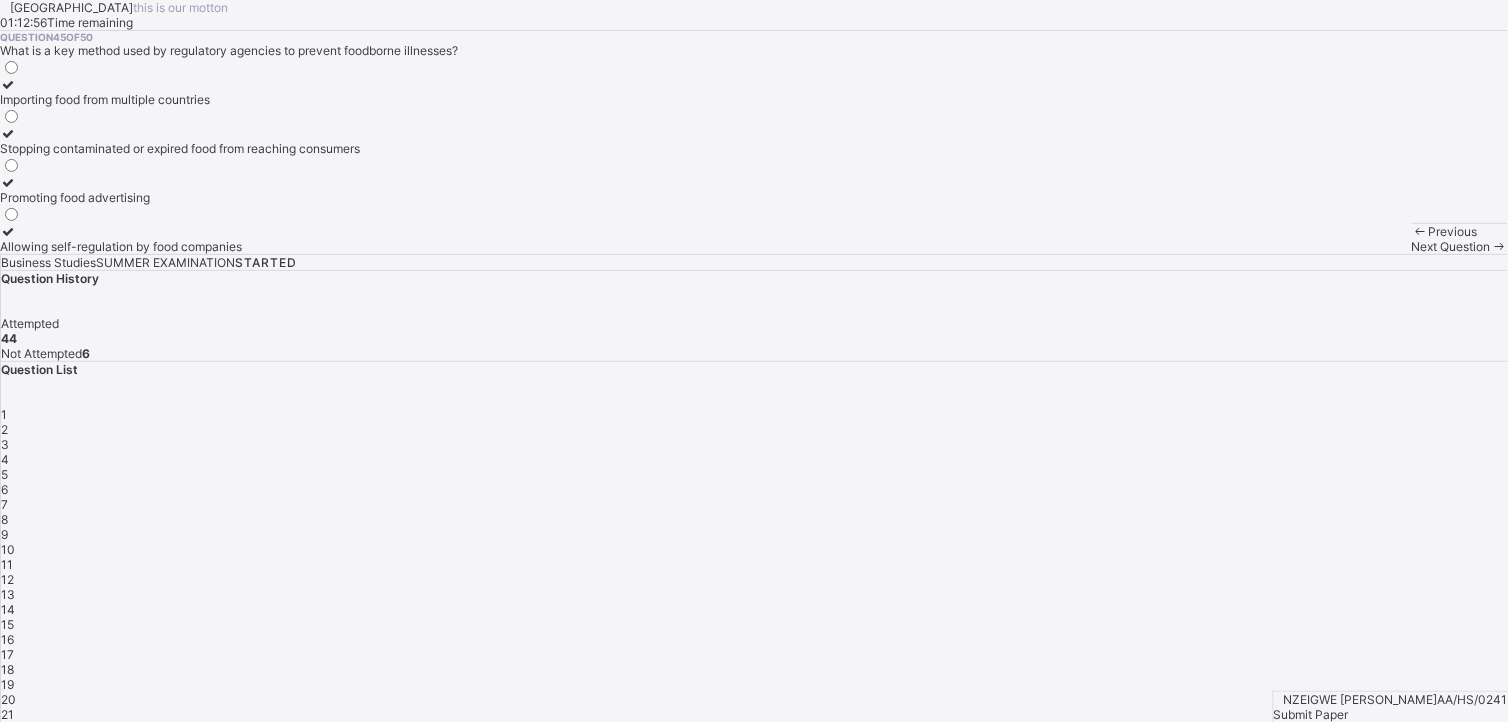 click on "Next Question" at bounding box center (1451, 246) 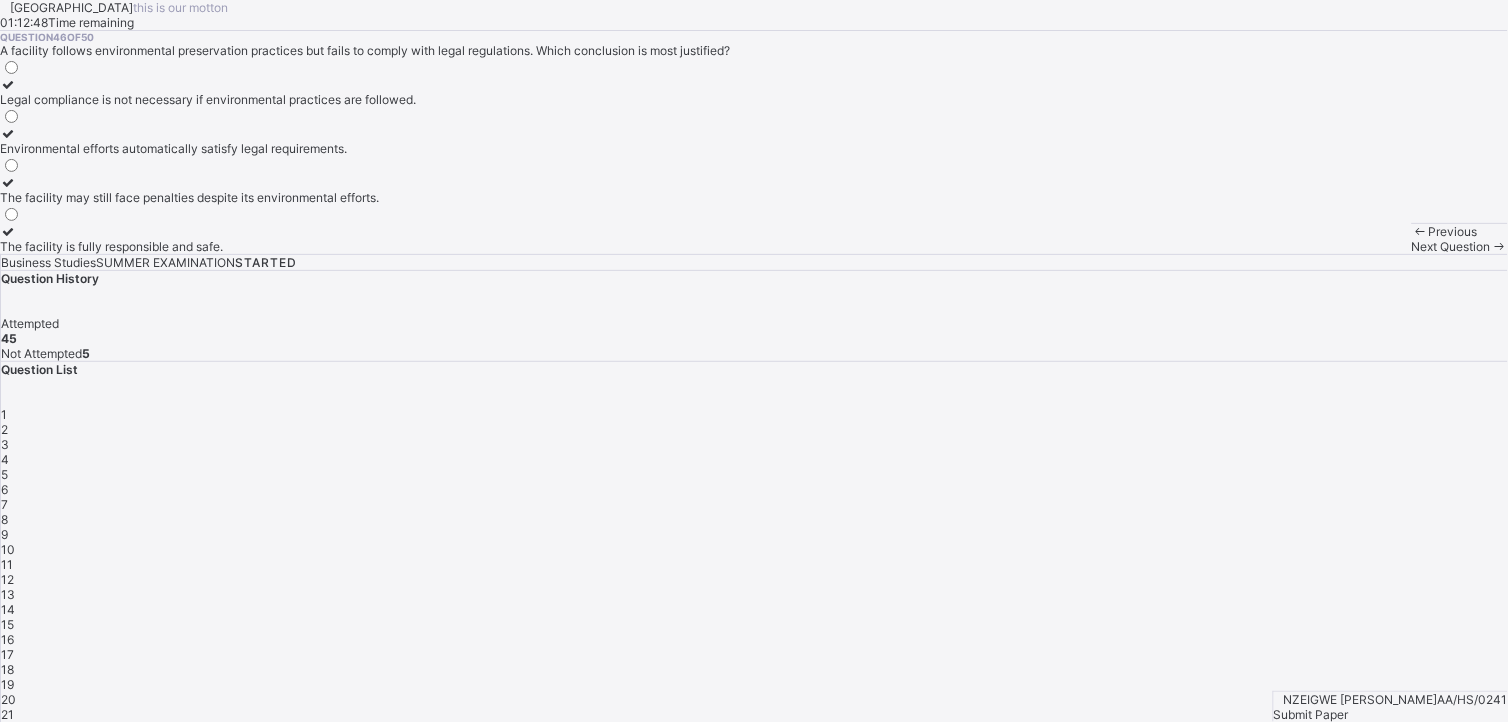 click on "Legal compliance is not necessary if environmental practices are followed." at bounding box center (208, 99) 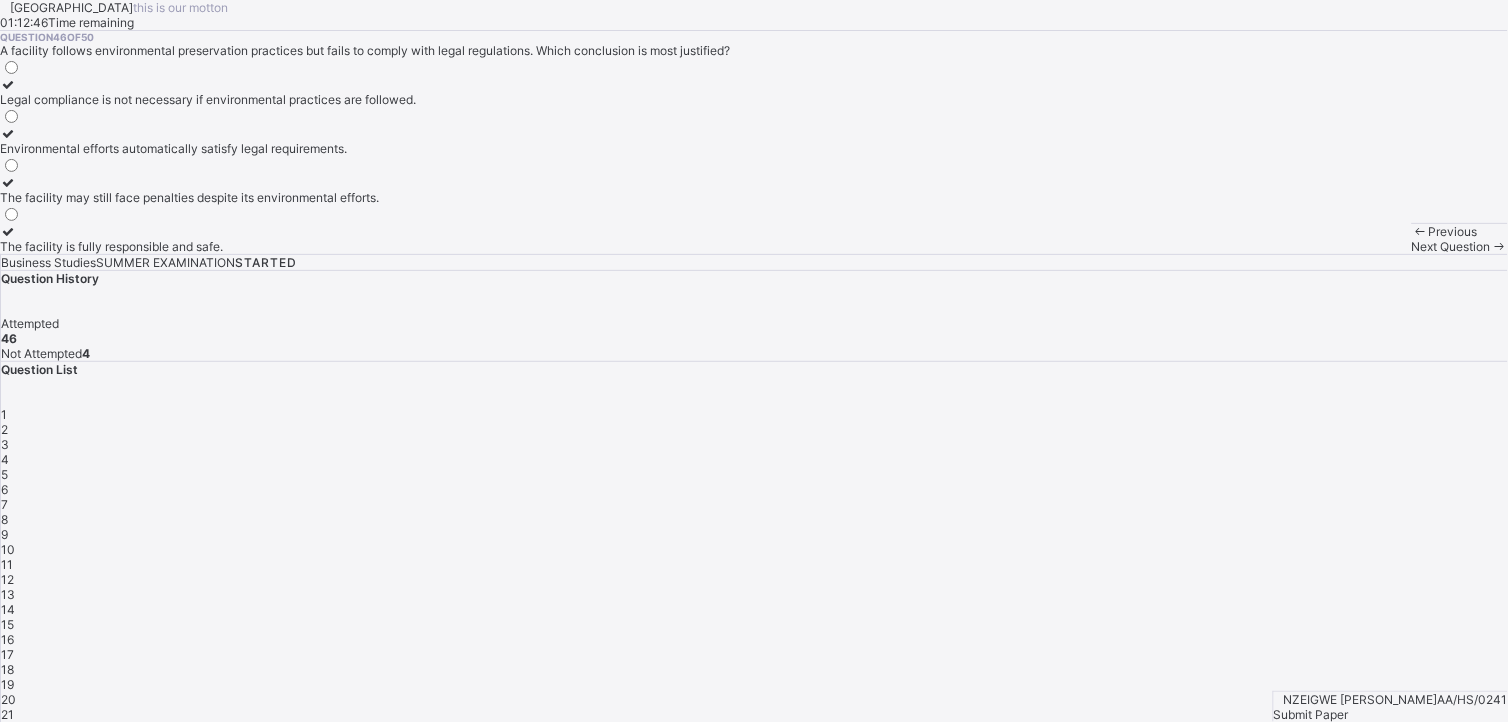 click on "Next Question" at bounding box center (1460, 246) 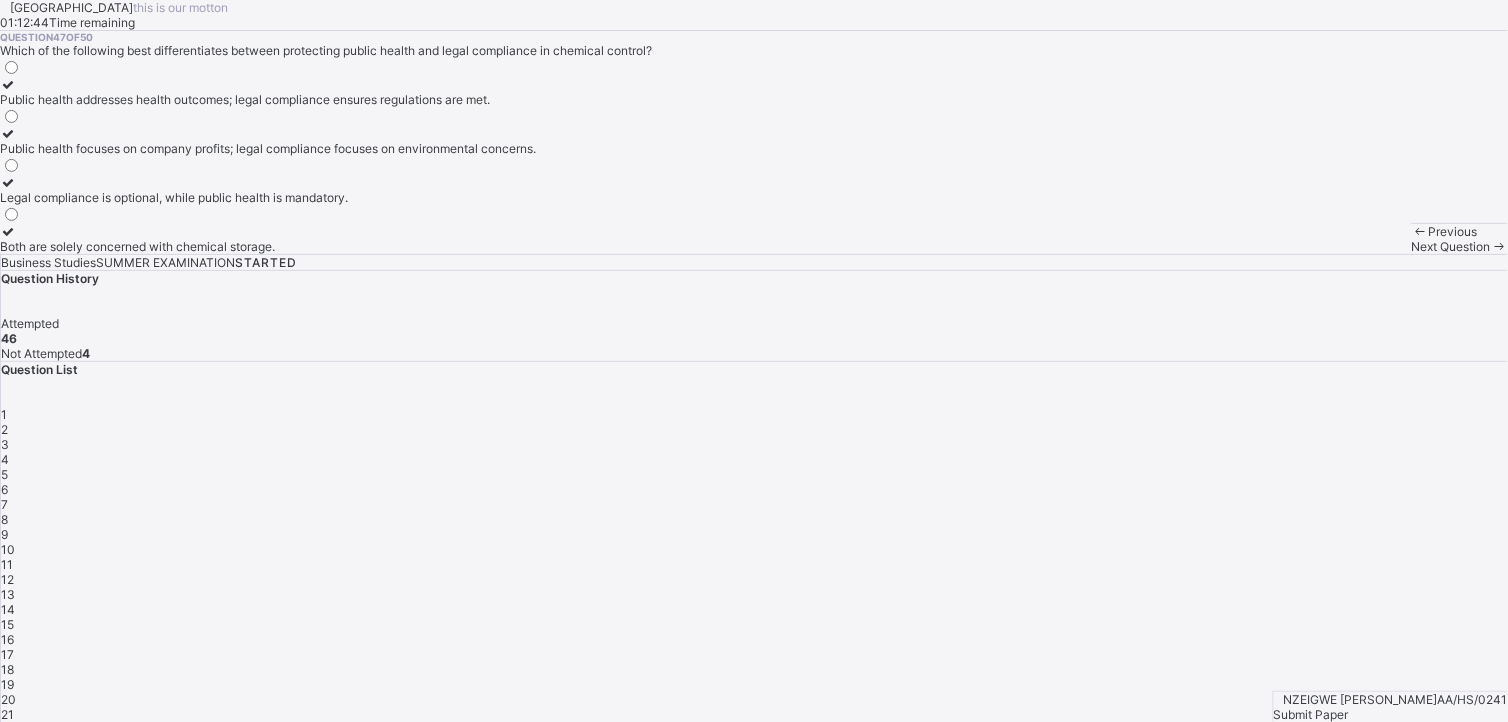 click on "Public health focuses on company profits; legal compliance focuses on environmental concerns." at bounding box center (268, 148) 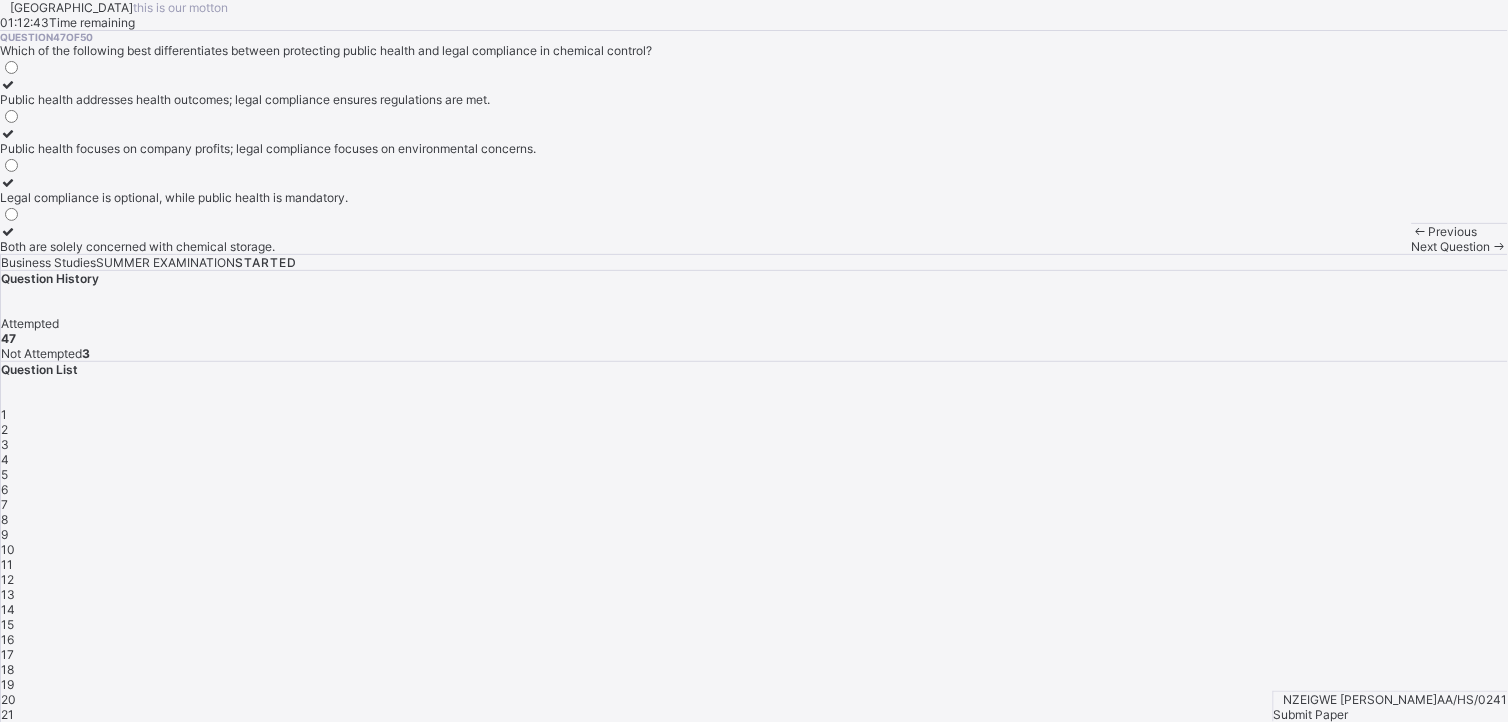 click at bounding box center [1499, 246] 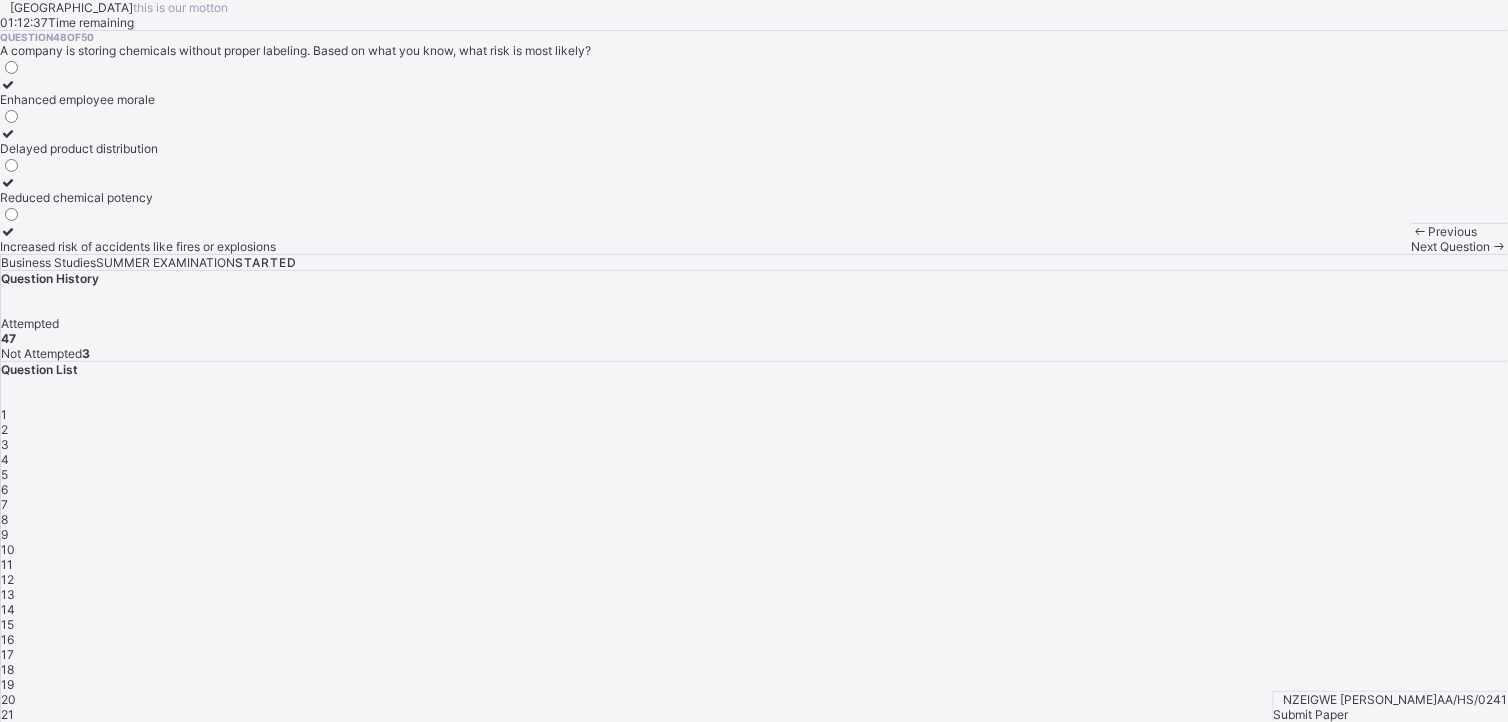 click on "Increased risk of accidents like fires or explosions" at bounding box center (138, 246) 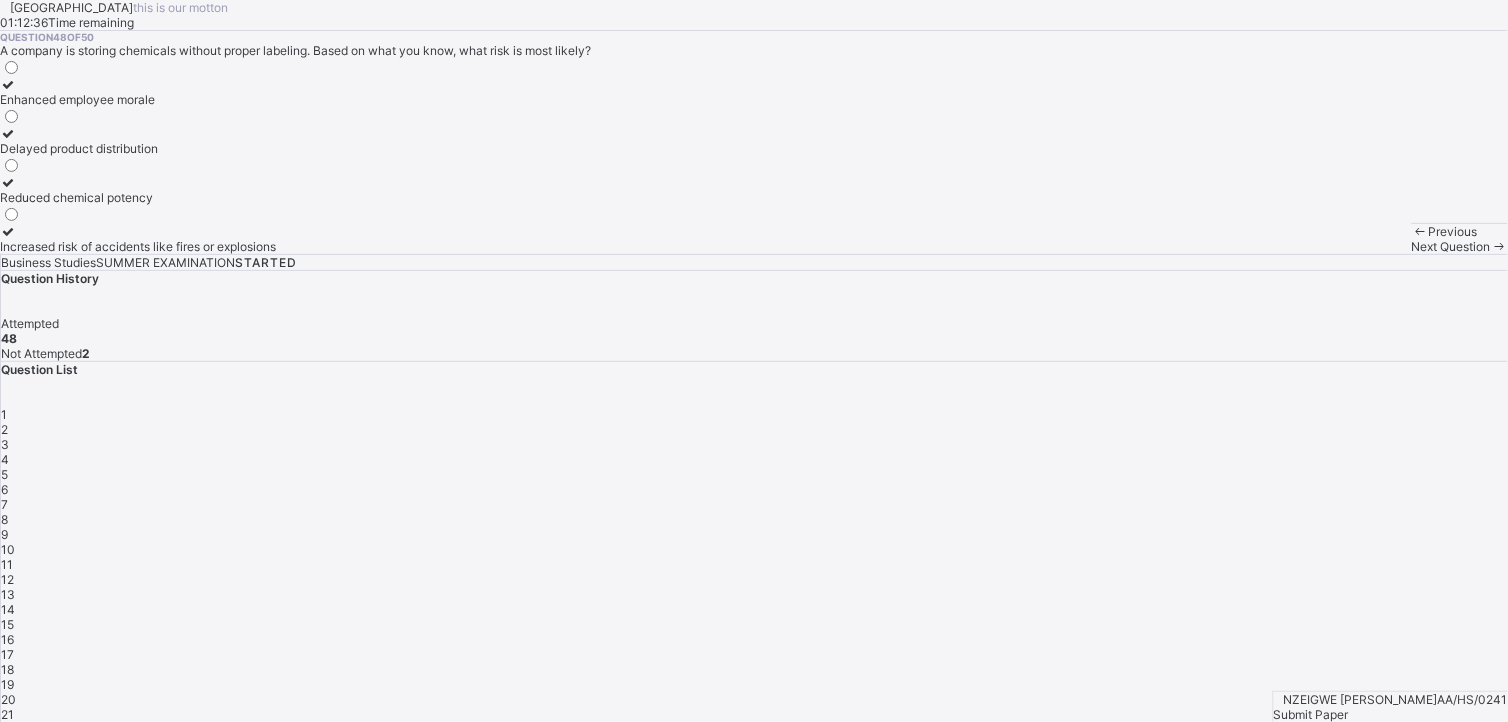 click on "Previous Next Question" at bounding box center [1460, 238] 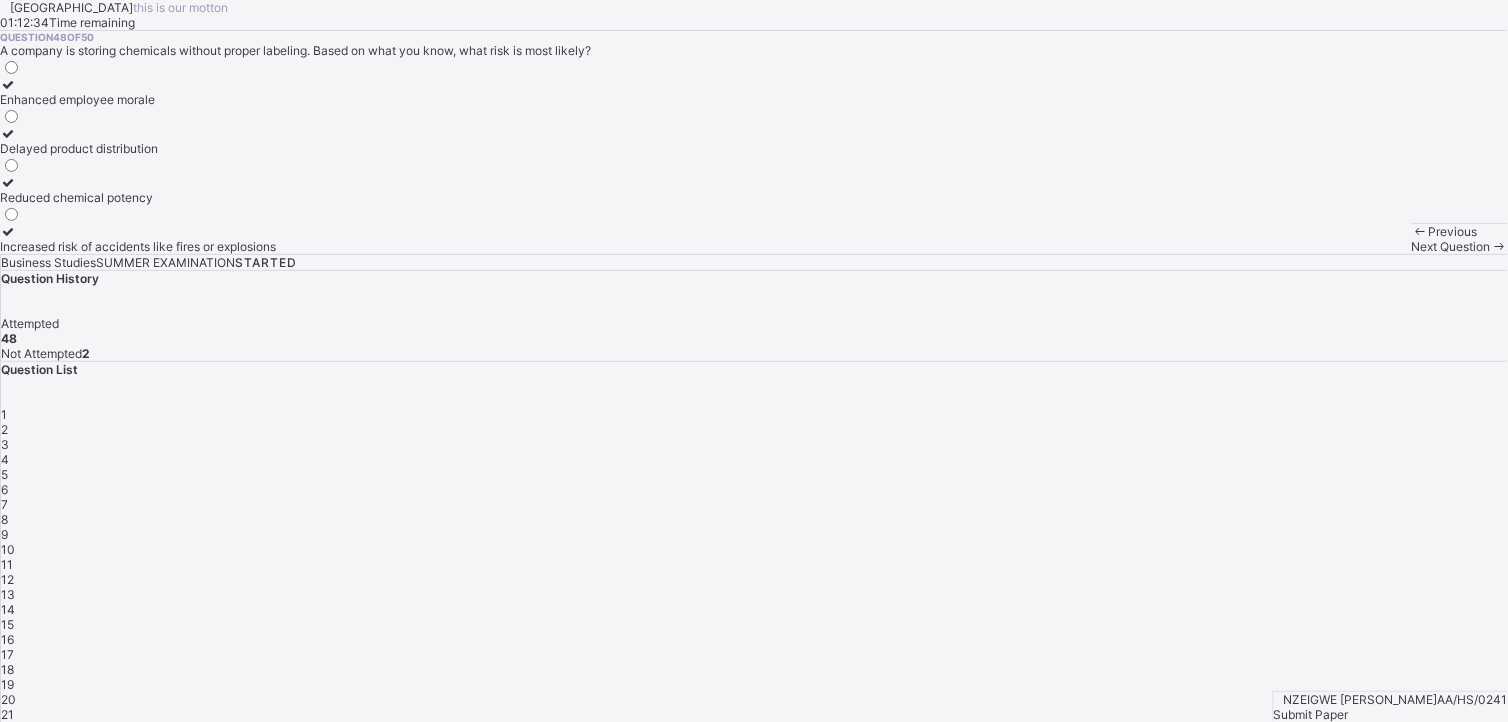 click on "Next Question" at bounding box center (1451, 246) 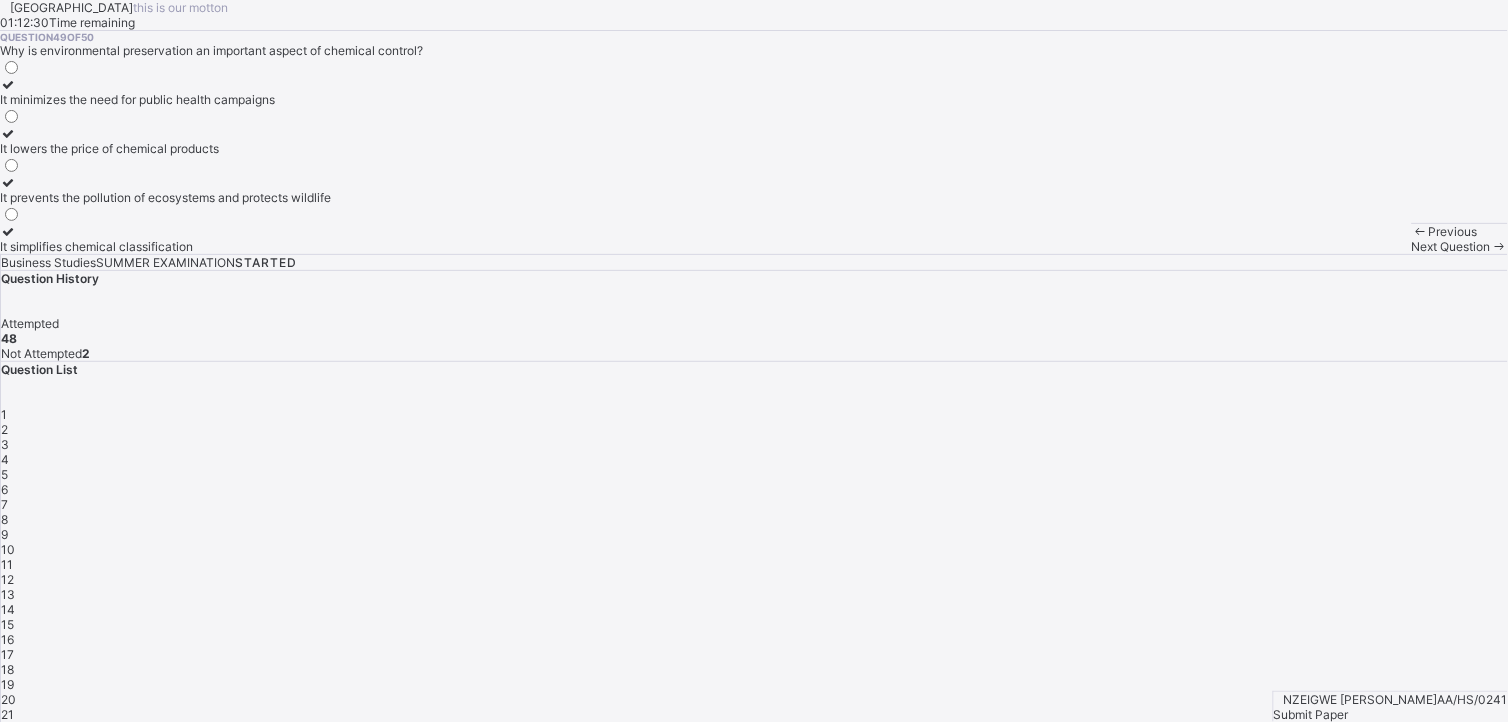 click on "It prevents the pollution of ecosystems and protects wildlife" at bounding box center [165, 197] 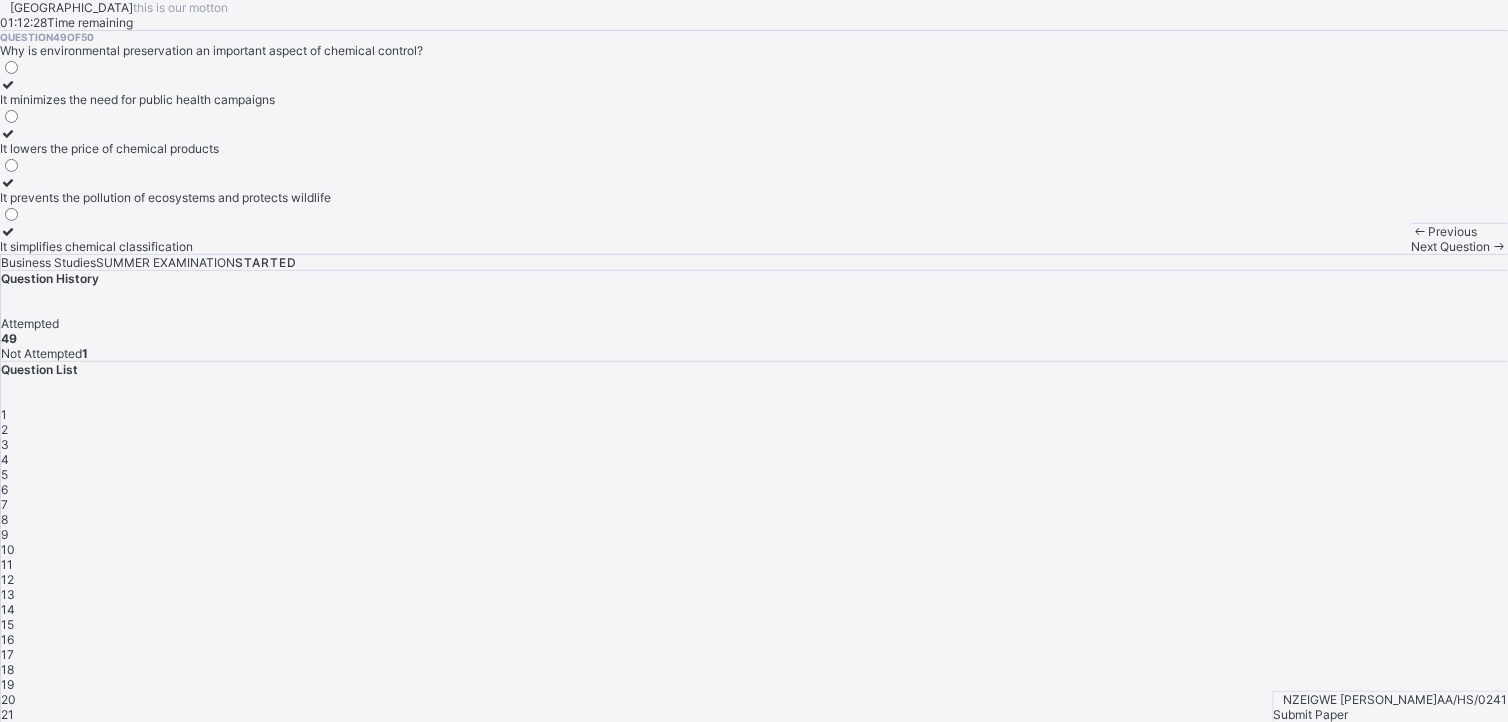 click on "Previous Next Question" at bounding box center [1460, 238] 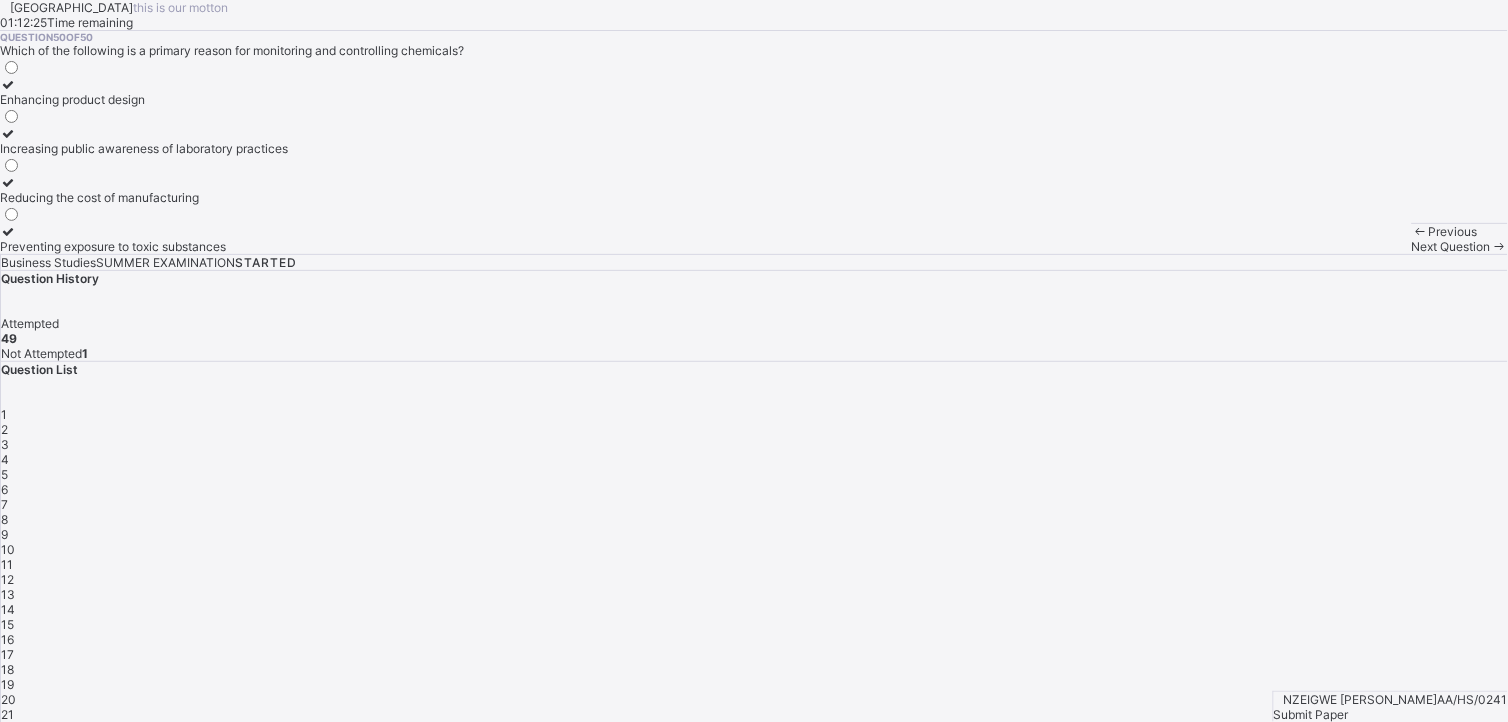 click on "Increasing public awareness of laboratory practices" at bounding box center [144, 148] 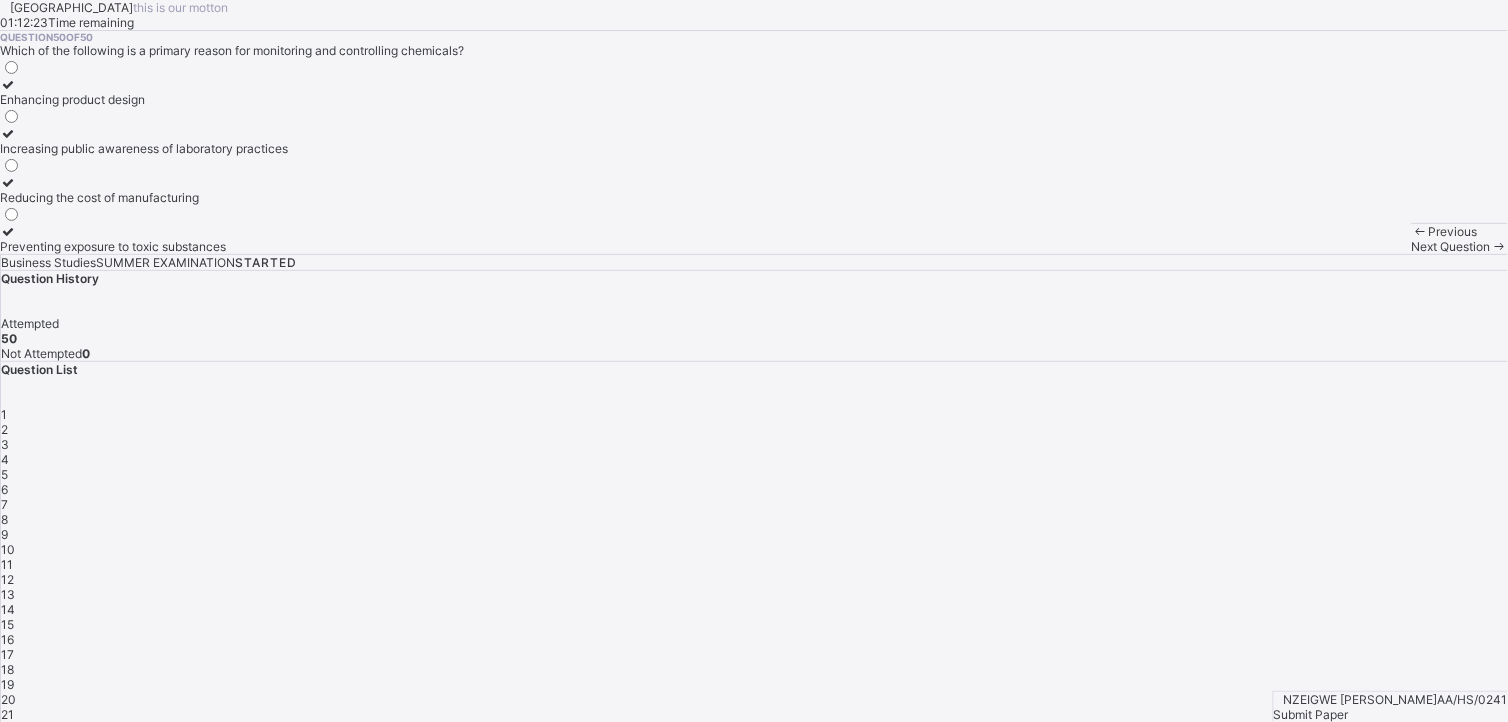 click on "NZEIGWE  [PERSON_NAME]/HS/0241 Submit Paper" at bounding box center [1390, 706] 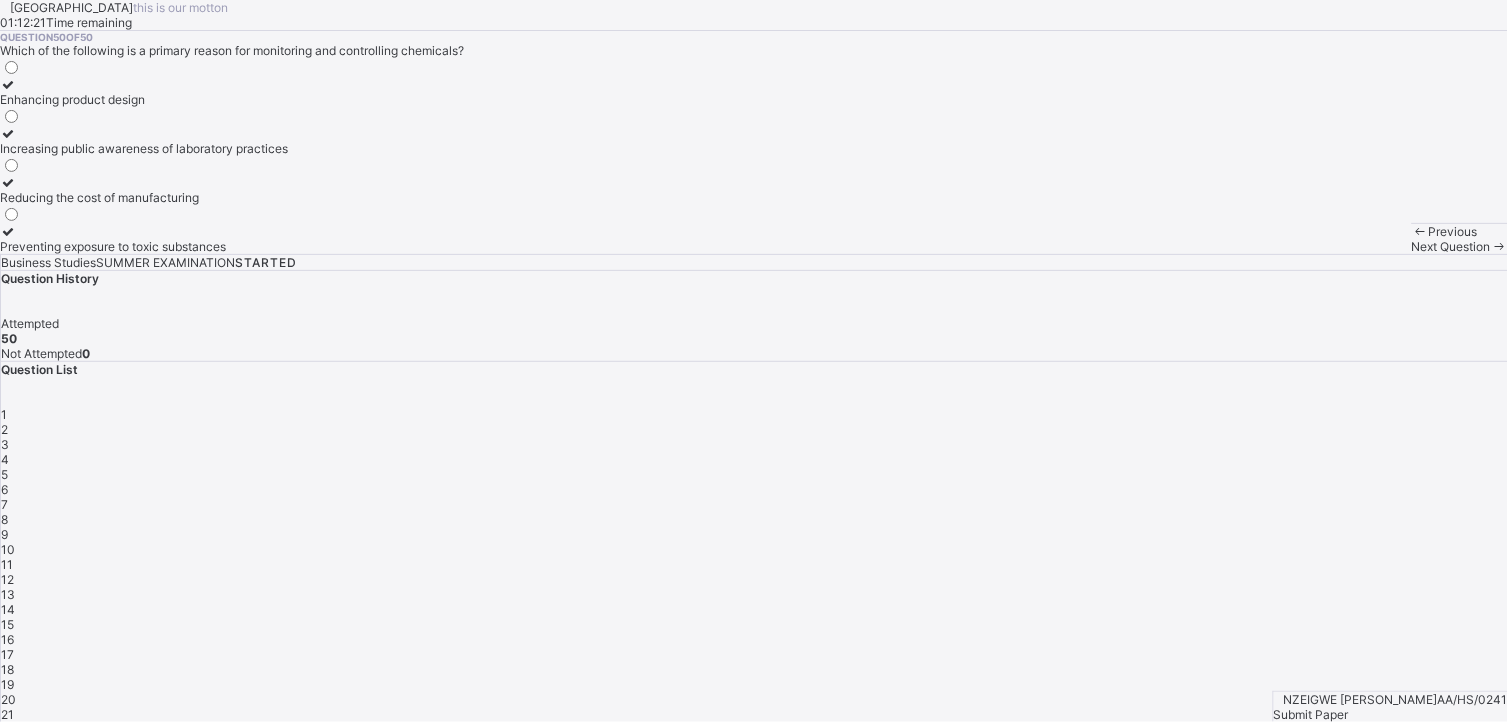 click on "Cancel Yes, Submit Paper" at bounding box center [754, 1366] 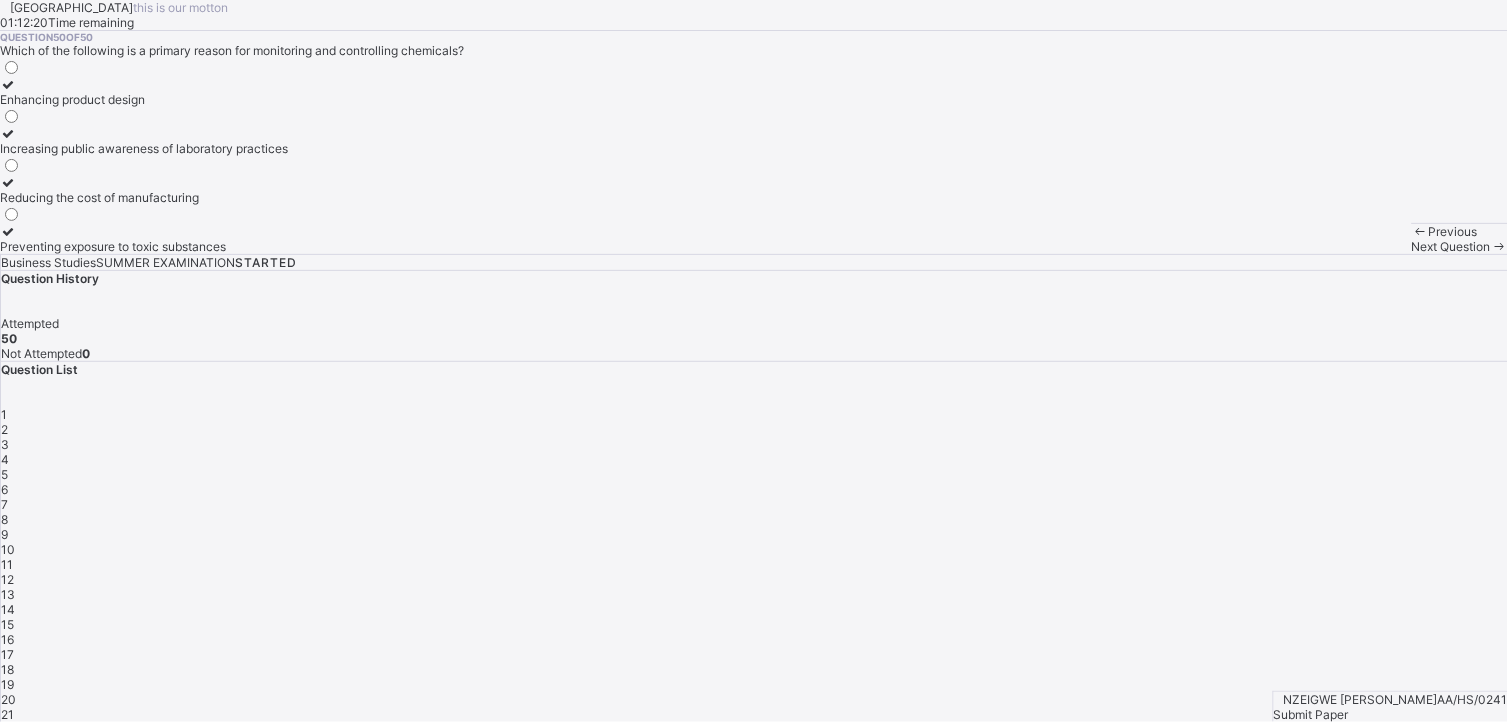 click on "Yes, Submit Paper" at bounding box center (50, 1373) 